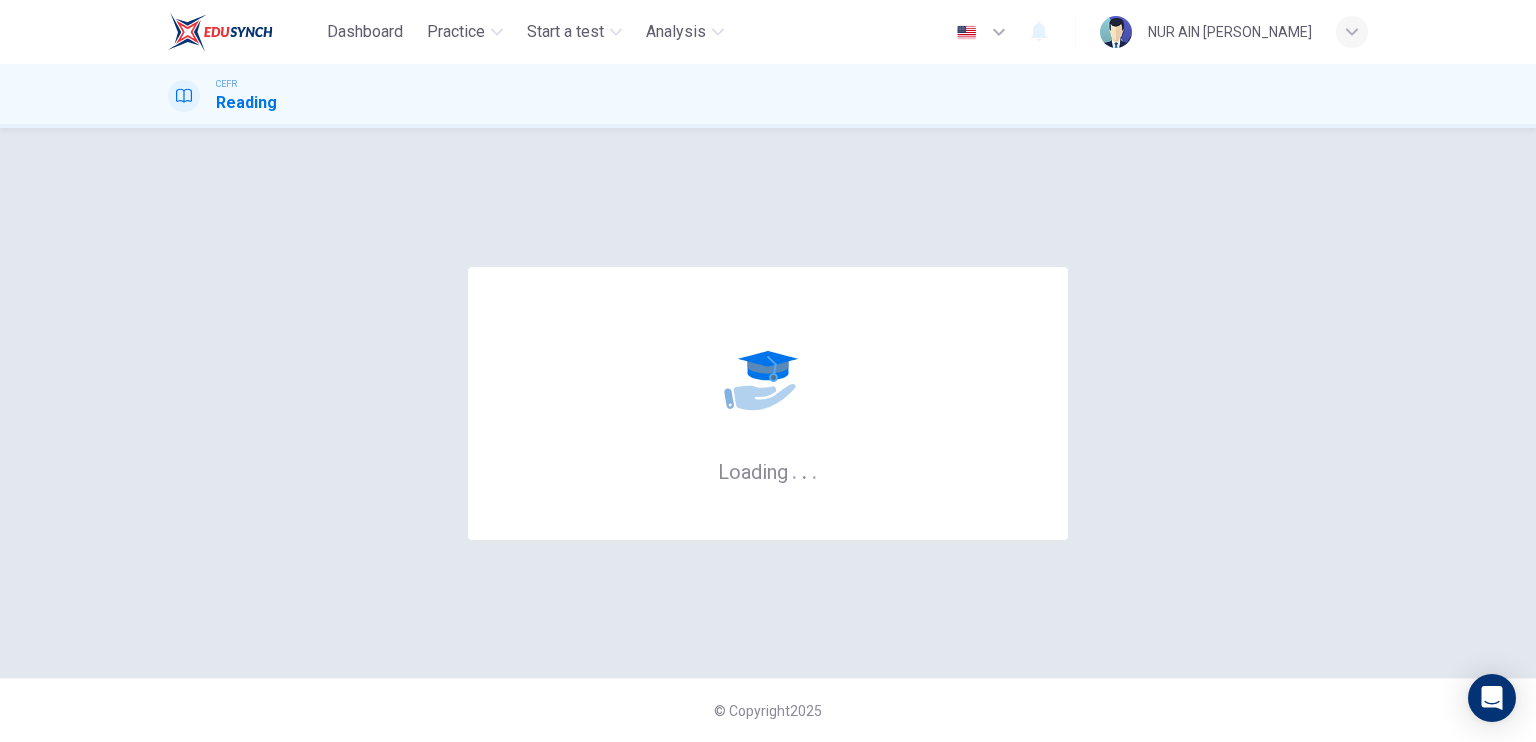 scroll, scrollTop: 0, scrollLeft: 0, axis: both 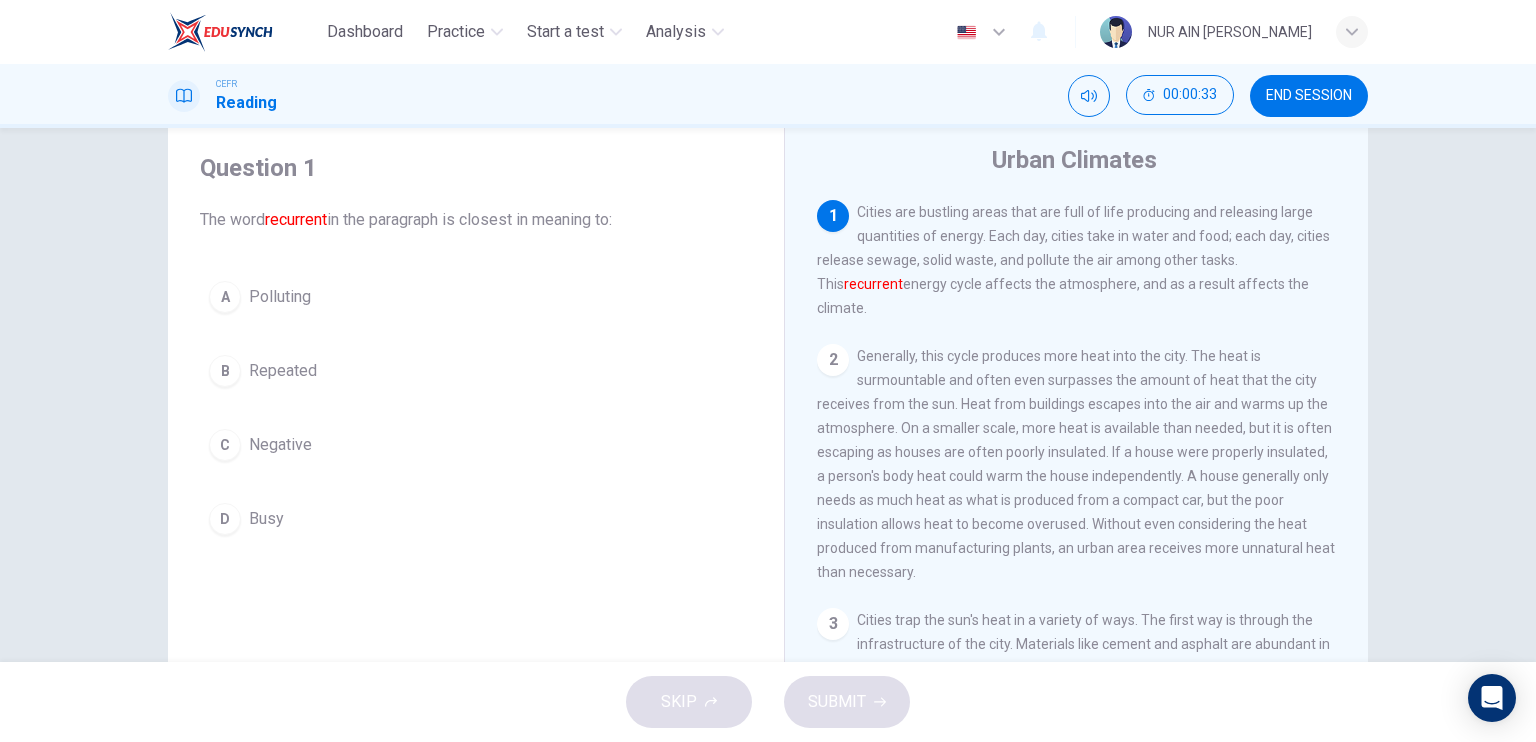 click on "B" at bounding box center (225, 371) 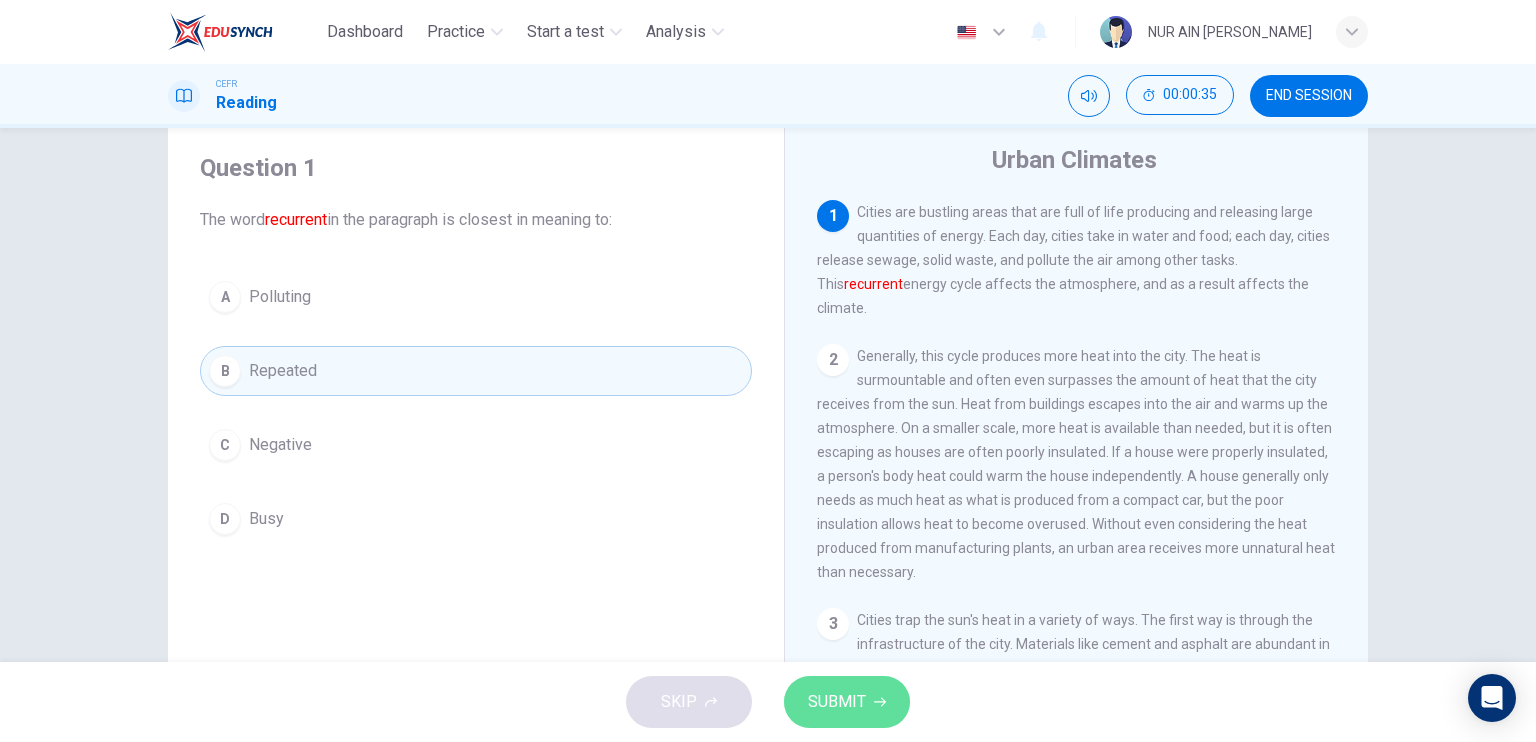 click on "SUBMIT" at bounding box center [837, 702] 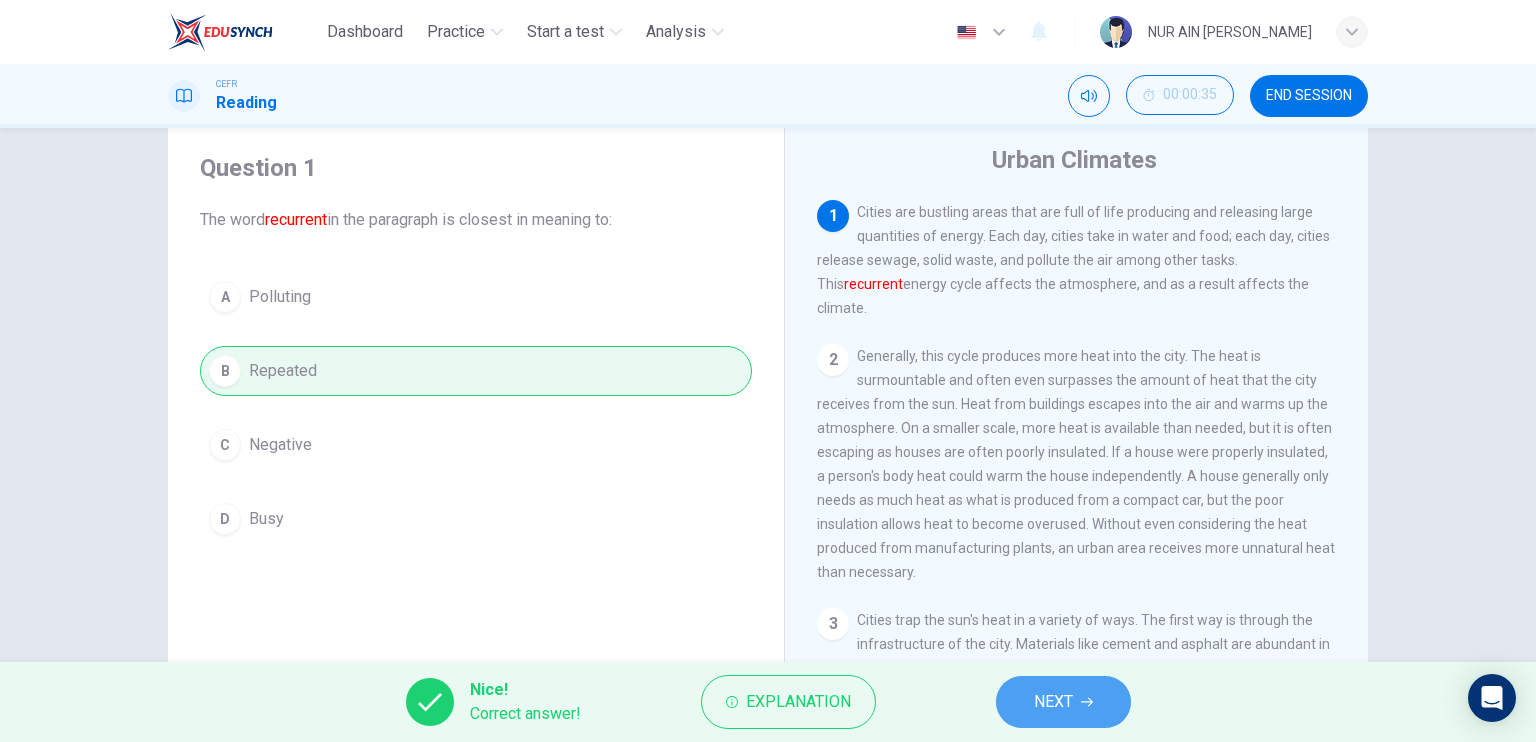 click on "NEXT" at bounding box center [1063, 702] 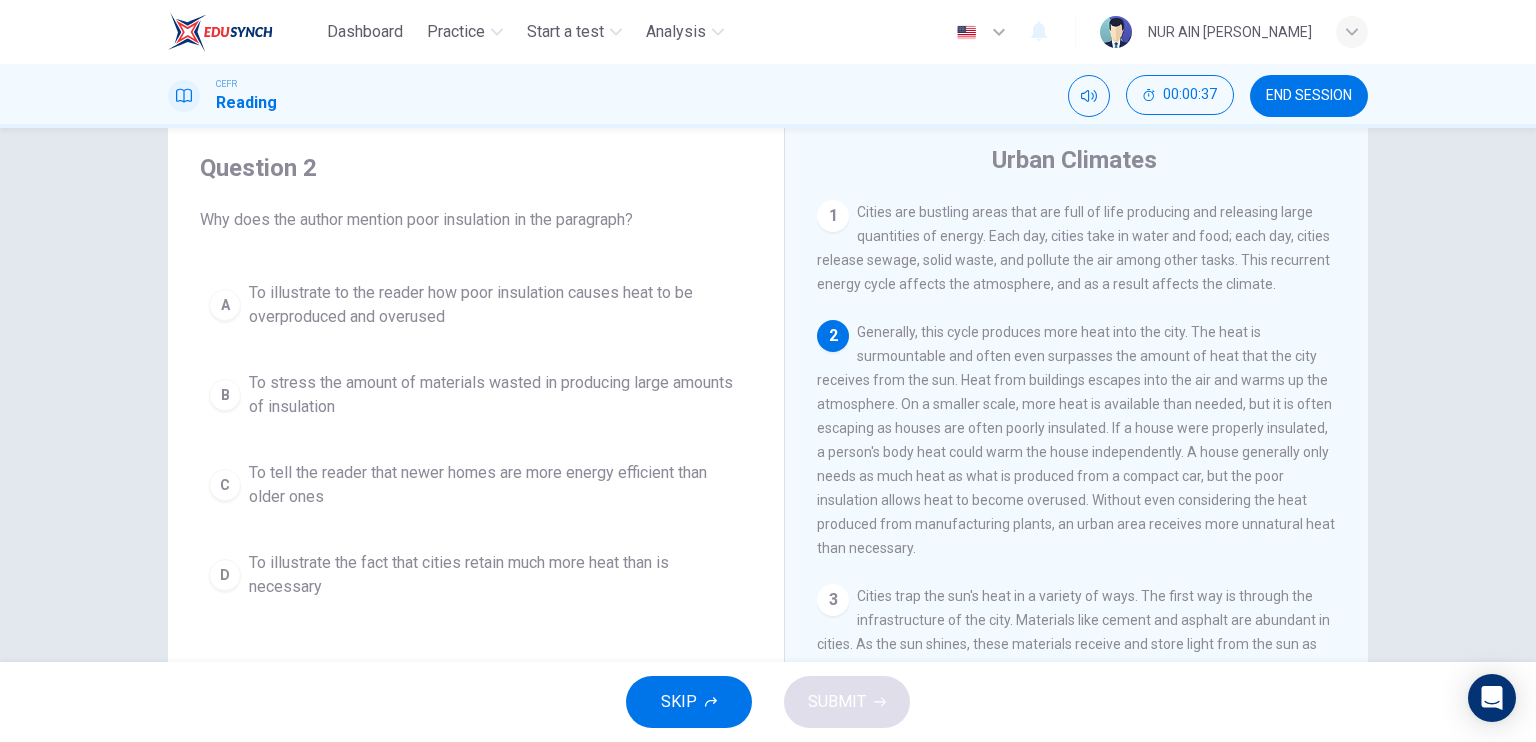 scroll, scrollTop: 63, scrollLeft: 0, axis: vertical 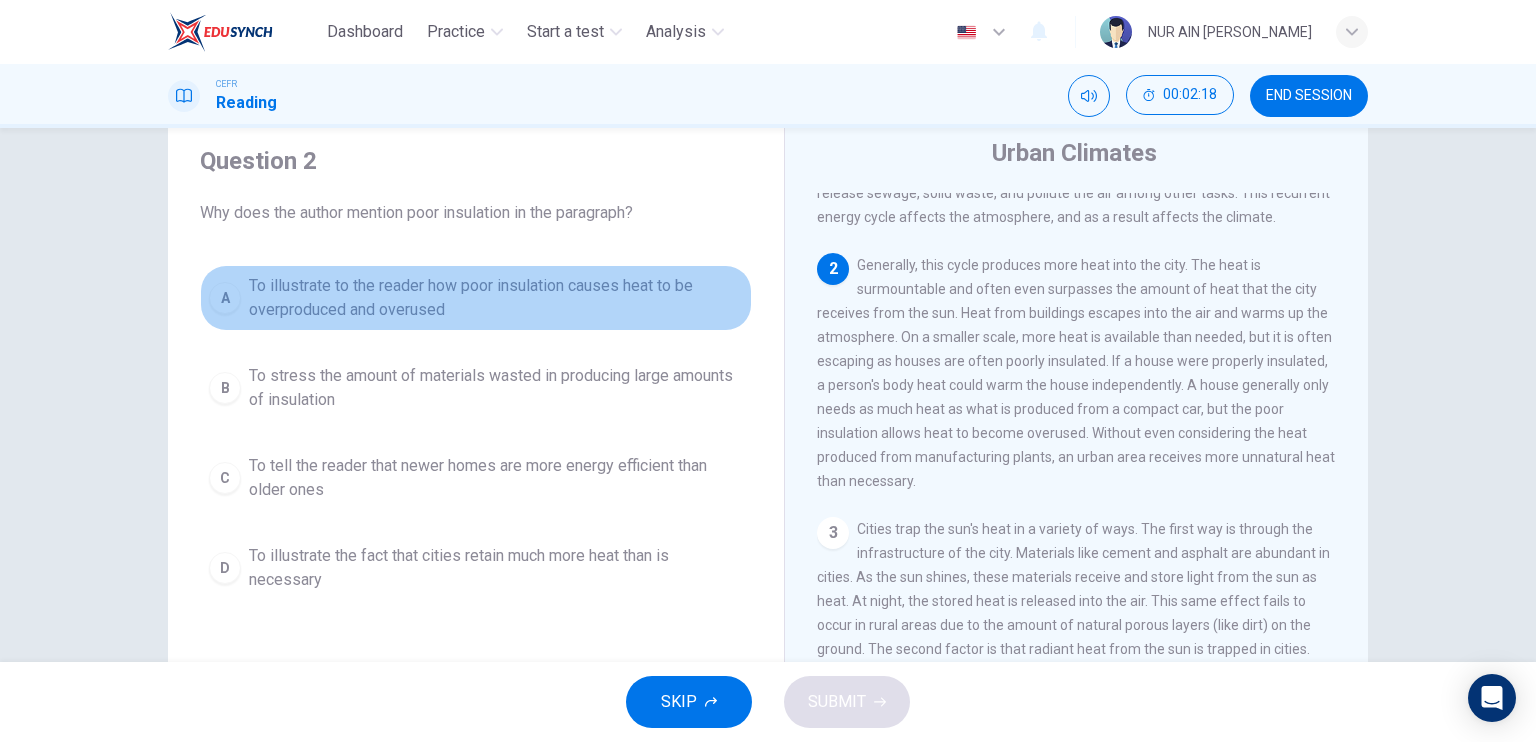click on "To illustrate to the reader how poor insulation causes heat to be overproduced and overused" at bounding box center [496, 298] 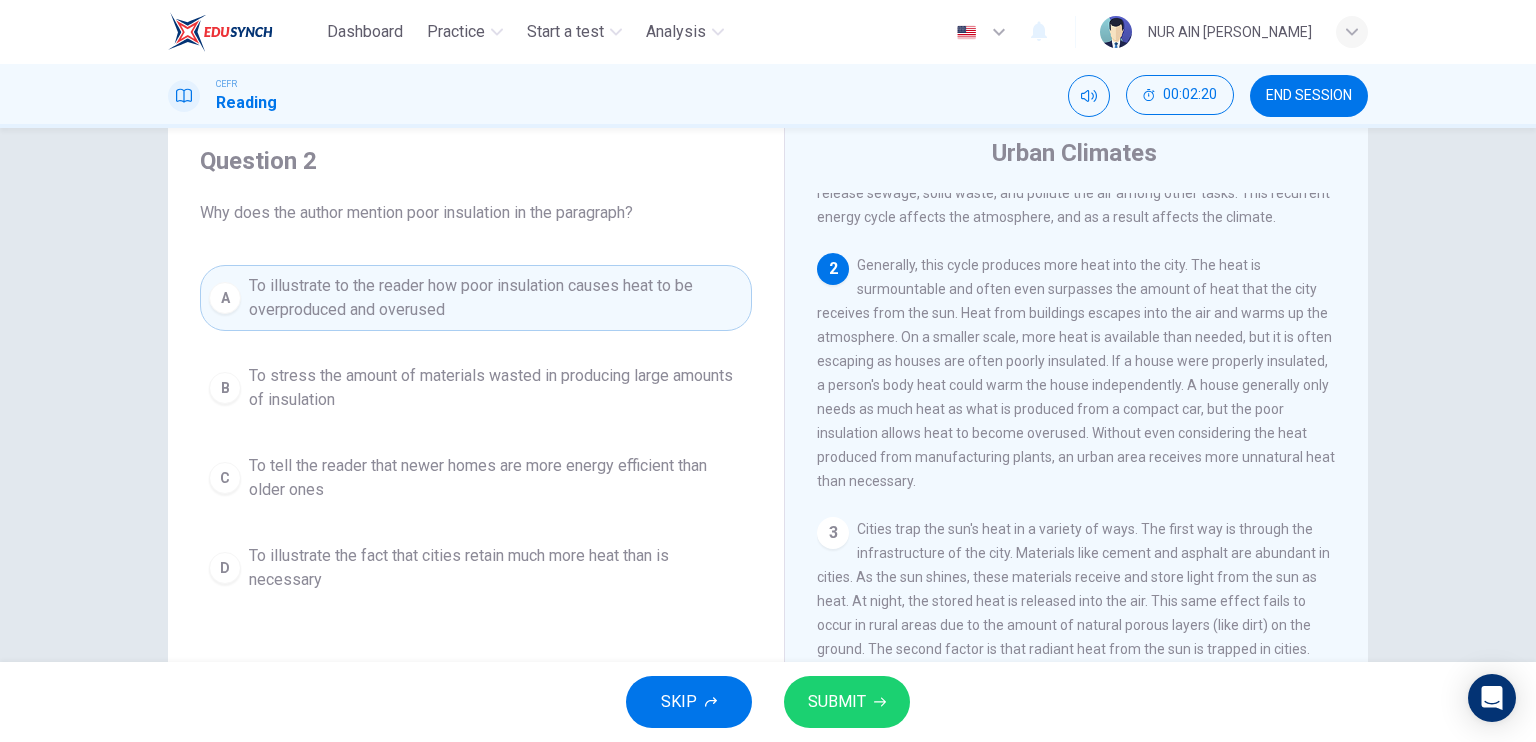 drag, startPoint x: 848, startPoint y: 667, endPoint x: 848, endPoint y: 682, distance: 15 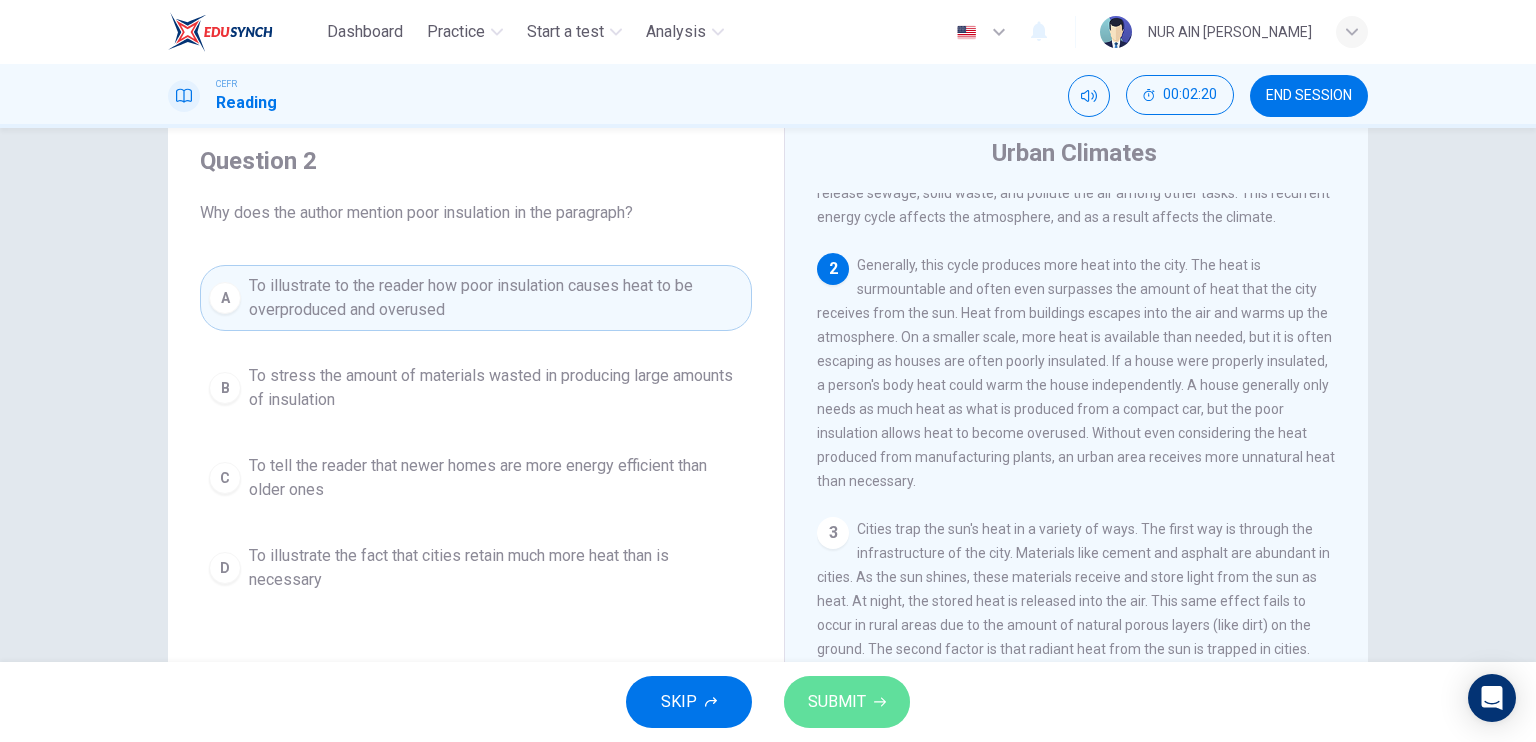 click on "SUBMIT" at bounding box center [847, 702] 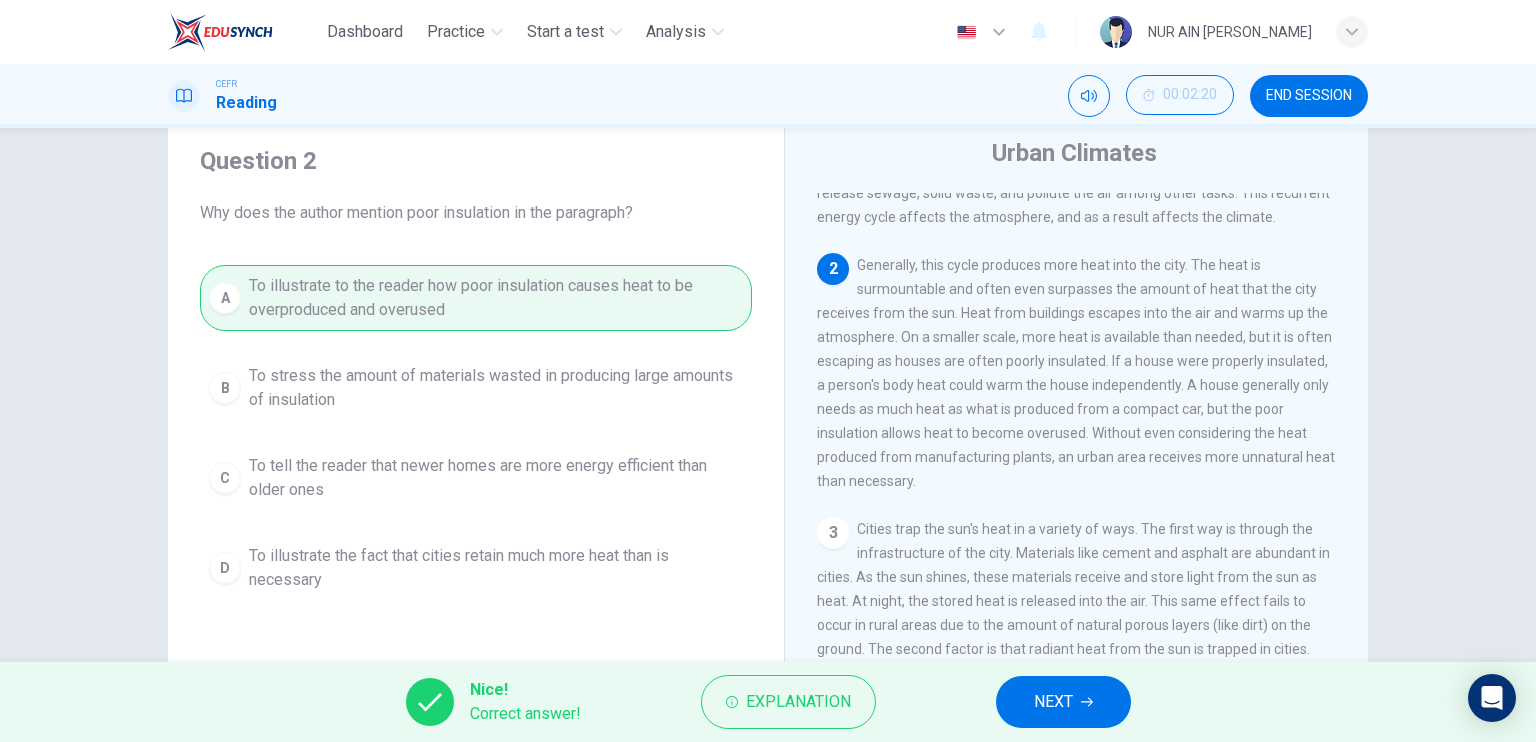click on "NEXT" at bounding box center (1063, 702) 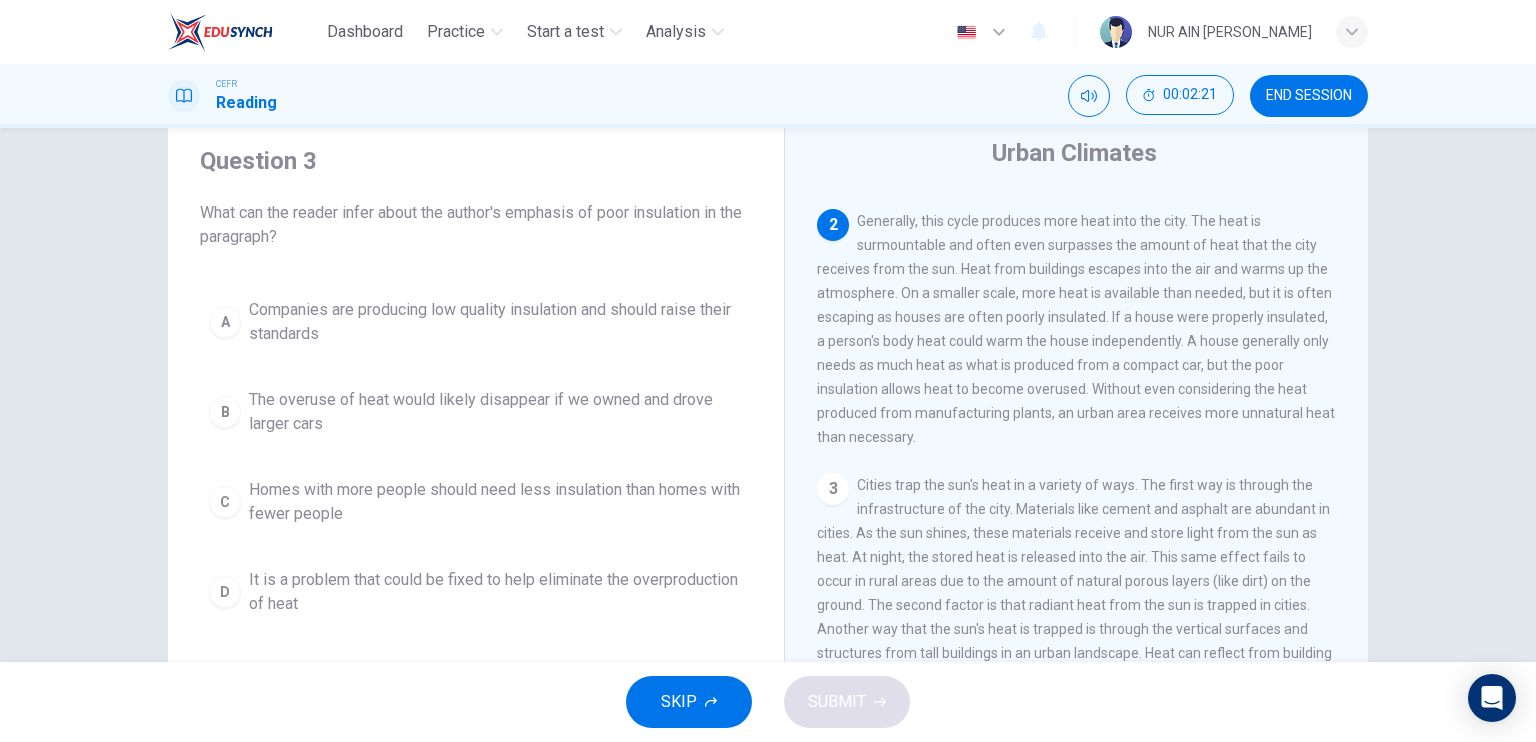 scroll, scrollTop: 96, scrollLeft: 0, axis: vertical 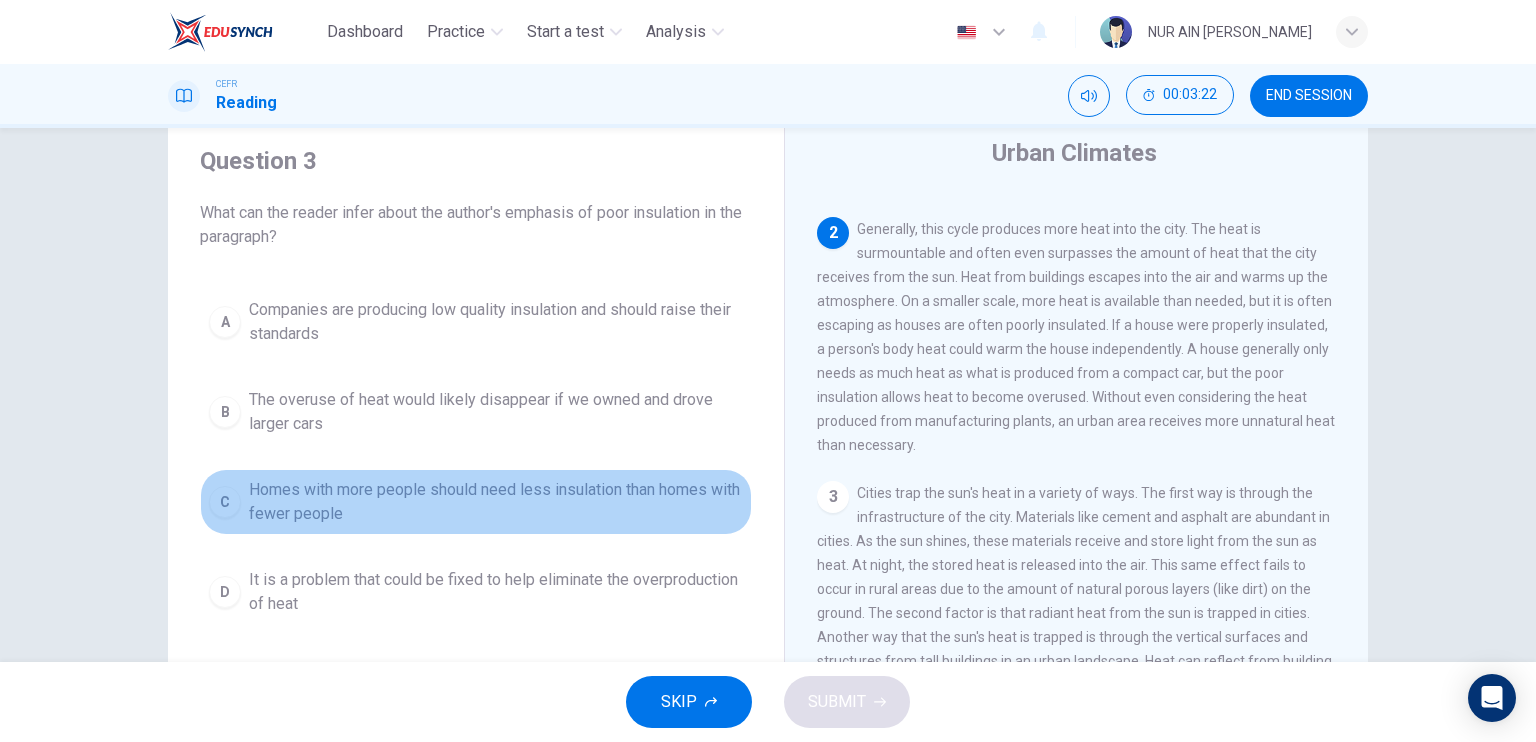 click on "Homes with more people should need less insulation than homes with fewer people" at bounding box center [496, 502] 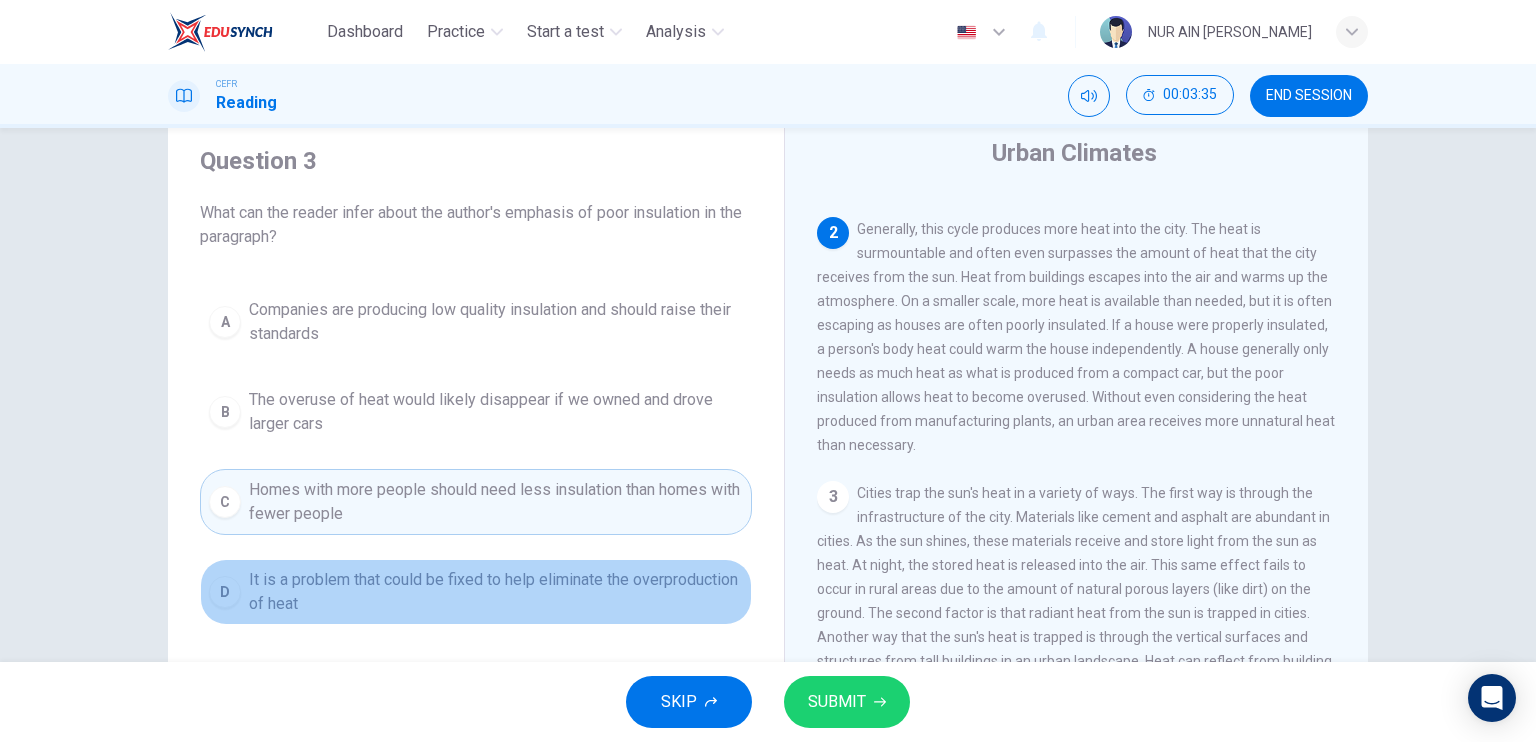 click on "It is a problem that could be fixed to help eliminate the overproduction of heat" at bounding box center [496, 592] 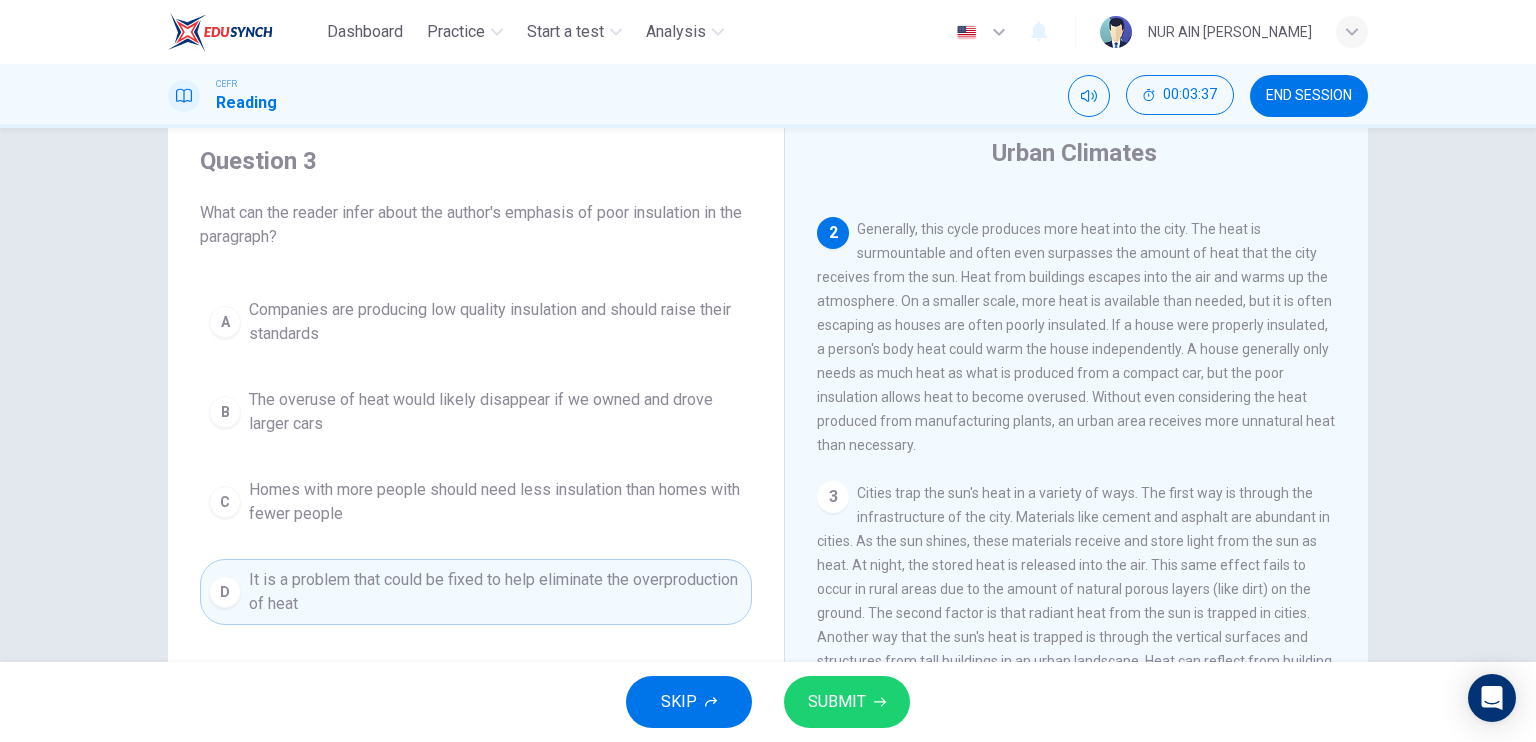 click on "A Companies are producing low quality insulation and should raise their standards B The overuse of heat would likely disappear if we owned and drove larger cars C Homes with more people should need less insulation than homes with fewer people D It is a problem that could be fixed to help eliminate the overproduction of heat" at bounding box center [476, 457] 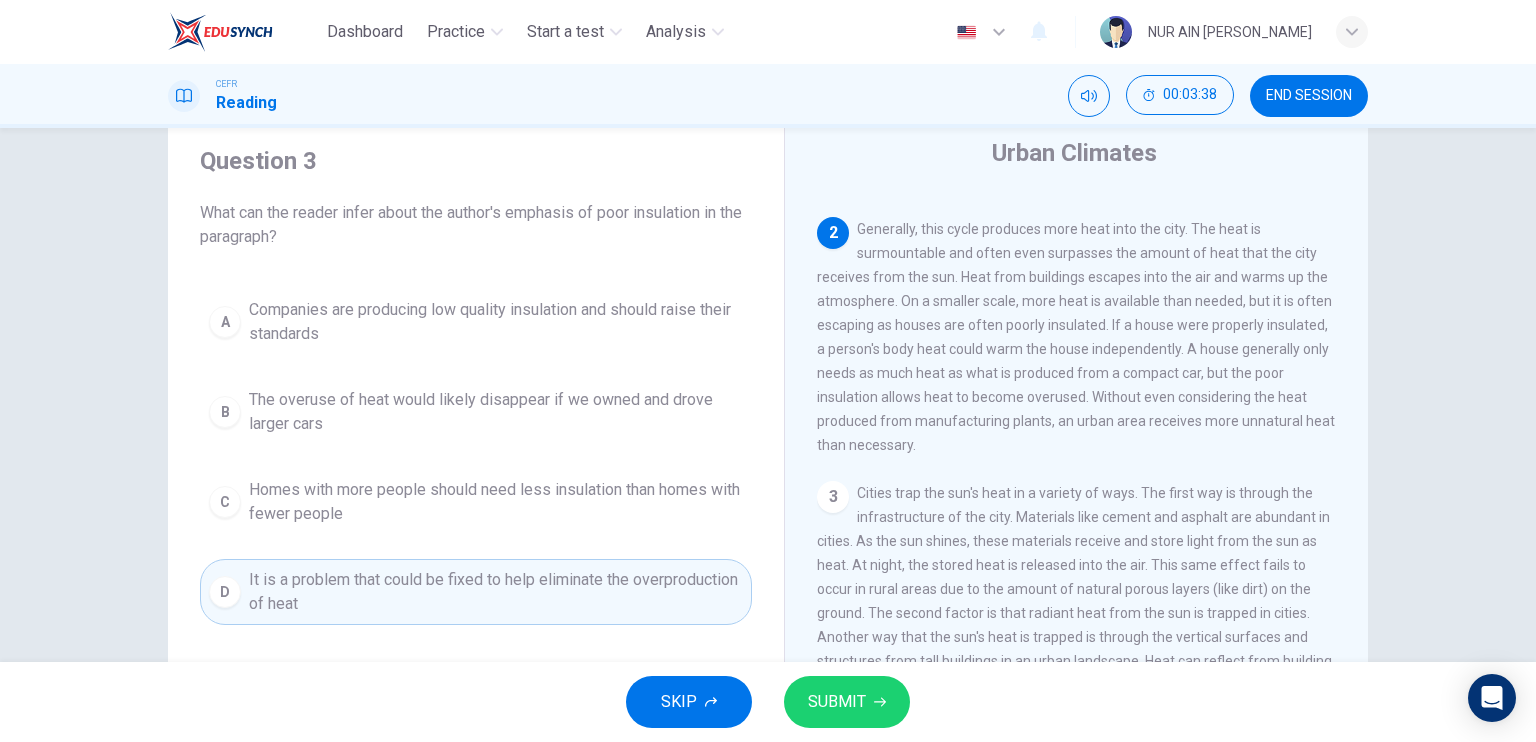 click on "SUBMIT" at bounding box center (837, 702) 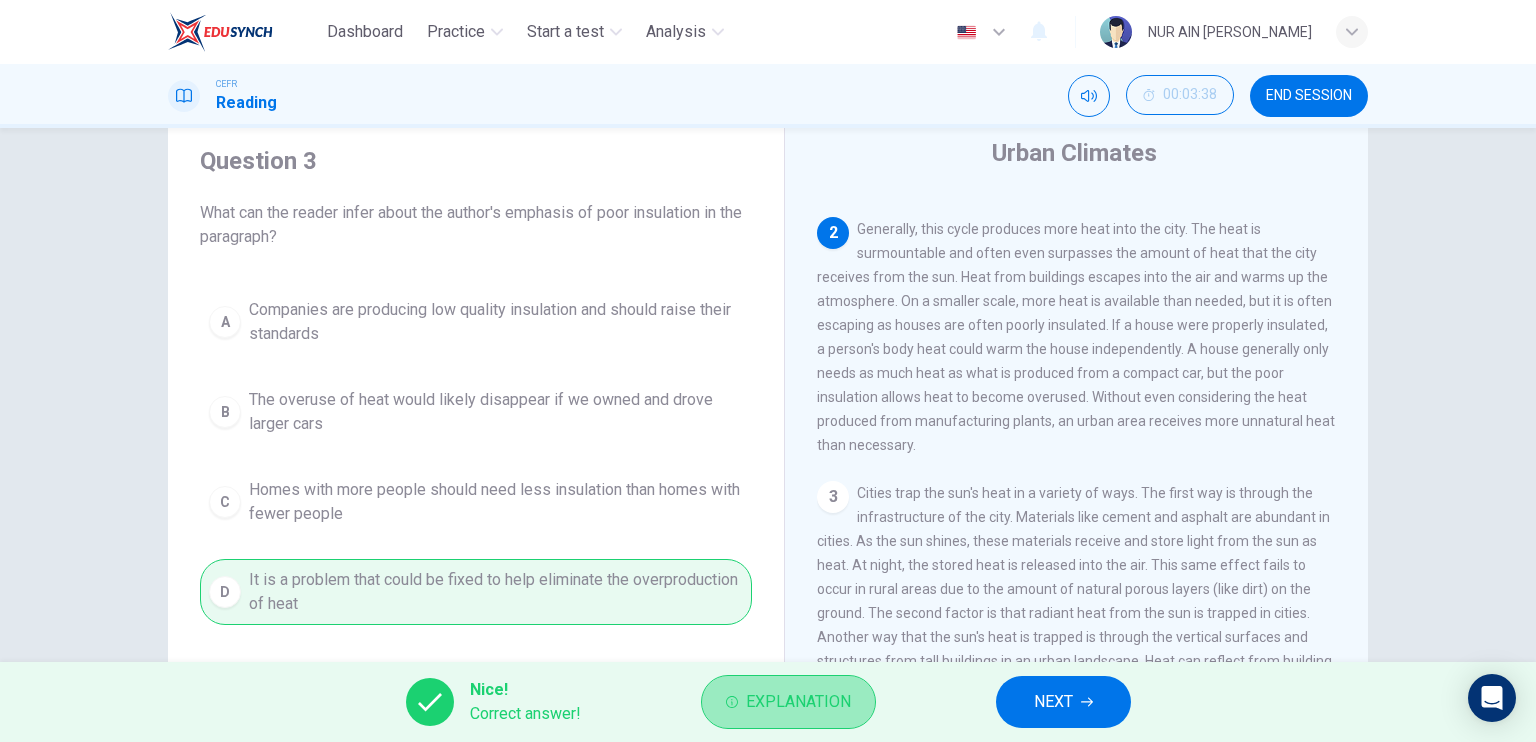 click on "Explanation" at bounding box center (798, 702) 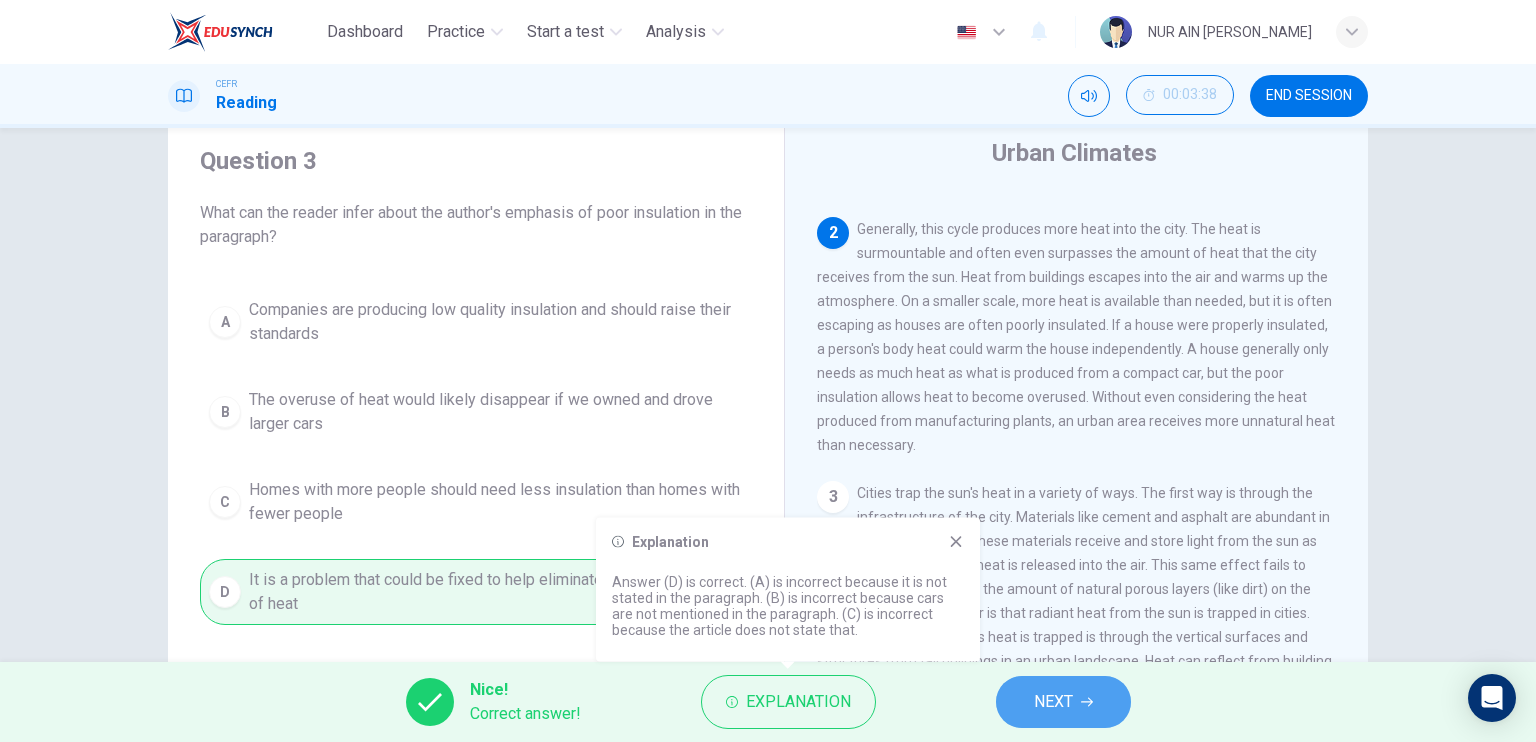 click on "NEXT" at bounding box center (1053, 702) 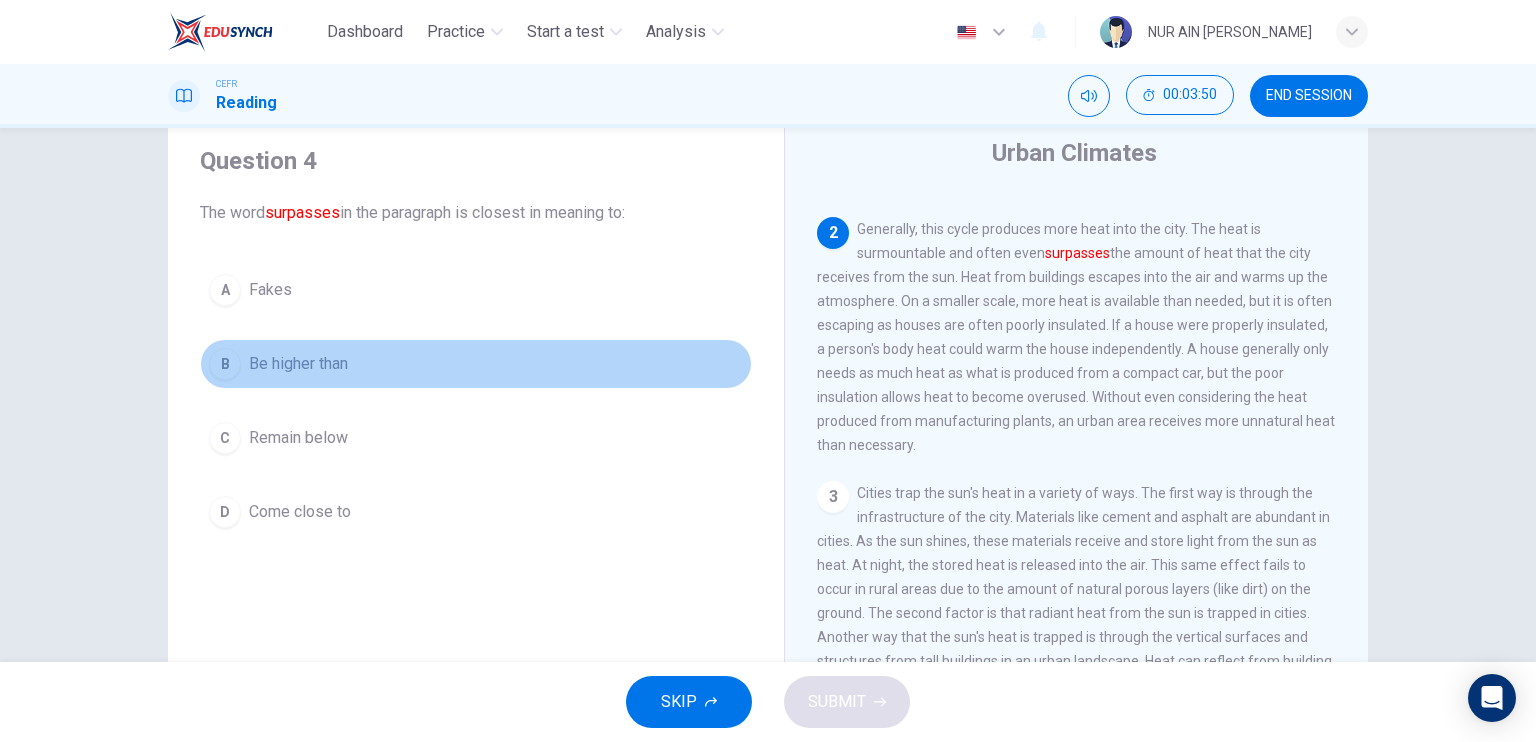 click on "Be higher than" at bounding box center [298, 364] 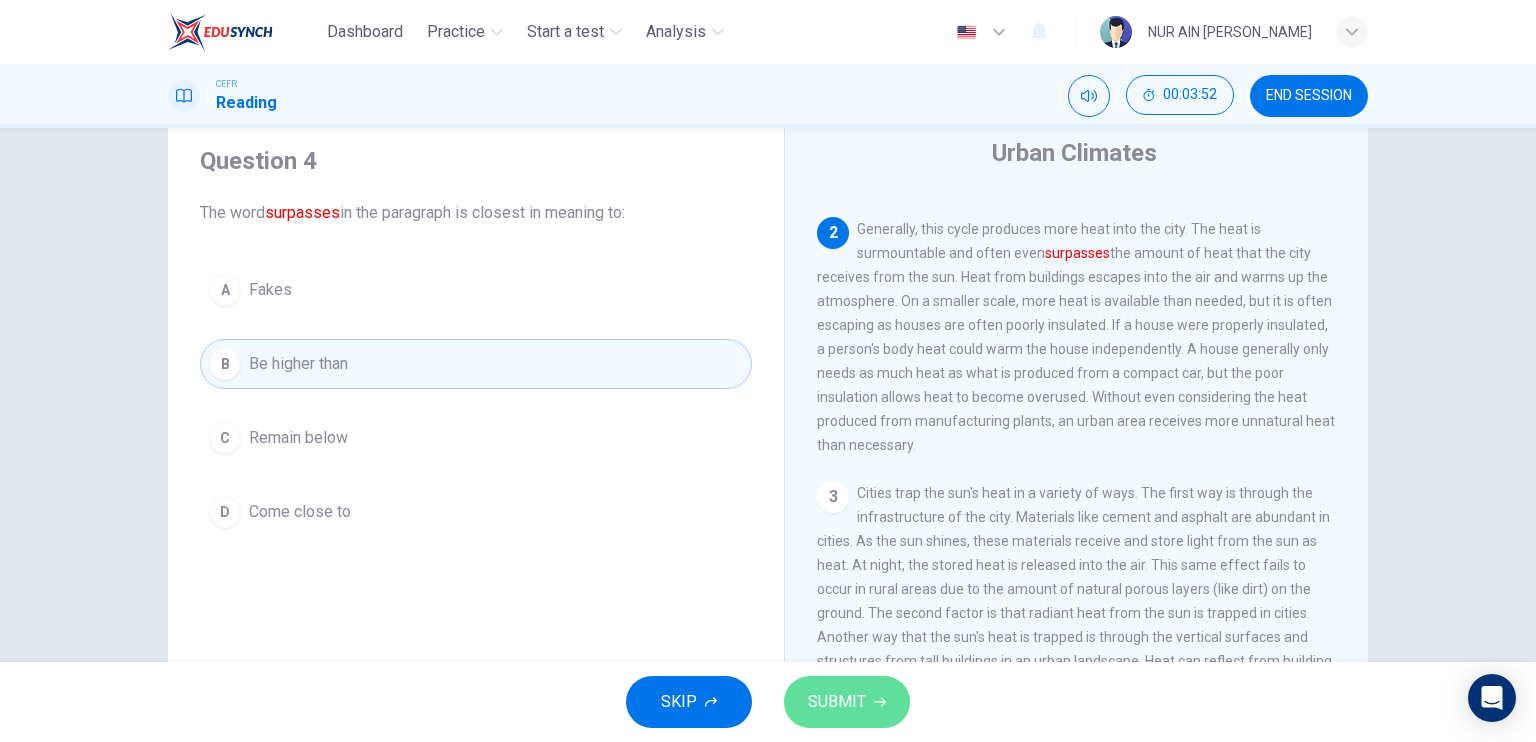 click on "SUBMIT" at bounding box center [837, 702] 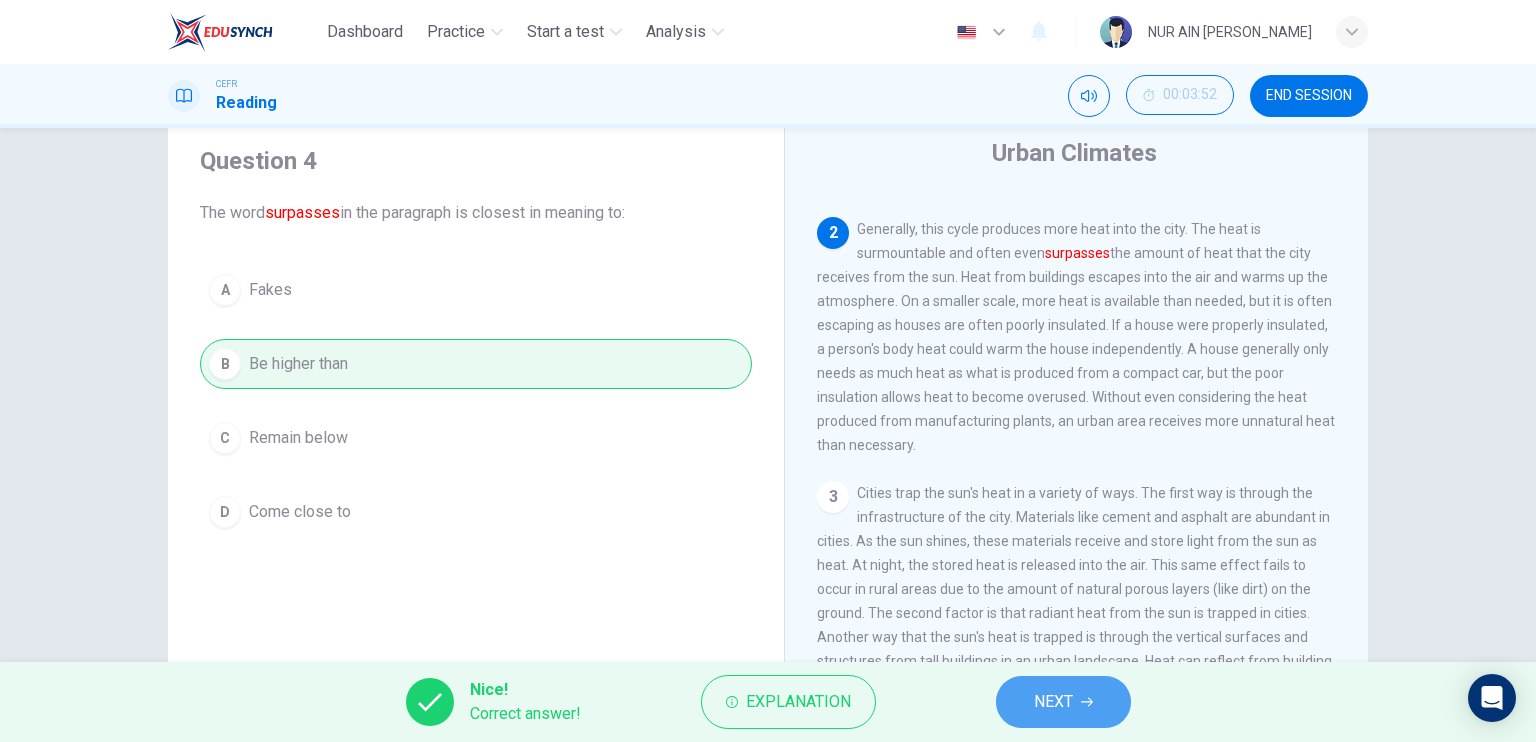 click on "NEXT" at bounding box center (1063, 702) 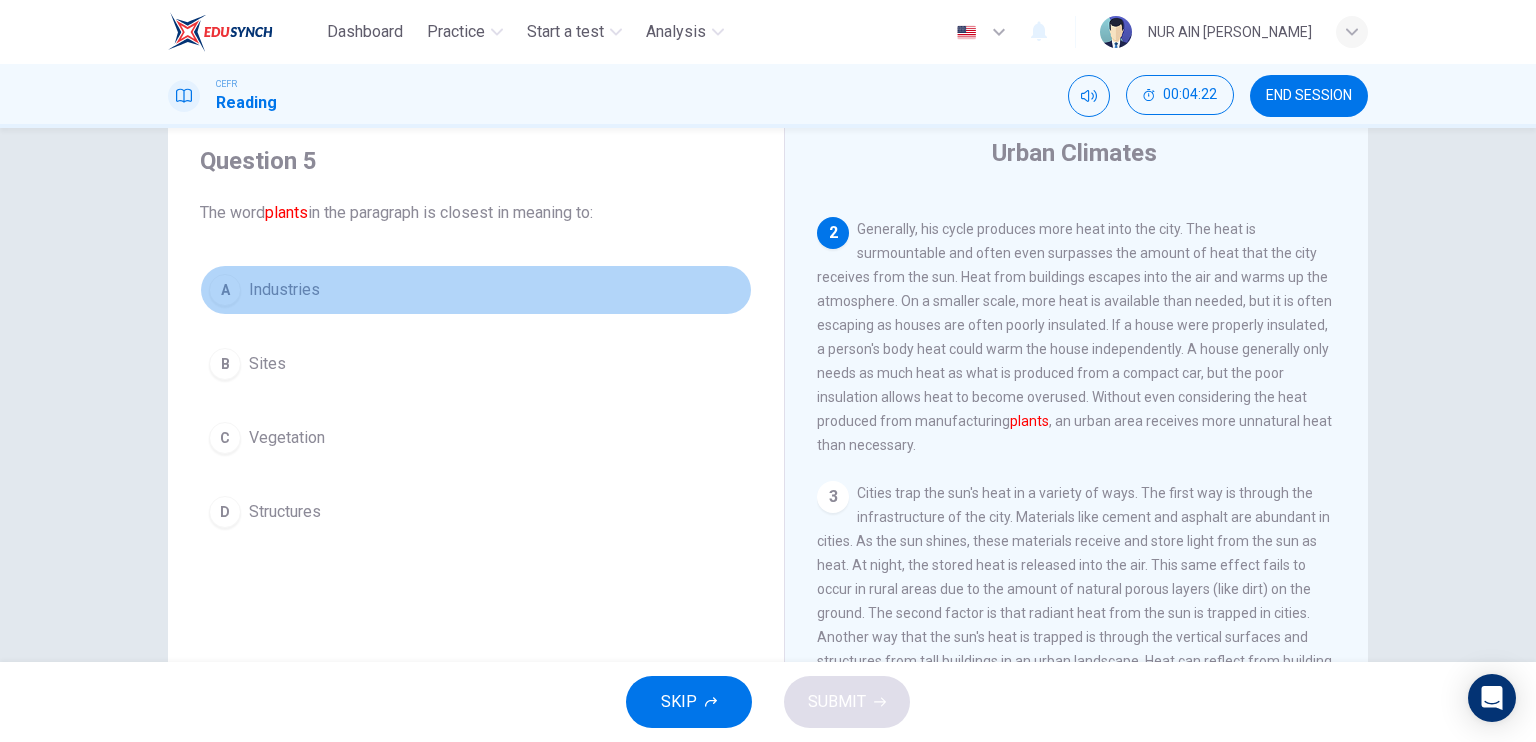 click on "Industries" at bounding box center [284, 290] 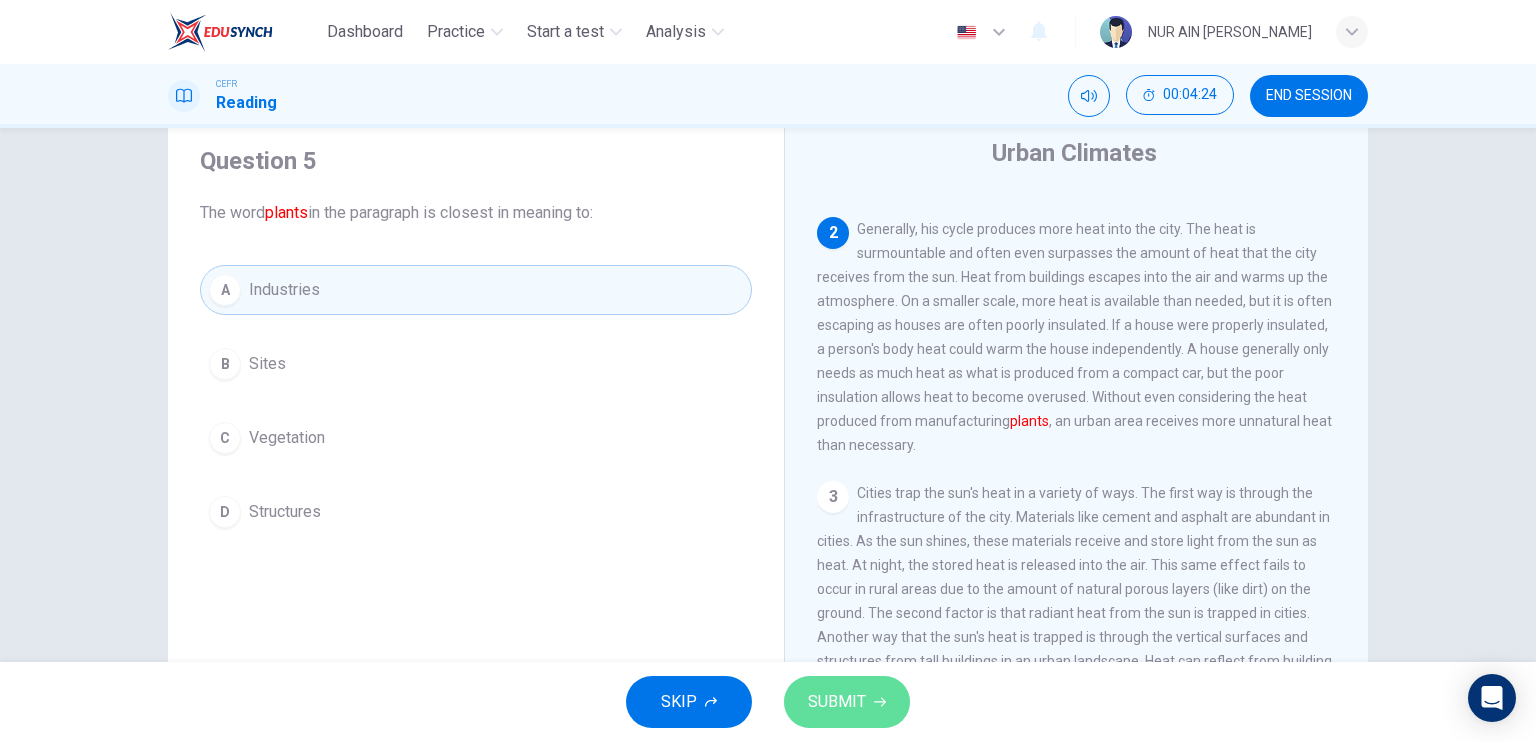 click on "SUBMIT" at bounding box center [847, 702] 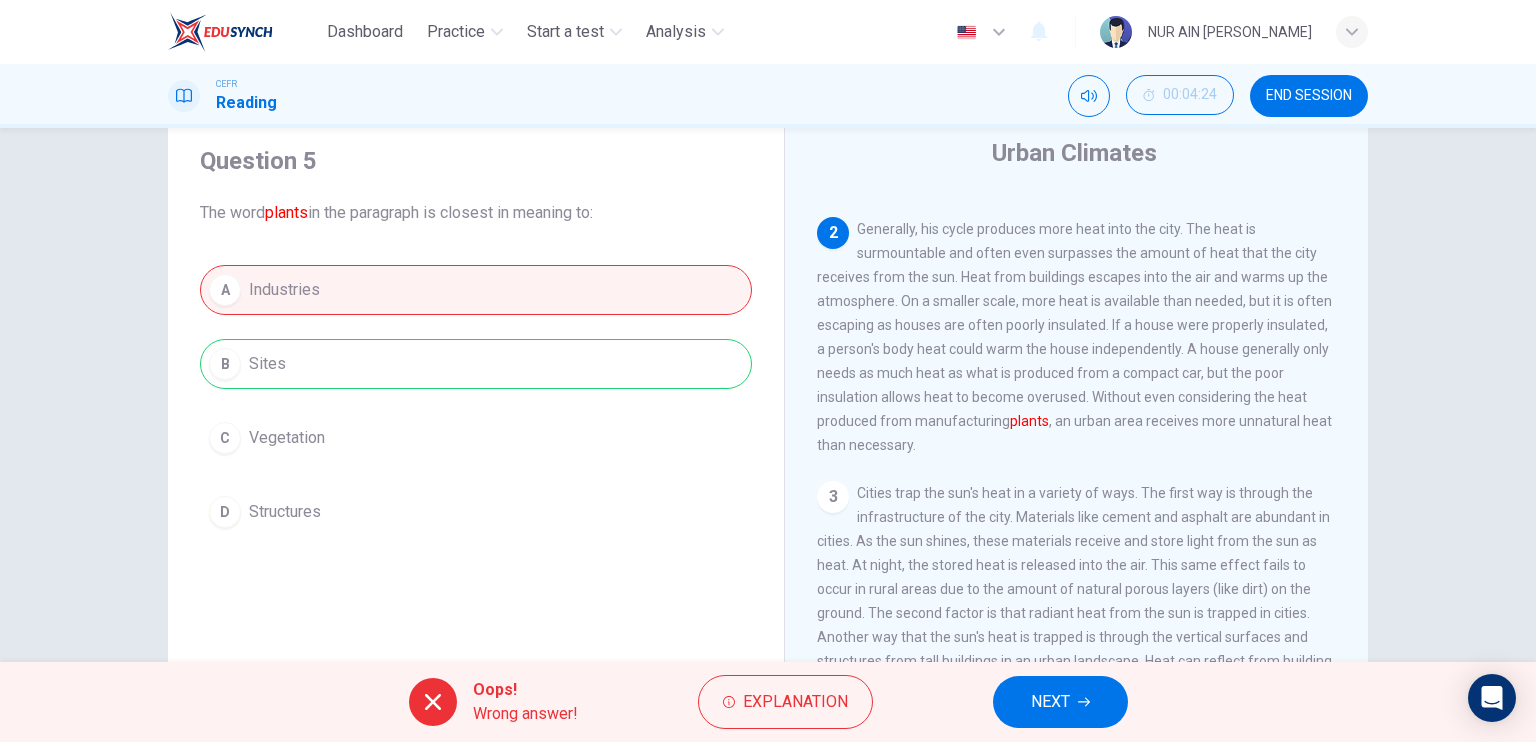 click on "NEXT" at bounding box center [1050, 702] 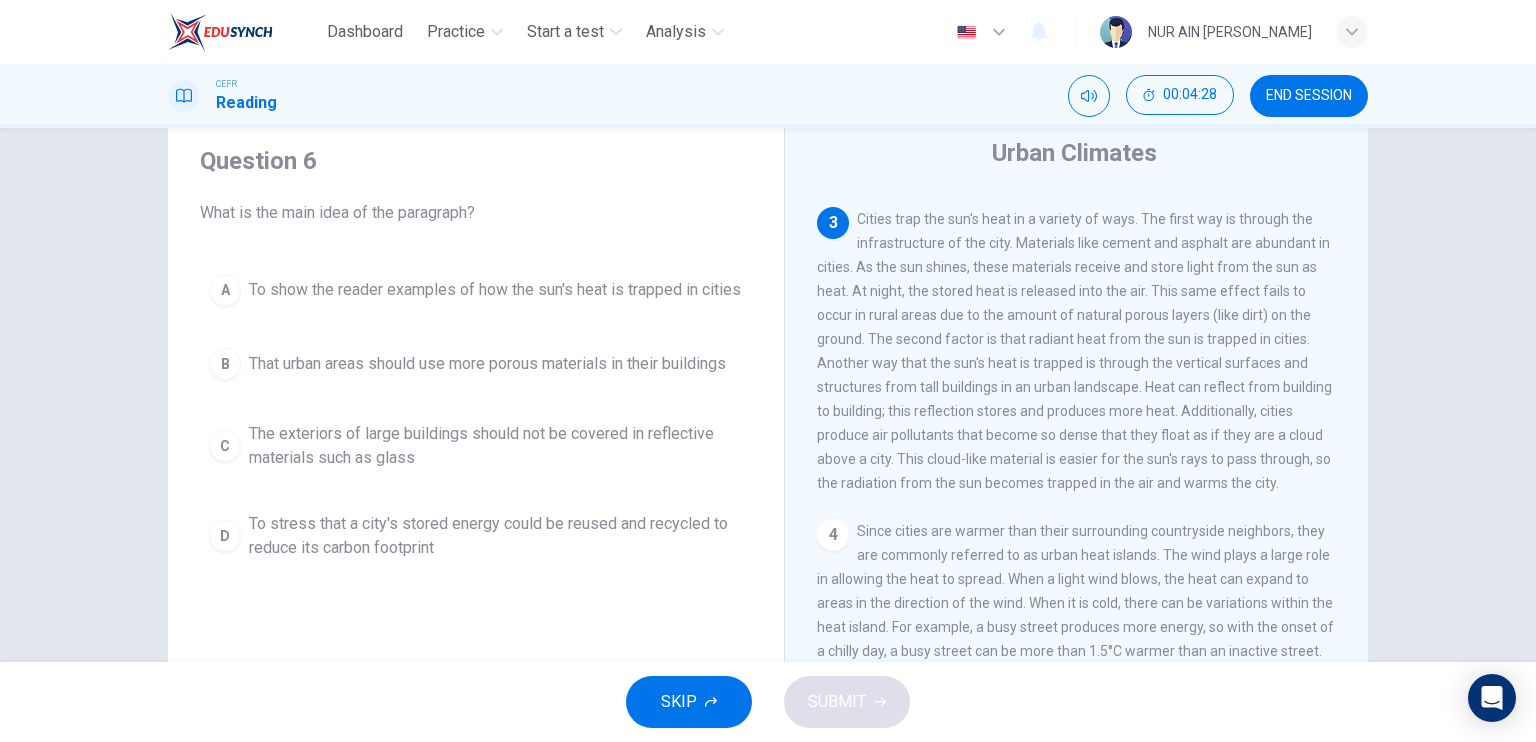 scroll, scrollTop: 367, scrollLeft: 0, axis: vertical 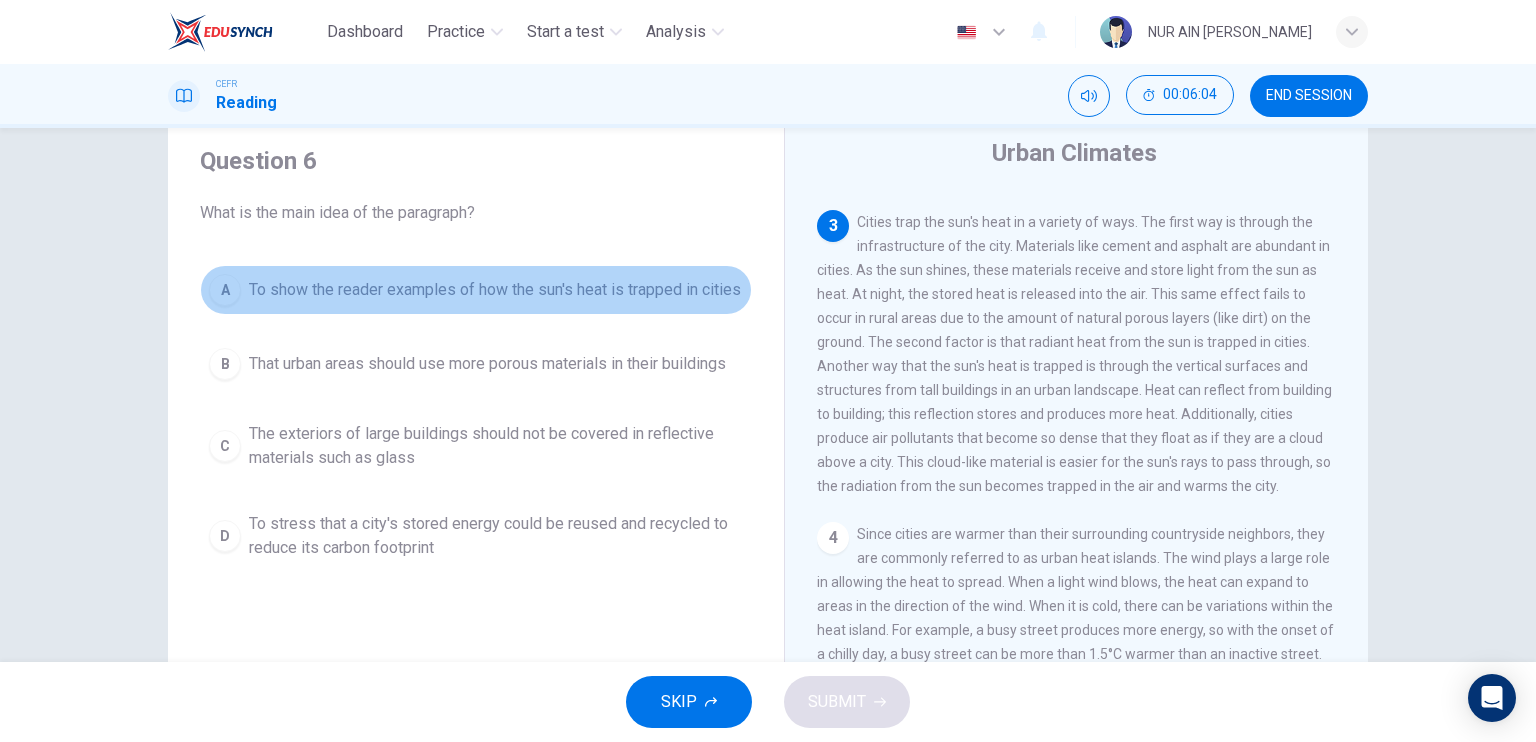 click on "To show the reader examples of how the sun's heat is trapped in cities" at bounding box center [495, 290] 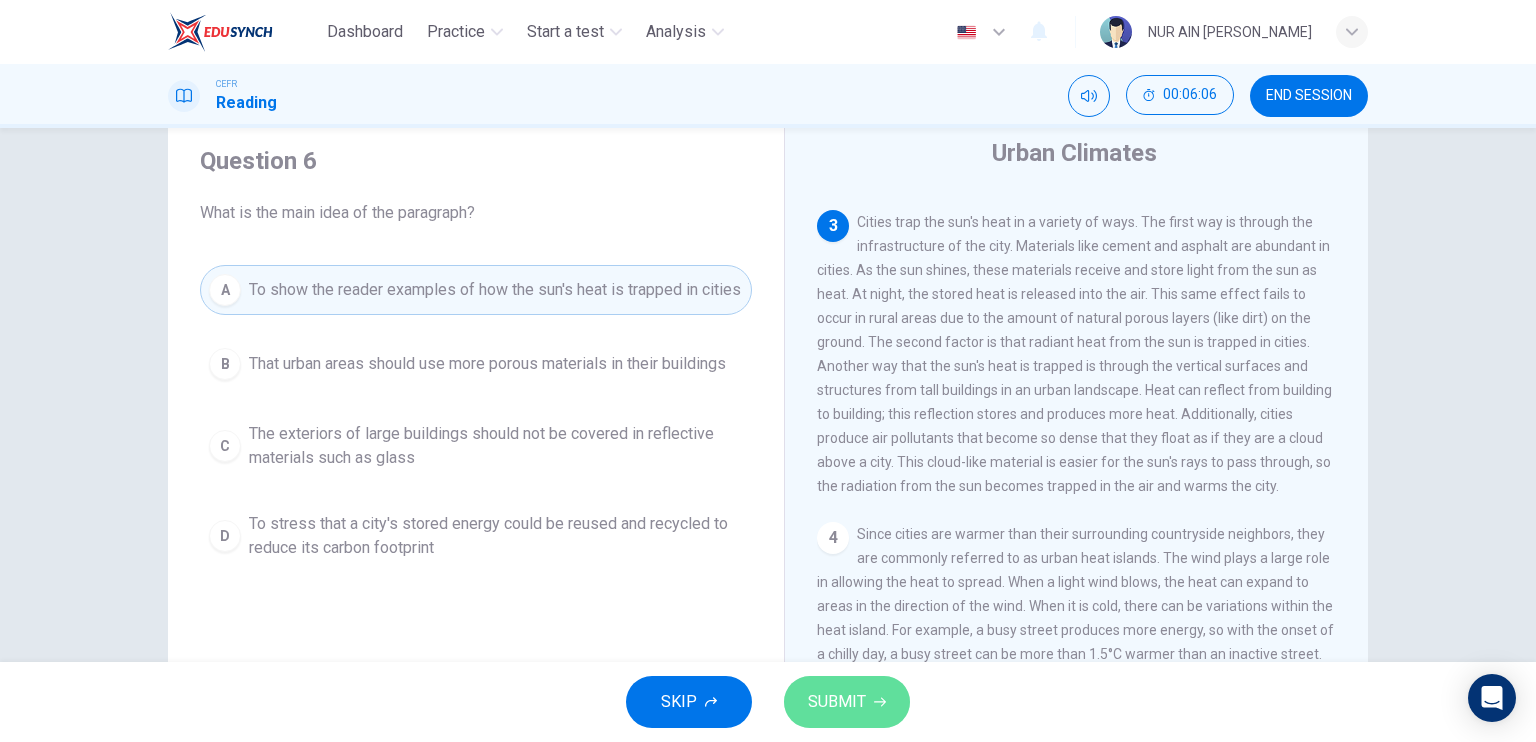 click on "SUBMIT" at bounding box center (837, 702) 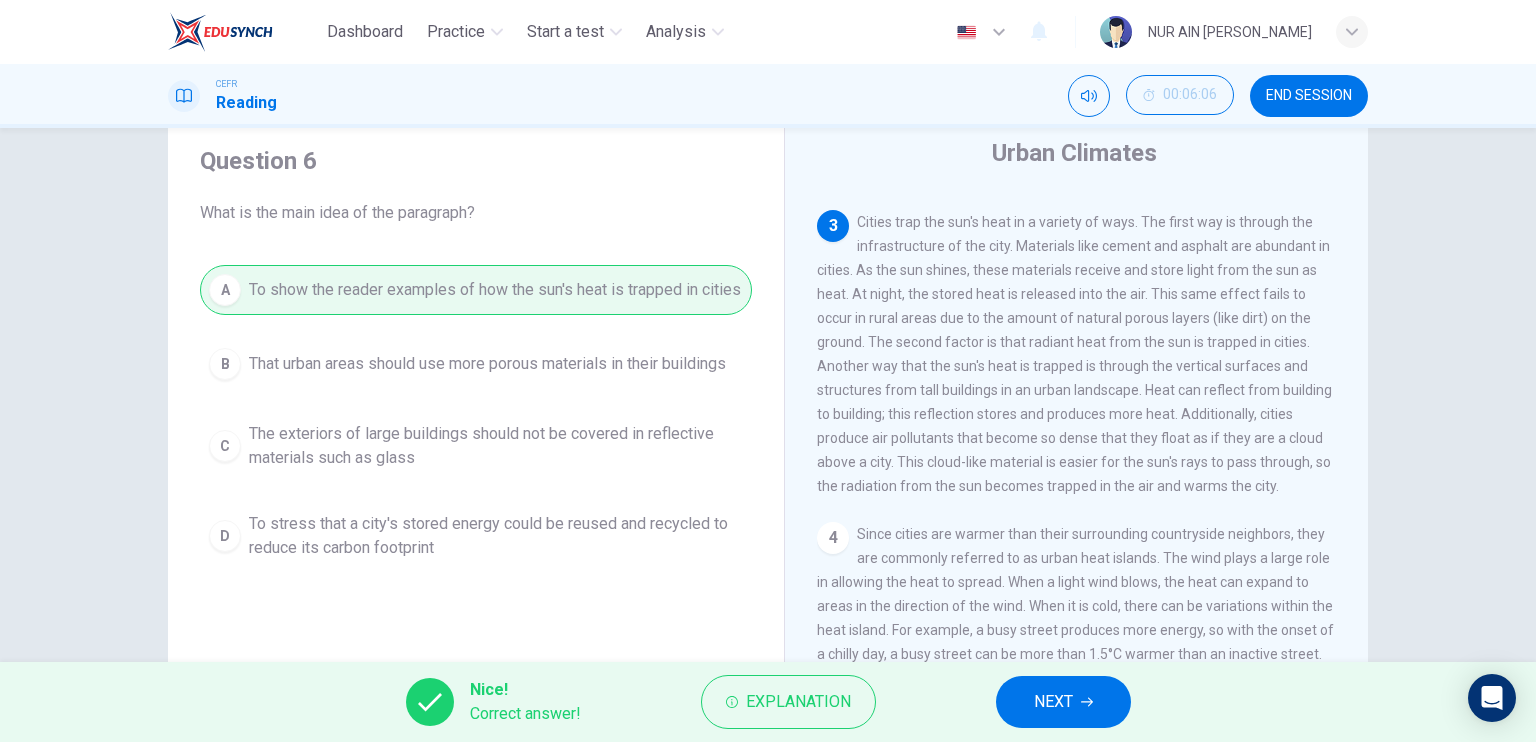 click on "Nice! Correct answer! Explanation NEXT" at bounding box center [768, 702] 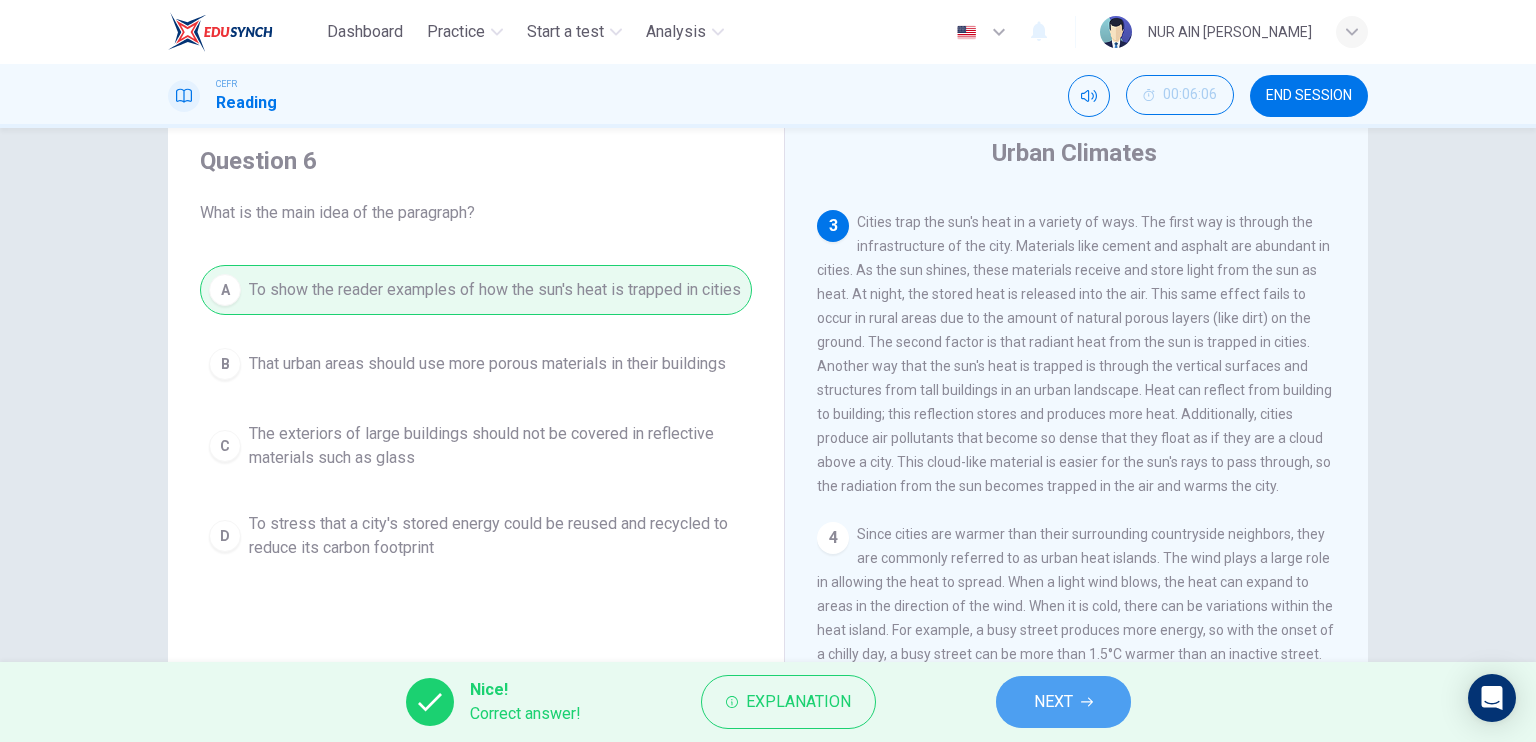 click on "NEXT" at bounding box center [1063, 702] 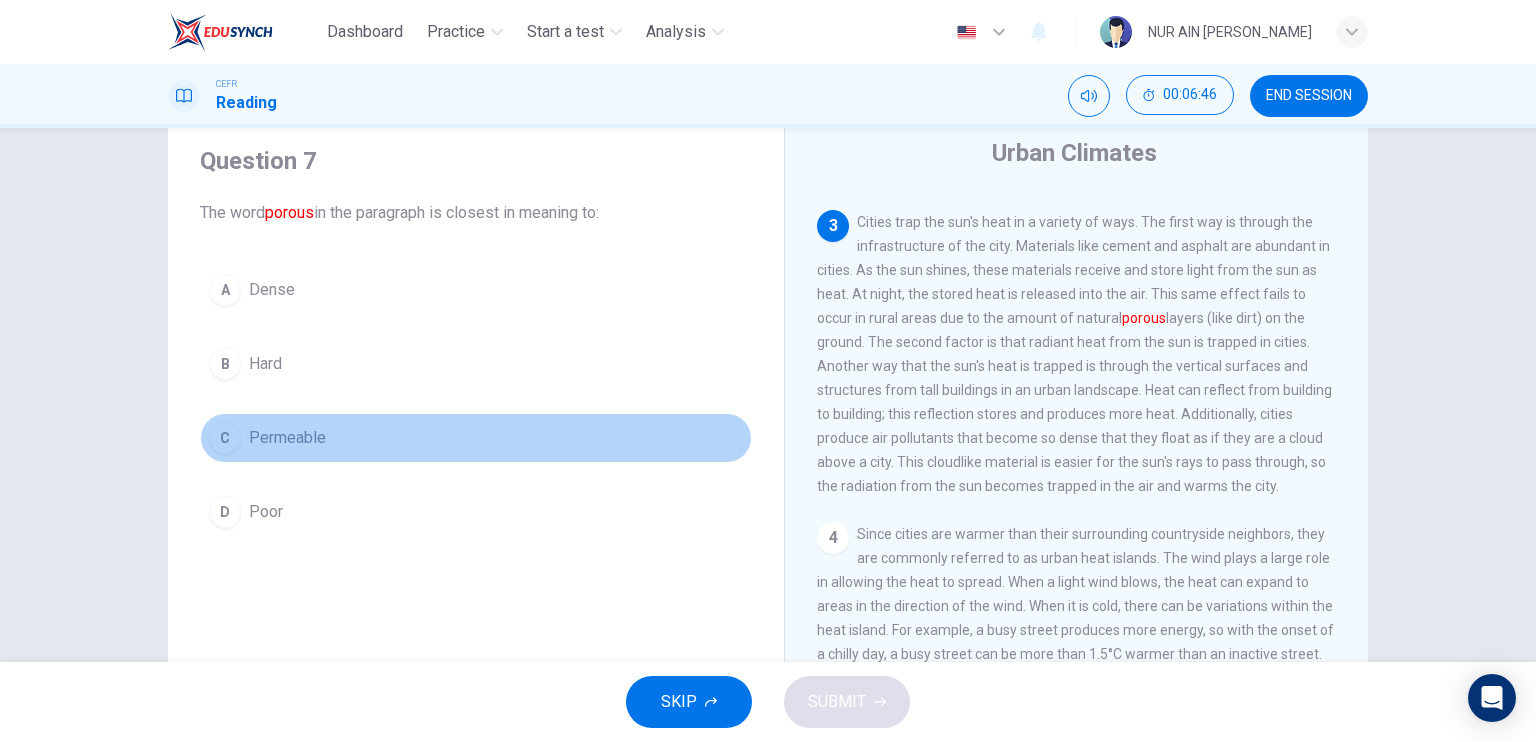 click on "Permeable" at bounding box center [287, 438] 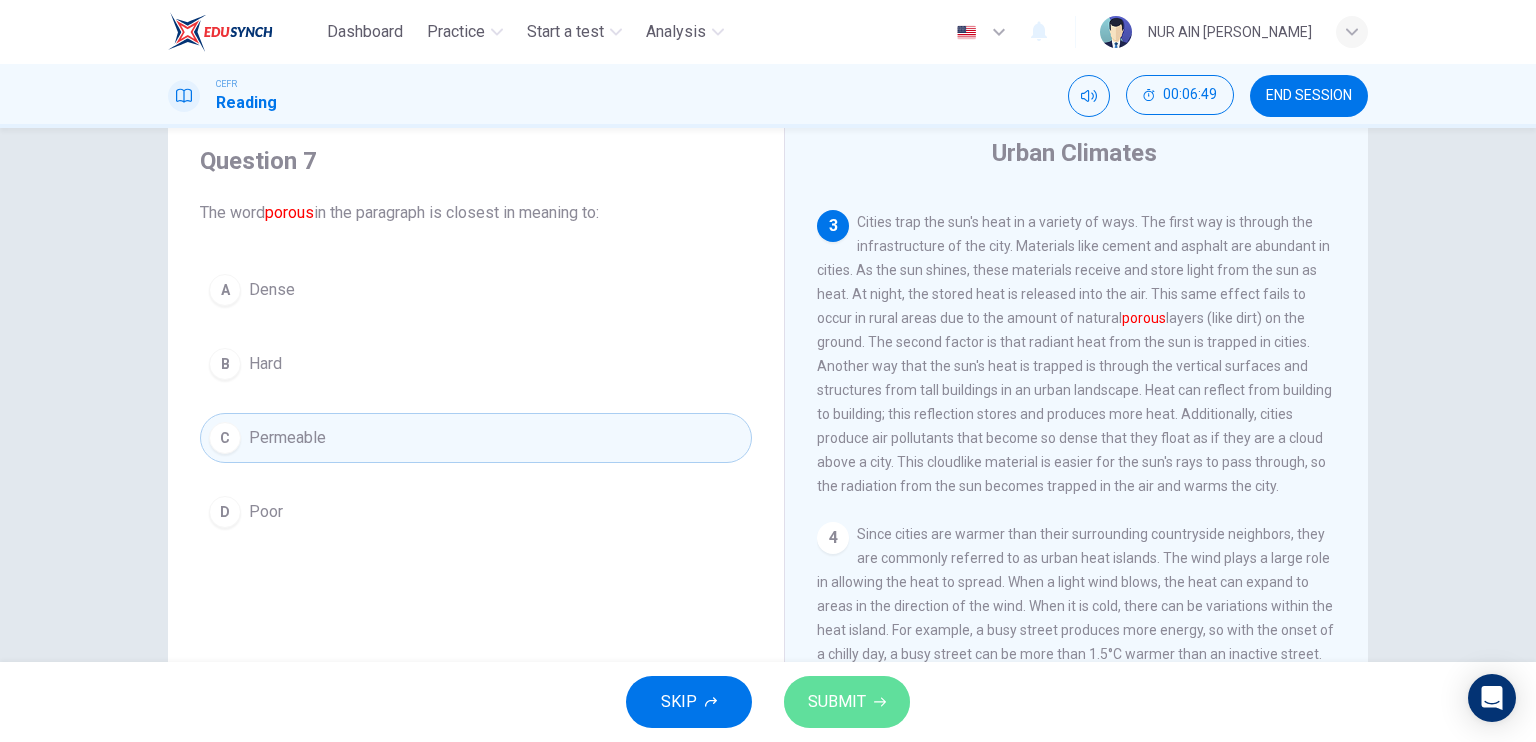 click on "SUBMIT" at bounding box center [837, 702] 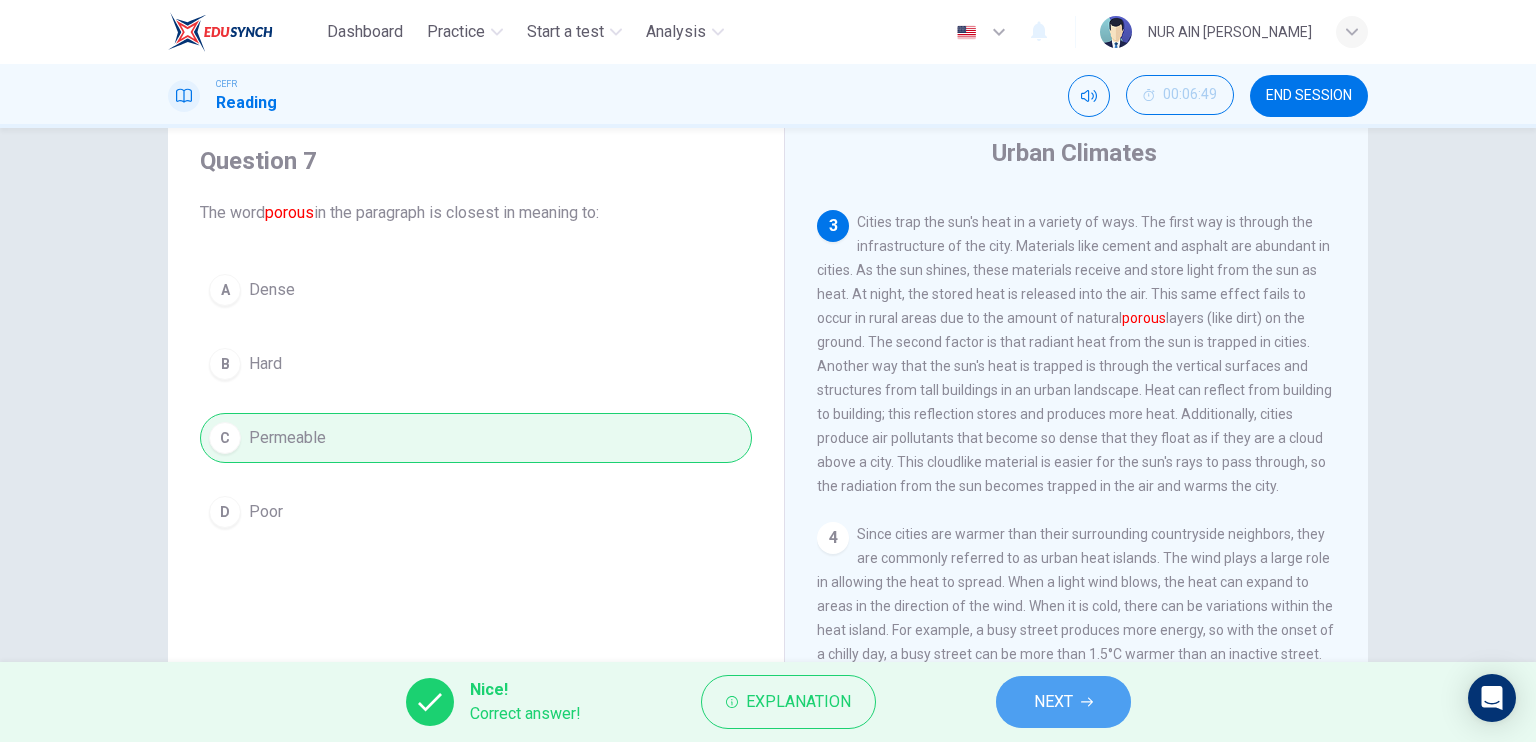 click on "NEXT" at bounding box center (1053, 702) 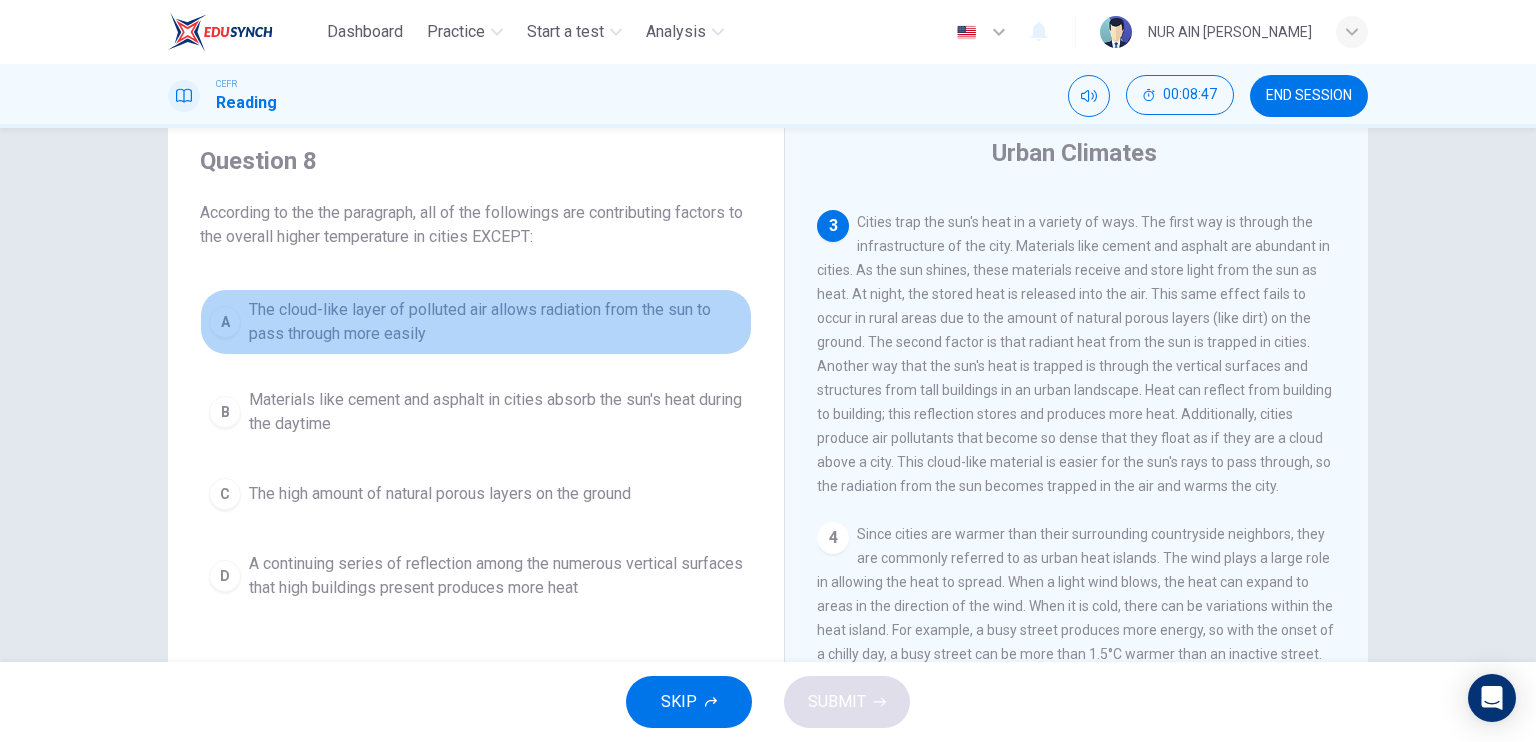 click on "A The cloud-like layer of polluted air allows radiation from the sun to pass through more easily" at bounding box center [476, 322] 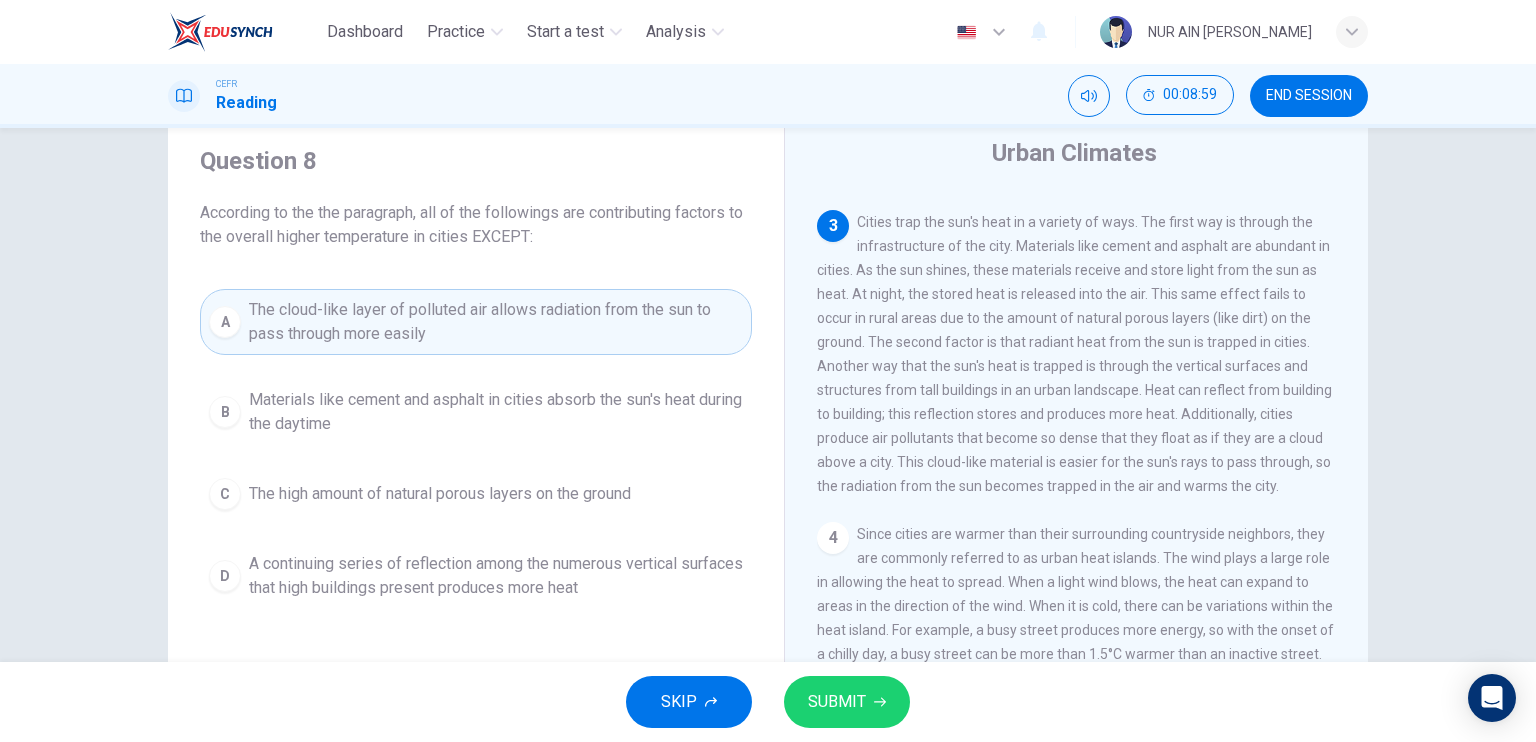 drag, startPoint x: 889, startPoint y: 732, endPoint x: 880, endPoint y: 708, distance: 25.632011 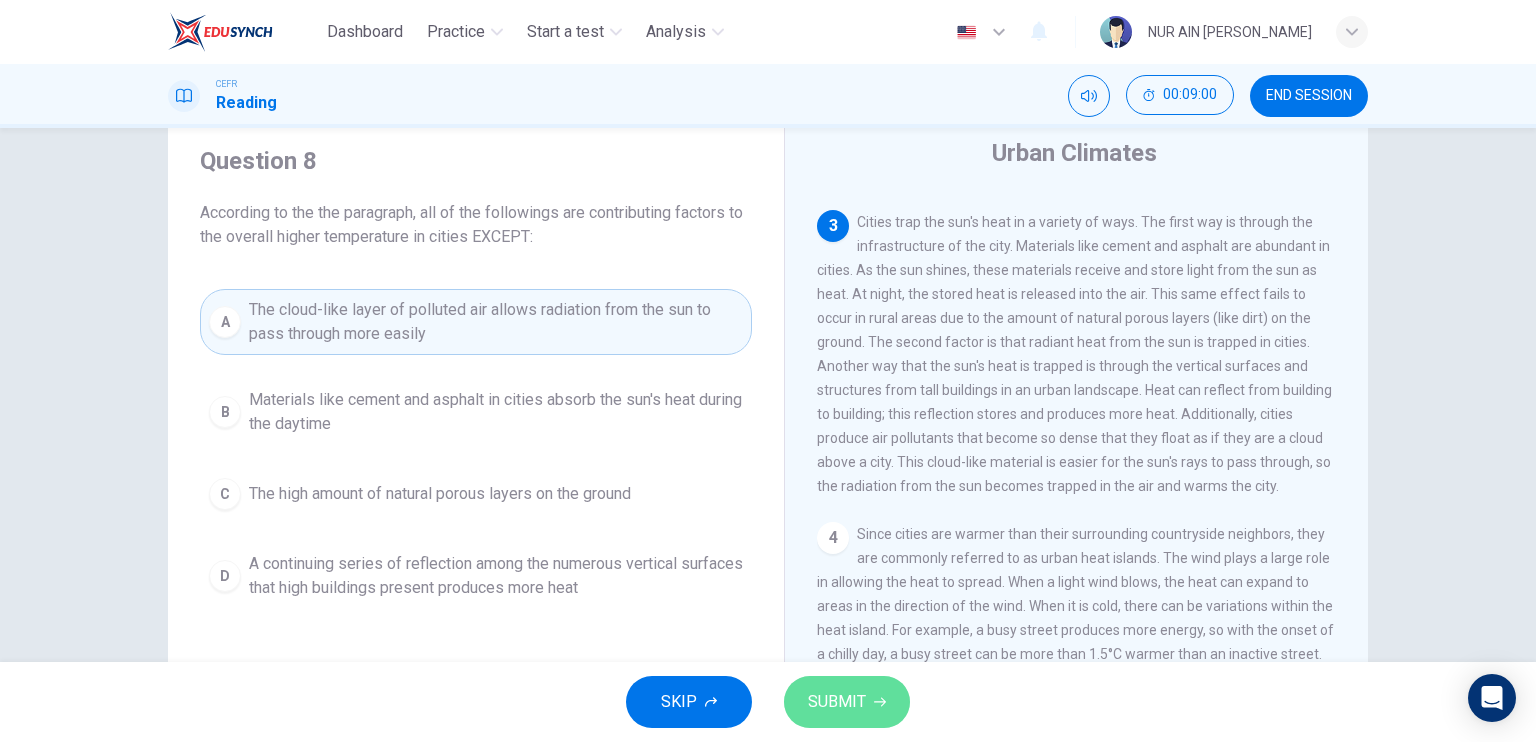 click on "SUBMIT" at bounding box center (847, 702) 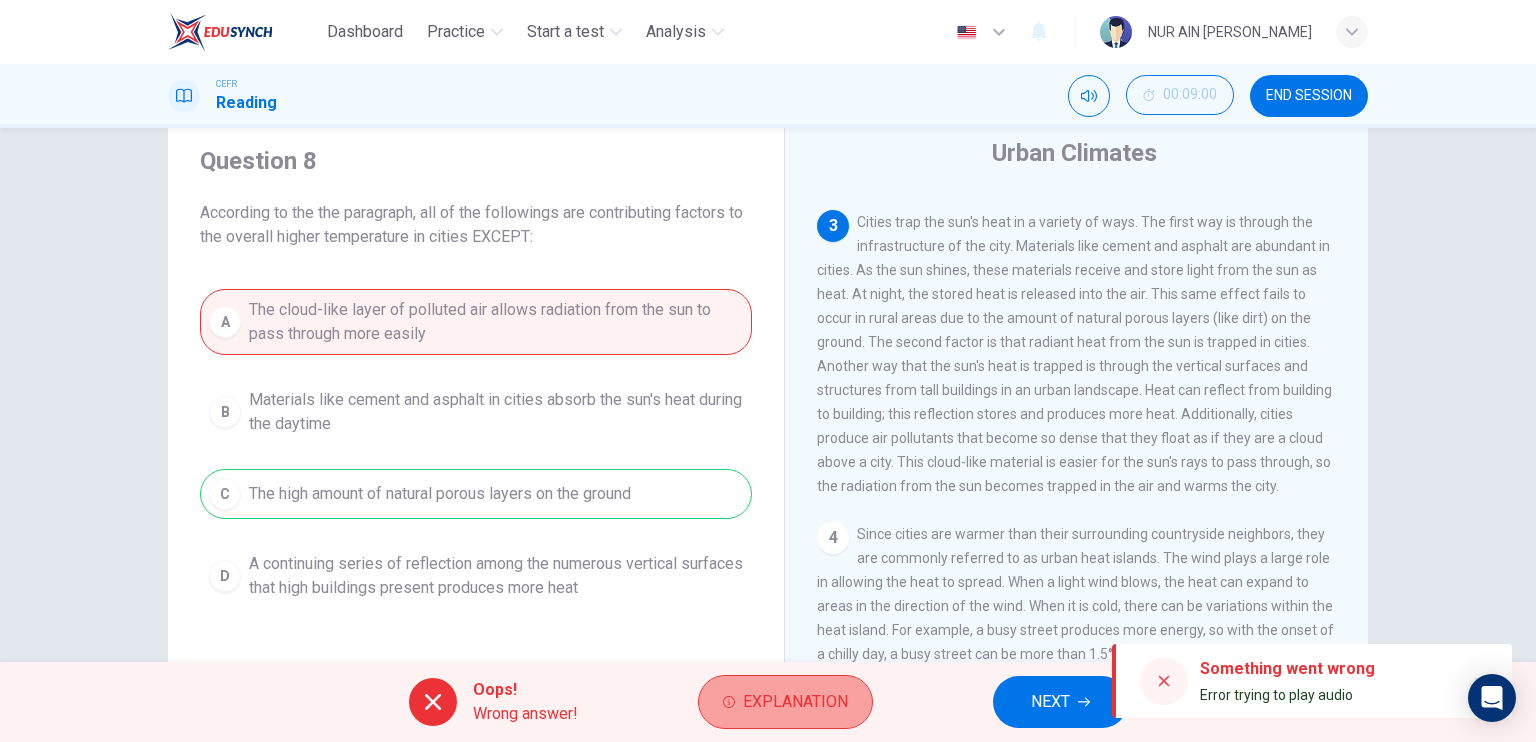 click on "Explanation" at bounding box center [795, 702] 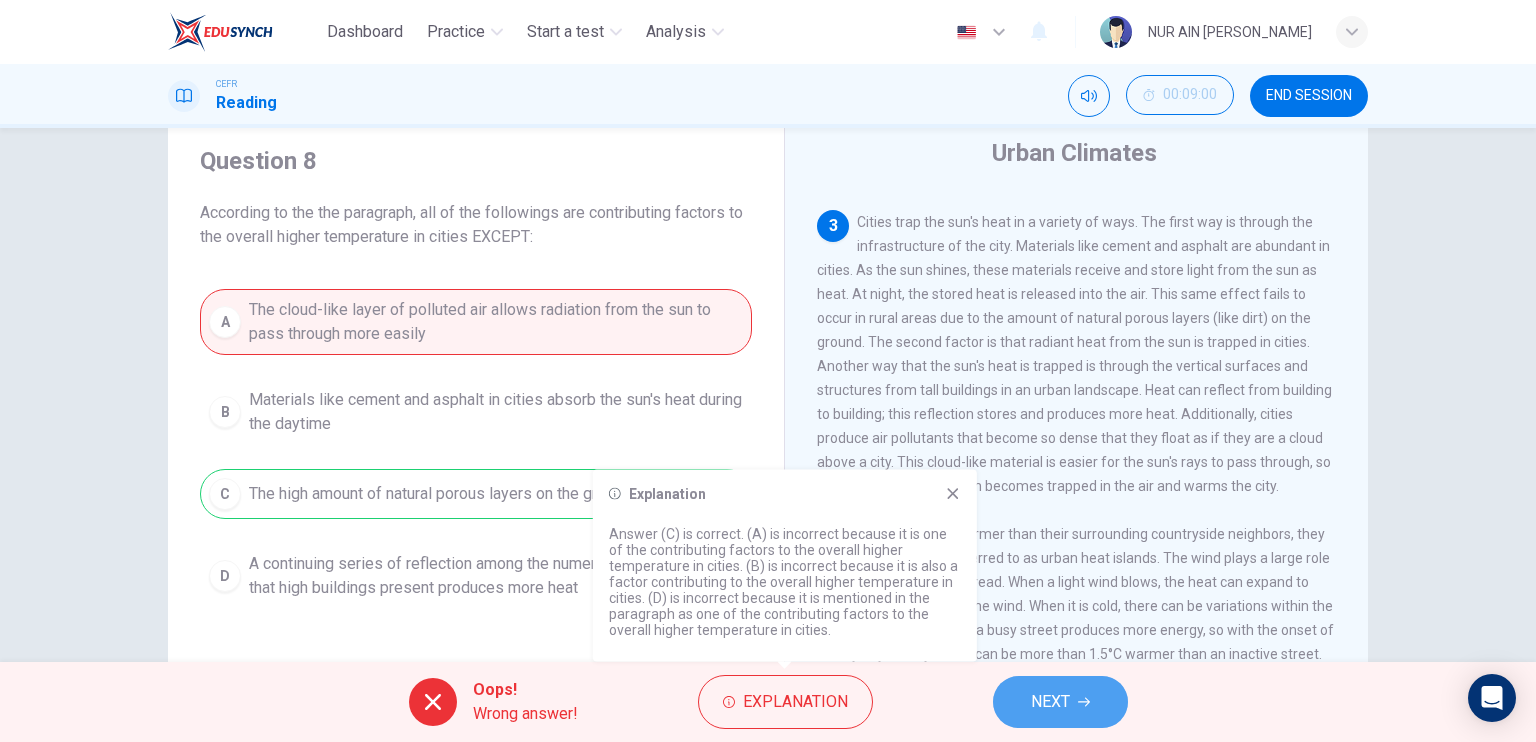 click on "NEXT" at bounding box center (1060, 702) 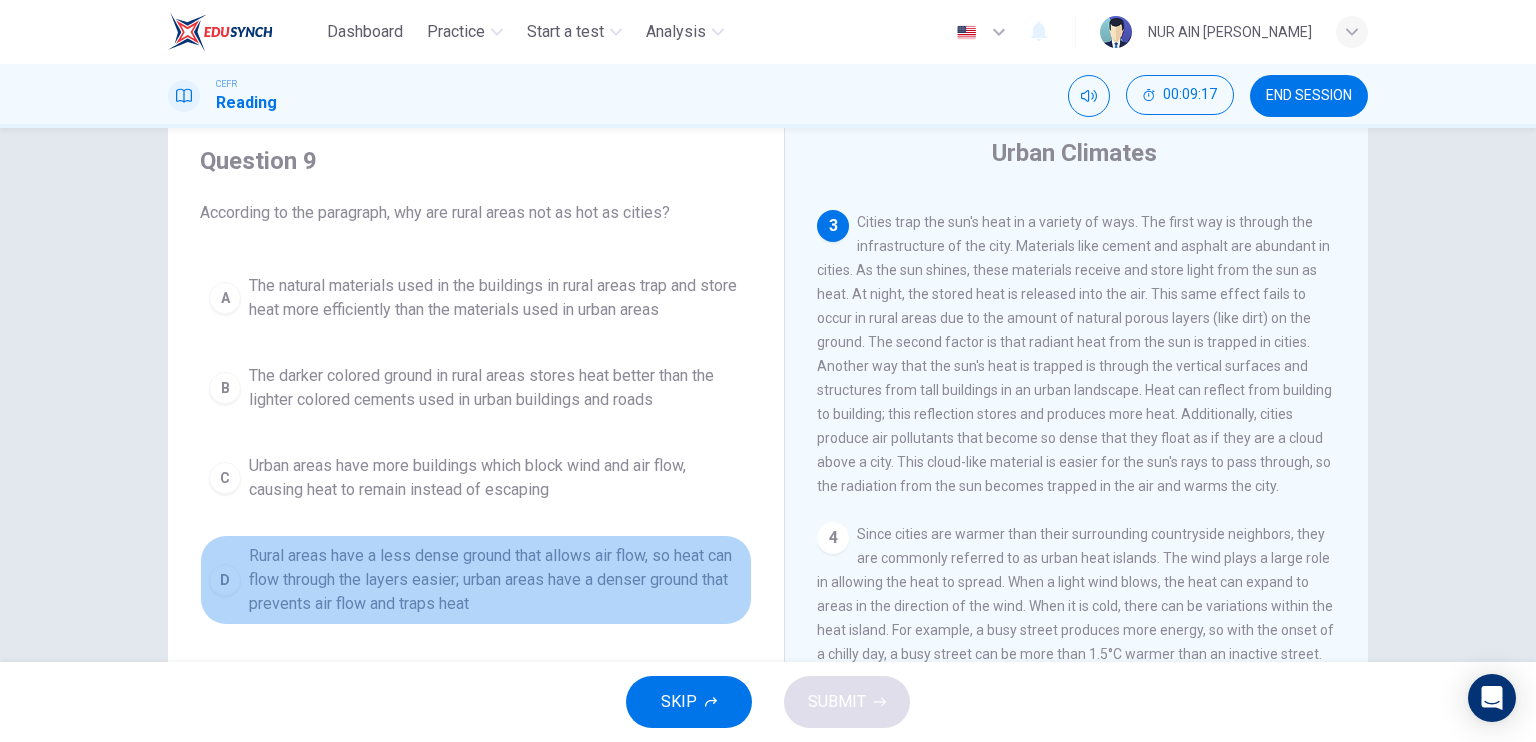click on "Rural areas have a less dense ground that allows air flow, so heat can flow through the layers easier; urban areas have a denser ground that prevents air flow and traps heat" at bounding box center [496, 580] 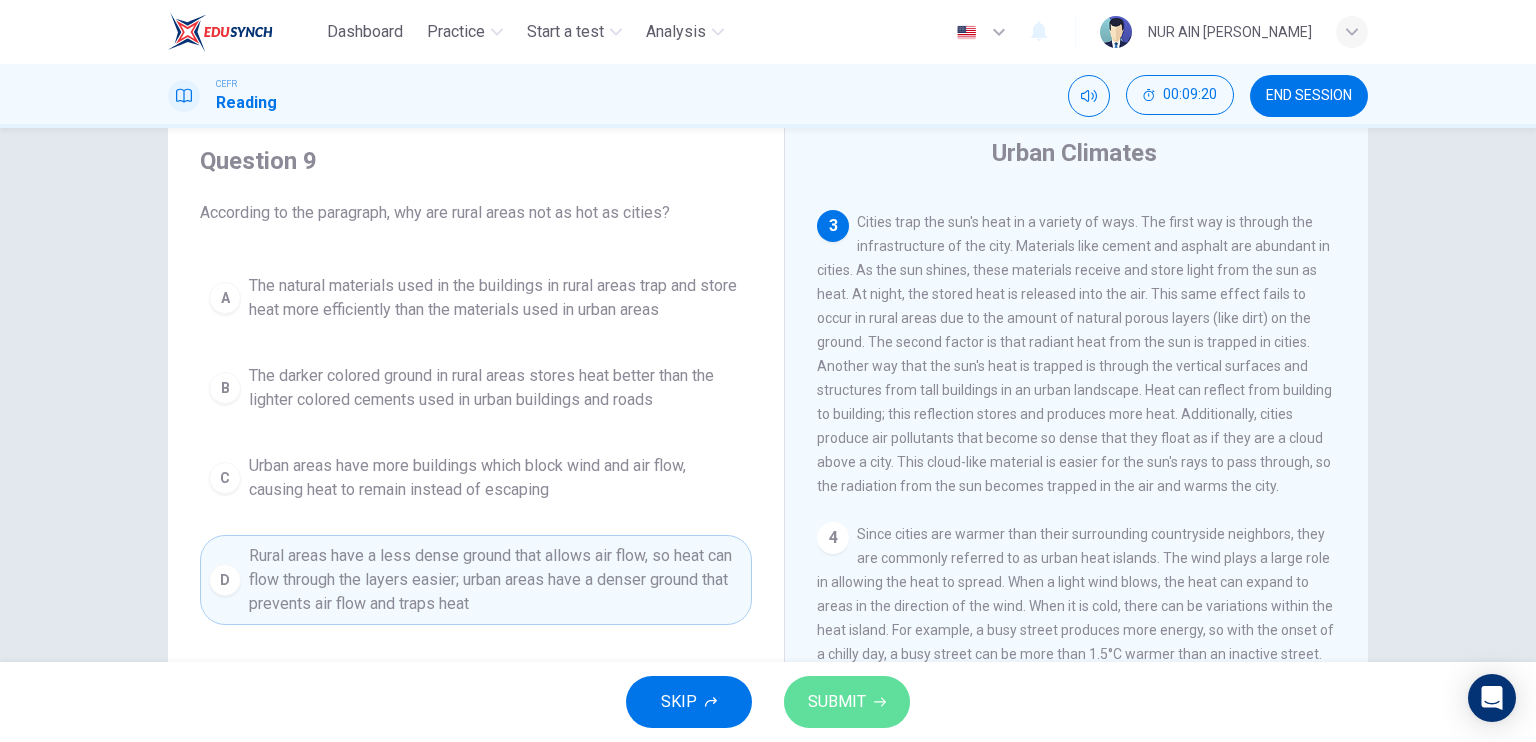 click on "SUBMIT" at bounding box center [847, 702] 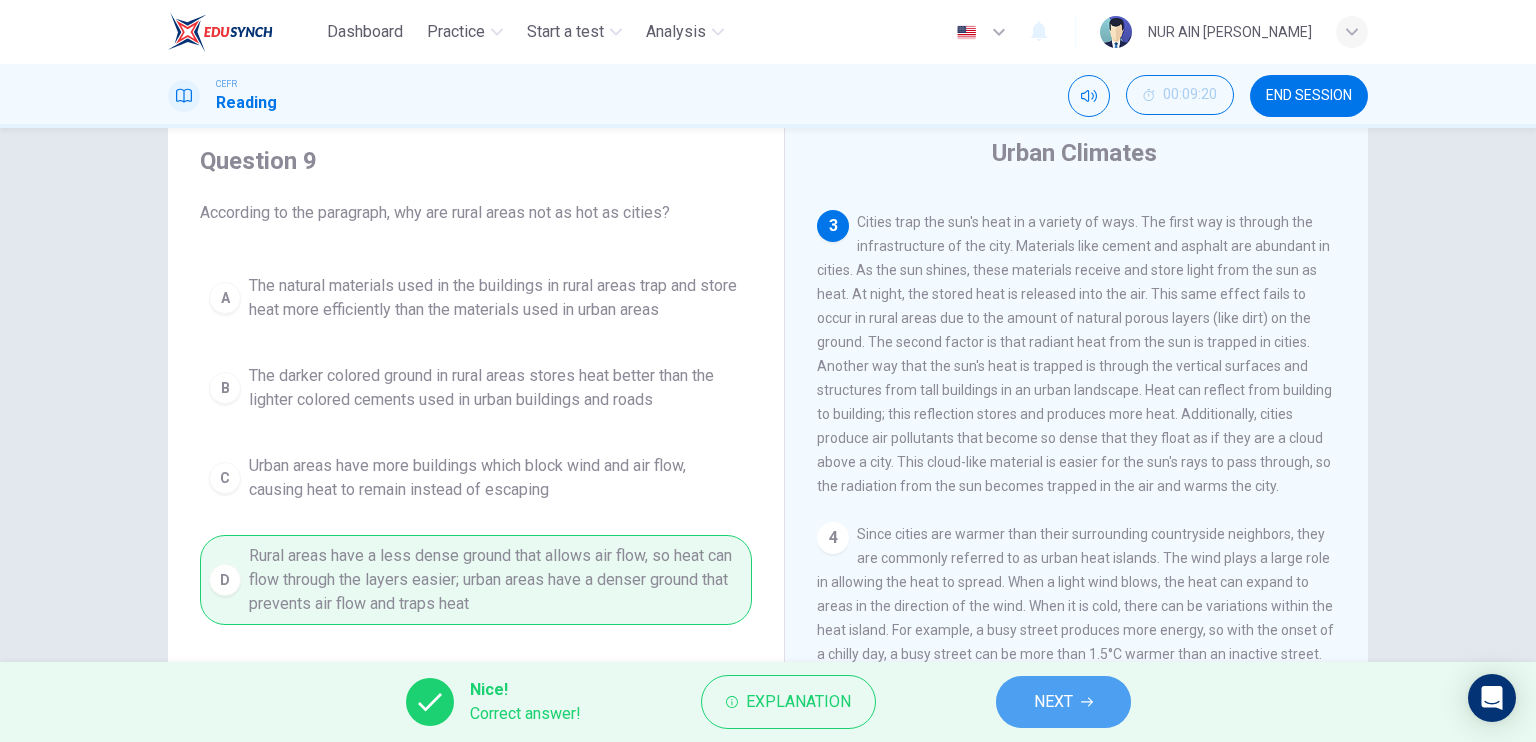 click on "NEXT" at bounding box center [1063, 702] 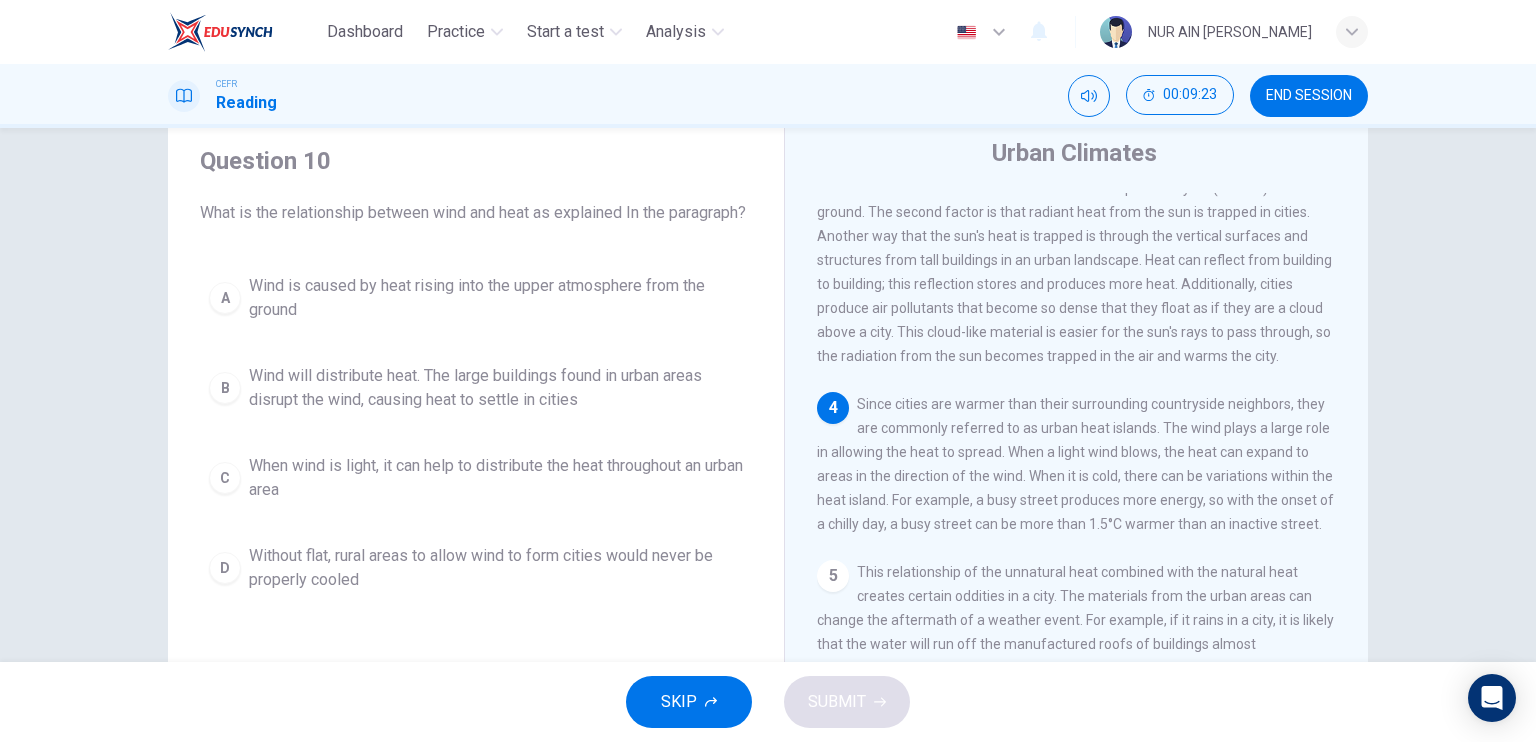 scroll, scrollTop: 579, scrollLeft: 0, axis: vertical 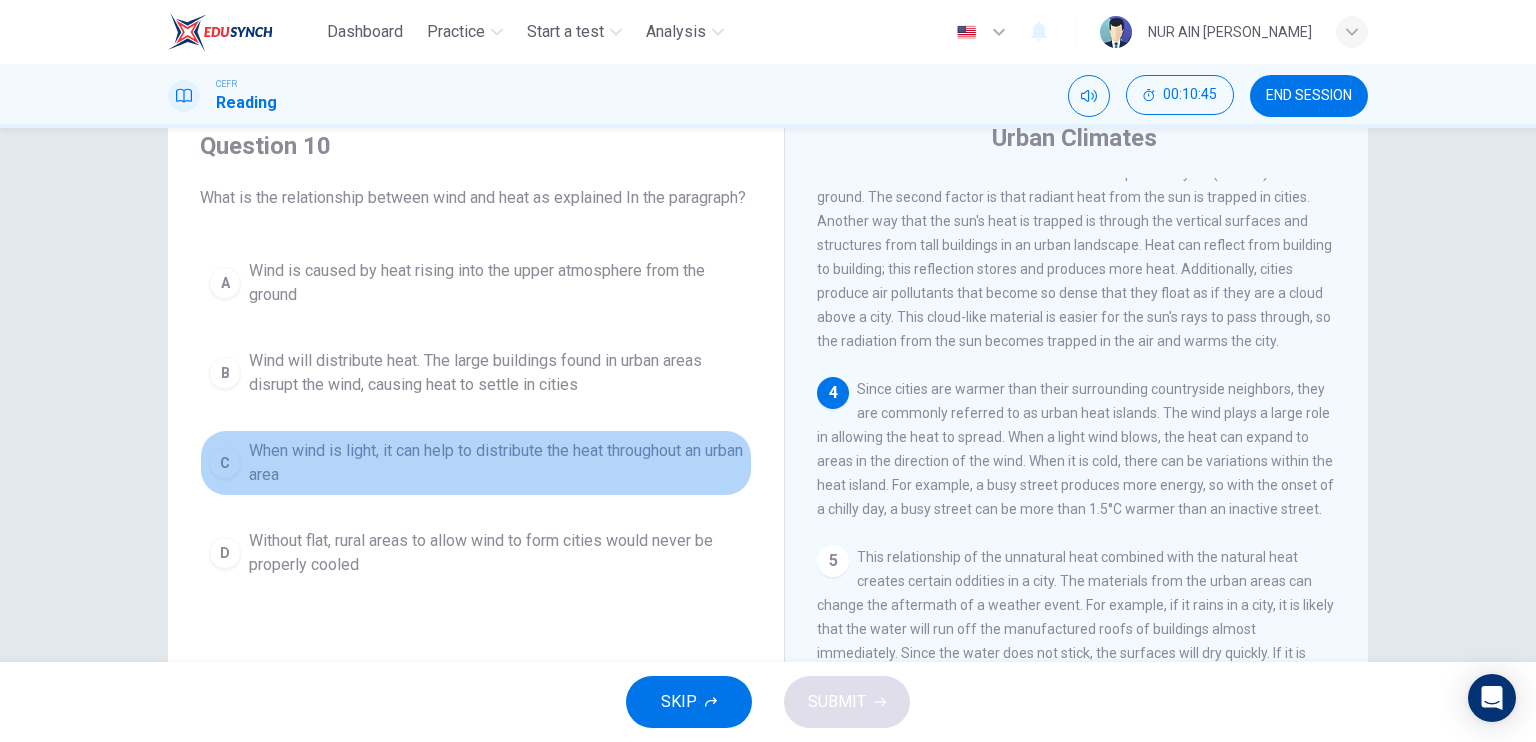 click on "When wind is light, it can help to distribute the heat throughout an urban area" at bounding box center (496, 463) 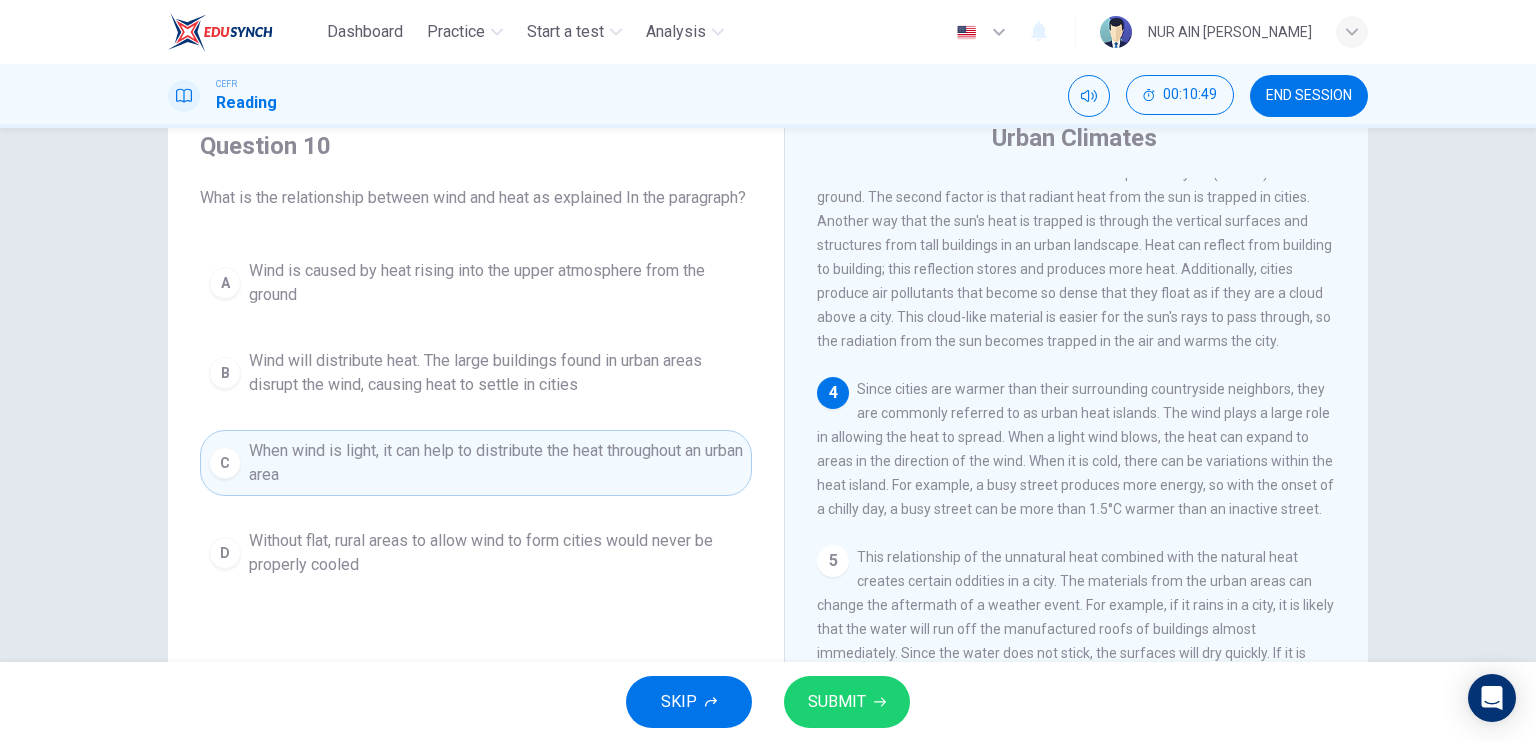 click on "SUBMIT" at bounding box center [837, 702] 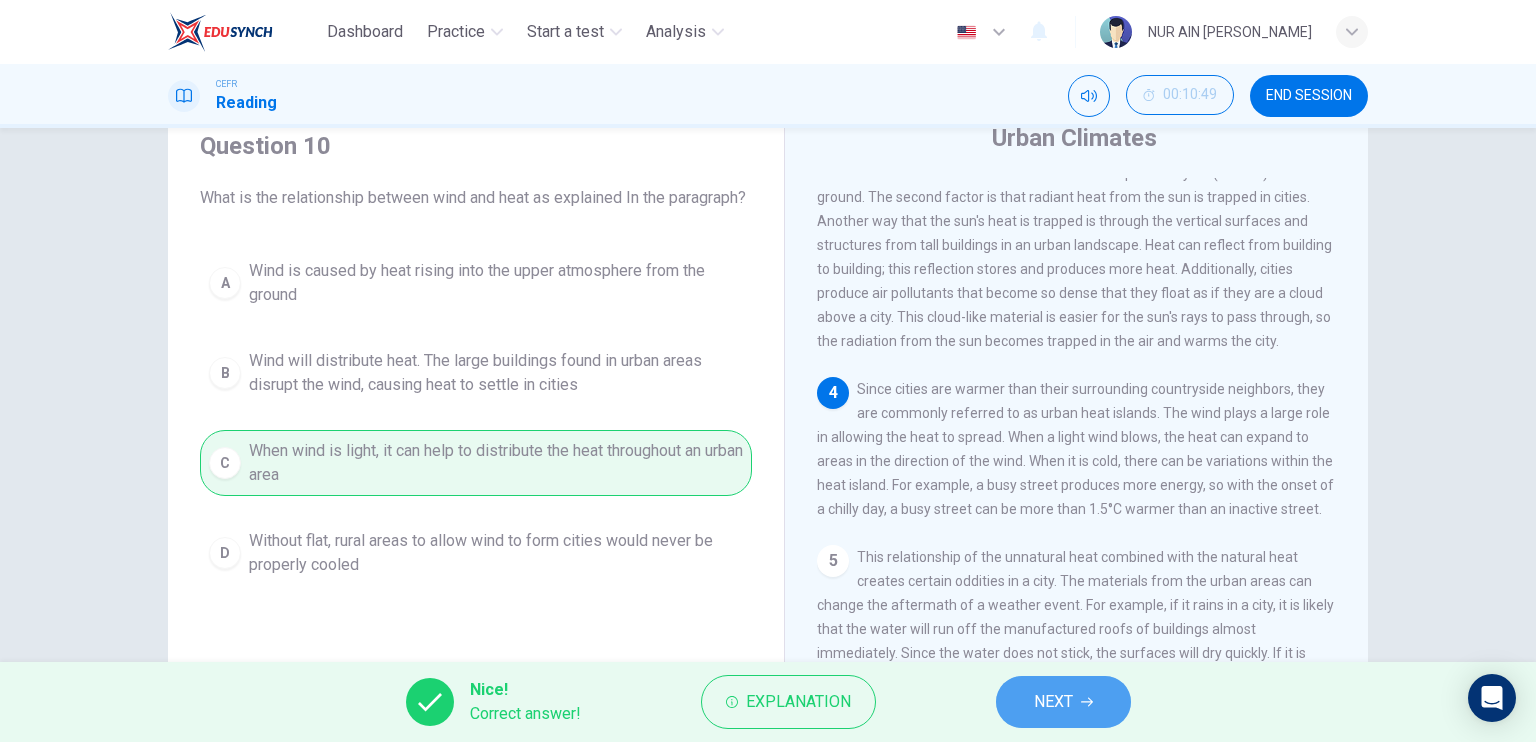 click on "NEXT" at bounding box center [1053, 702] 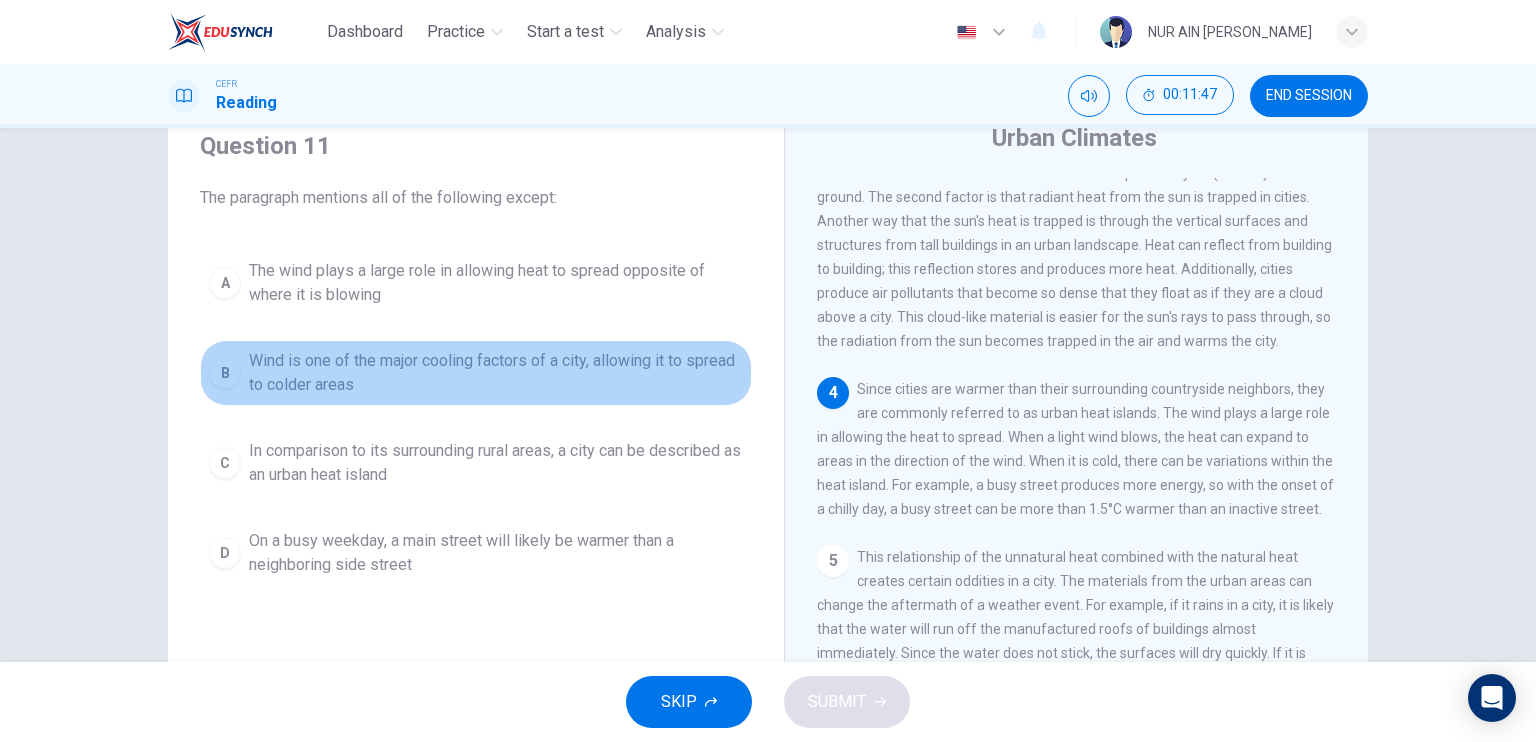 click on "Wind is one of the major cooling factors of a city, allowing it to spread to colder areas" at bounding box center (496, 373) 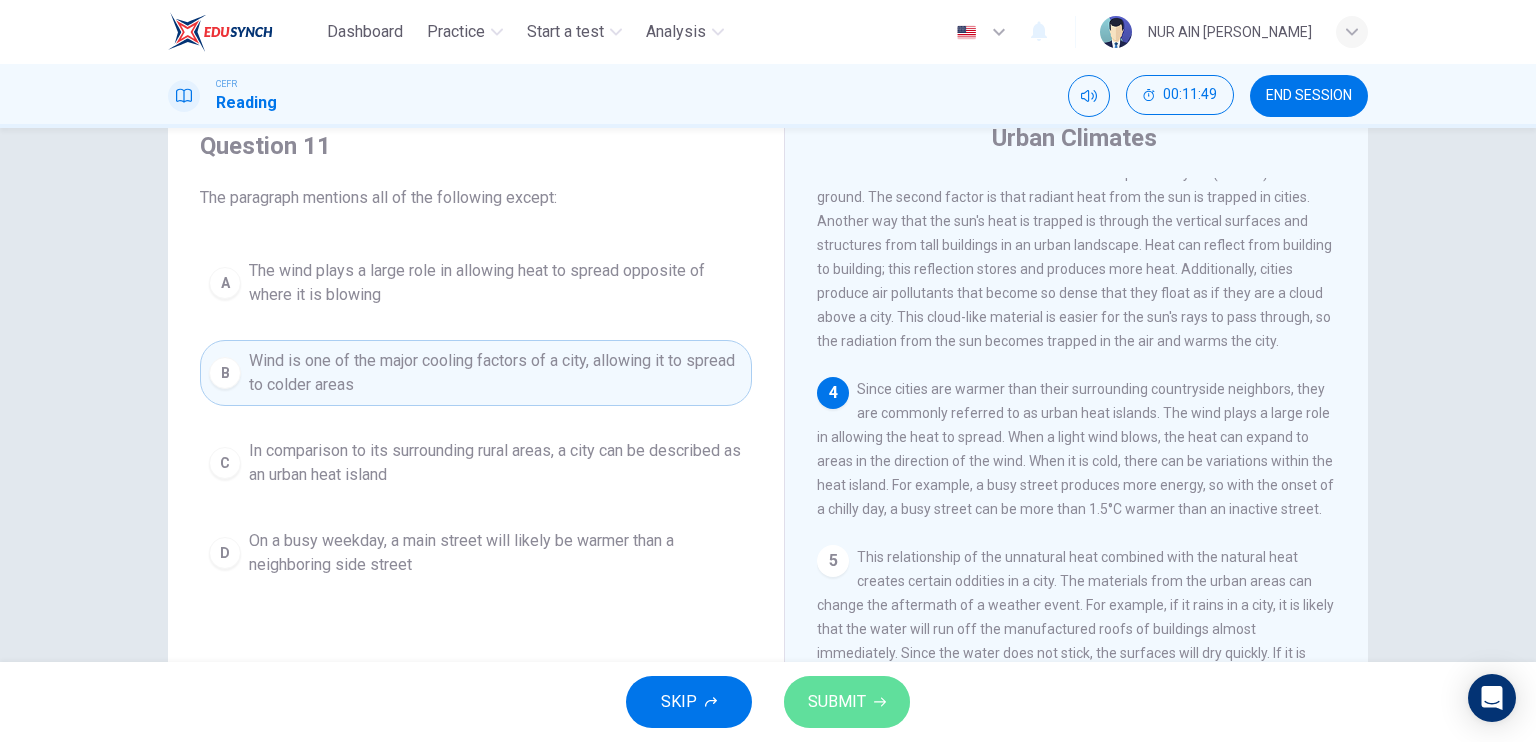 click on "SUBMIT" at bounding box center (837, 702) 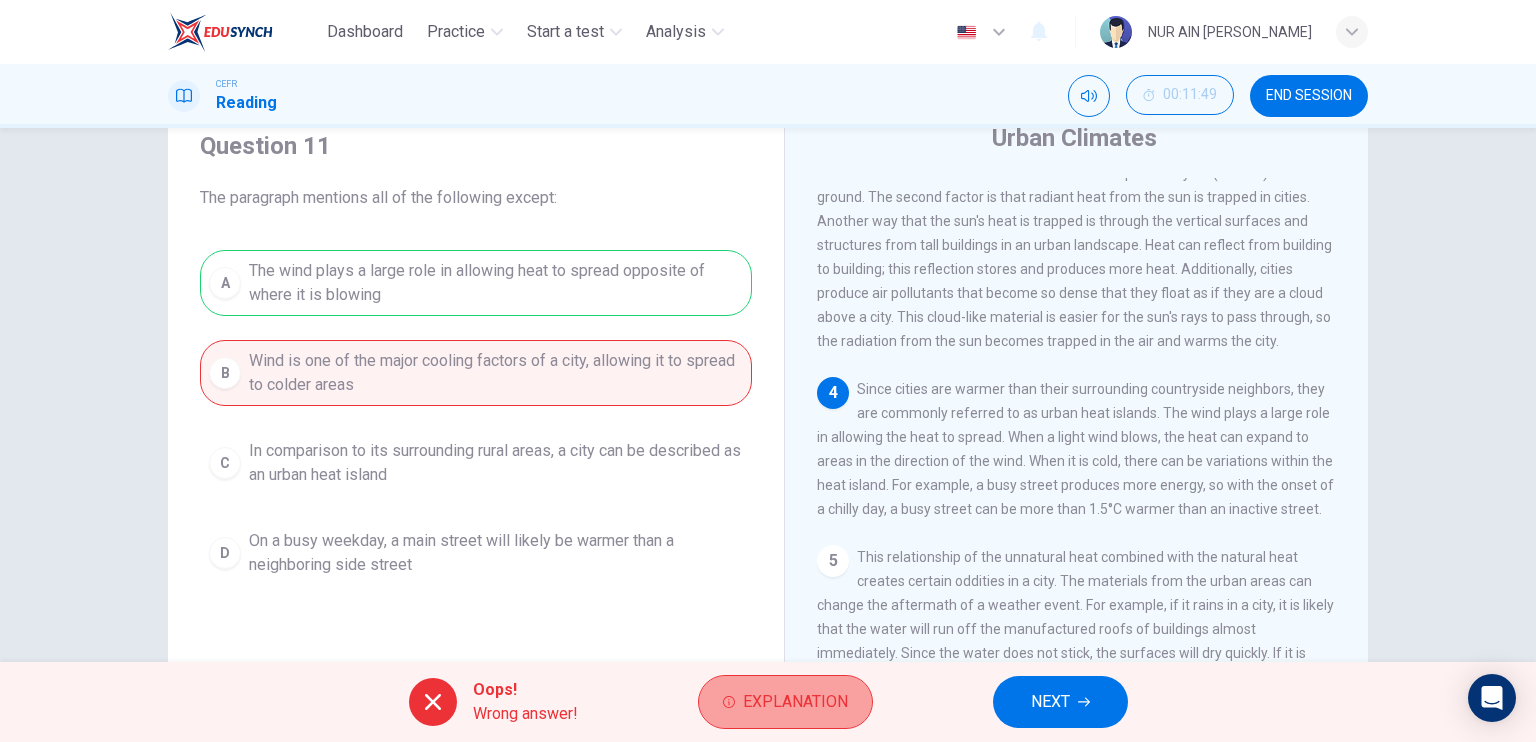 click on "Explanation" at bounding box center (795, 702) 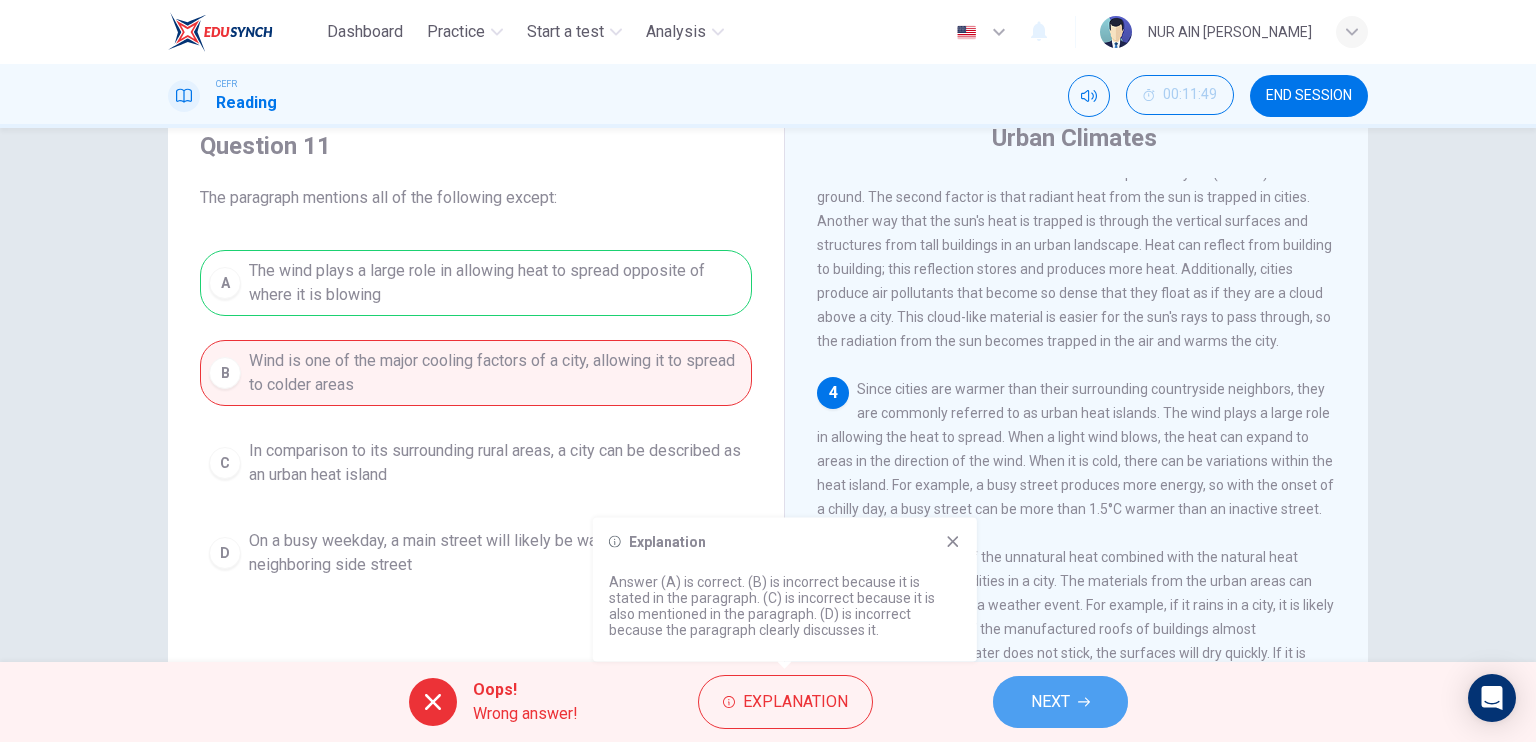 click on "NEXT" at bounding box center (1060, 702) 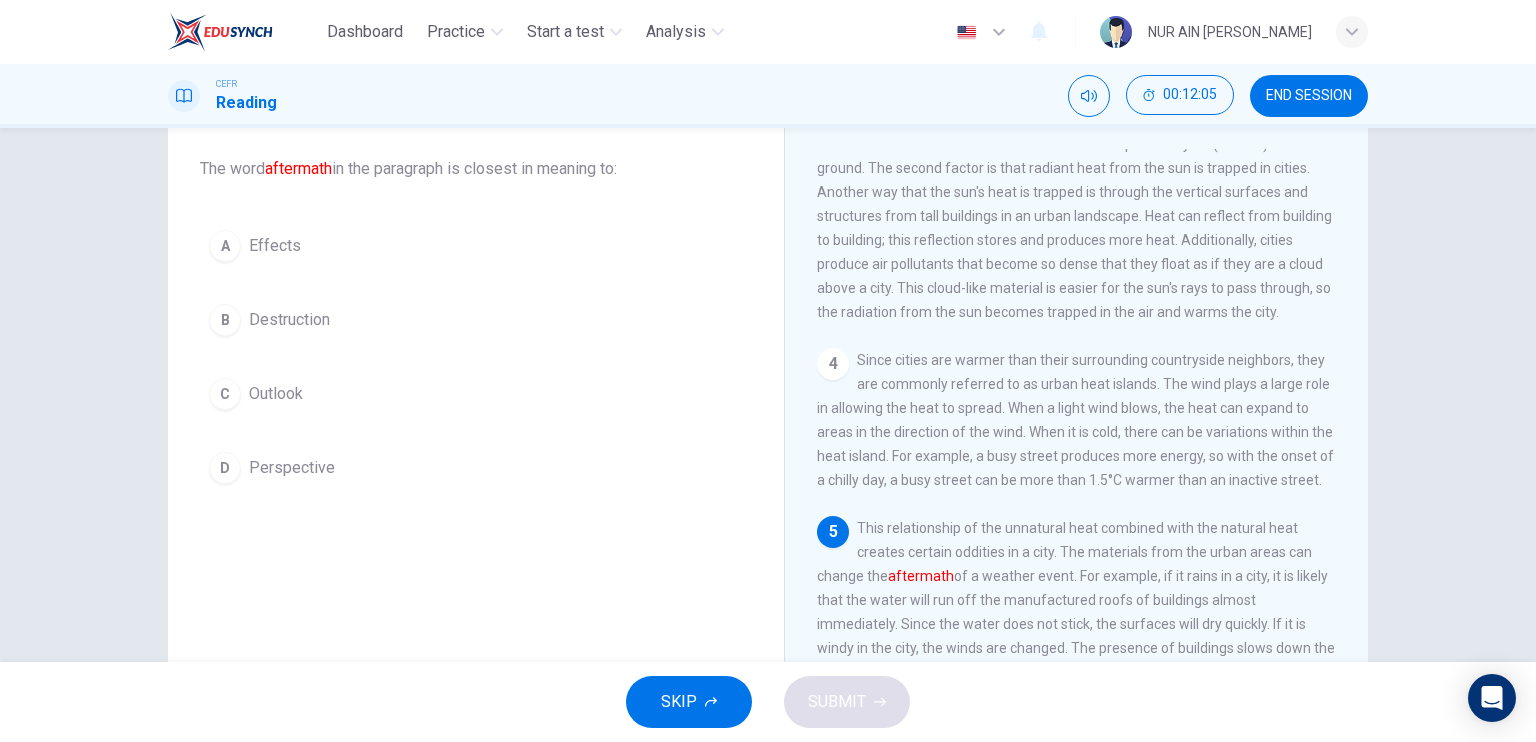 scroll, scrollTop: 108, scrollLeft: 0, axis: vertical 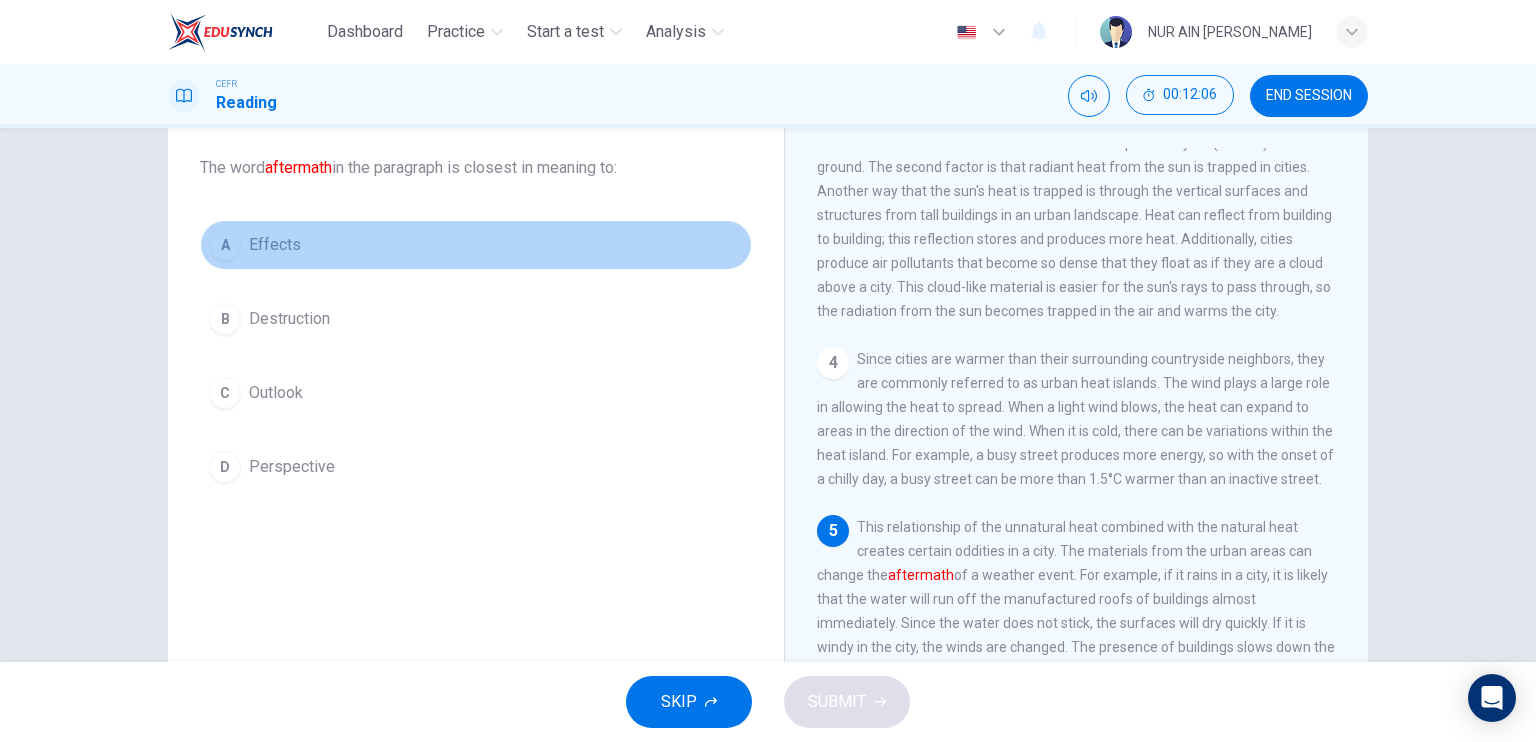 click on "A" at bounding box center [225, 245] 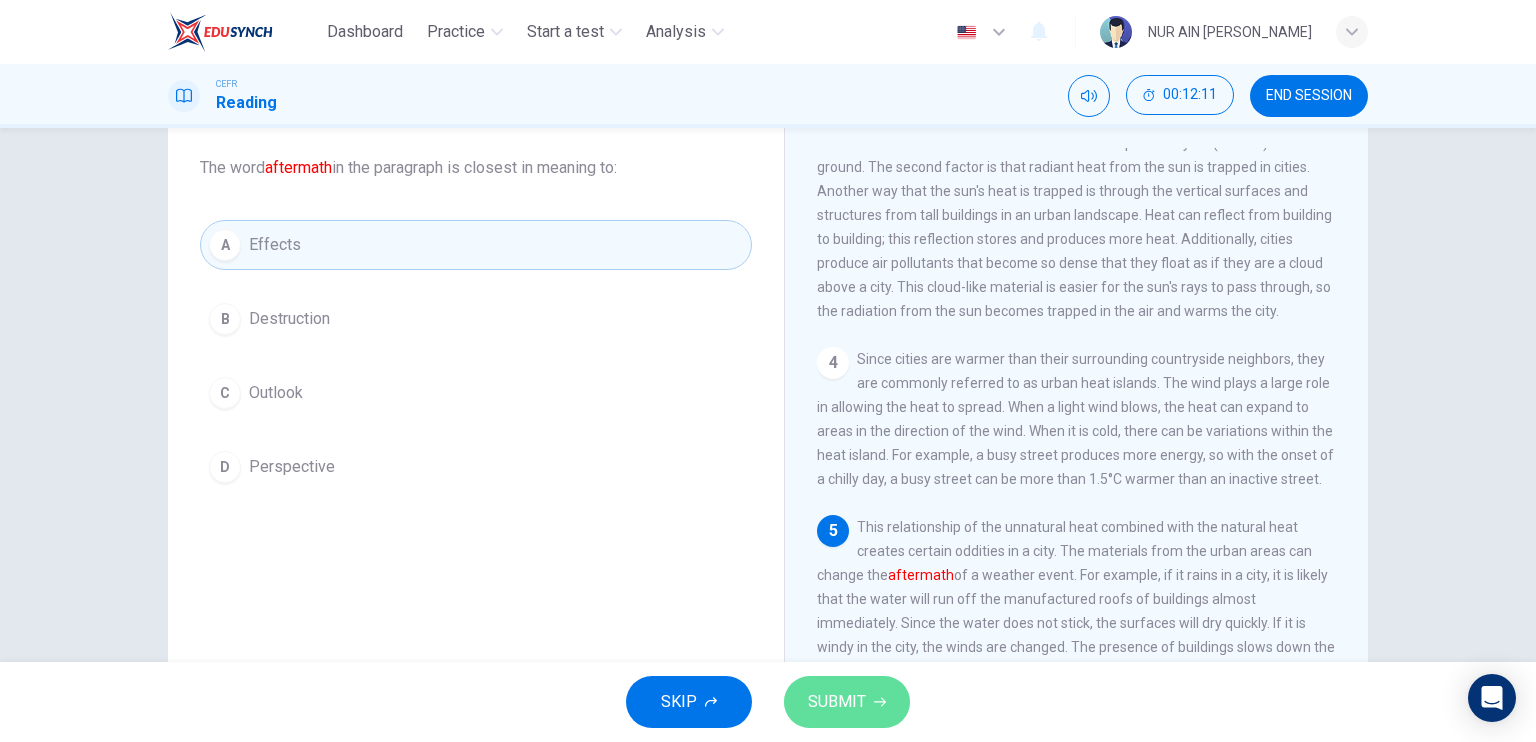 click on "SUBMIT" at bounding box center [837, 702] 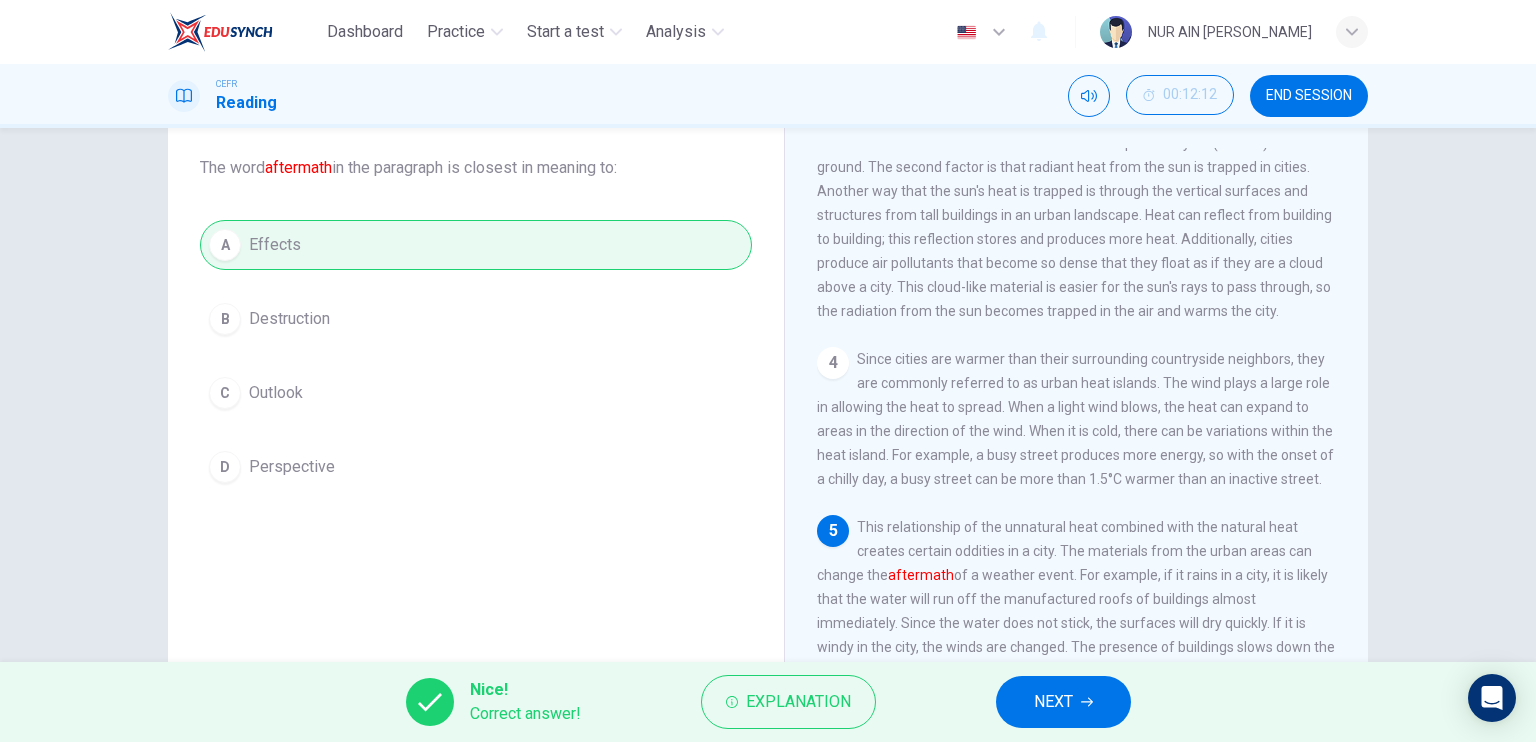 click on "NEXT" at bounding box center (1063, 702) 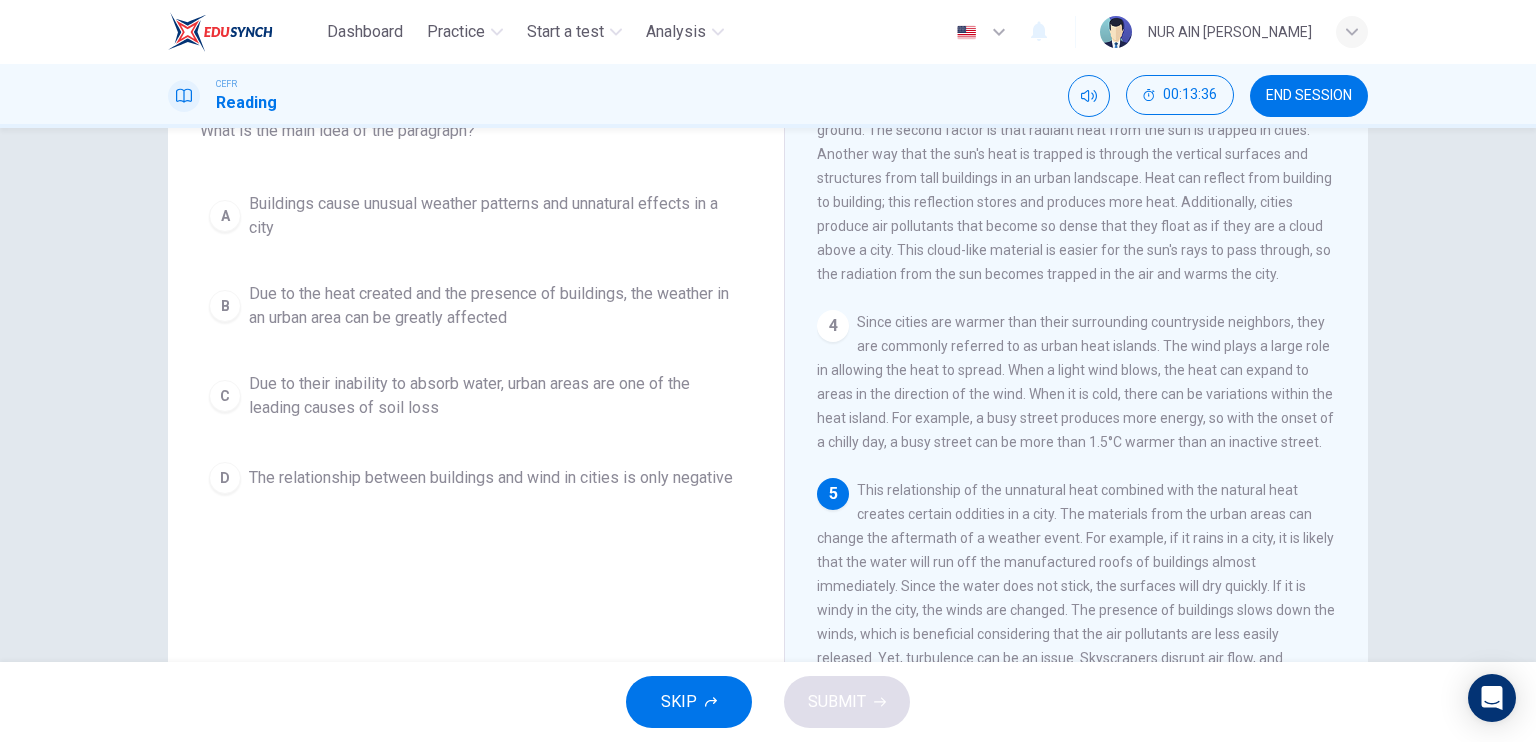 scroll, scrollTop: 147, scrollLeft: 0, axis: vertical 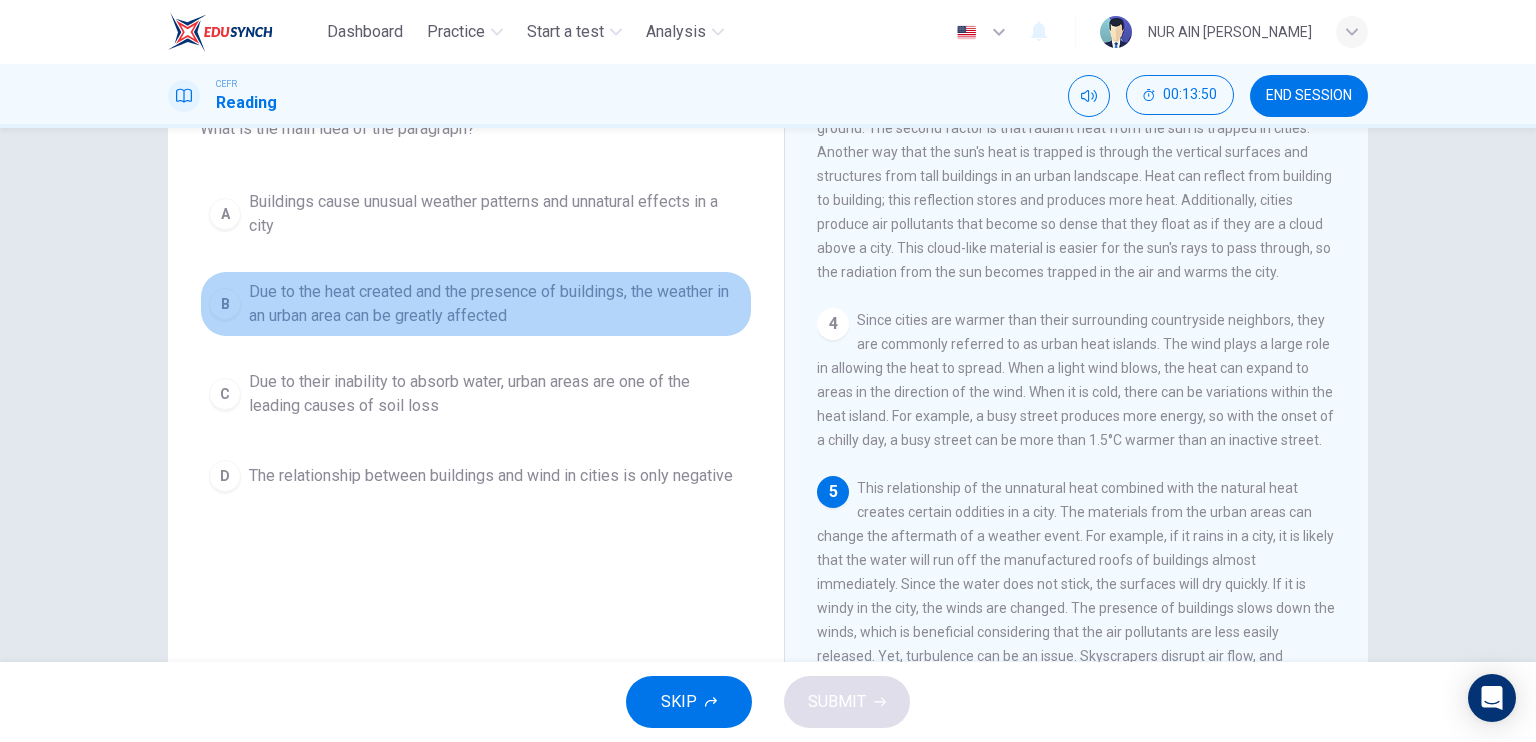 click on "Due to the heat created and the presence of buildings, the weather in an urban area can be greatly affected" at bounding box center [496, 304] 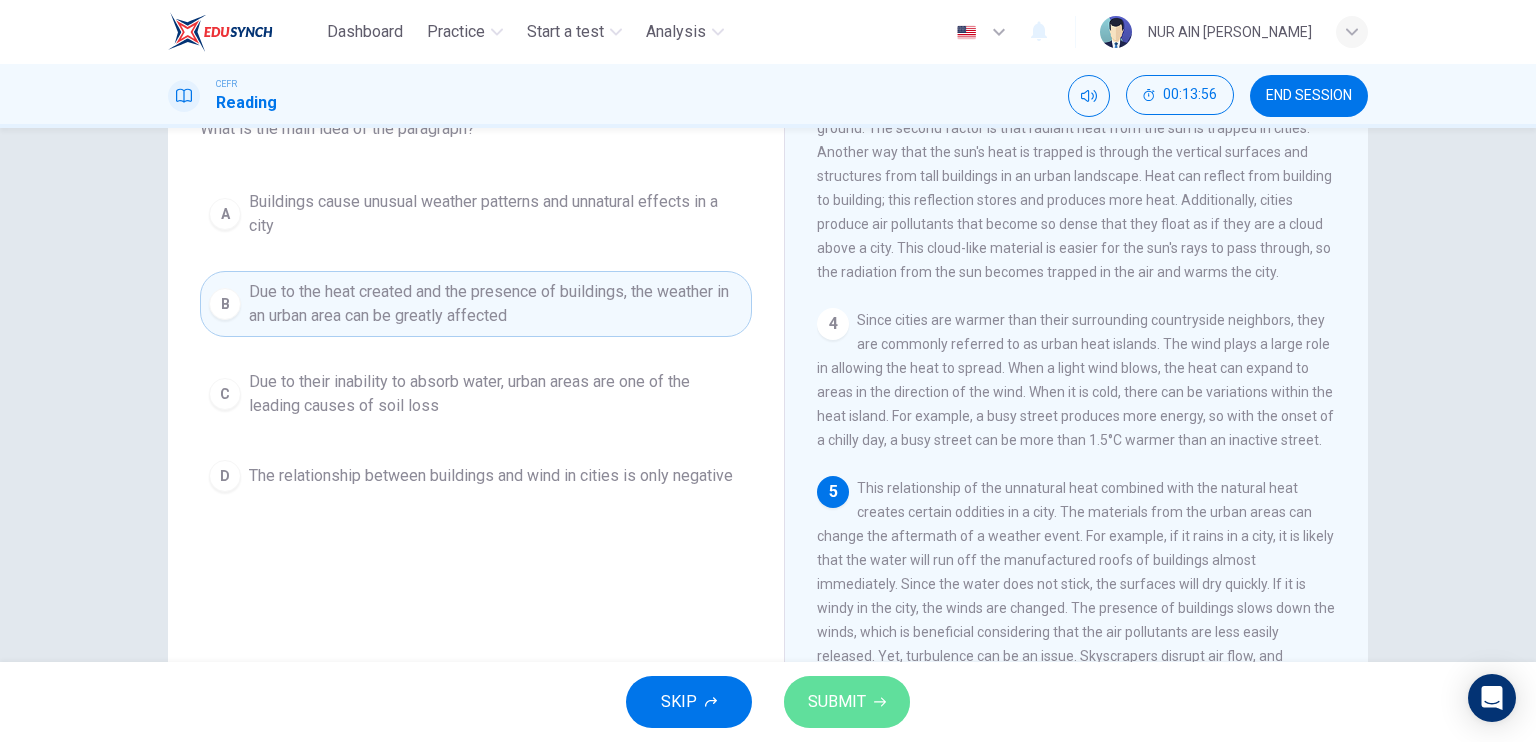 click on "SUBMIT" at bounding box center [837, 702] 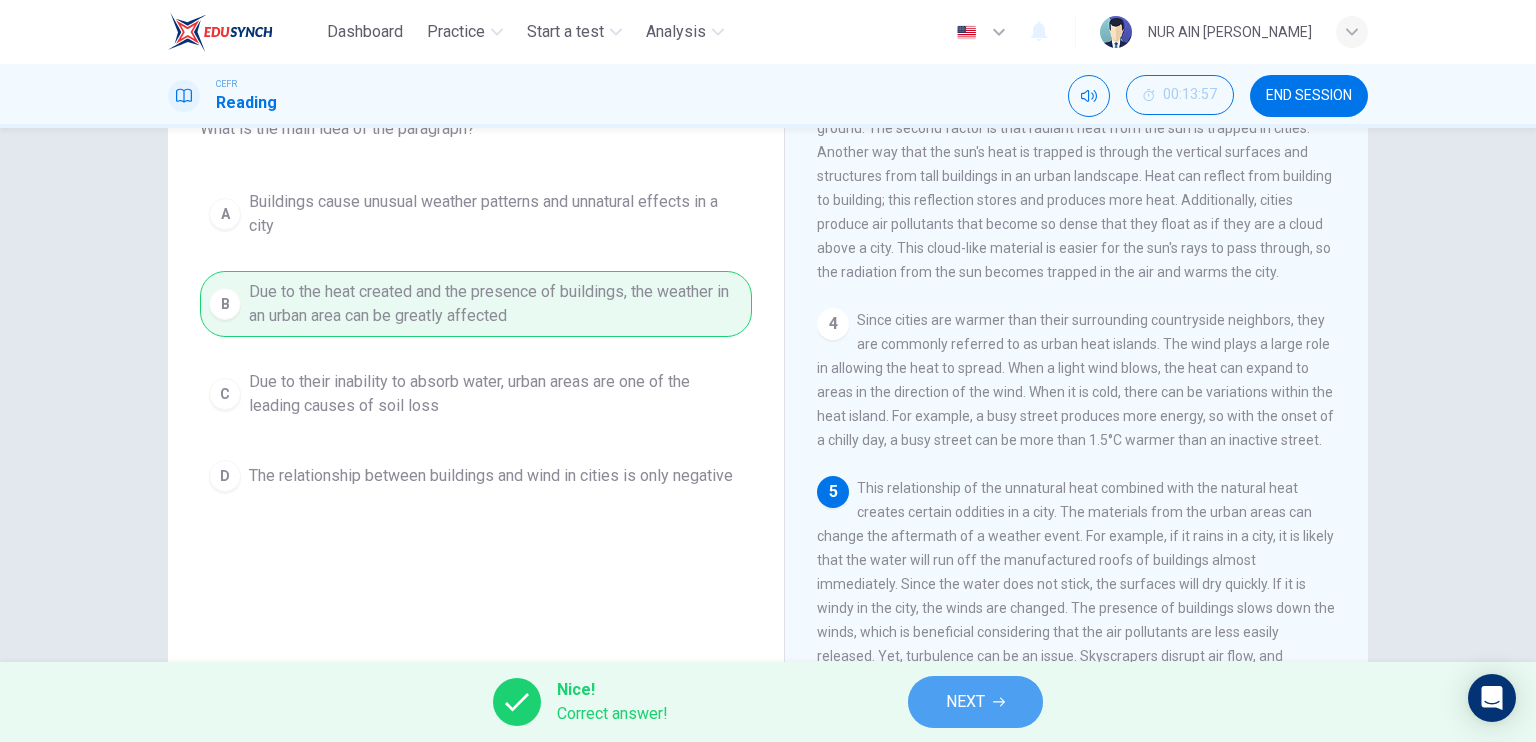 click on "NEXT" at bounding box center [975, 702] 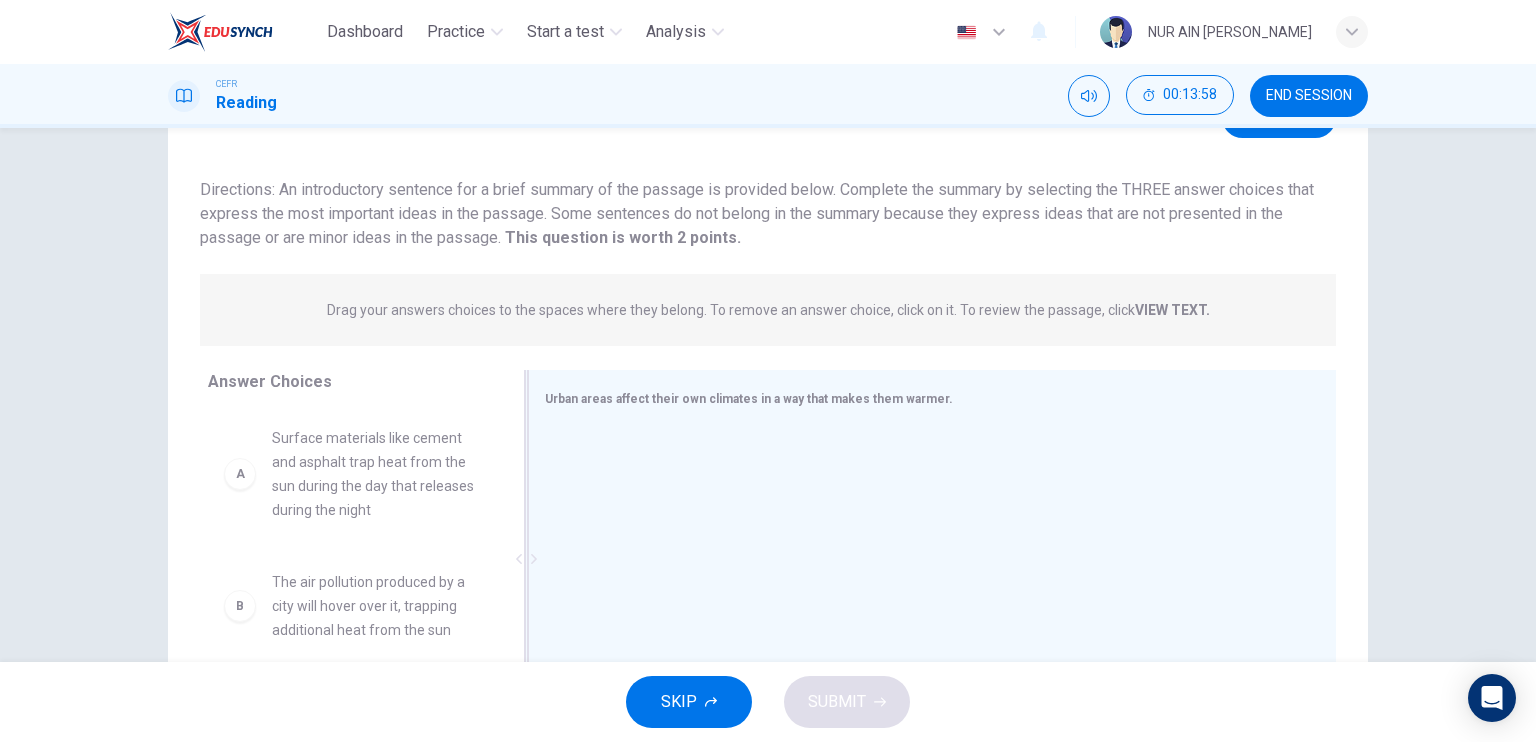 scroll, scrollTop: 240, scrollLeft: 0, axis: vertical 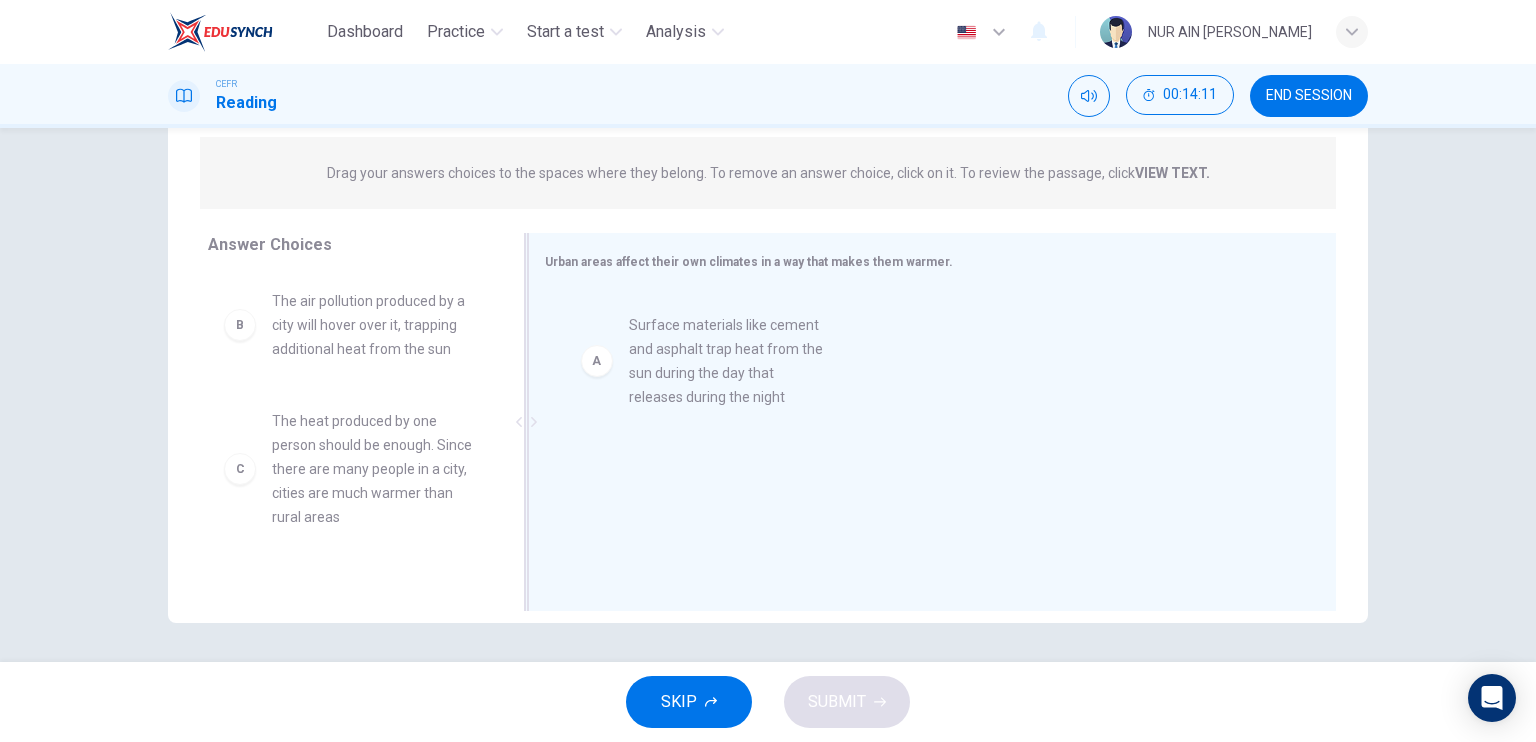 drag, startPoint x: 425, startPoint y: 312, endPoint x: 799, endPoint y: 331, distance: 374.4823 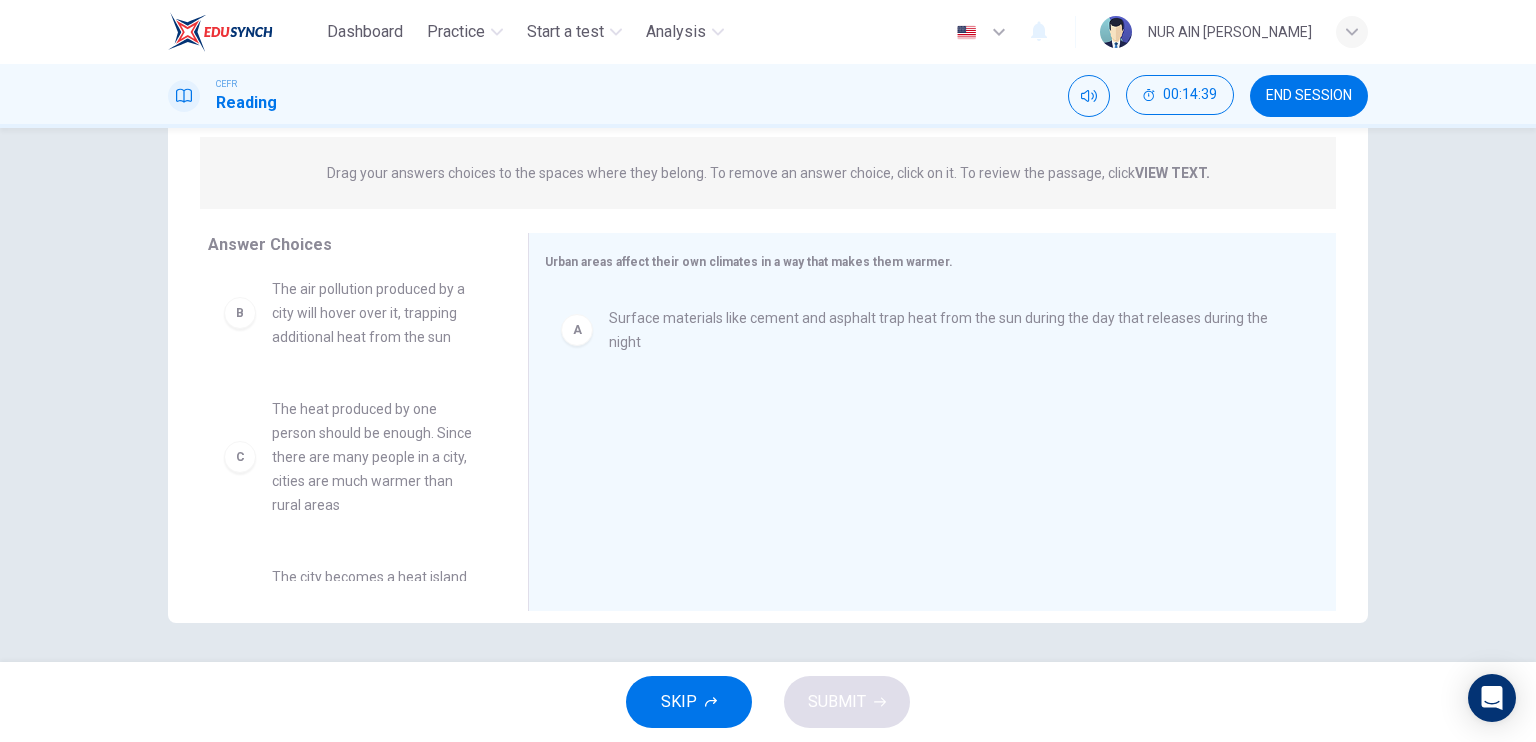 scroll, scrollTop: 0, scrollLeft: 0, axis: both 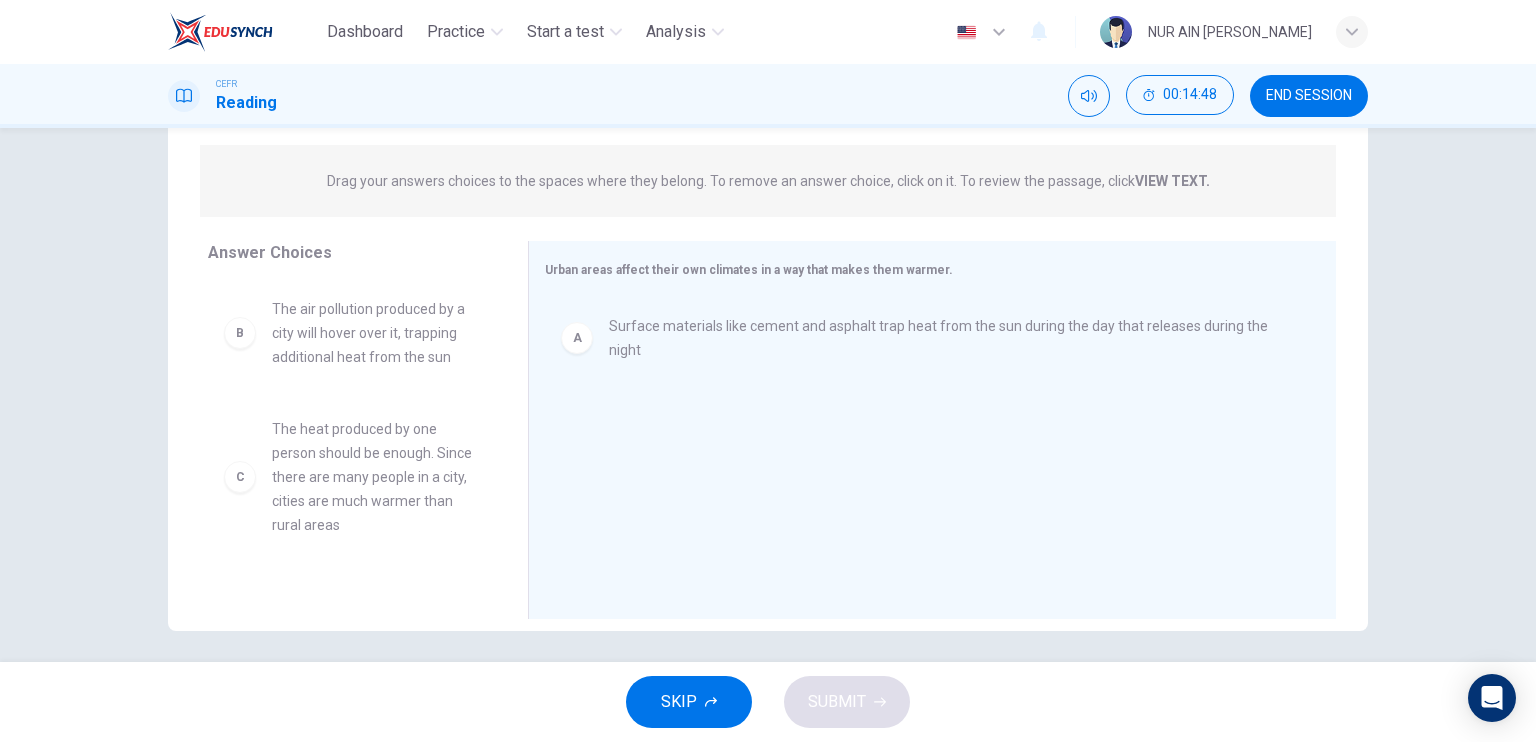 click on "VIEW TEXT." at bounding box center [1172, 181] 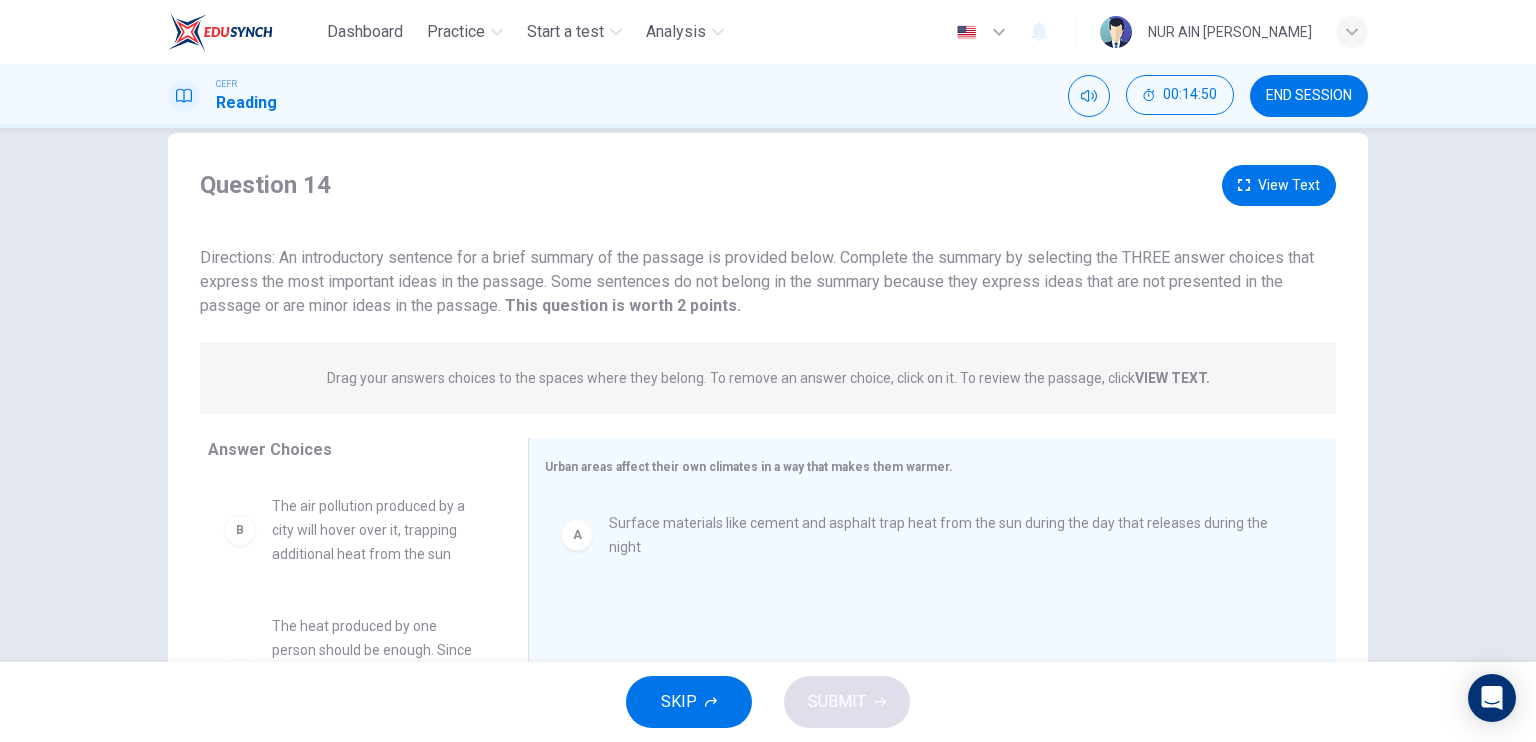 scroll, scrollTop: 36, scrollLeft: 0, axis: vertical 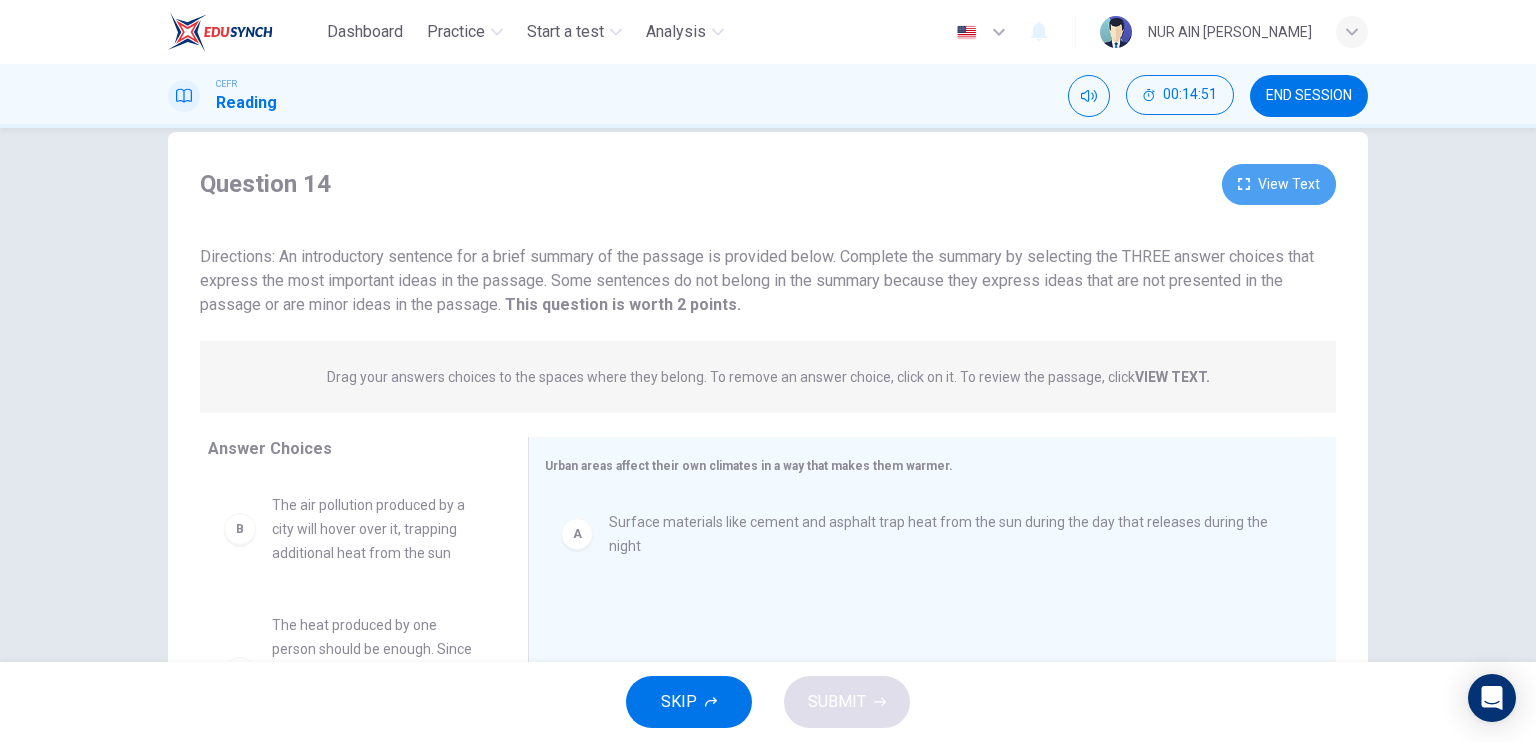 click on "View Text" at bounding box center [1279, 184] 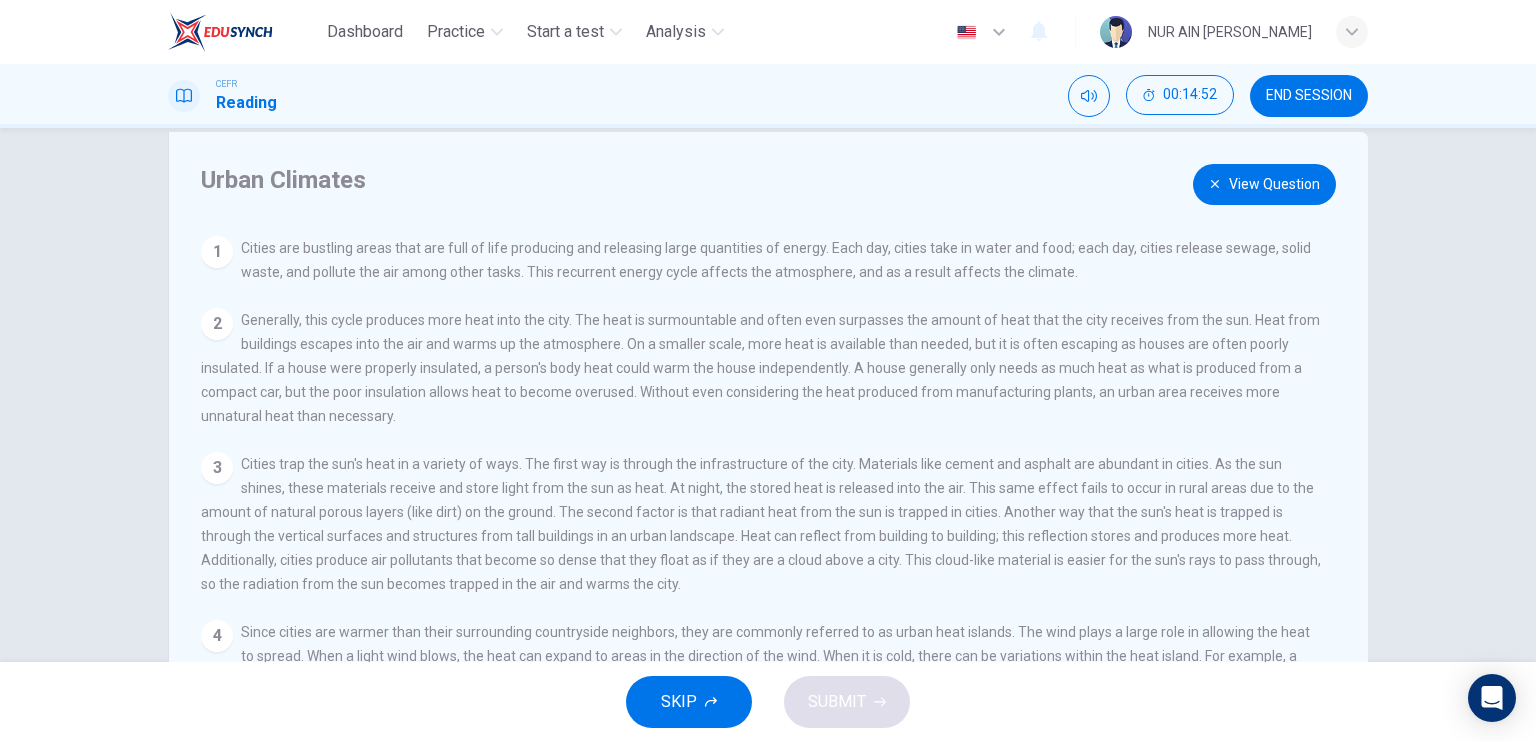 scroll, scrollTop: 40, scrollLeft: 0, axis: vertical 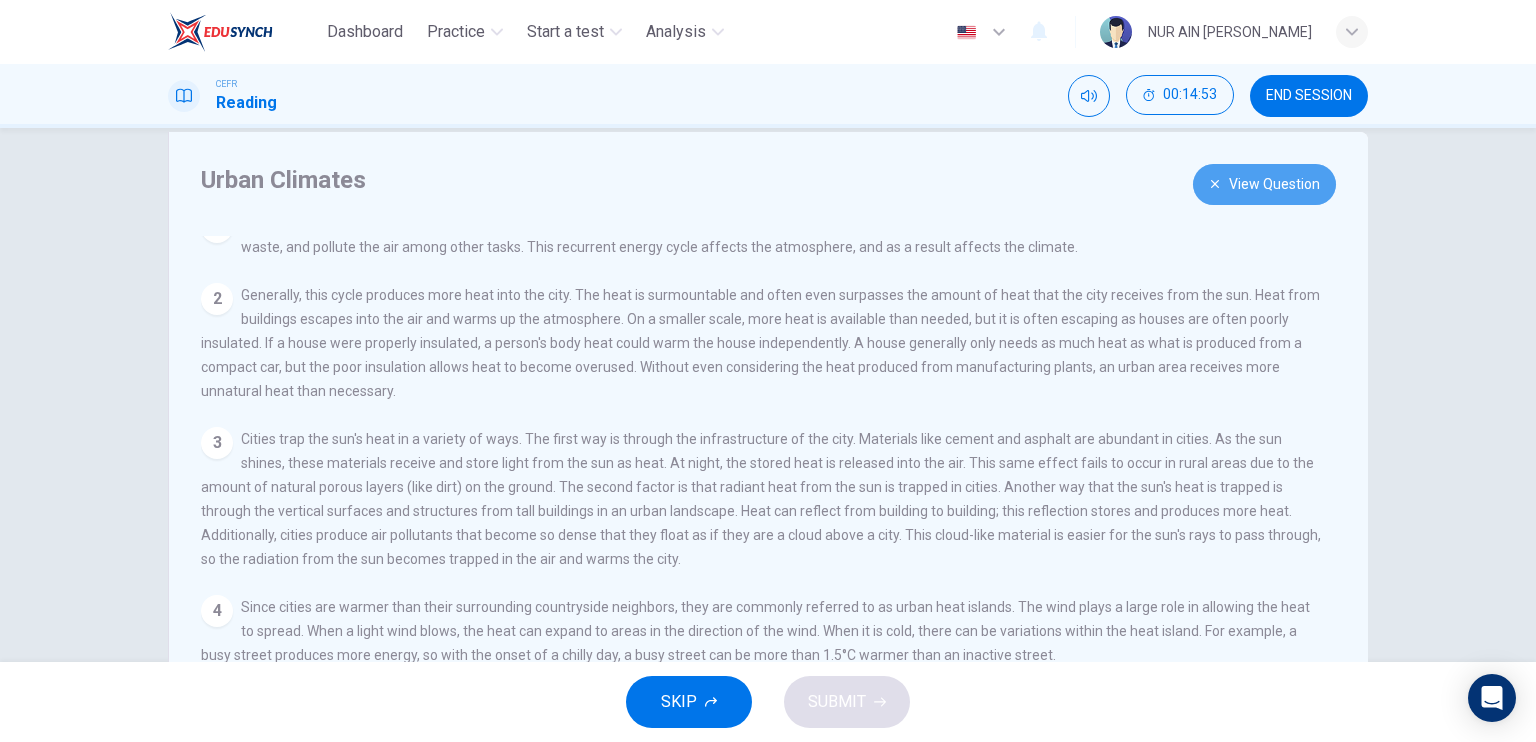 click on "View Question" at bounding box center [1264, 184] 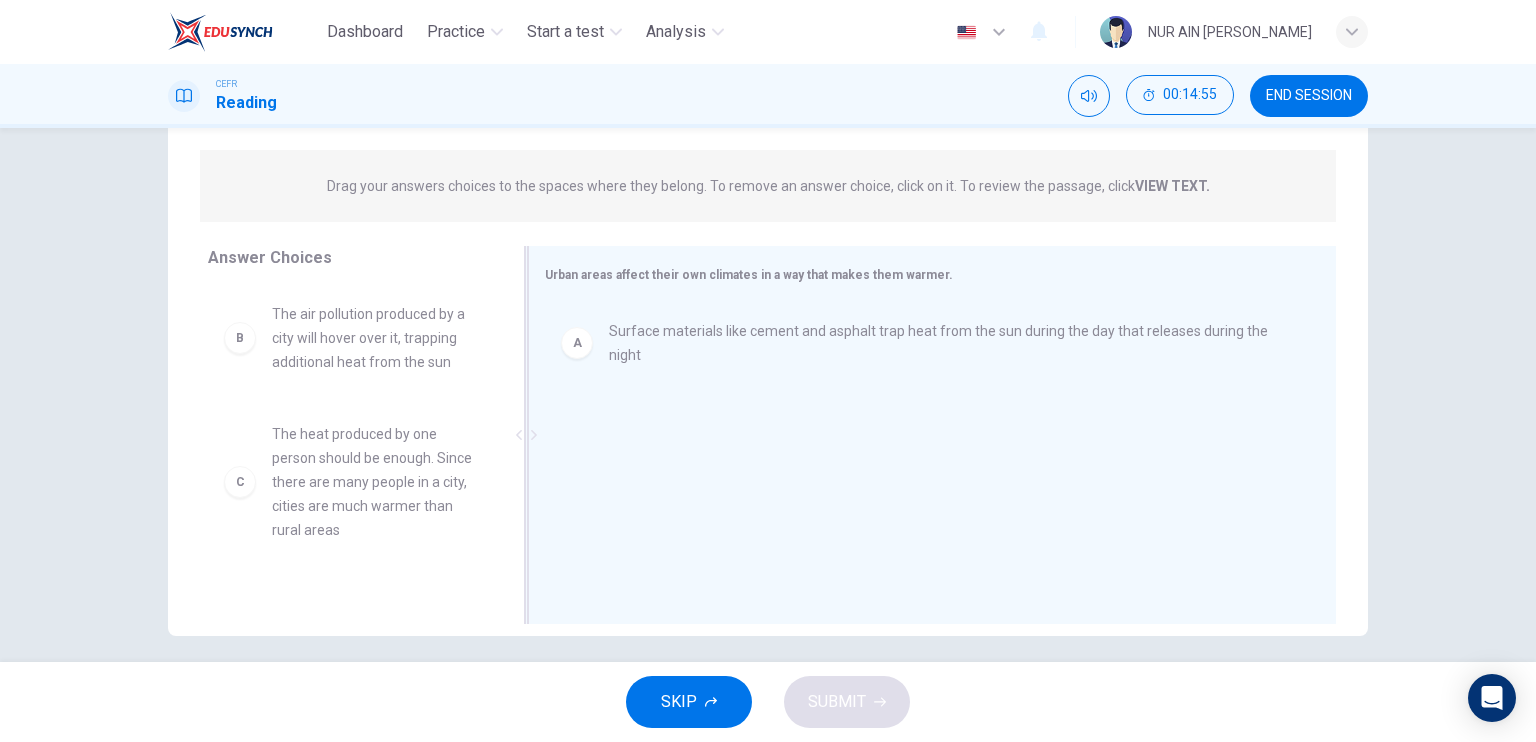 scroll, scrollTop: 228, scrollLeft: 0, axis: vertical 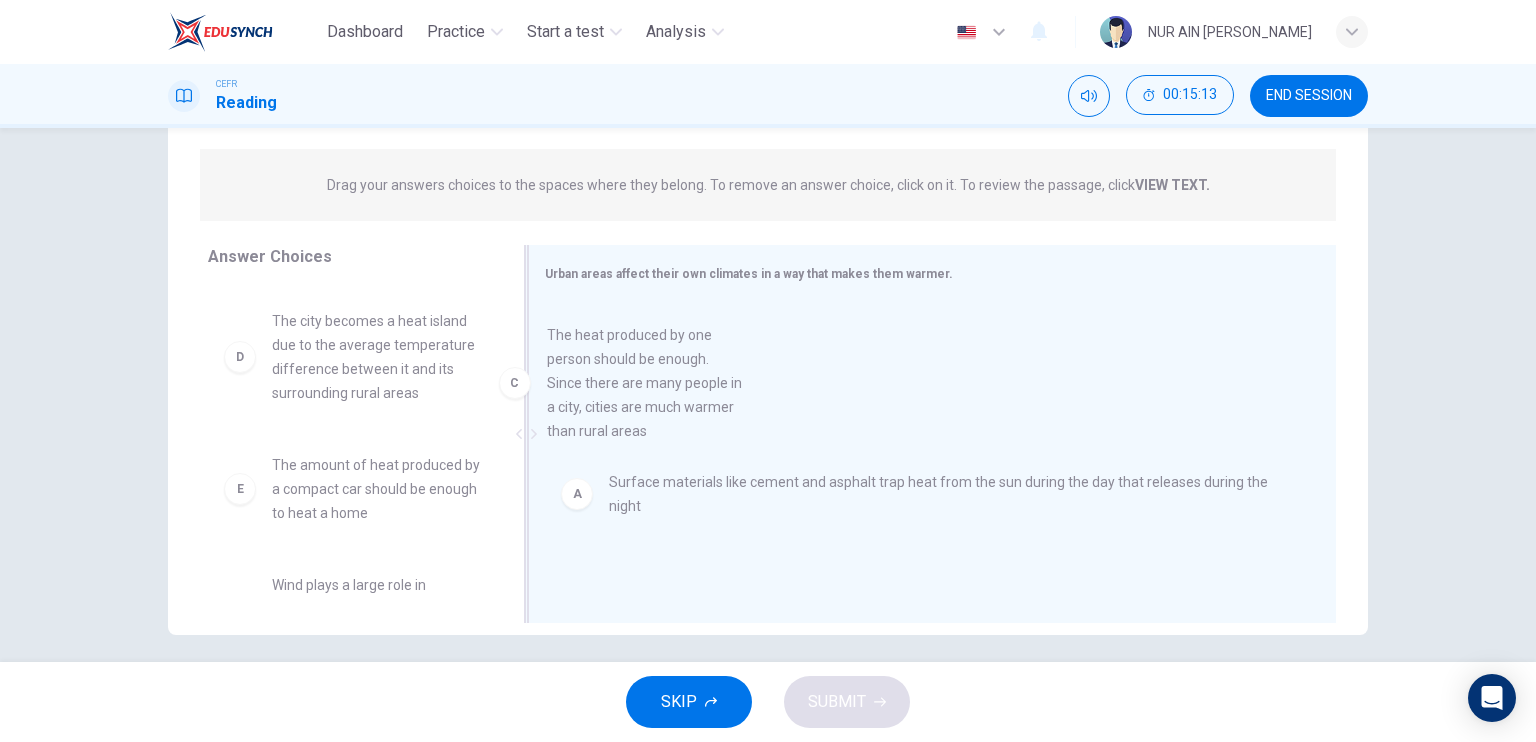 drag, startPoint x: 369, startPoint y: 379, endPoint x: 655, endPoint y: 398, distance: 286.63043 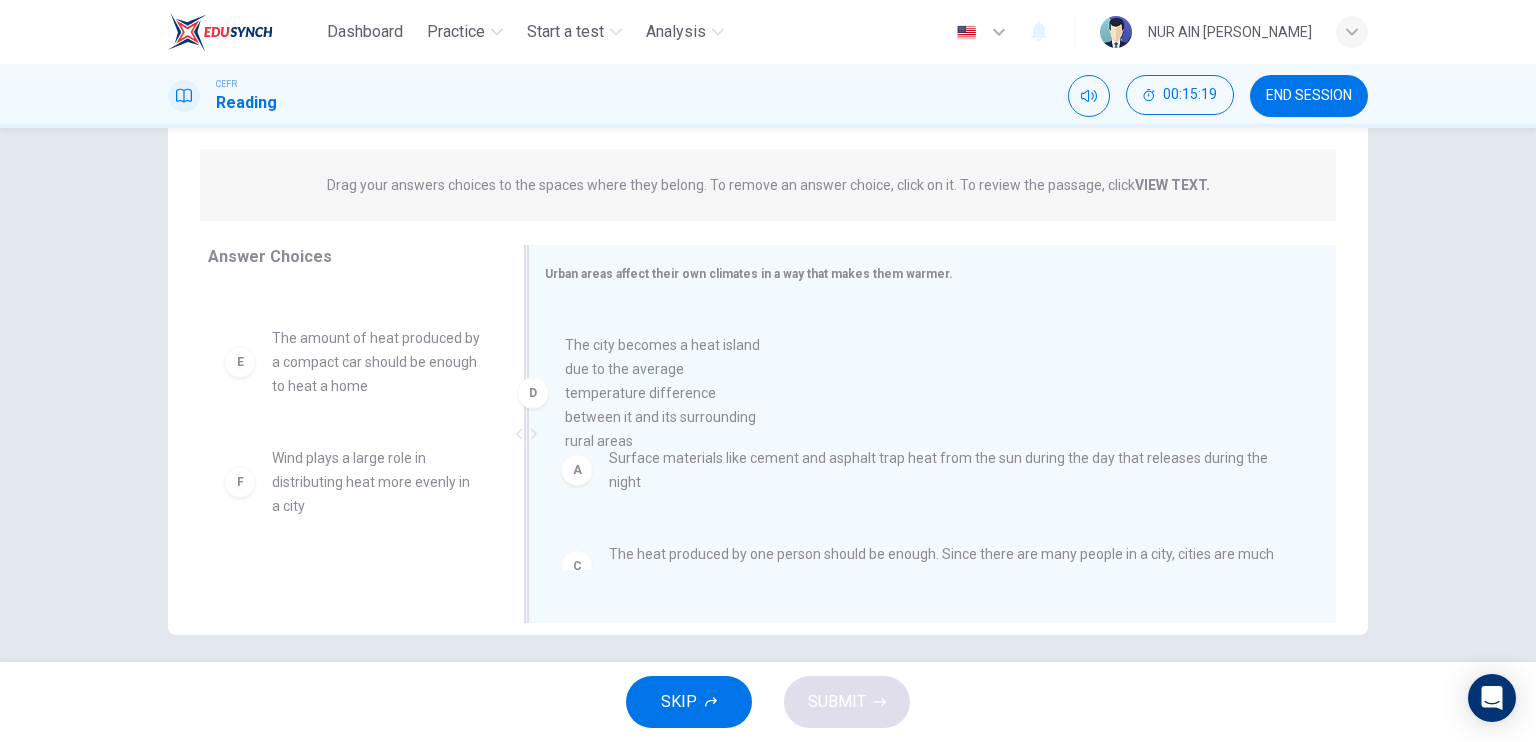 drag, startPoint x: 402, startPoint y: 379, endPoint x: 707, endPoint y: 405, distance: 306.1062 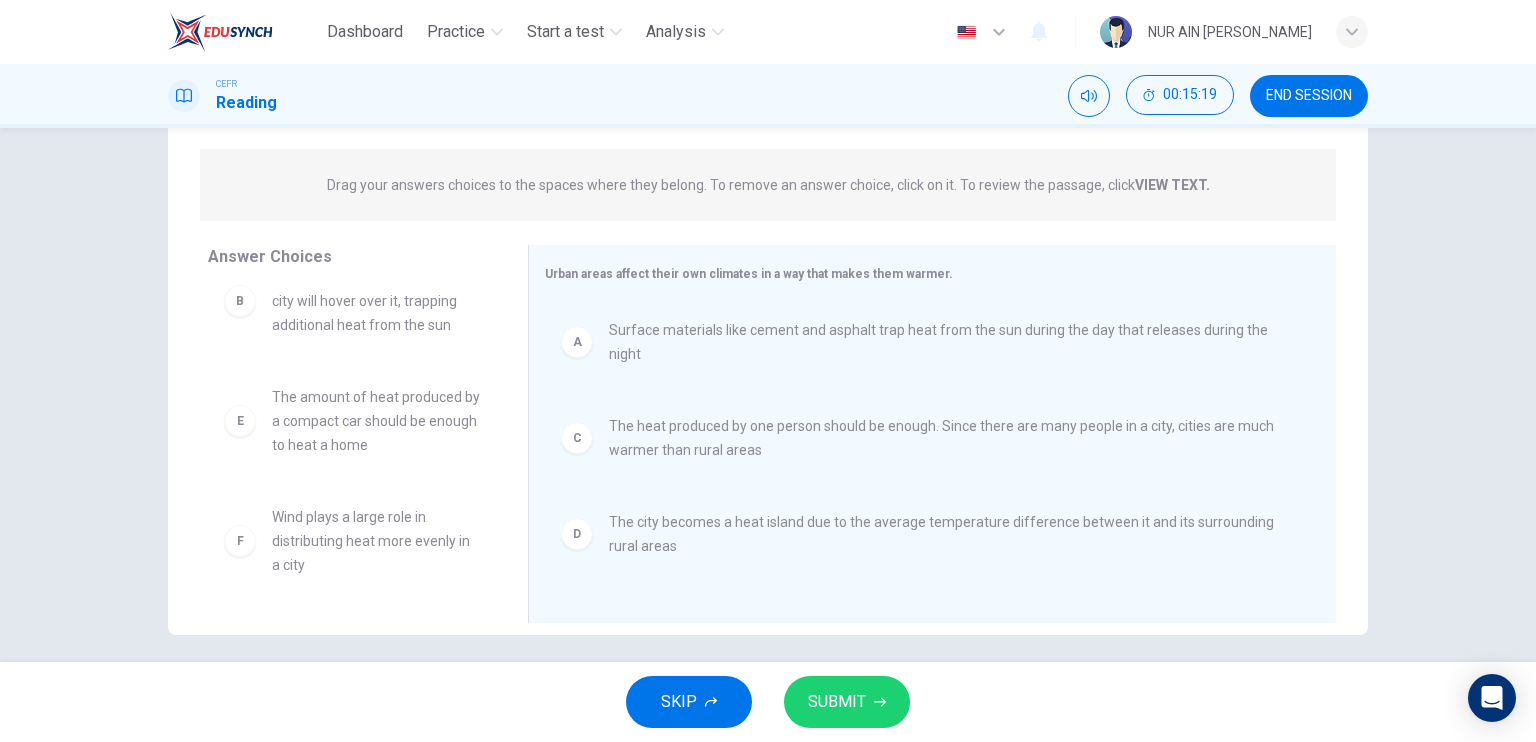 scroll, scrollTop: 36, scrollLeft: 0, axis: vertical 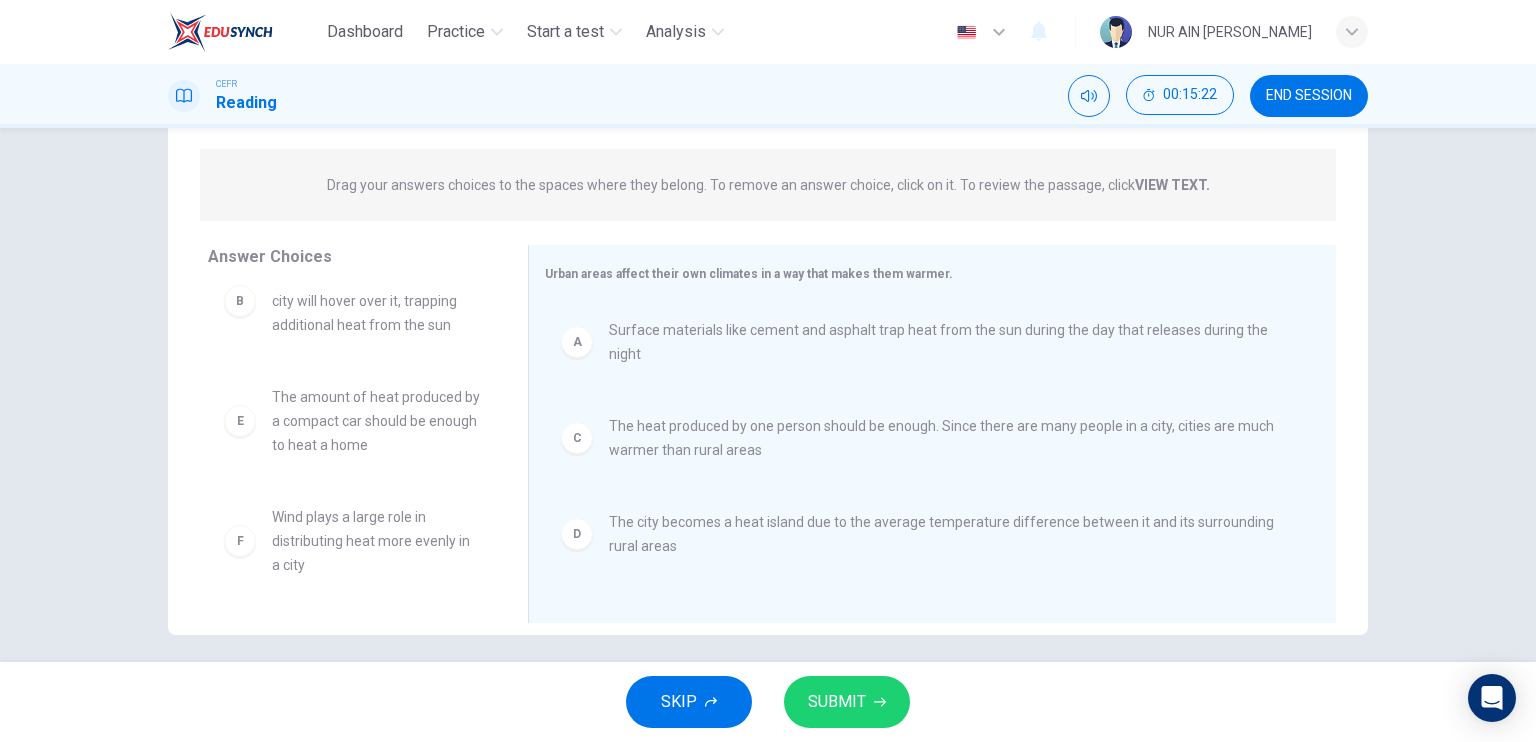 click on "SUBMIT" at bounding box center (847, 702) 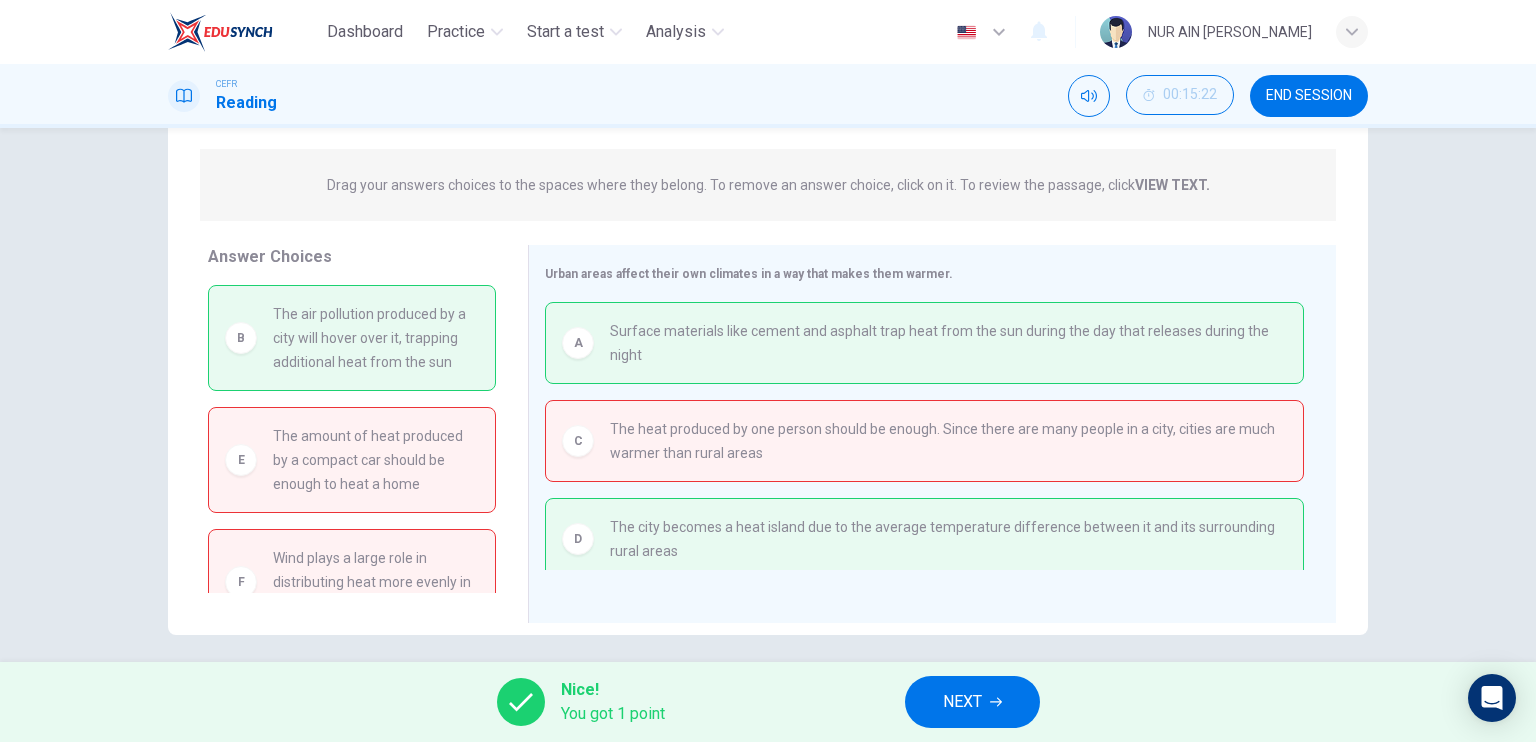 scroll, scrollTop: 40, scrollLeft: 0, axis: vertical 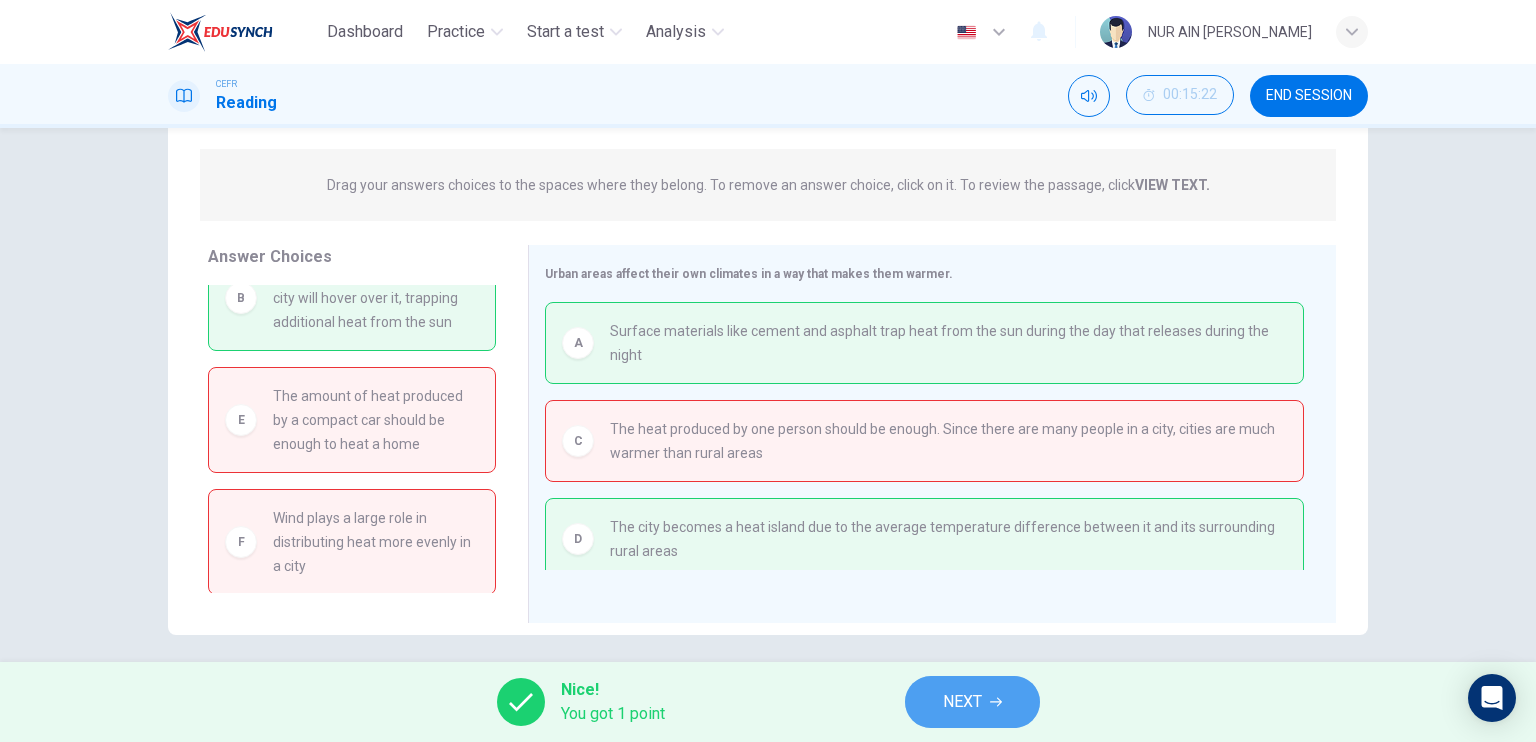 click on "NEXT" at bounding box center [972, 702] 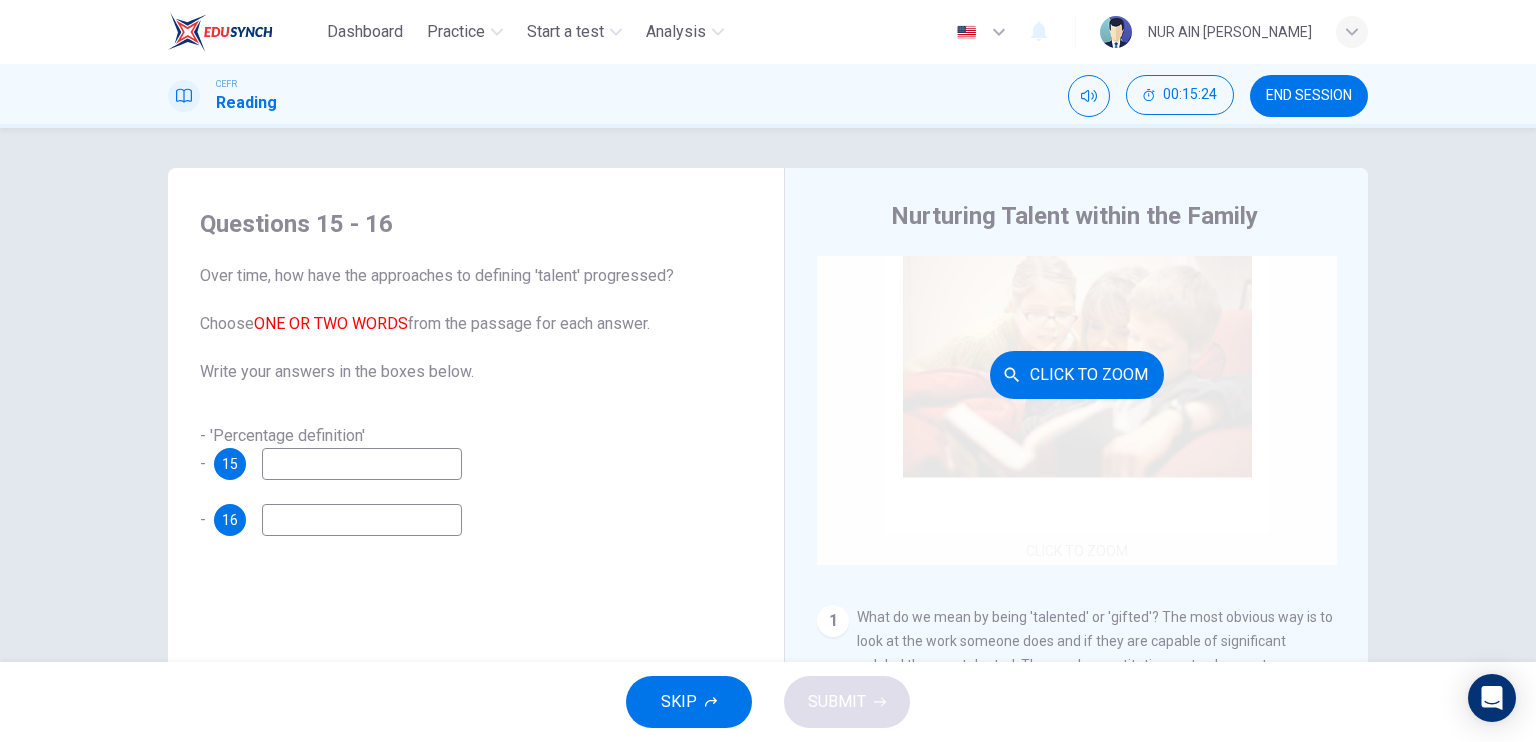 scroll, scrollTop: 75, scrollLeft: 0, axis: vertical 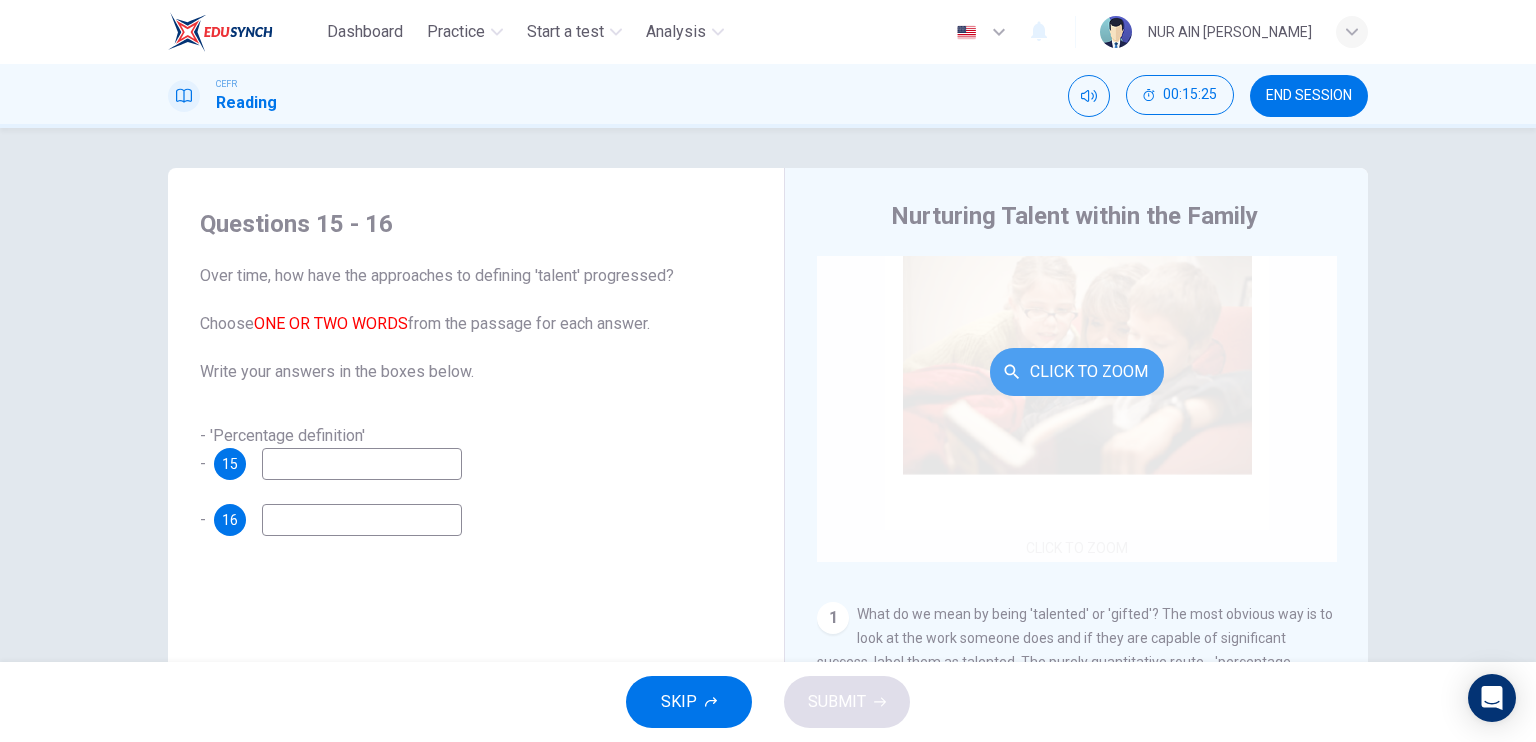 click on "Click to Zoom" at bounding box center (1077, 372) 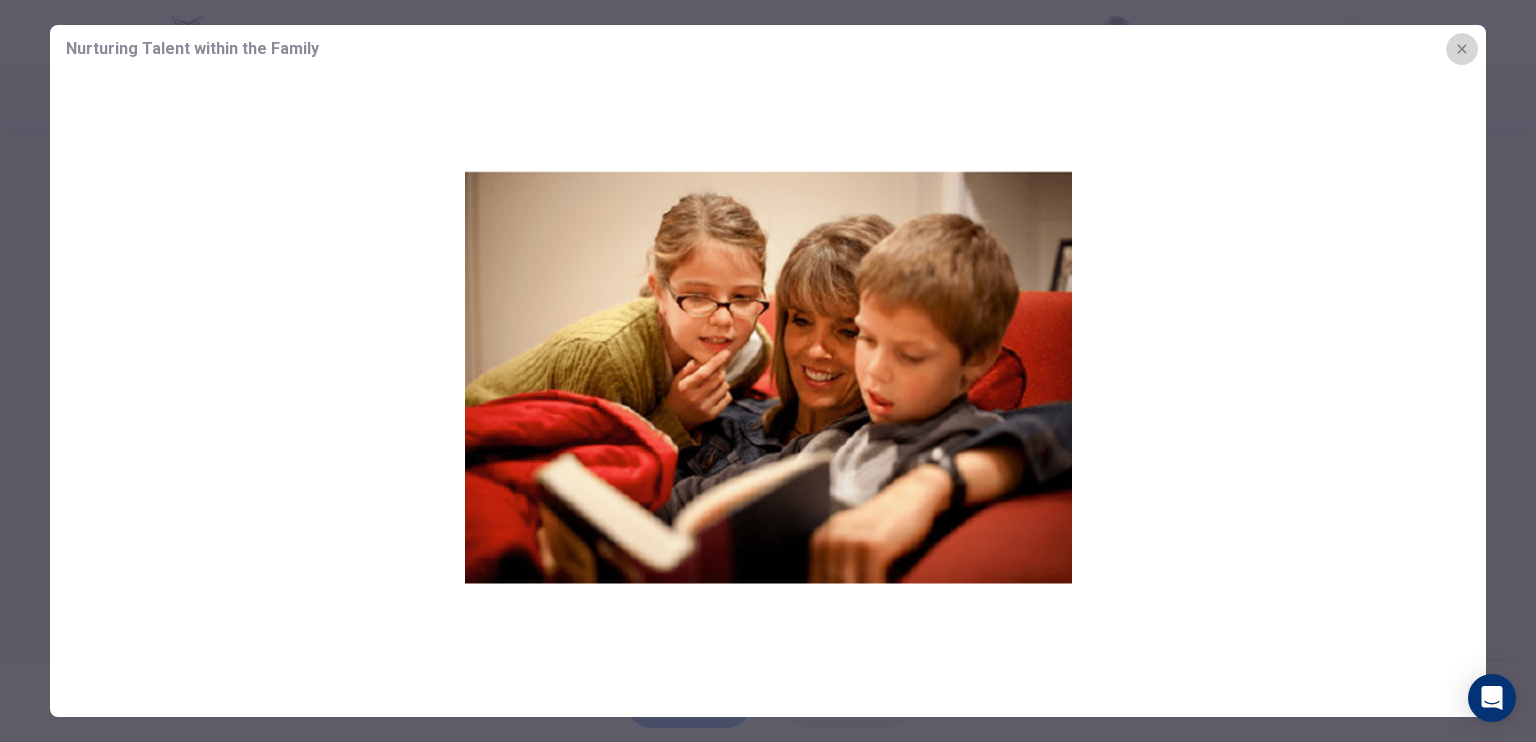 click 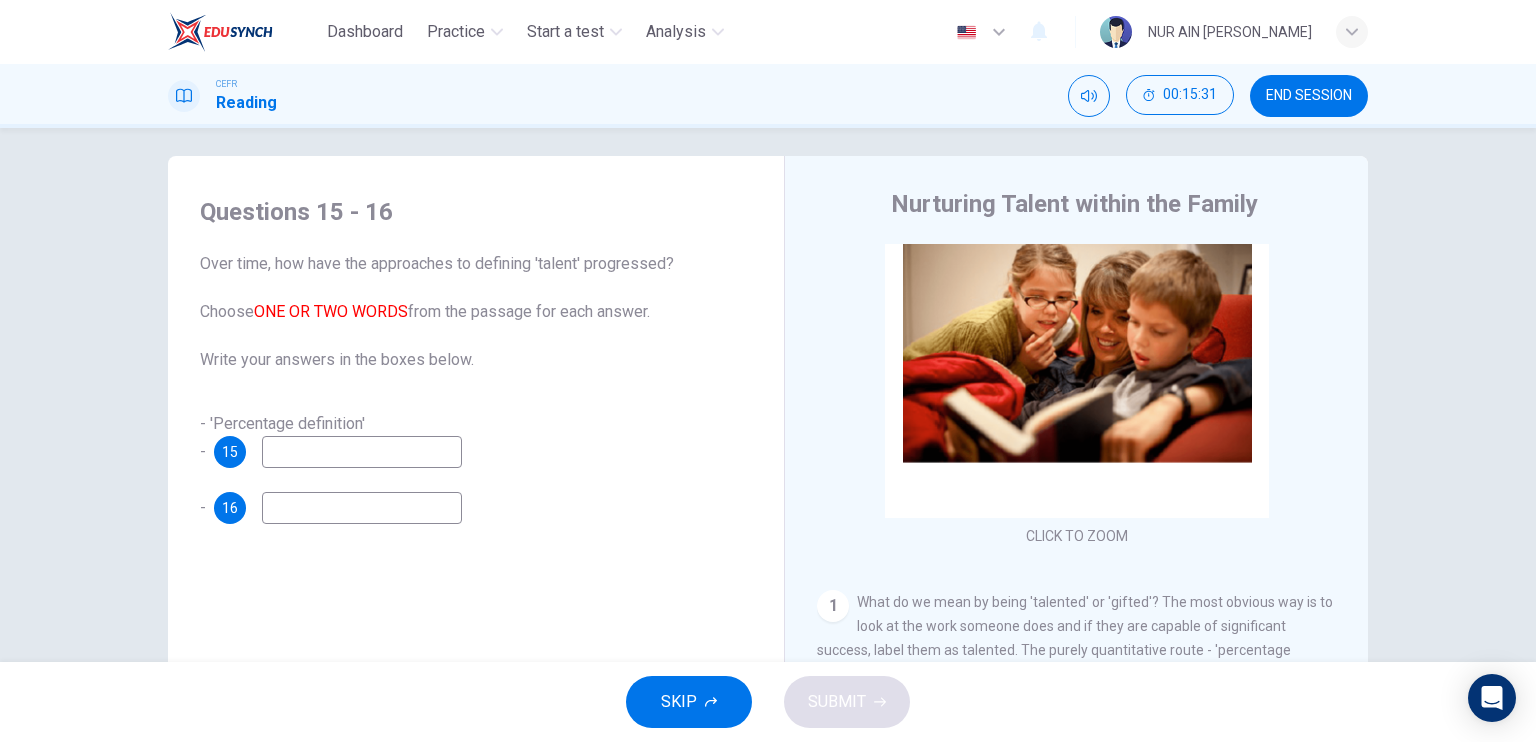 scroll, scrollTop: 0, scrollLeft: 0, axis: both 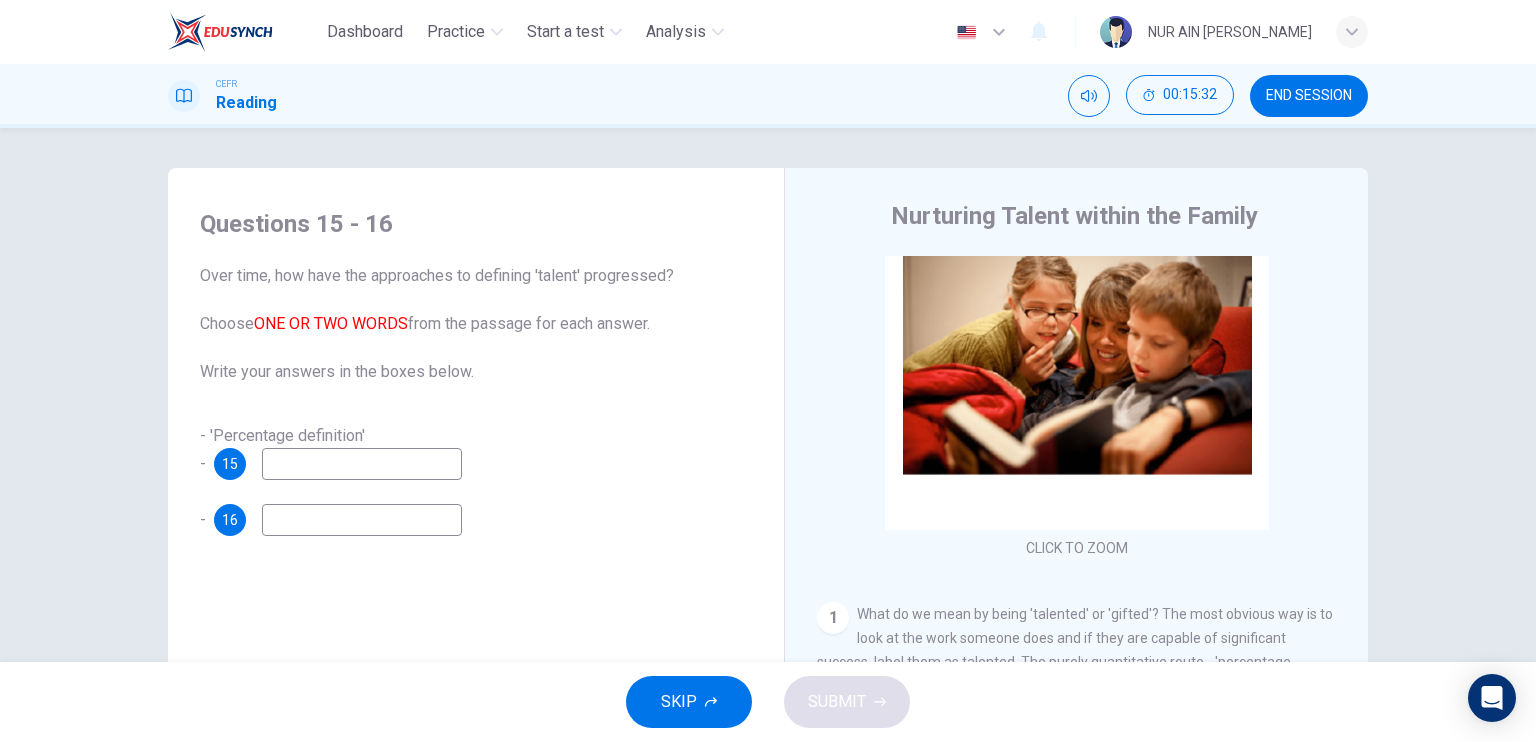 click at bounding box center [362, 464] 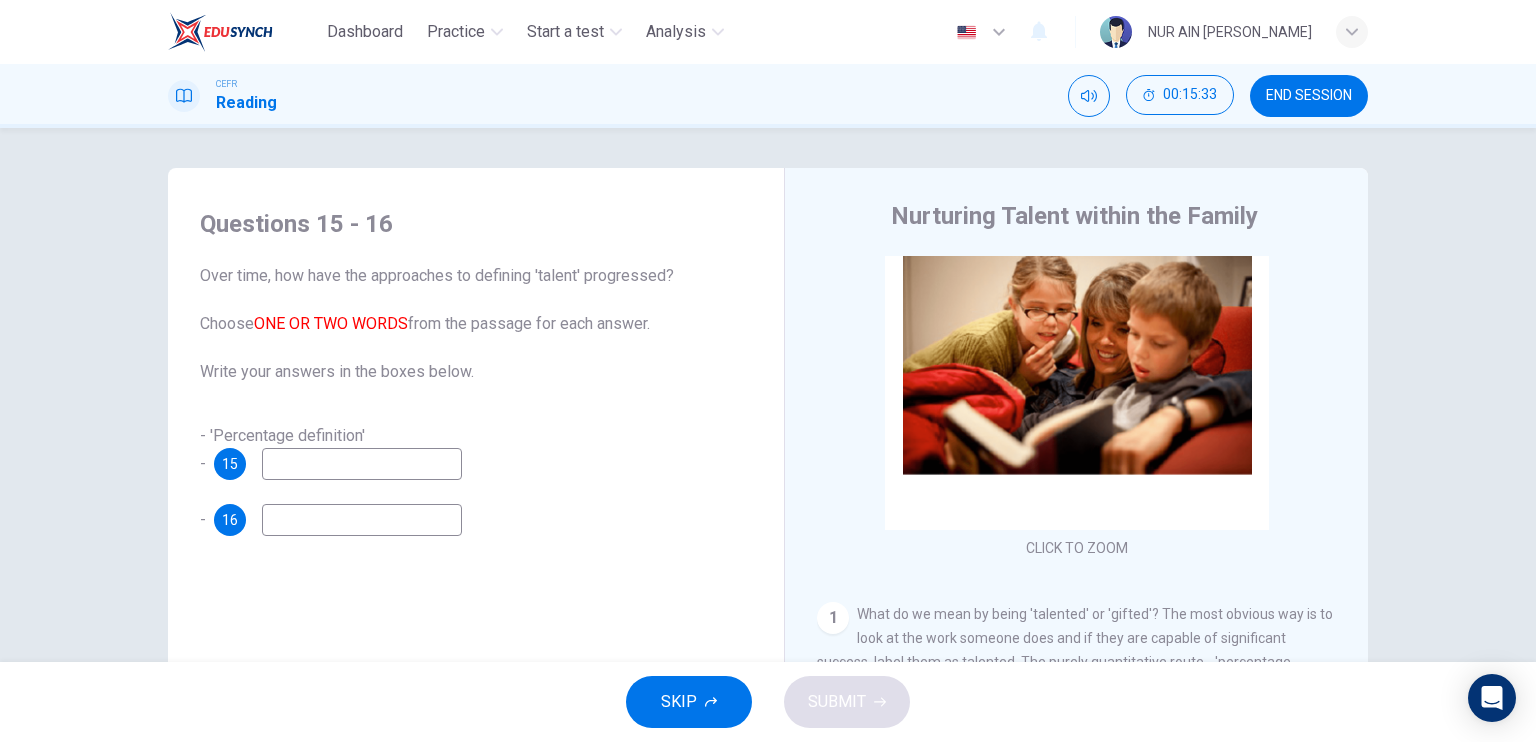 click on "- 'Percentage definition'
-  15" at bounding box center [476, 452] 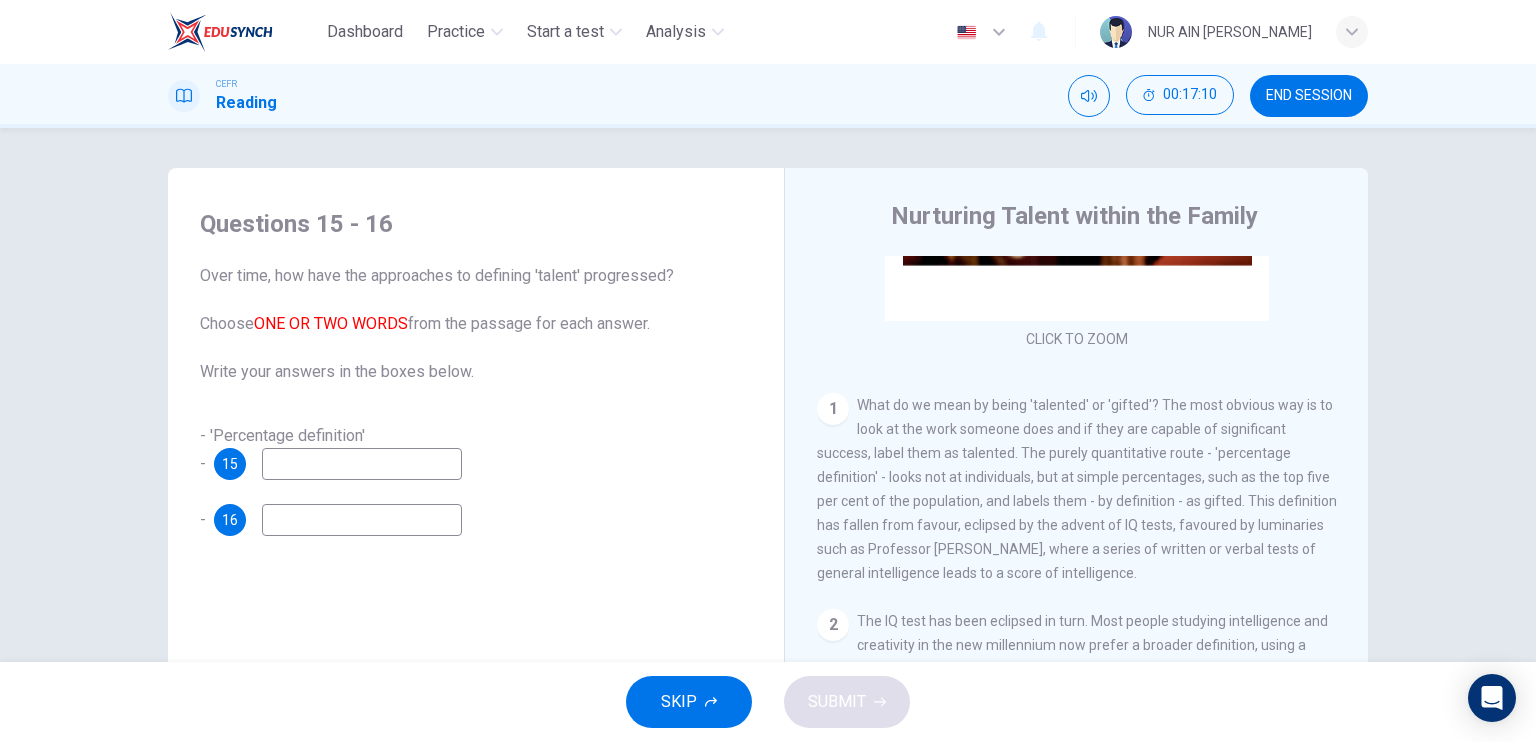 scroll, scrollTop: 287, scrollLeft: 0, axis: vertical 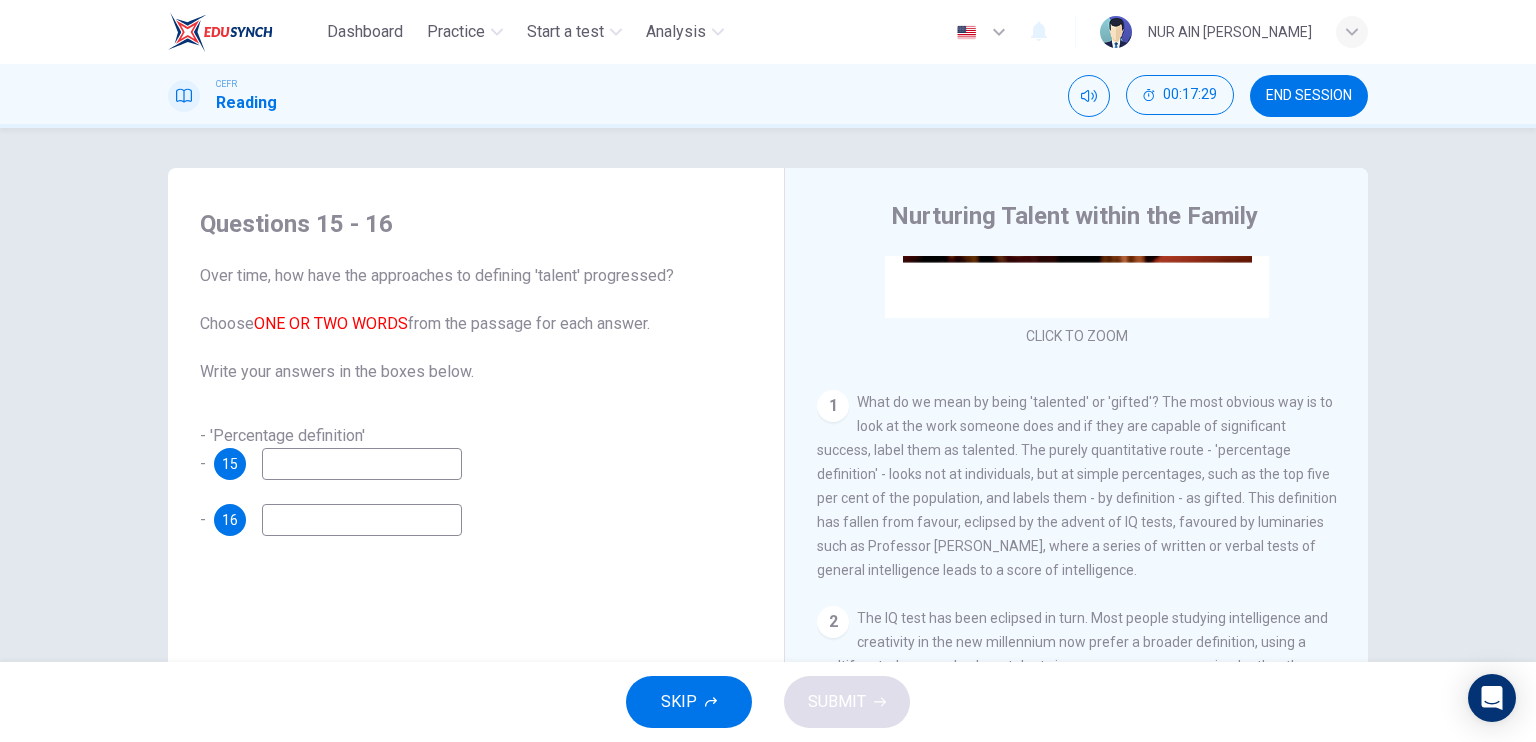 click at bounding box center [362, 464] 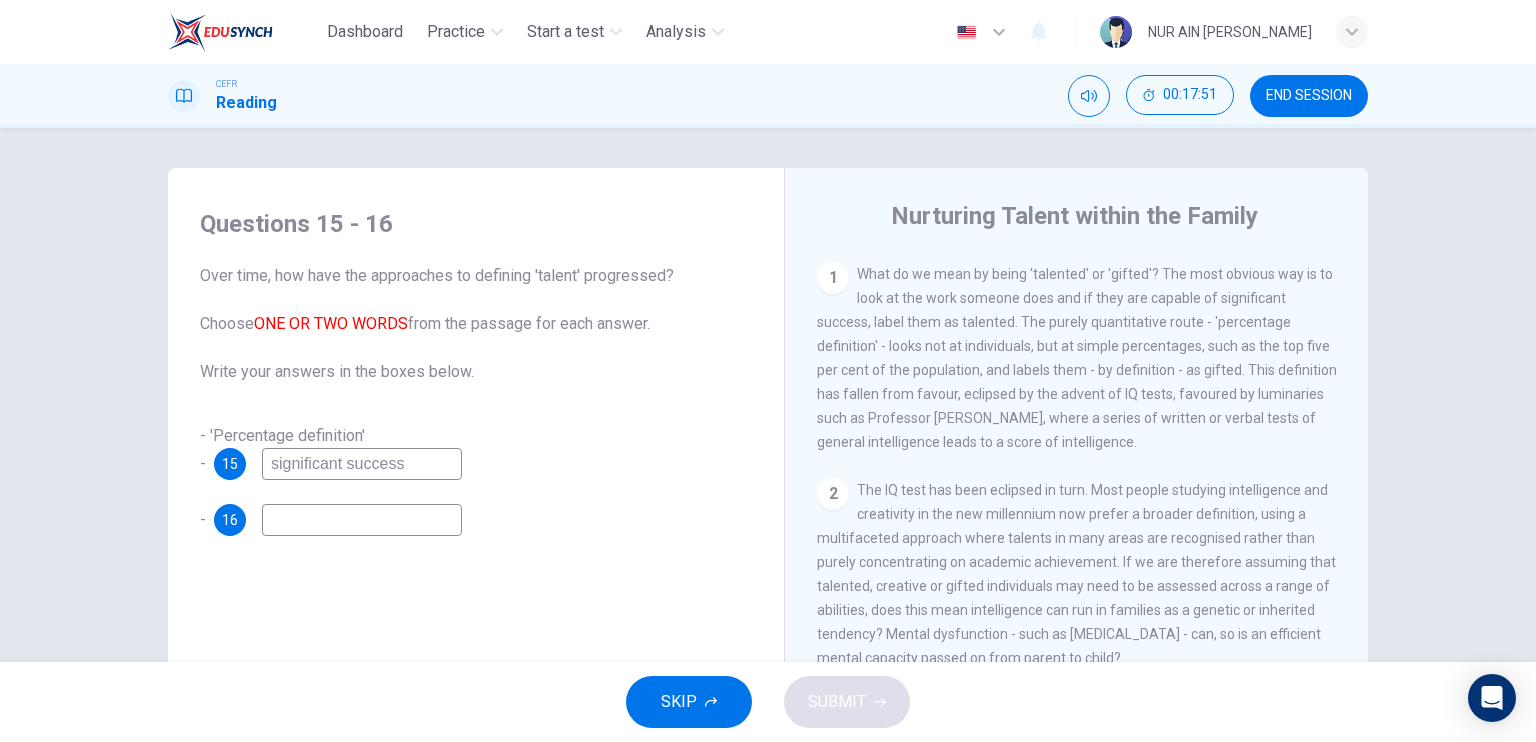 scroll, scrollTop: 411, scrollLeft: 0, axis: vertical 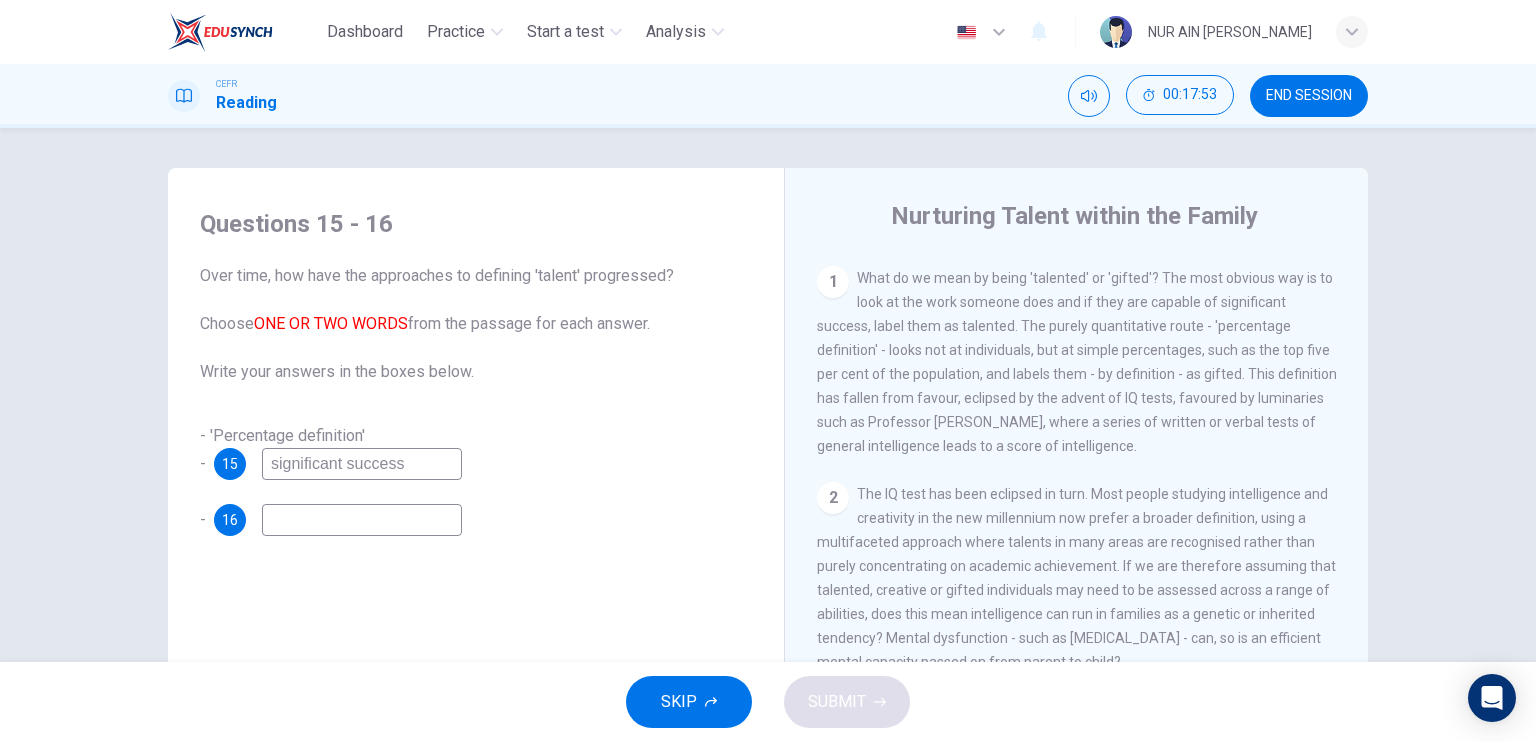 click at bounding box center [362, 520] 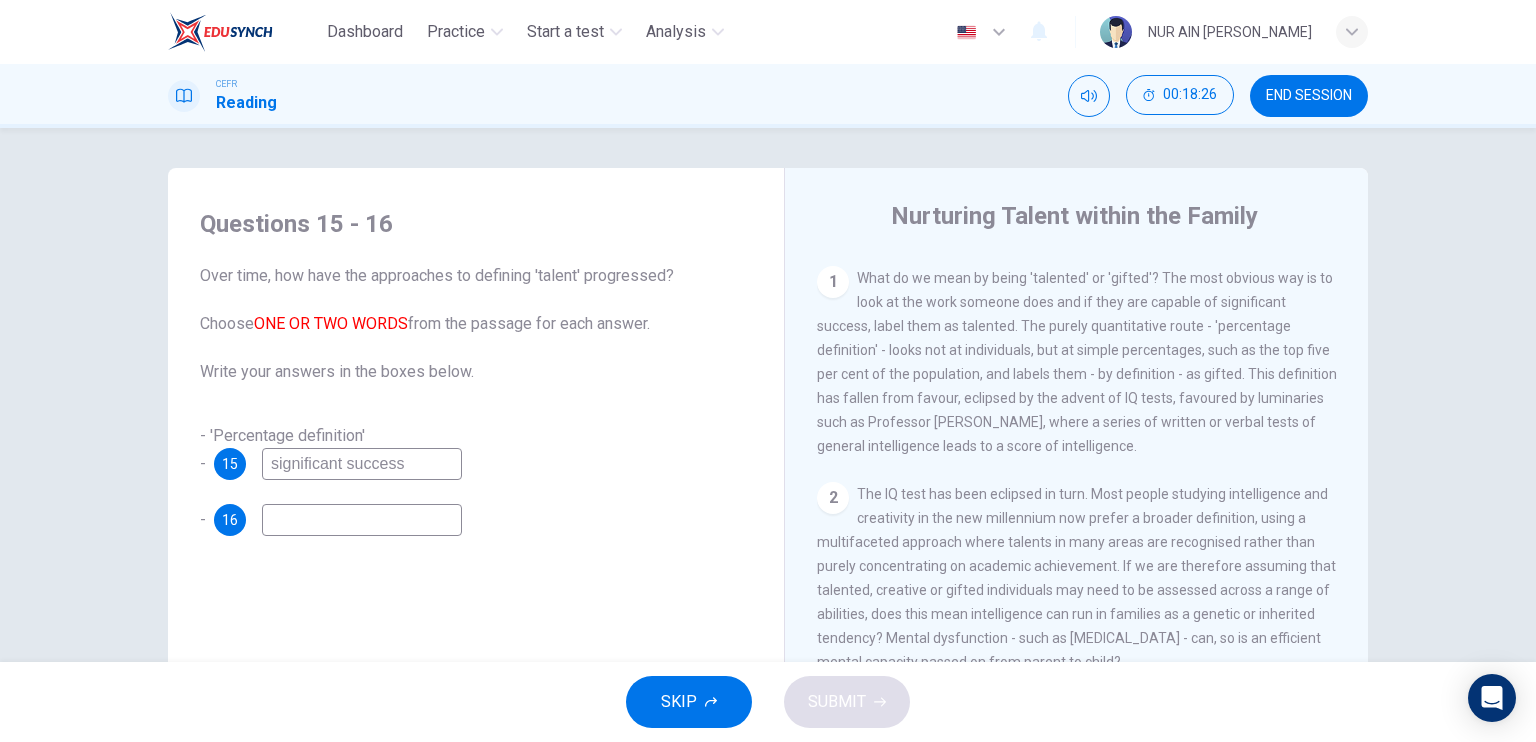click on "significant success" at bounding box center (362, 464) 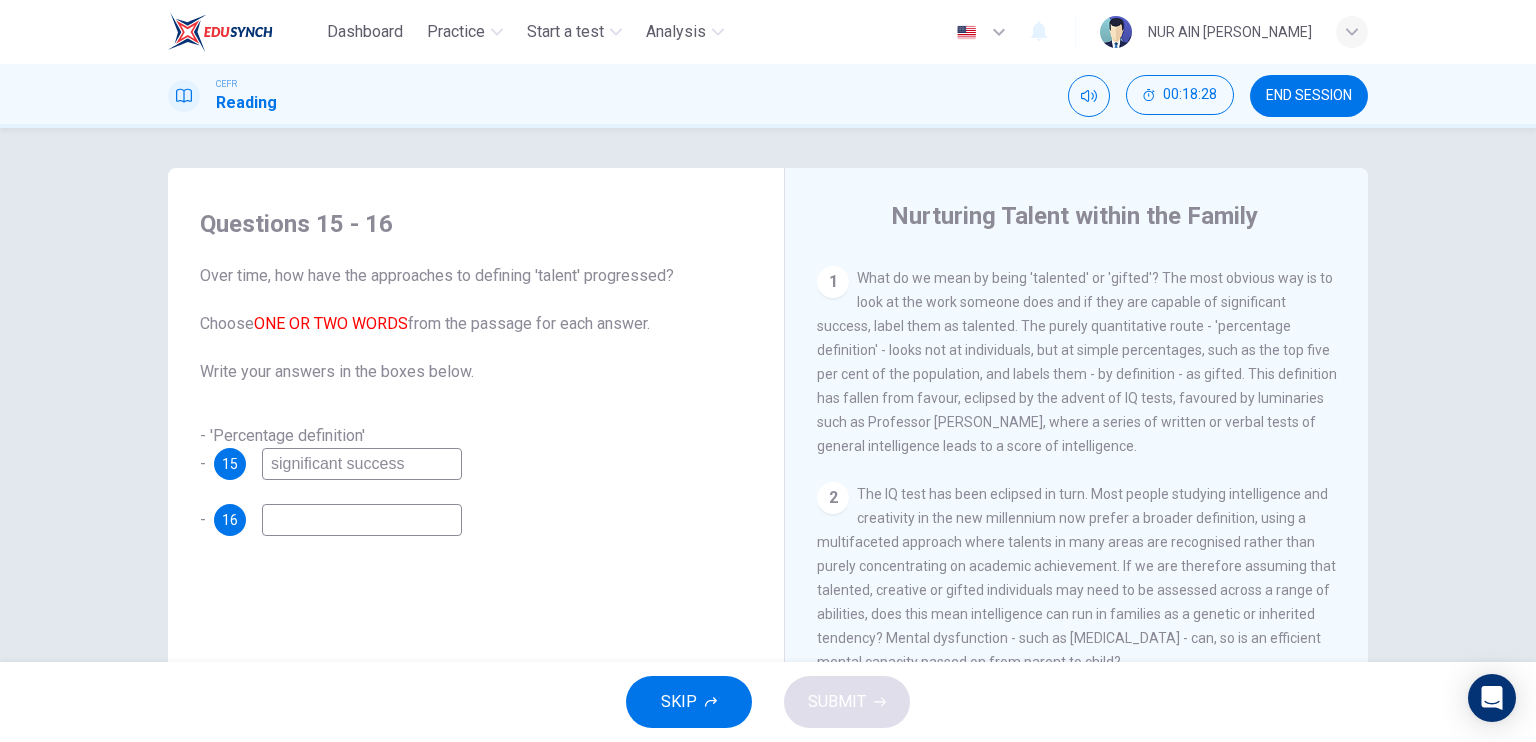 click on "significant success" at bounding box center [362, 464] 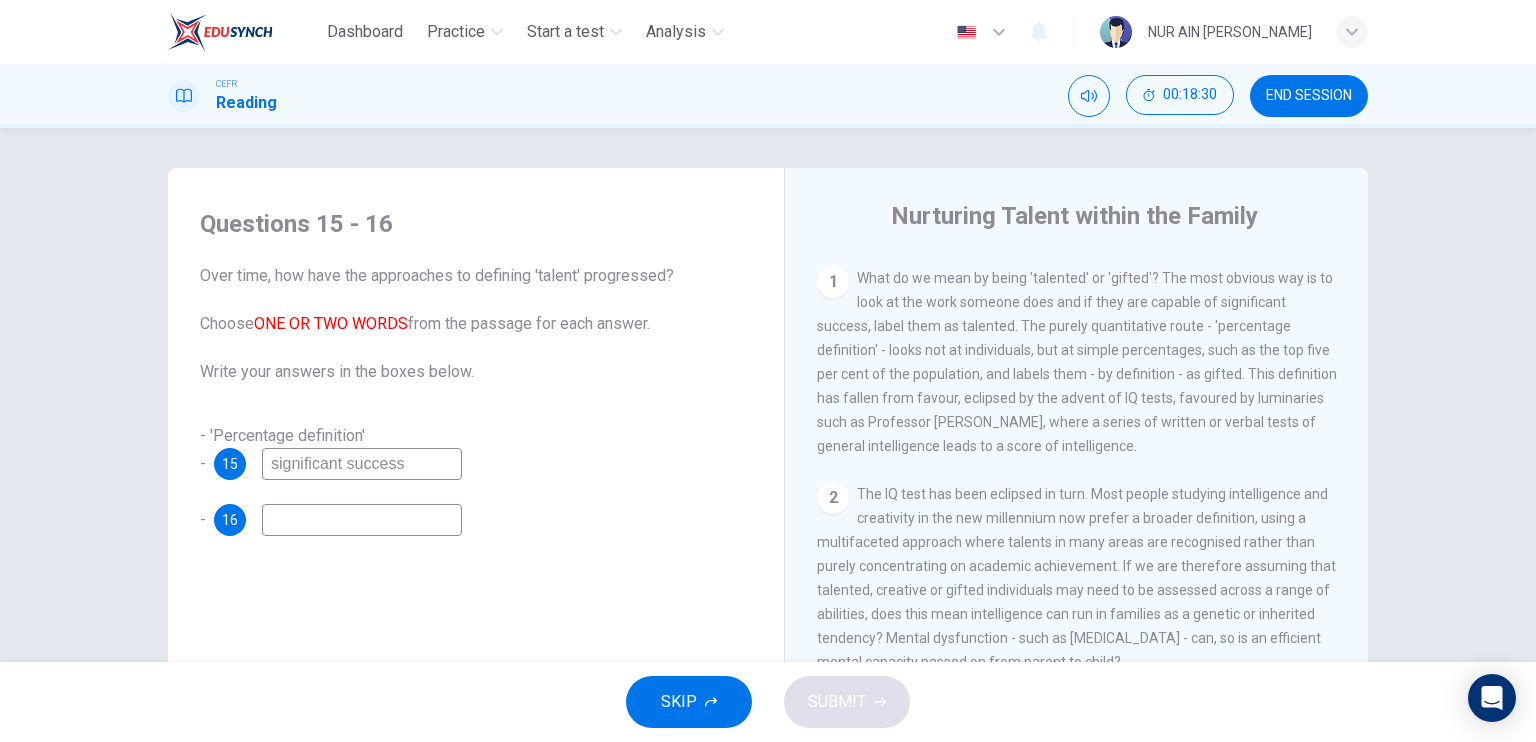 click on "significant success" at bounding box center [362, 464] 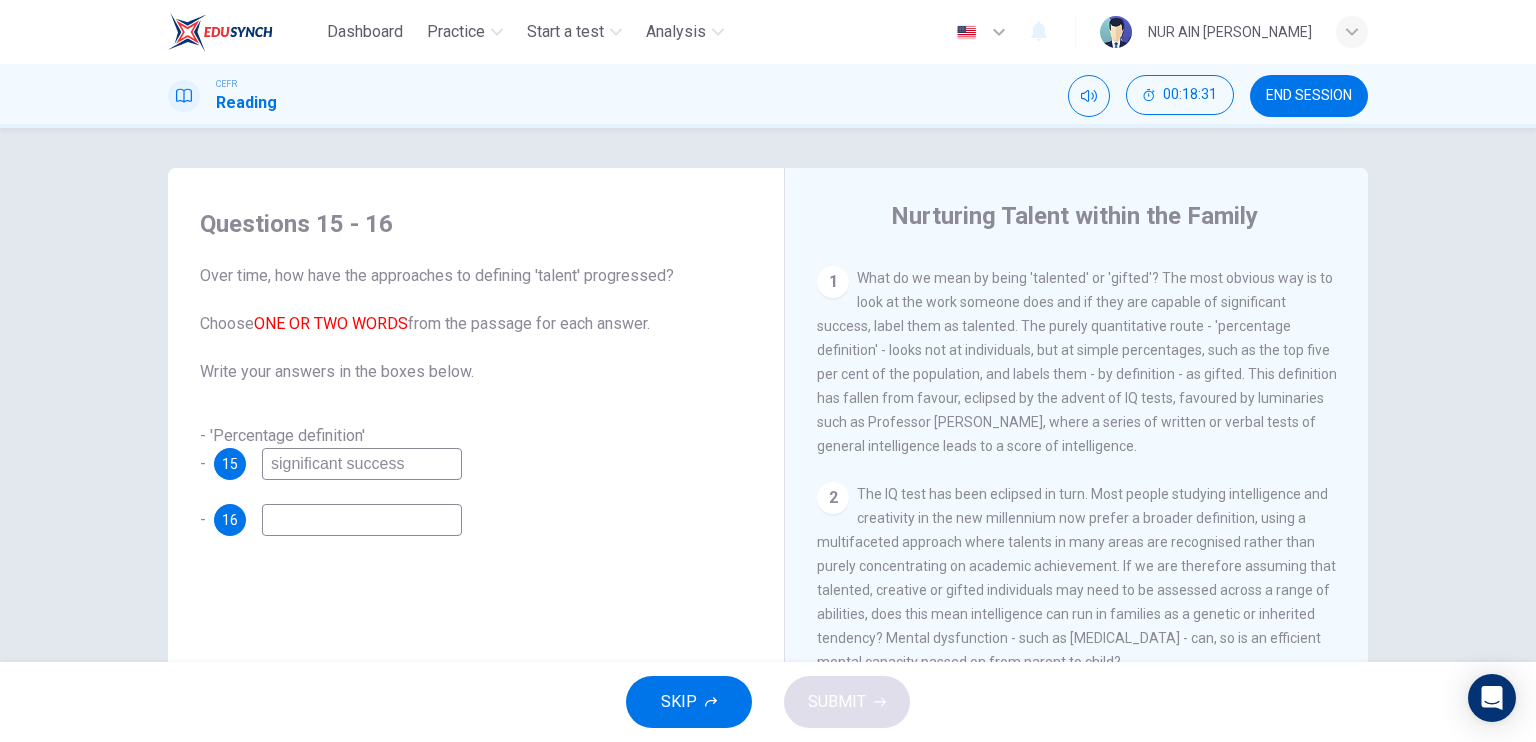 click on "significant success" at bounding box center [362, 464] 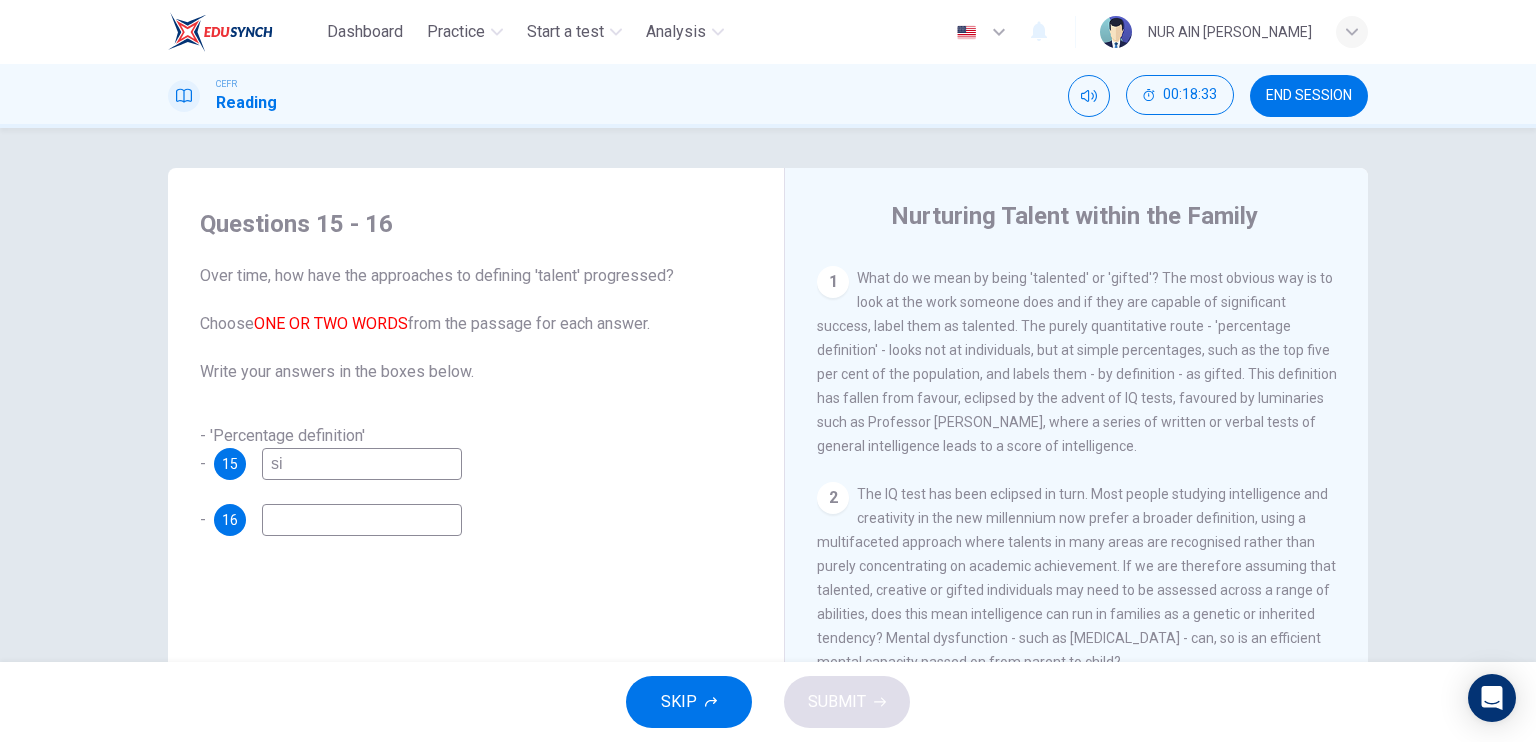 type on "s" 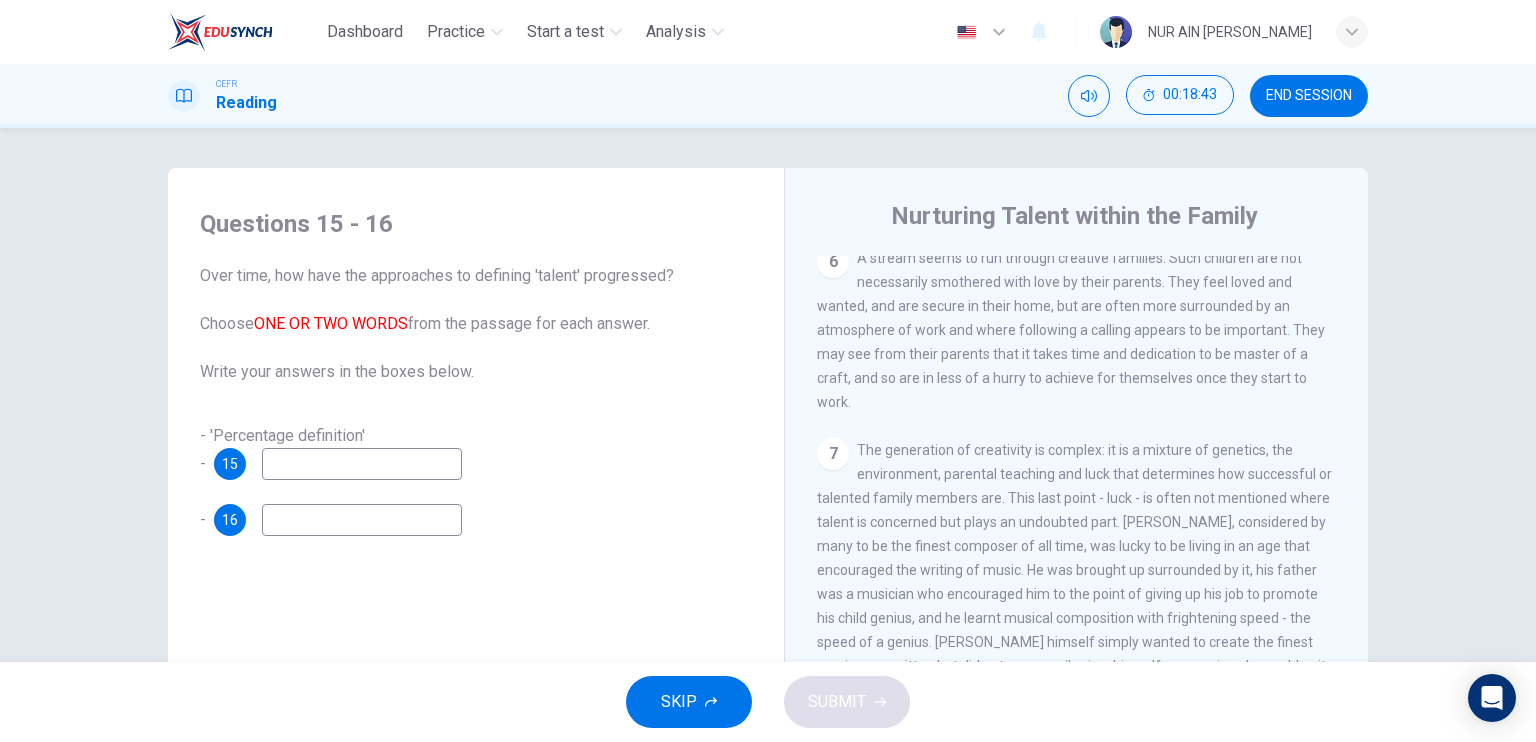 scroll, scrollTop: 2014, scrollLeft: 0, axis: vertical 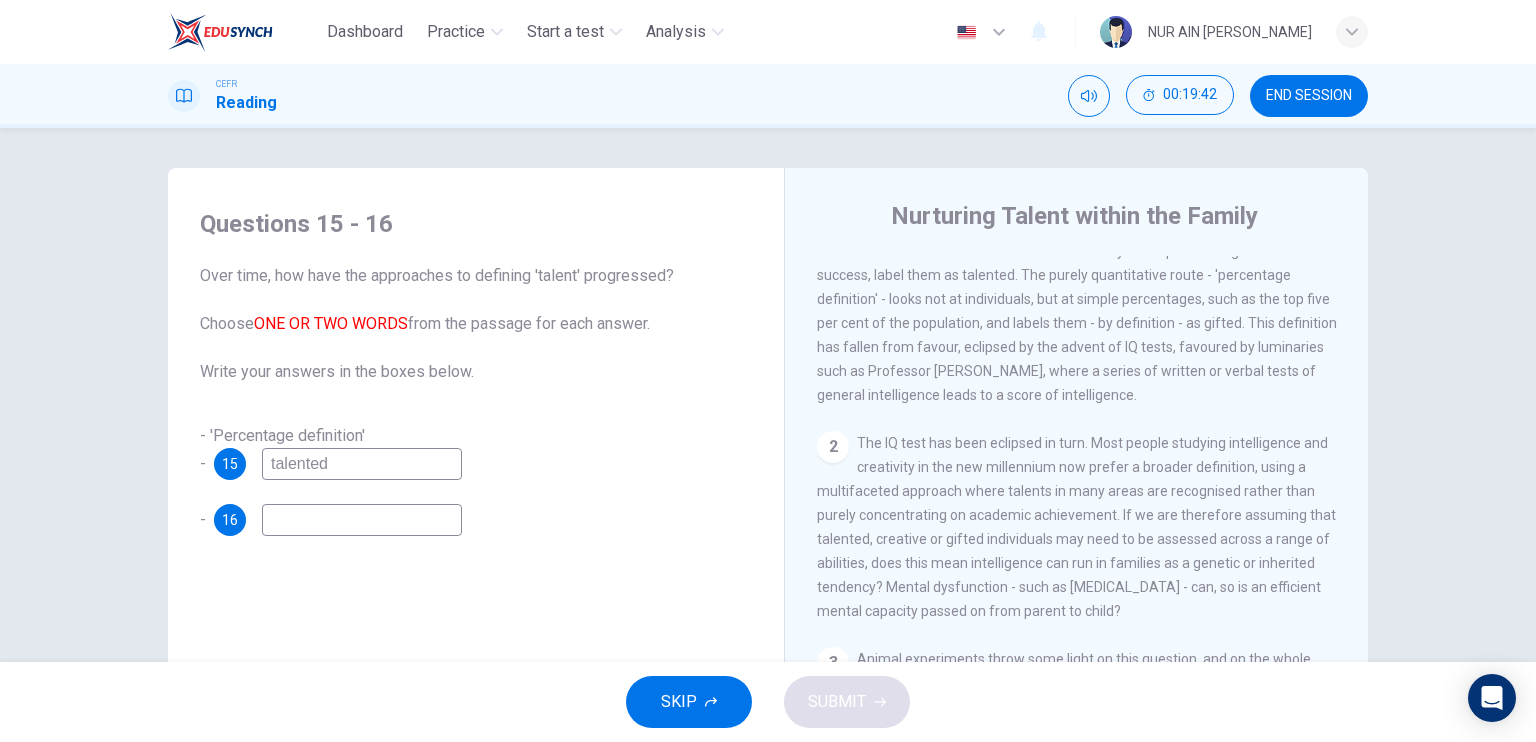 type on "talented" 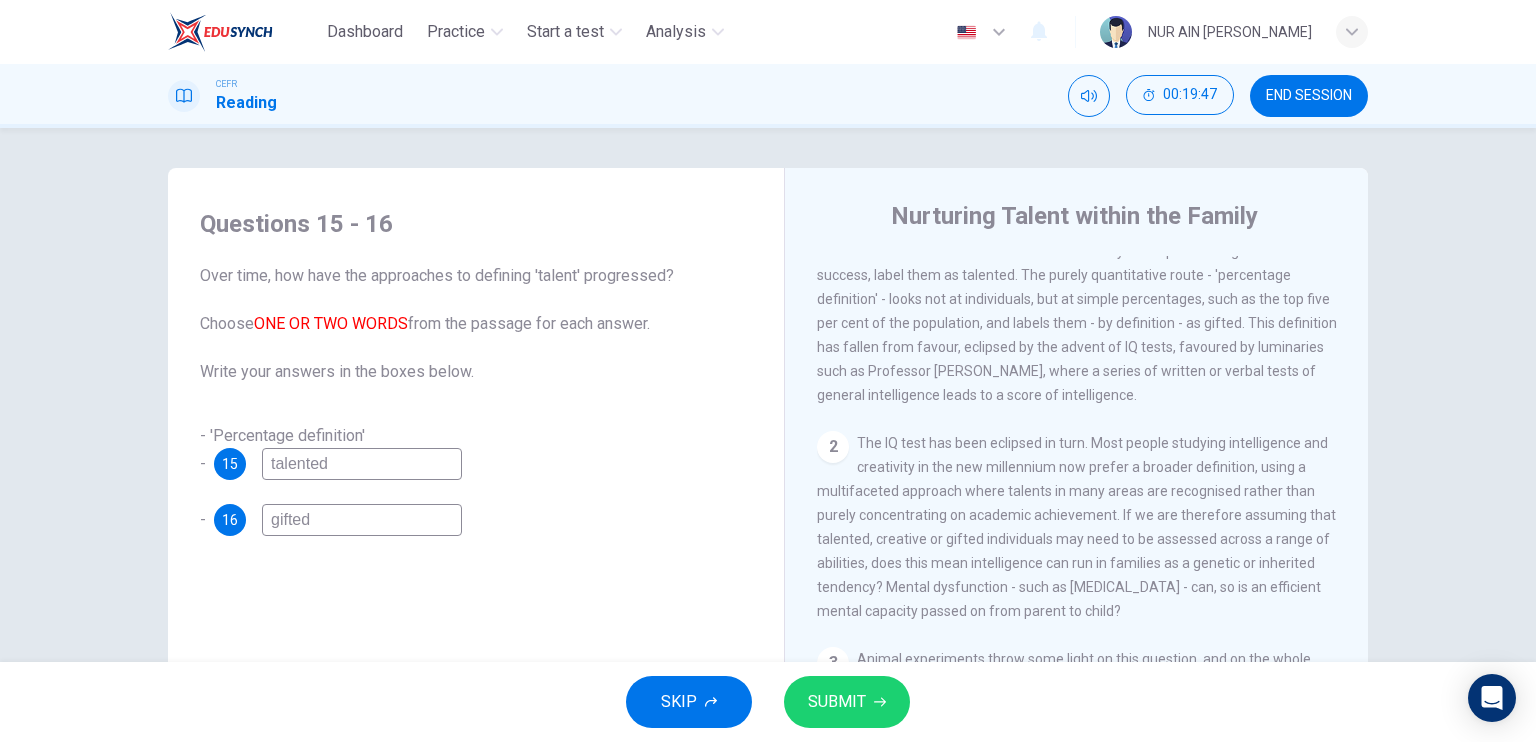 type on "gifted" 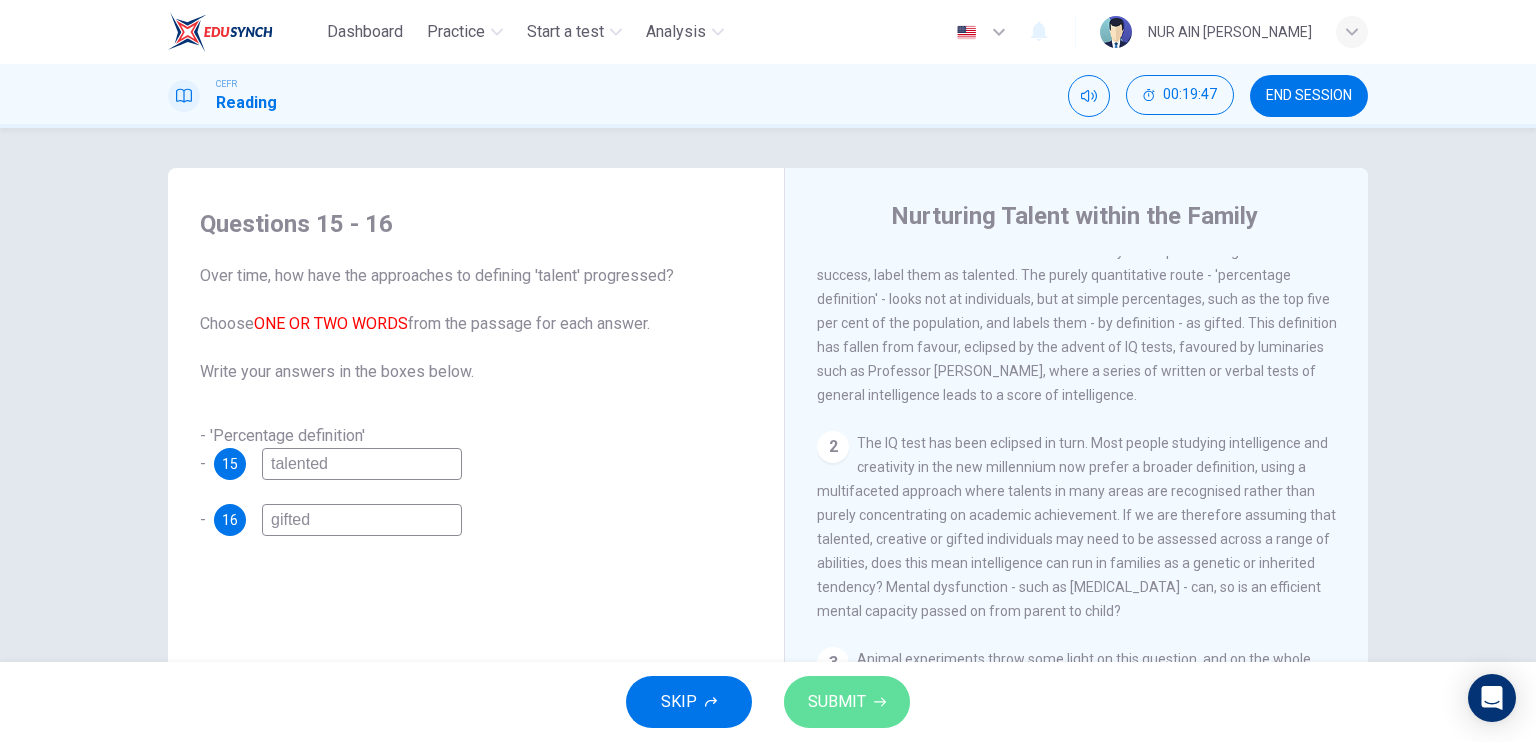 click on "SUBMIT" at bounding box center (837, 702) 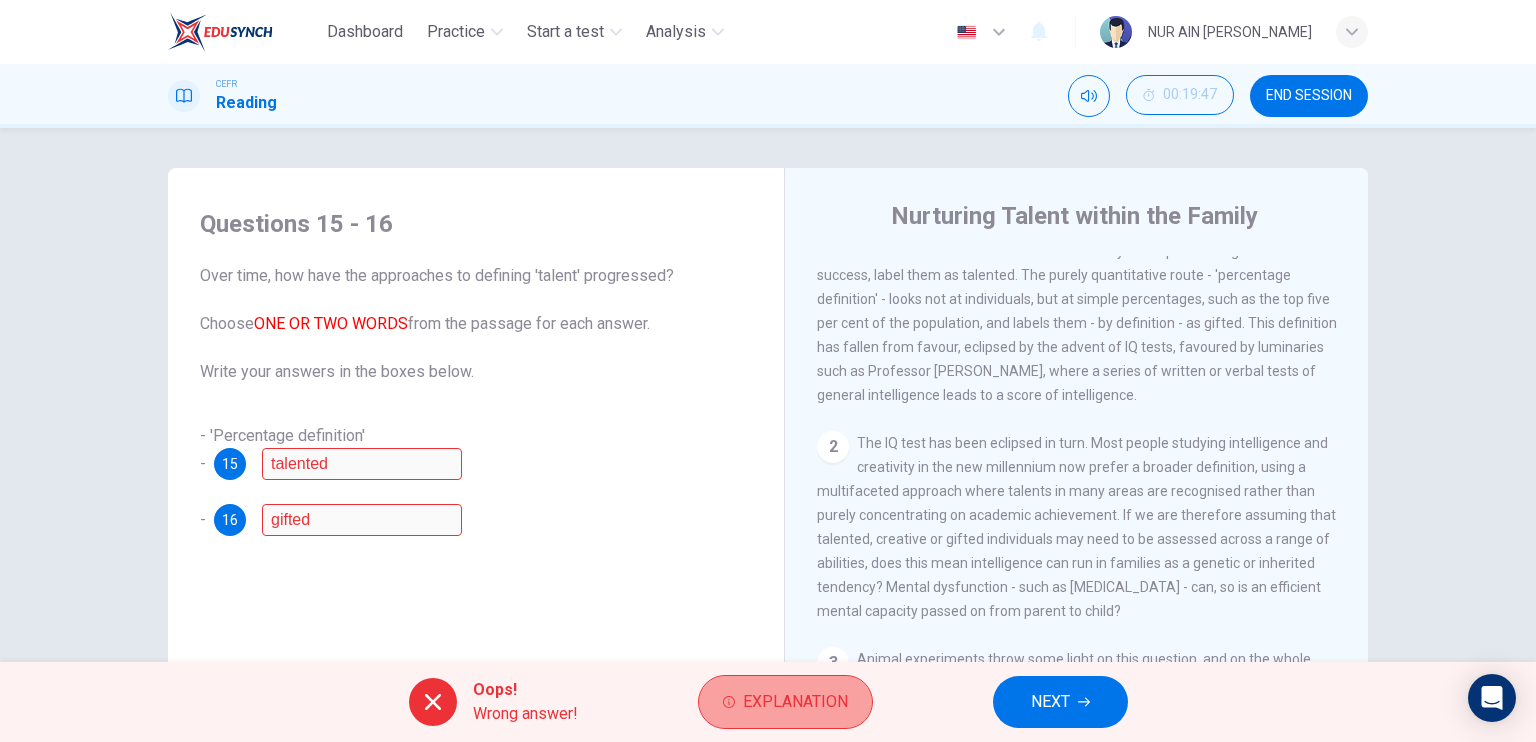 click on "Explanation" at bounding box center [785, 702] 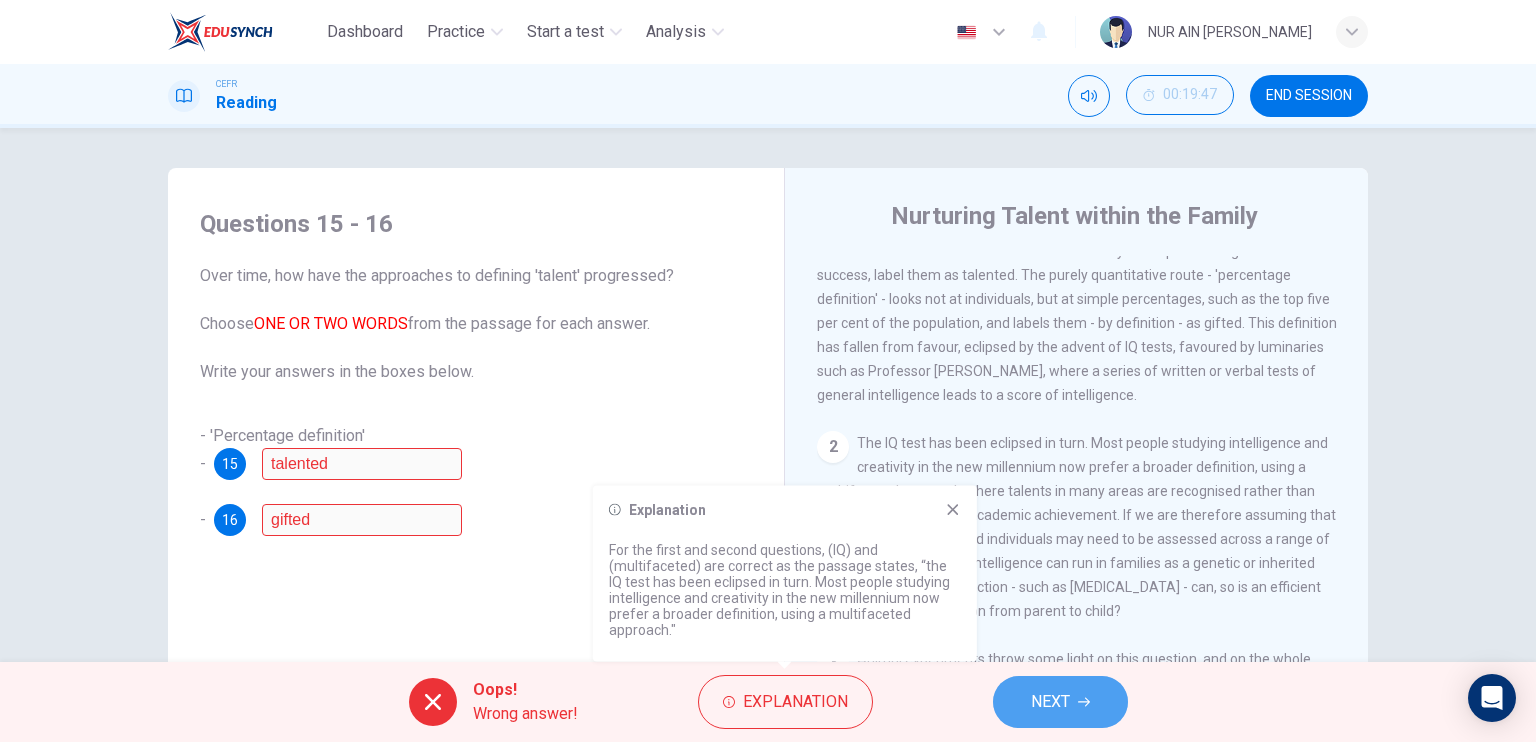 click on "NEXT" at bounding box center (1060, 702) 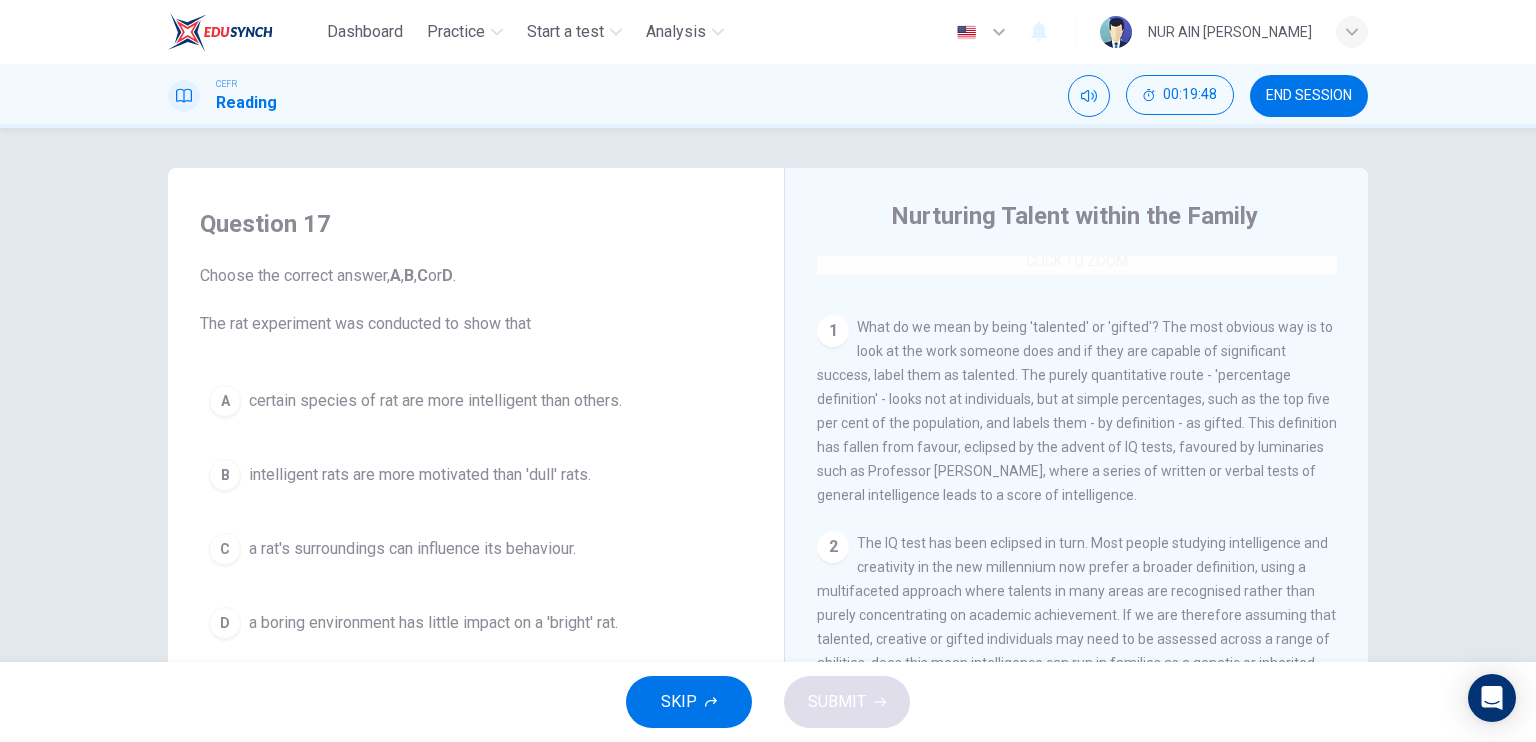 scroll, scrollTop: 363, scrollLeft: 0, axis: vertical 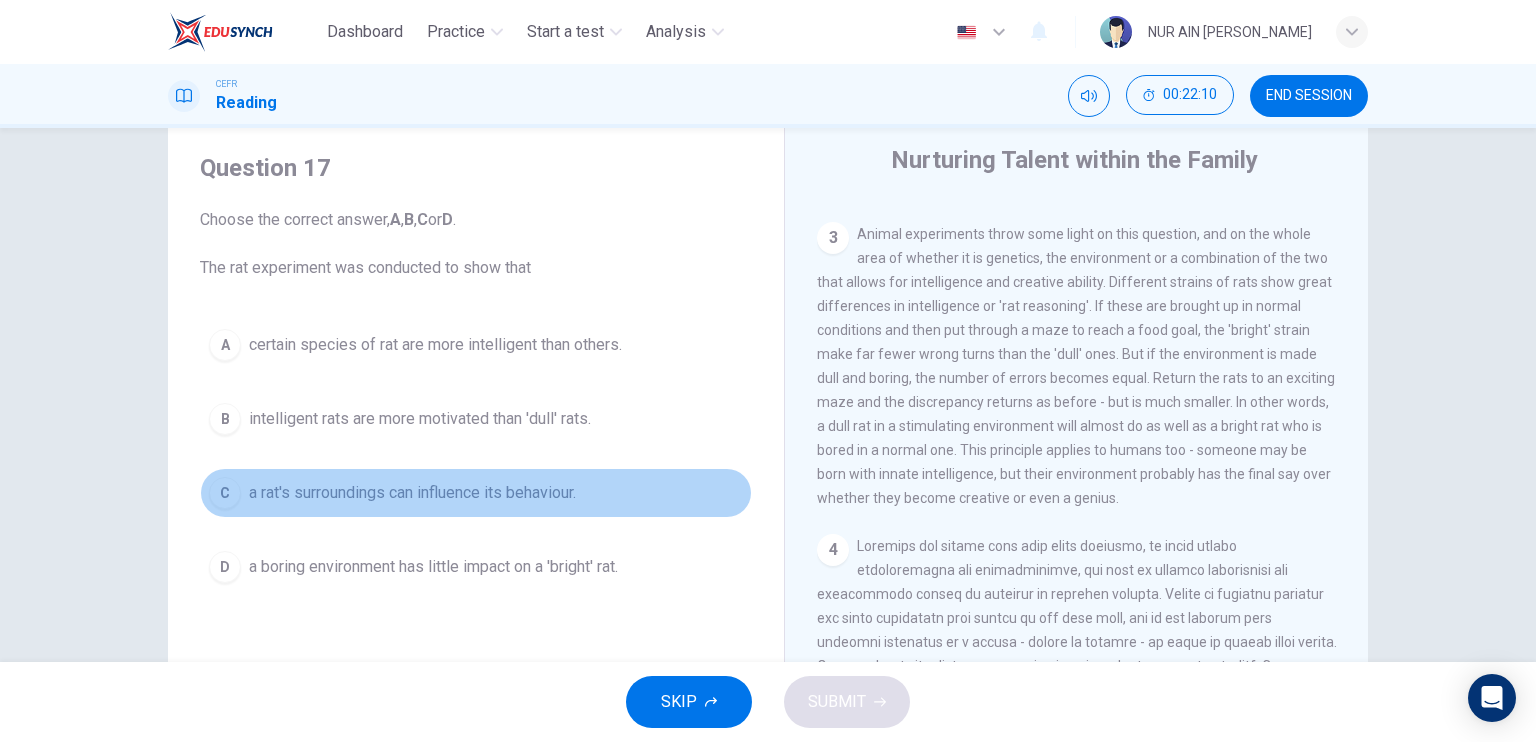 click on "a rat's surroundings can influence its behaviour." at bounding box center (412, 493) 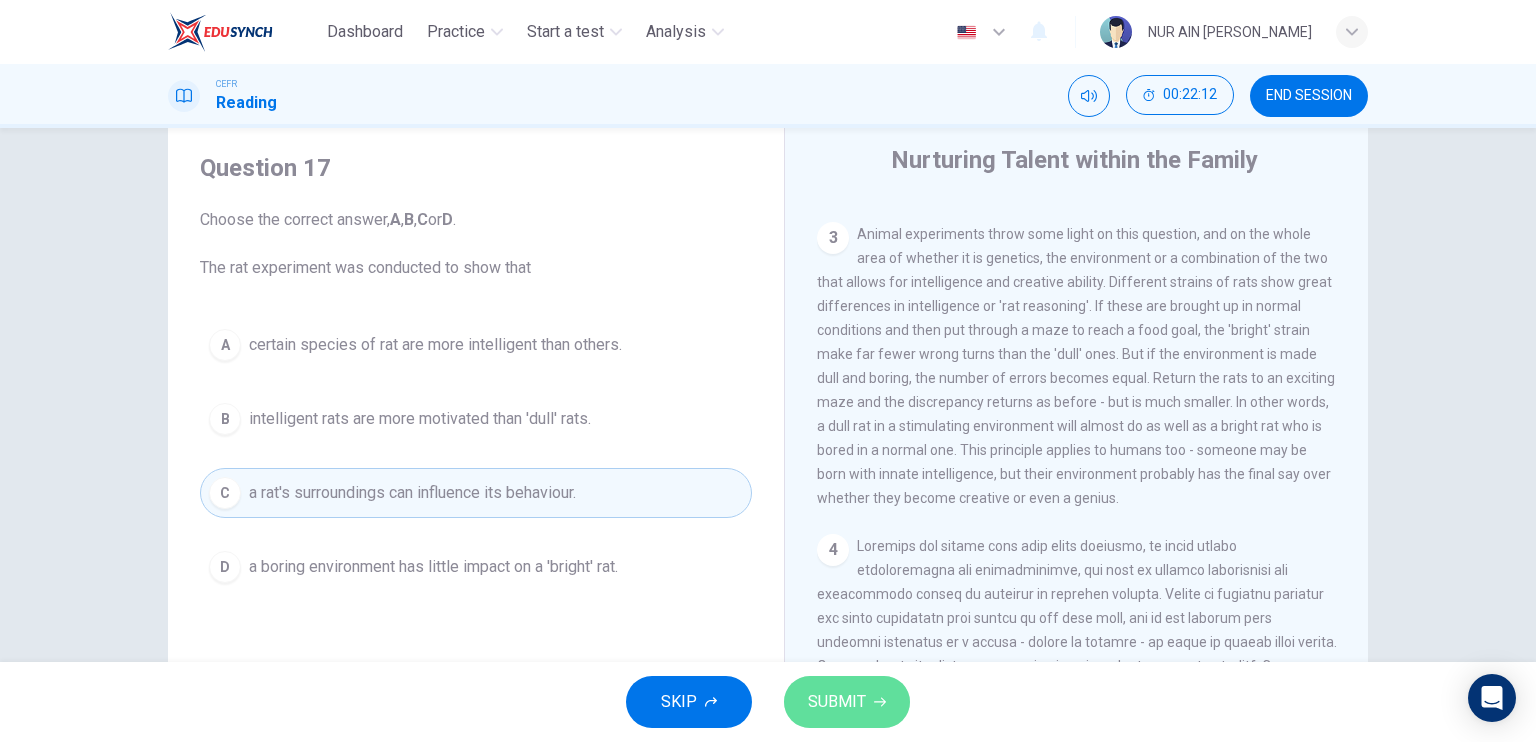 click on "SUBMIT" at bounding box center [847, 702] 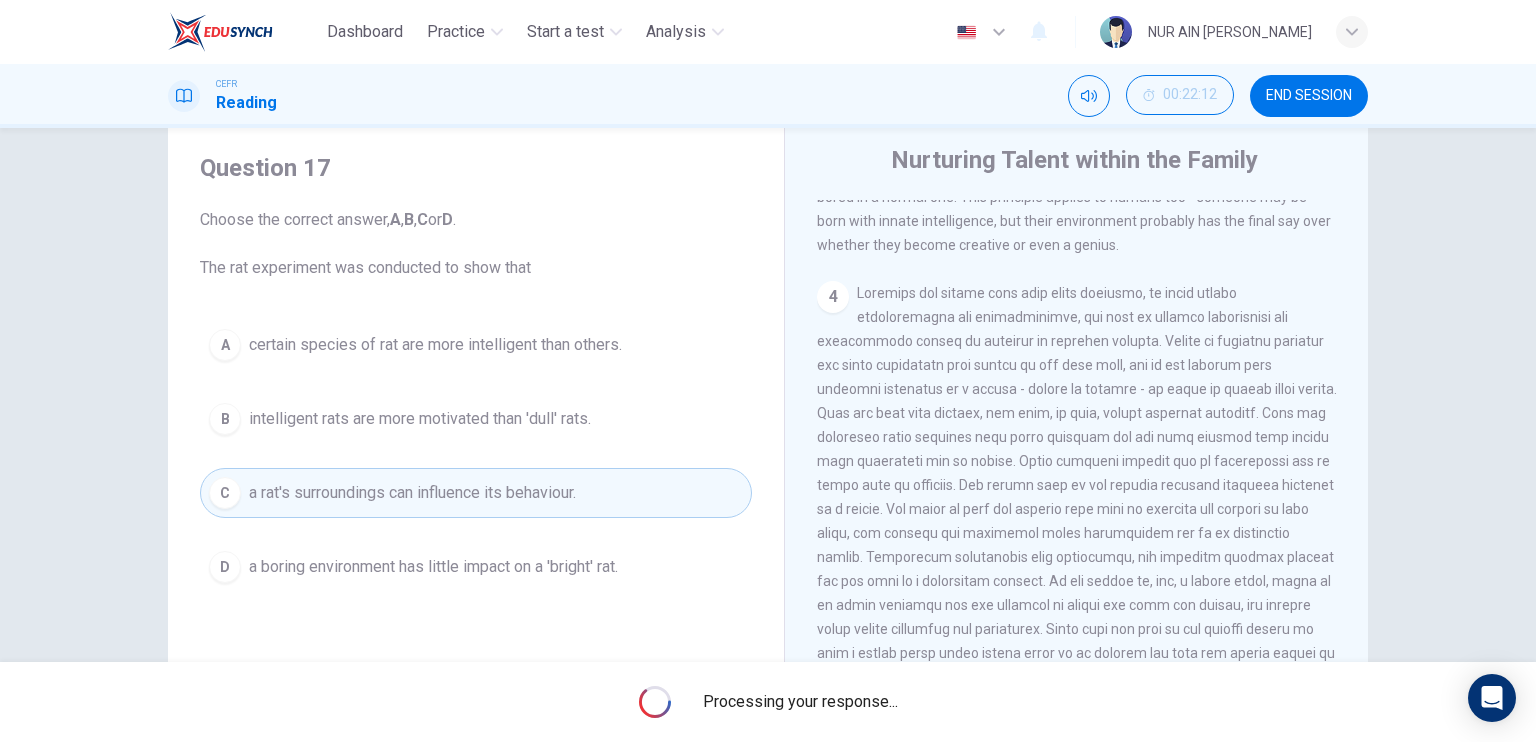 scroll, scrollTop: 1086, scrollLeft: 0, axis: vertical 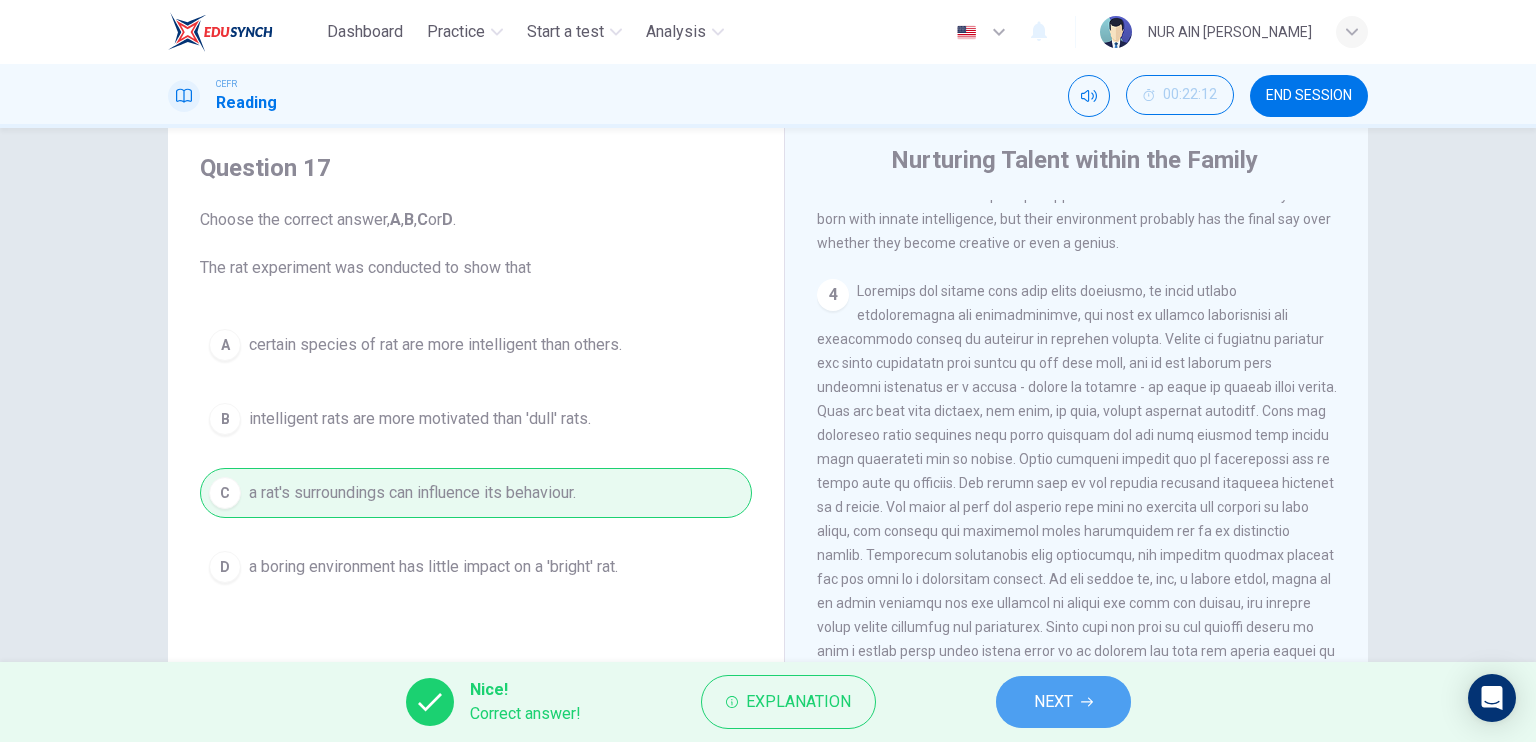 click on "NEXT" at bounding box center [1063, 702] 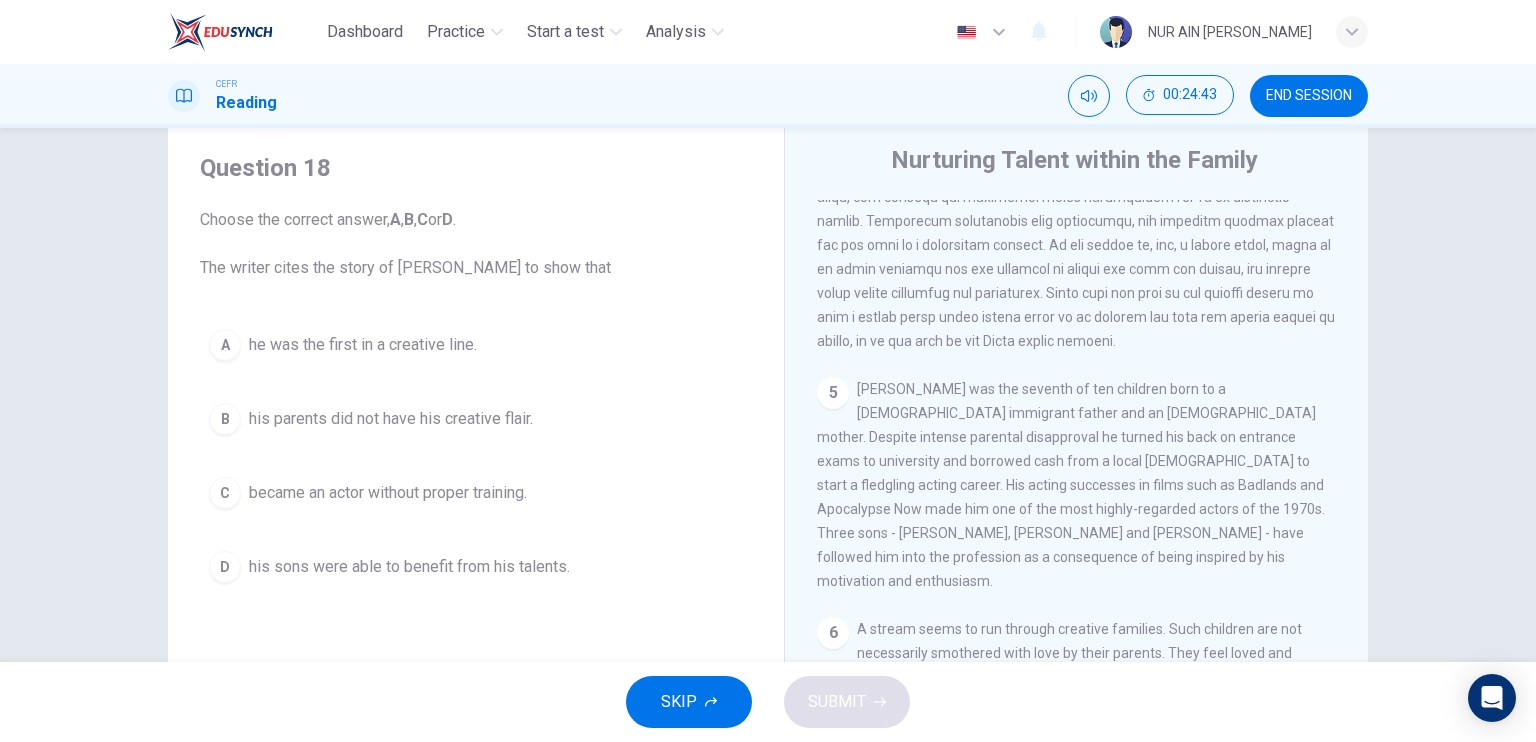 scroll, scrollTop: 1422, scrollLeft: 0, axis: vertical 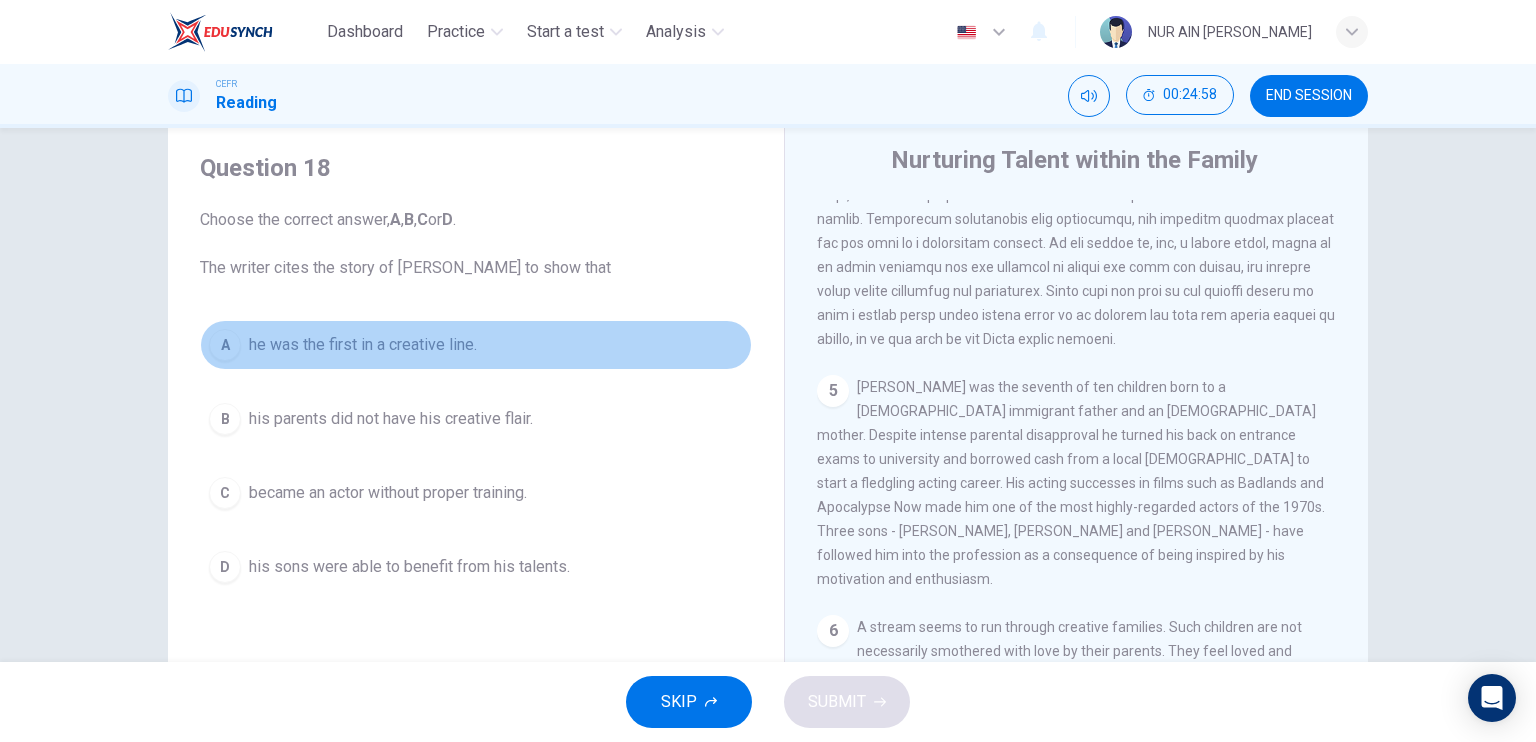 click on "he was the first in a creative line." at bounding box center [363, 345] 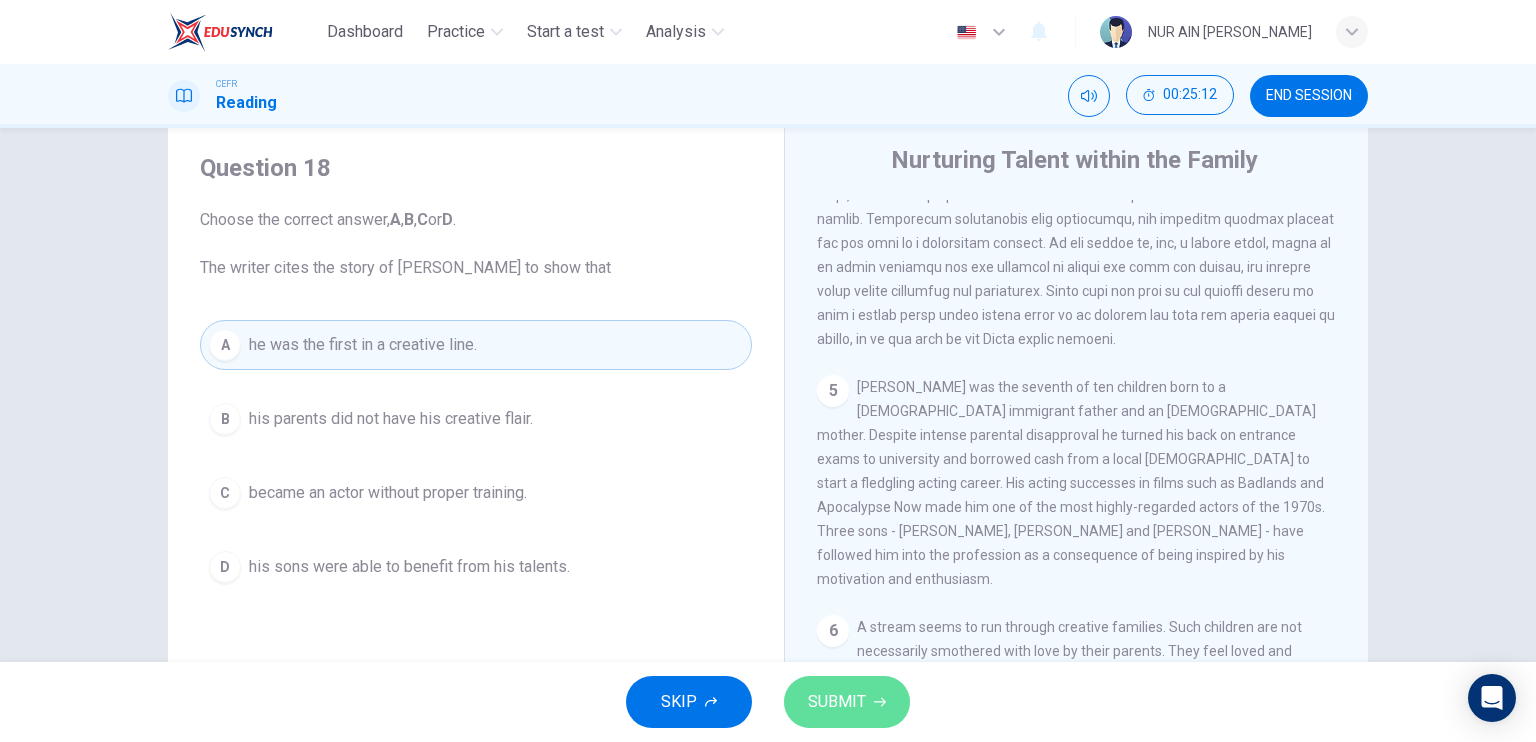 click on "SUBMIT" at bounding box center [847, 702] 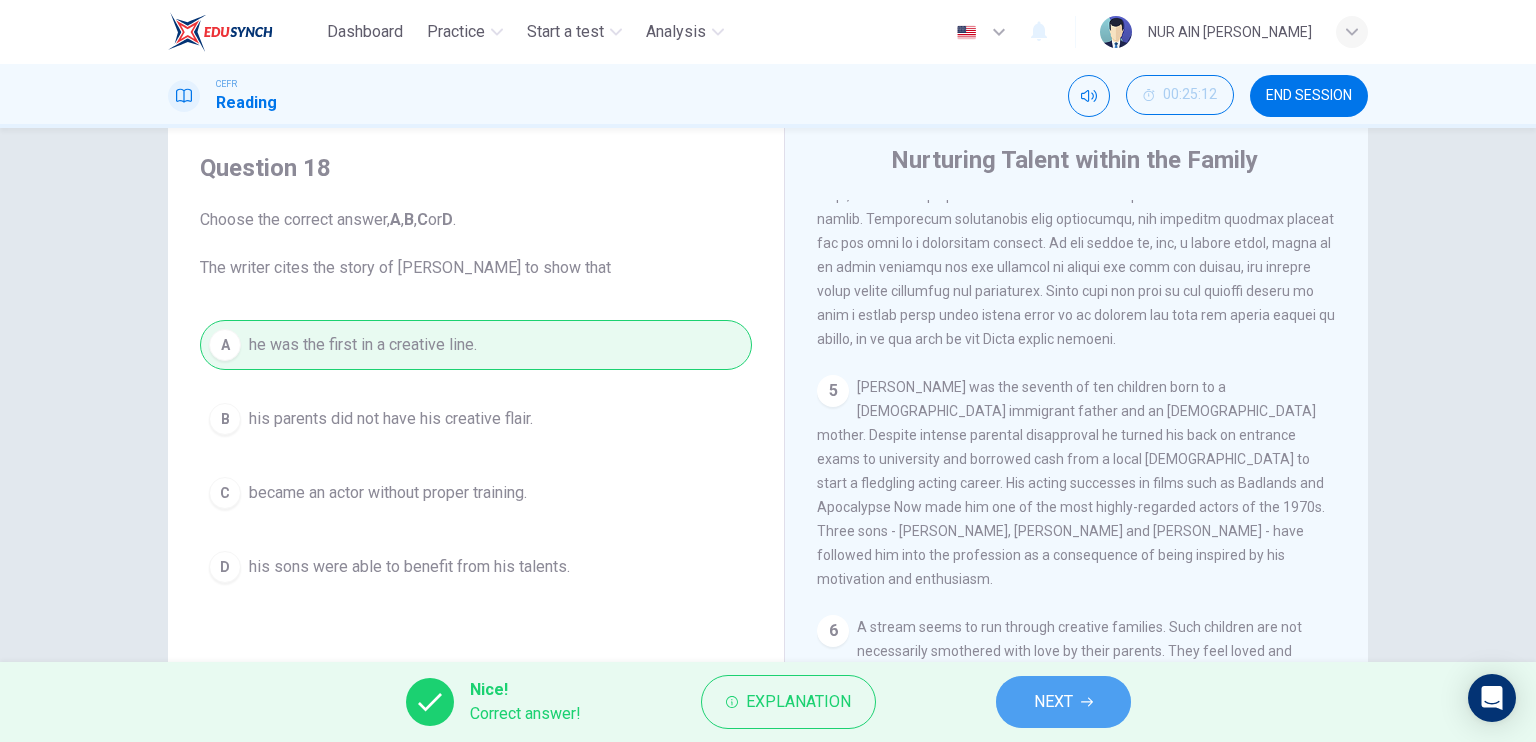 click on "NEXT" at bounding box center [1063, 702] 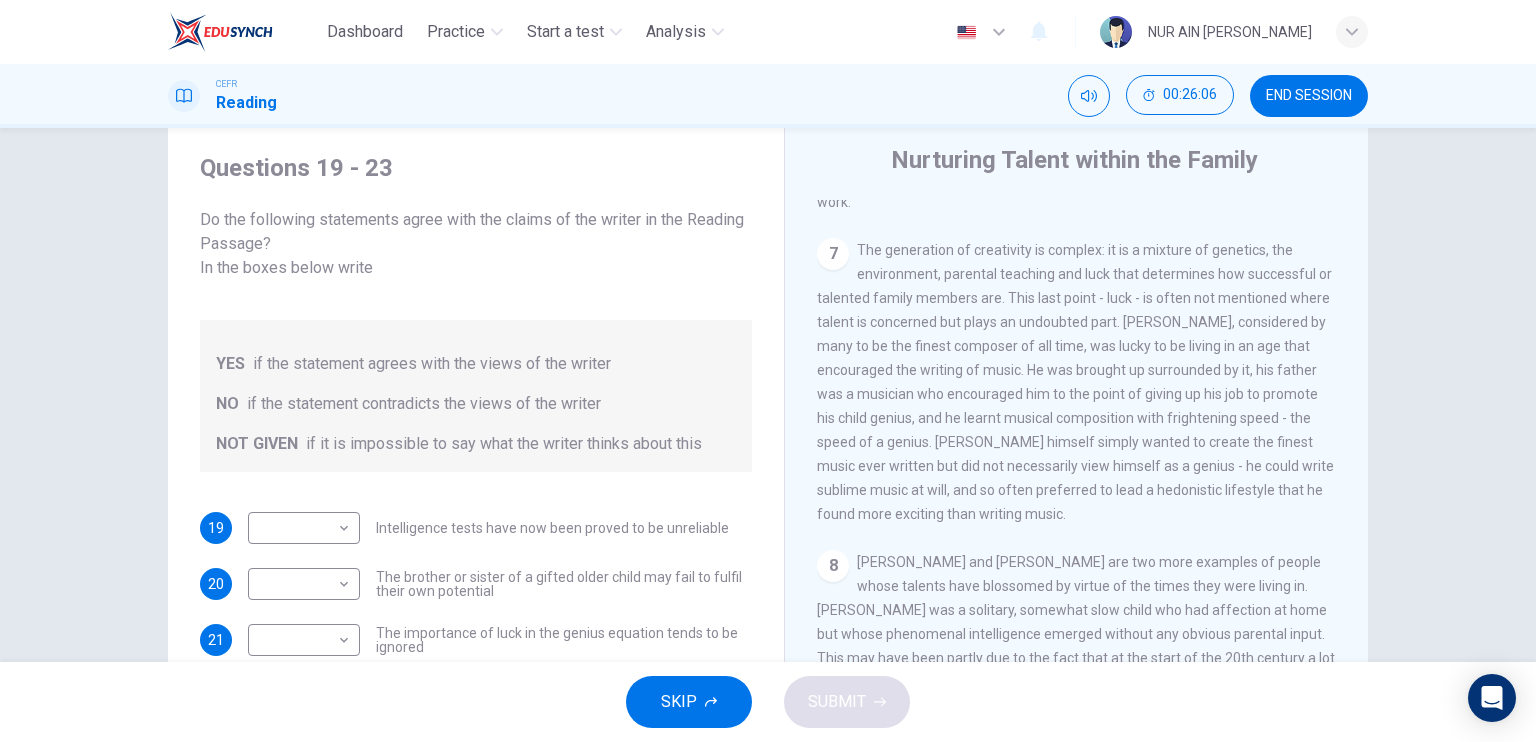 scroll, scrollTop: 2014, scrollLeft: 0, axis: vertical 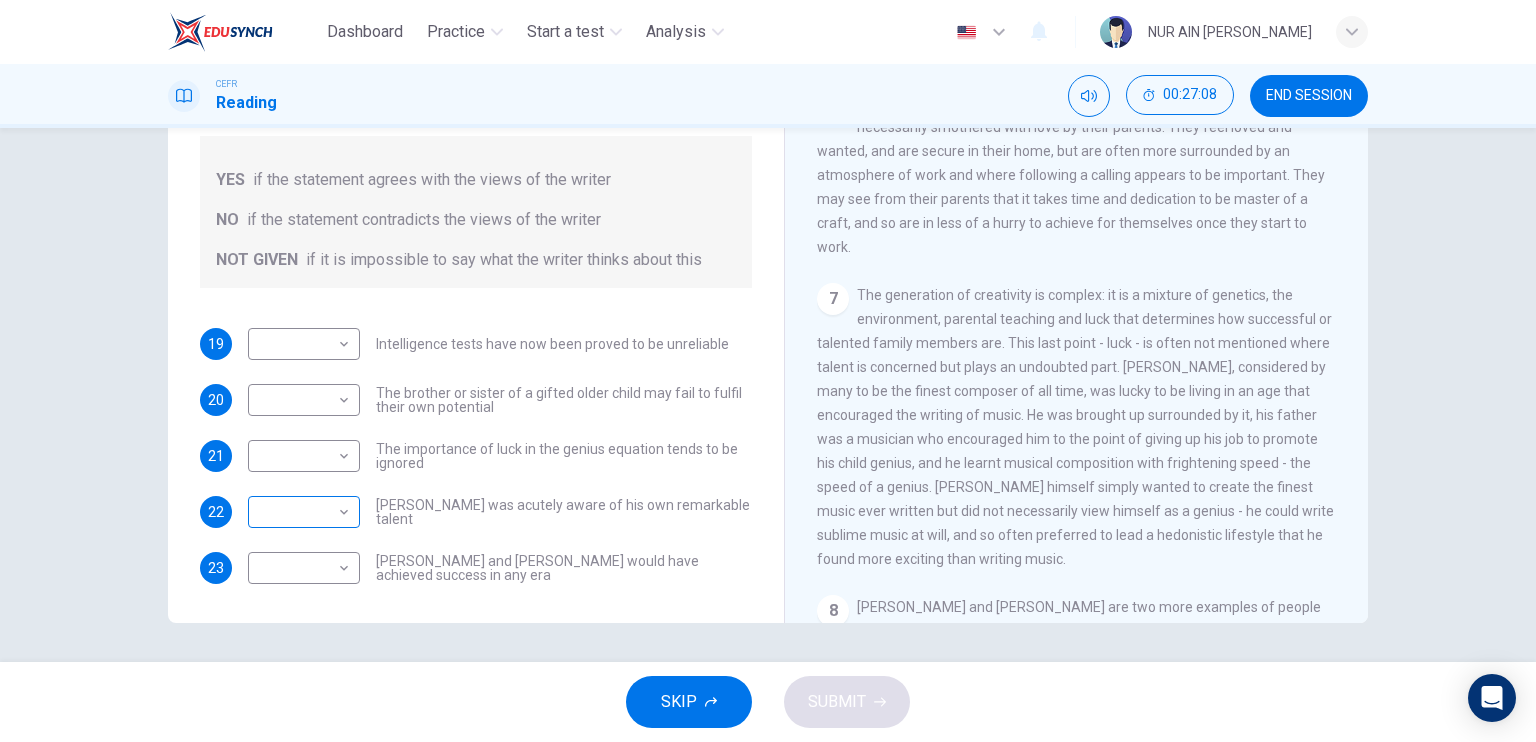 click on "Dashboard Practice Start a test Analysis English en ​ NUR AIN [PERSON_NAME] CEFR Reading 00:27:08 END SESSION Questions 19 - 23 Do the following statements agree with the claims of the writer in the Reading Passage?
In the boxes below write YES if the statement agrees with the views of the writer NO if the statement contradicts the views of the writer NOT GIVEN if it is impossible to say what the writer thinks about this 19 ​ ​ Intelligence tests have now been proved to be unreliable 20 ​ ​ The brother or sister of a gifted older child may fail to fulfil their own potential 21 ​ ​ The importance of luck in the genius equation tends to be ignored 22 ​ ​ [PERSON_NAME] was acutely aware of his own remarkable talent 23 ​ ​ [PERSON_NAME] and [PERSON_NAME] would have achieved success in any era Nurturing Talent within the Family CLICK TO ZOOM Click to Zoom 1 2 3 4 5 6 7 8 SKIP SUBMIT EduSynch - Online Language Proficiency Testing
Dashboard Practice Start a test Analysis Notifications © Copyright" at bounding box center (768, 371) 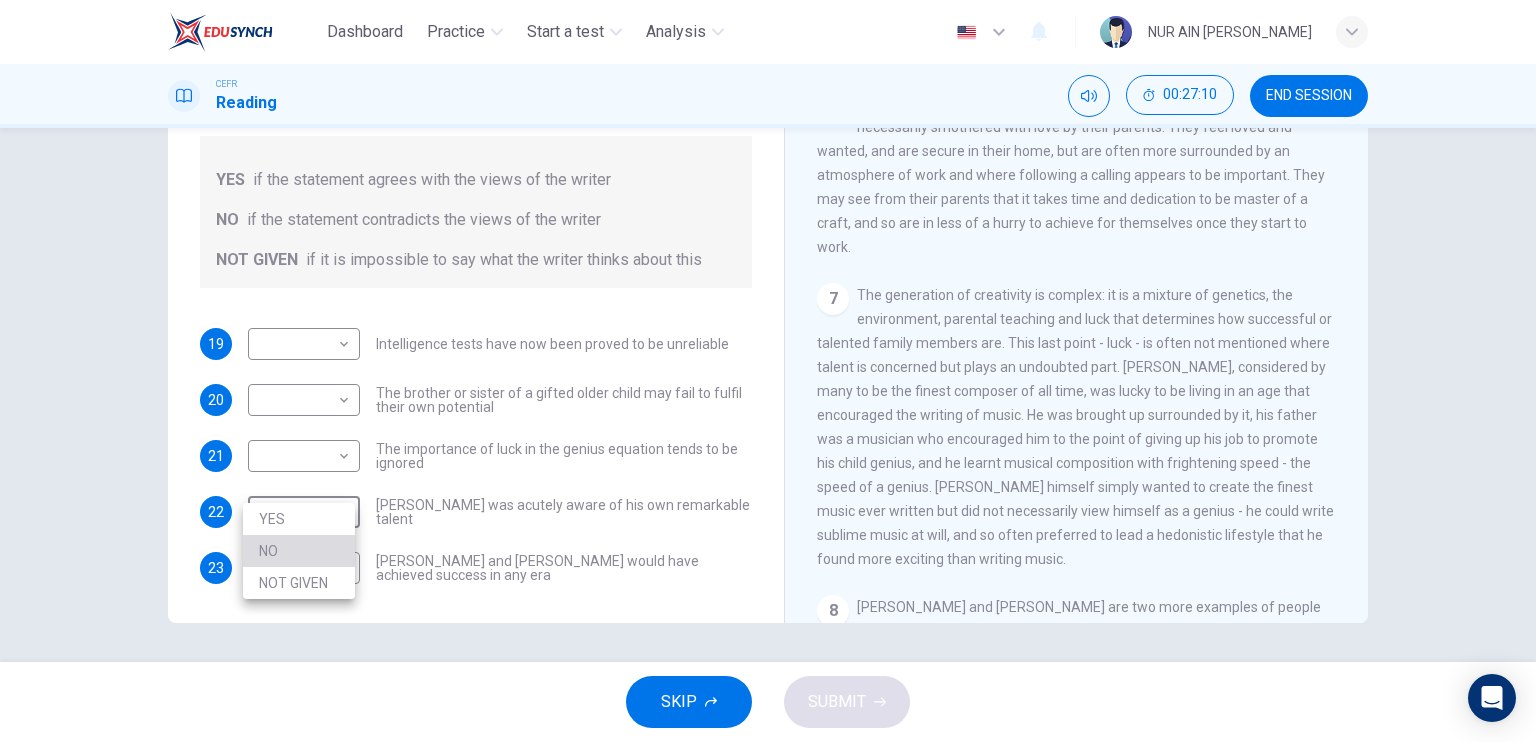 click on "NO" at bounding box center [299, 551] 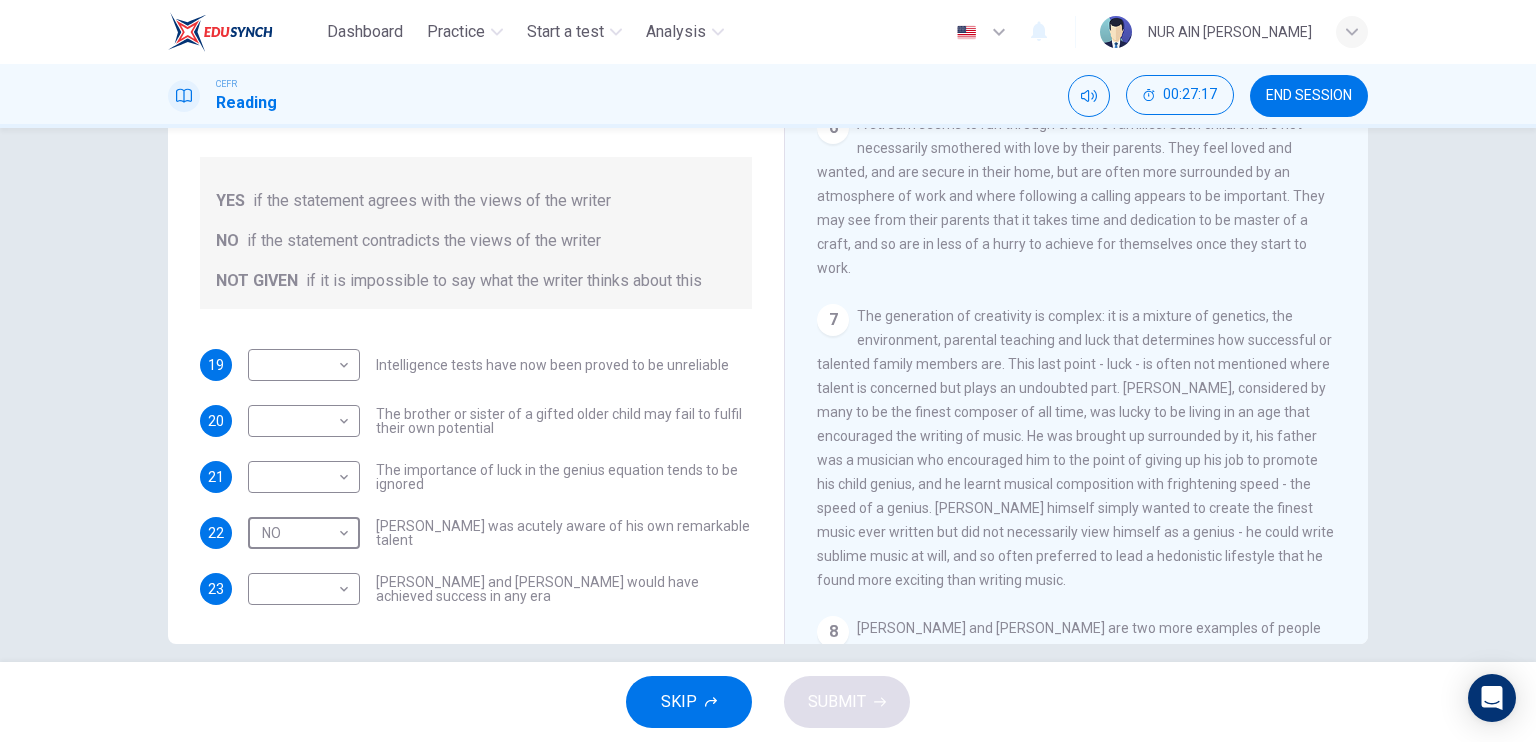 scroll, scrollTop: 217, scrollLeft: 0, axis: vertical 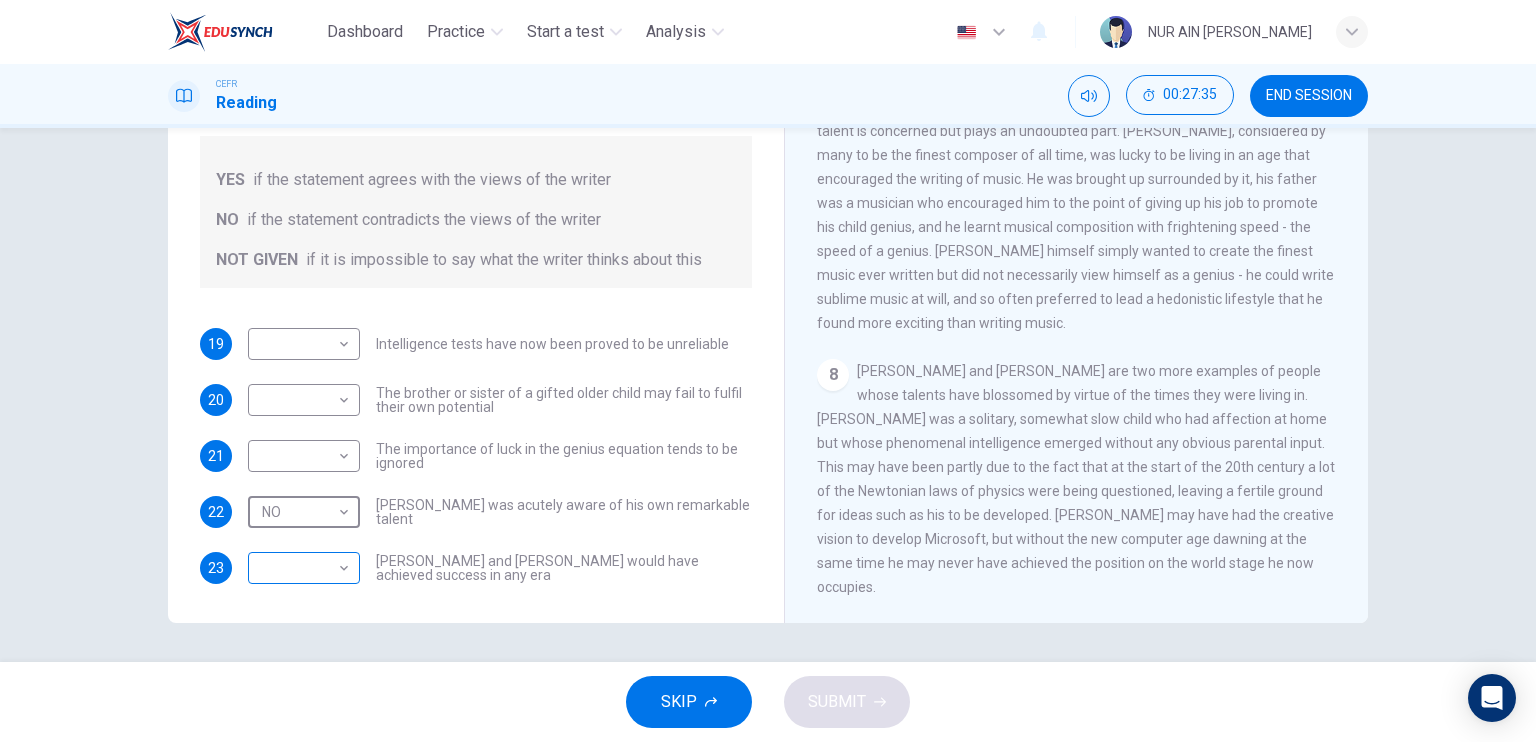 click on "Dashboard Practice Start a test Analysis English en ​ NUR AIN [PERSON_NAME] CEFR Reading 00:27:35 END SESSION Questions 19 - 23 Do the following statements agree with the claims of the writer in the Reading Passage?
In the boxes below write YES if the statement agrees with the views of the writer NO if the statement contradicts the views of the writer NOT GIVEN if it is impossible to say what the writer thinks about this 19 ​ ​ Intelligence tests have now been proved to be unreliable 20 ​ ​ The brother or sister of a gifted older child may fail to fulfil their own potential 21 ​ ​ The importance of luck in the genius equation tends to be ignored 22 NO NO ​ [PERSON_NAME] was acutely aware of his own remarkable talent 23 ​ ​ [PERSON_NAME] and [PERSON_NAME] would have achieved success in any era Nurturing Talent within the Family CLICK TO ZOOM Click to Zoom 1 2 3 4 5 6 7 8 SKIP SUBMIT EduSynch - Online Language Proficiency Testing
Dashboard Practice Start a test Analysis Notifications © Copyright" at bounding box center [768, 371] 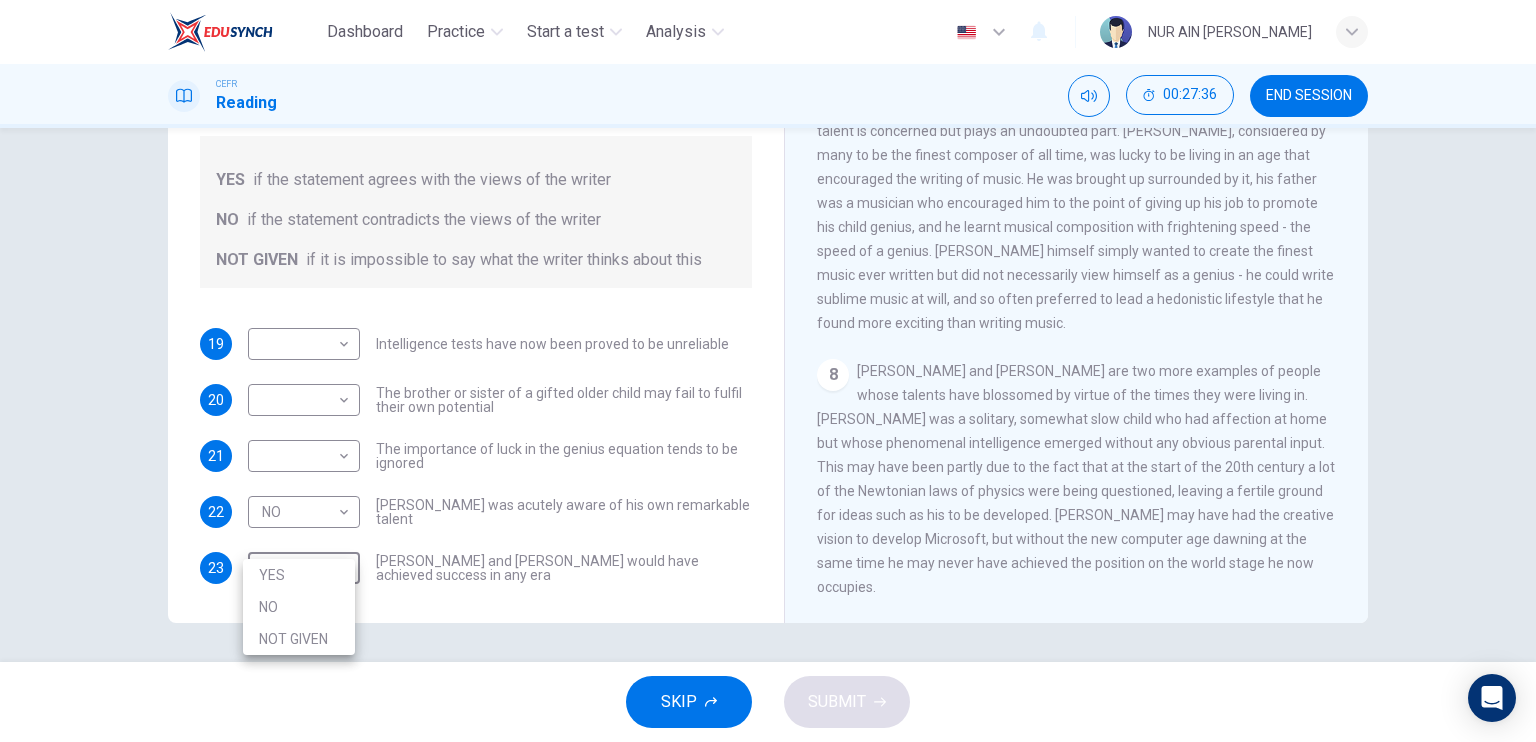 click on "NO" at bounding box center [299, 607] 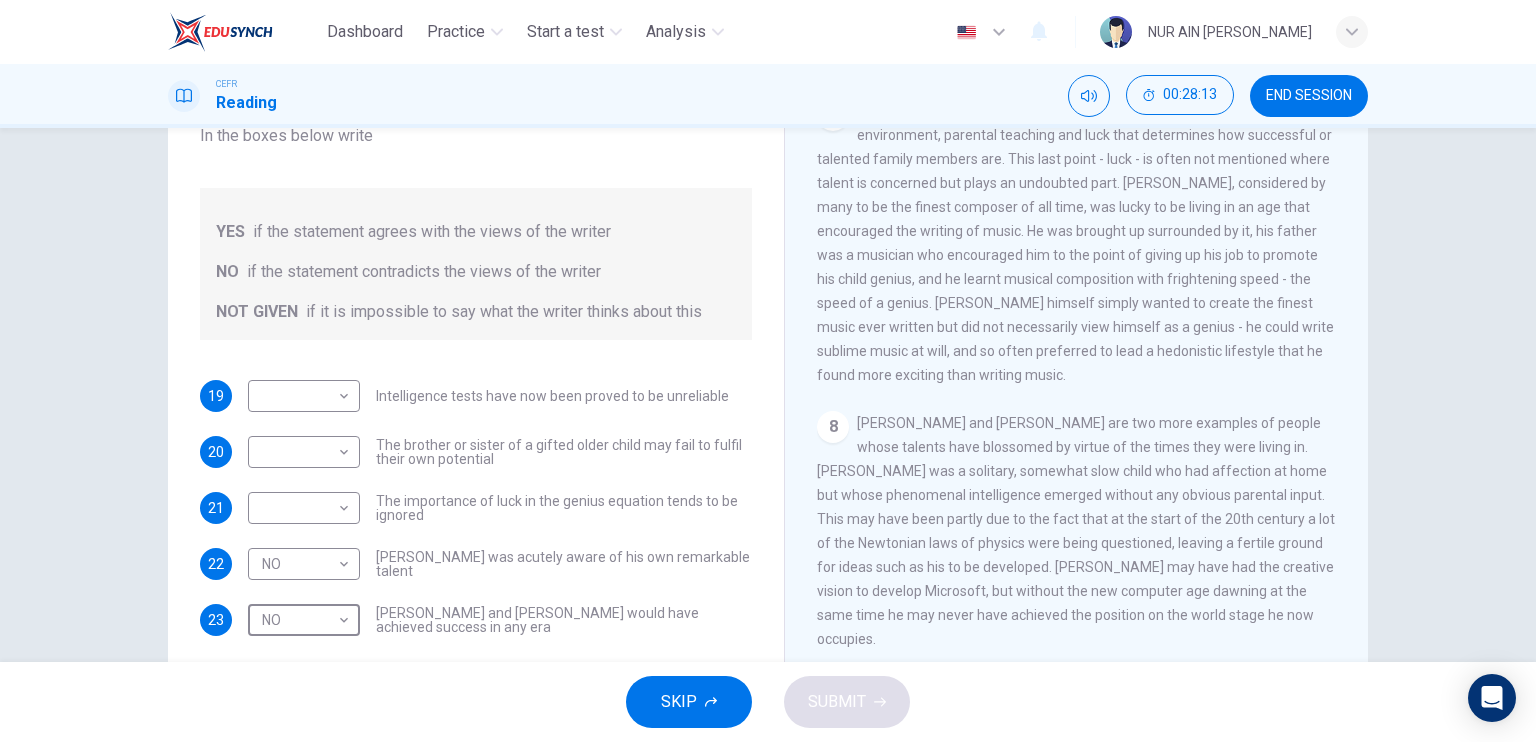 scroll, scrollTop: 187, scrollLeft: 0, axis: vertical 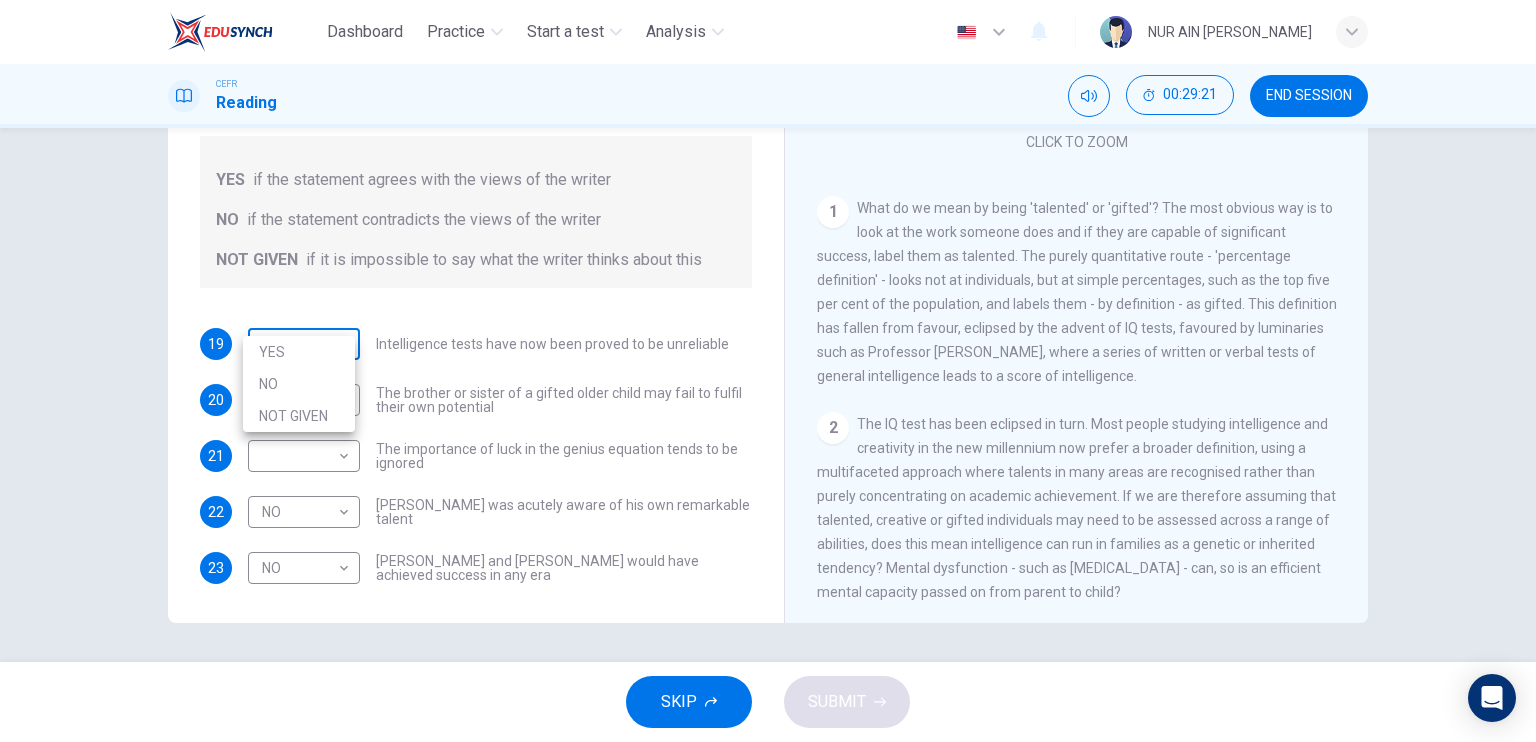 click on "Dashboard Practice Start a test Analysis English en ​ NUR AIN [PERSON_NAME] CEFR Reading 00:29:21 END SESSION Questions 19 - 23 Do the following statements agree with the claims of the writer in the Reading Passage?
In the boxes below write YES if the statement agrees with the views of the writer NO if the statement contradicts the views of the writer NOT GIVEN if it is impossible to say what the writer thinks about this 19 ​ ​ Intelligence tests have now been proved to be unreliable 20 ​ ​ The brother or sister of a gifted older child may fail to fulfil their own potential 21 ​ ​ The importance of luck in the genius equation tends to be ignored 22 NO NO ​ [PERSON_NAME] was acutely aware of his own remarkable talent 23 NO NO ​ [PERSON_NAME] and [PERSON_NAME] would have achieved success in any era Nurturing Talent within the Family CLICK TO ZOOM Click to Zoom 1 2 3 4 5 6 7 8 SKIP SUBMIT EduSynch - Online Language Proficiency Testing
Dashboard Practice Start a test Analysis Notifications 2025 YES NO" at bounding box center [768, 371] 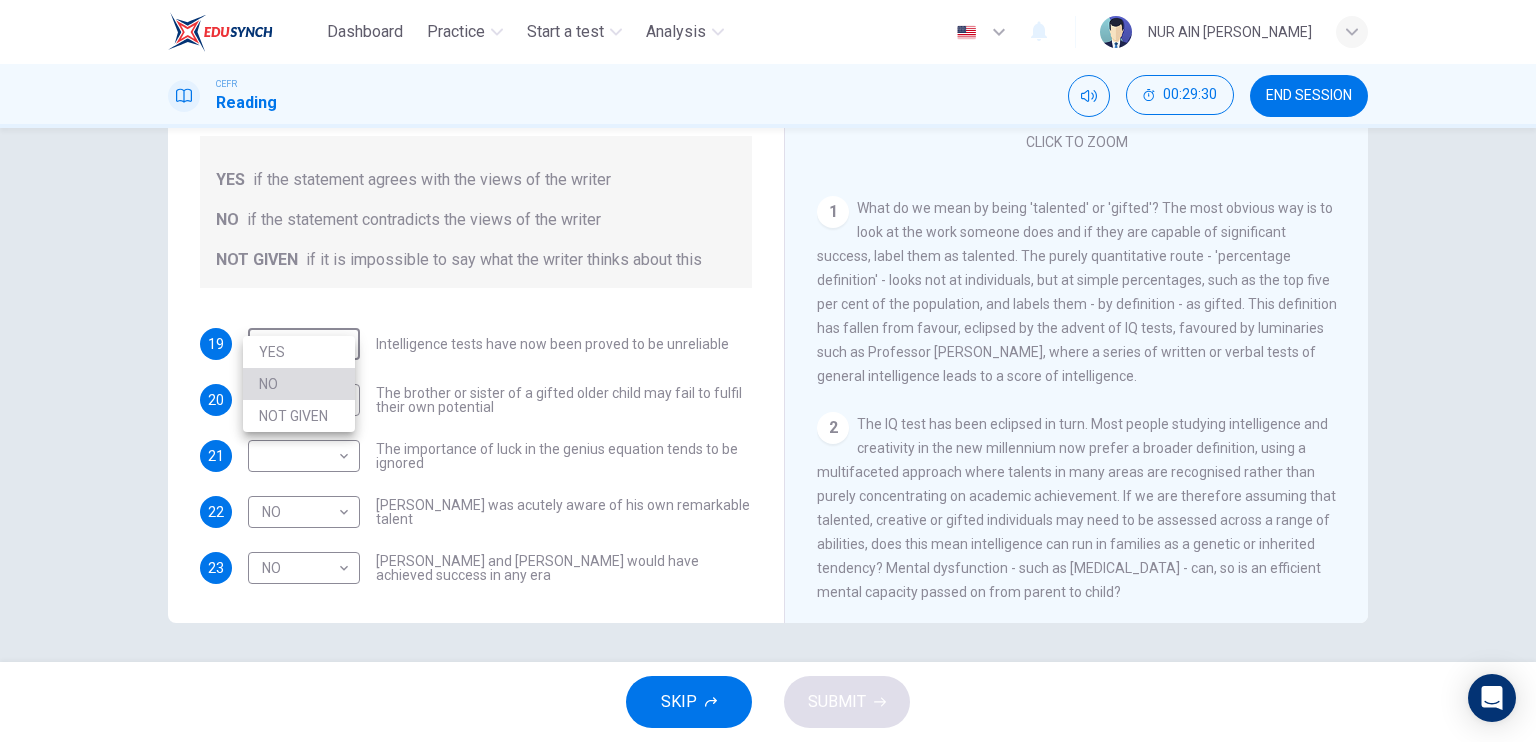 click on "NO" at bounding box center (299, 384) 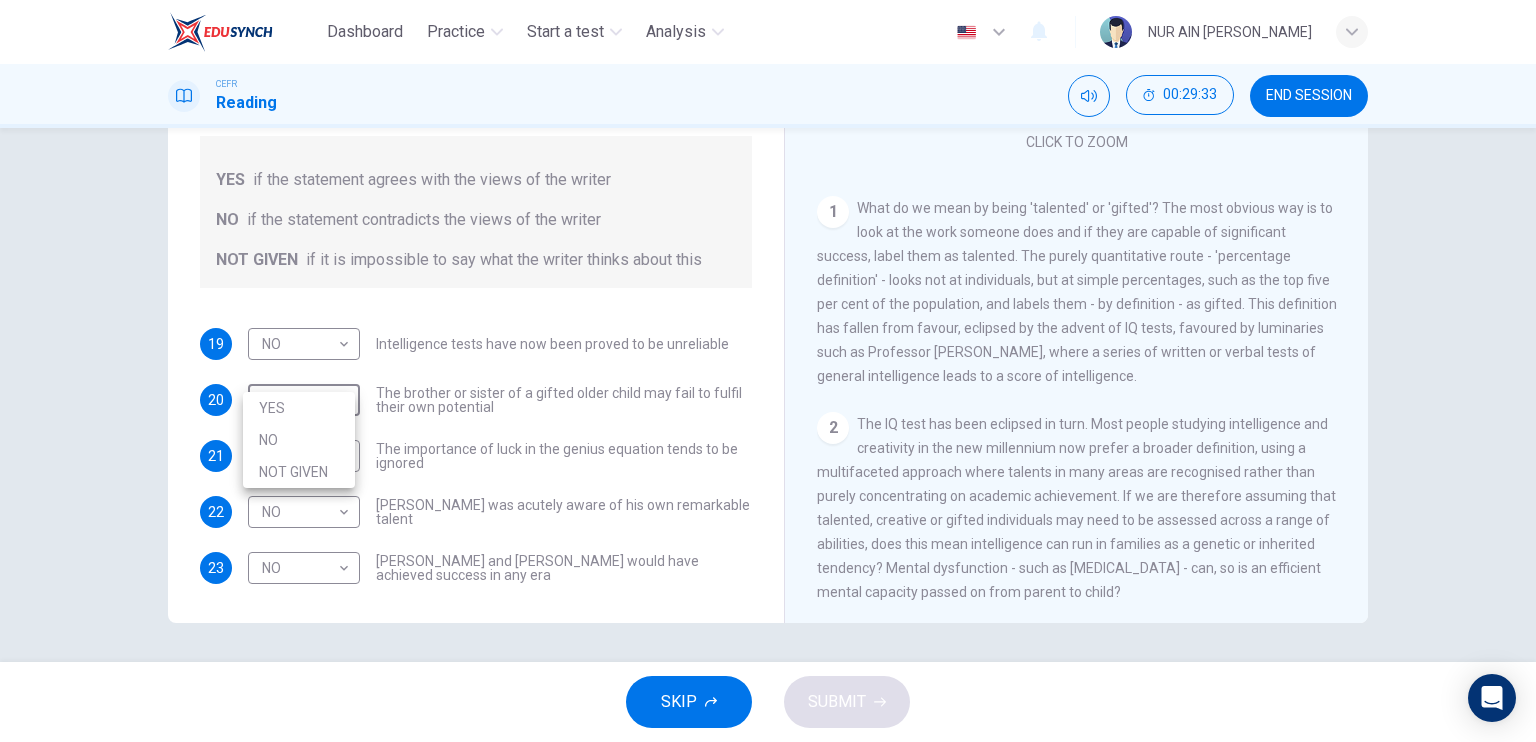 click on "Dashboard Practice Start a test Analysis English en ​ NUR AIN [PERSON_NAME] CEFR Reading 00:29:33 END SESSION Questions 19 - 23 Do the following statements agree with the claims of the writer in the Reading Passage?
In the boxes below write YES if the statement agrees with the views of the writer NO if the statement contradicts the views of the writer NOT GIVEN if it is impossible to say what the writer thinks about this 19 NO NO ​ Intelligence tests have now been proved to be unreliable 20 ​ ​ The brother or sister of a gifted older child may fail to fulfil their own potential 21 ​ ​ The importance of luck in the genius equation tends to be ignored 22 NO NO ​ [PERSON_NAME] was acutely aware of his own remarkable talent 23 NO NO ​ [PERSON_NAME] and [PERSON_NAME] would have achieved success in any era Nurturing Talent within the Family CLICK TO ZOOM Click to Zoom 1 2 3 4 5 6 7 8 SKIP SUBMIT EduSynch - Online Language Proficiency Testing
Dashboard Practice Start a test Analysis Notifications 2025 YES" at bounding box center [768, 371] 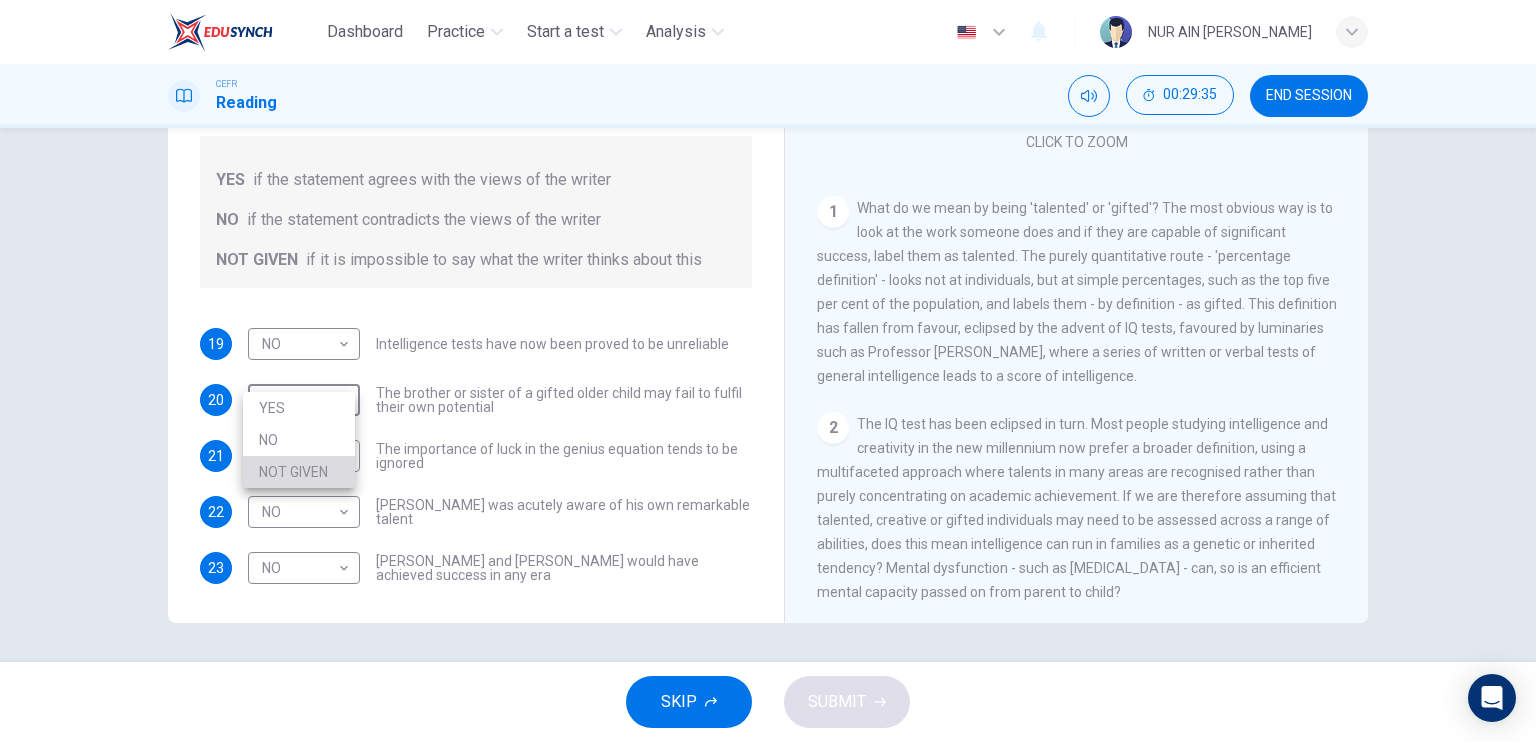 click on "NOT GIVEN" at bounding box center (299, 472) 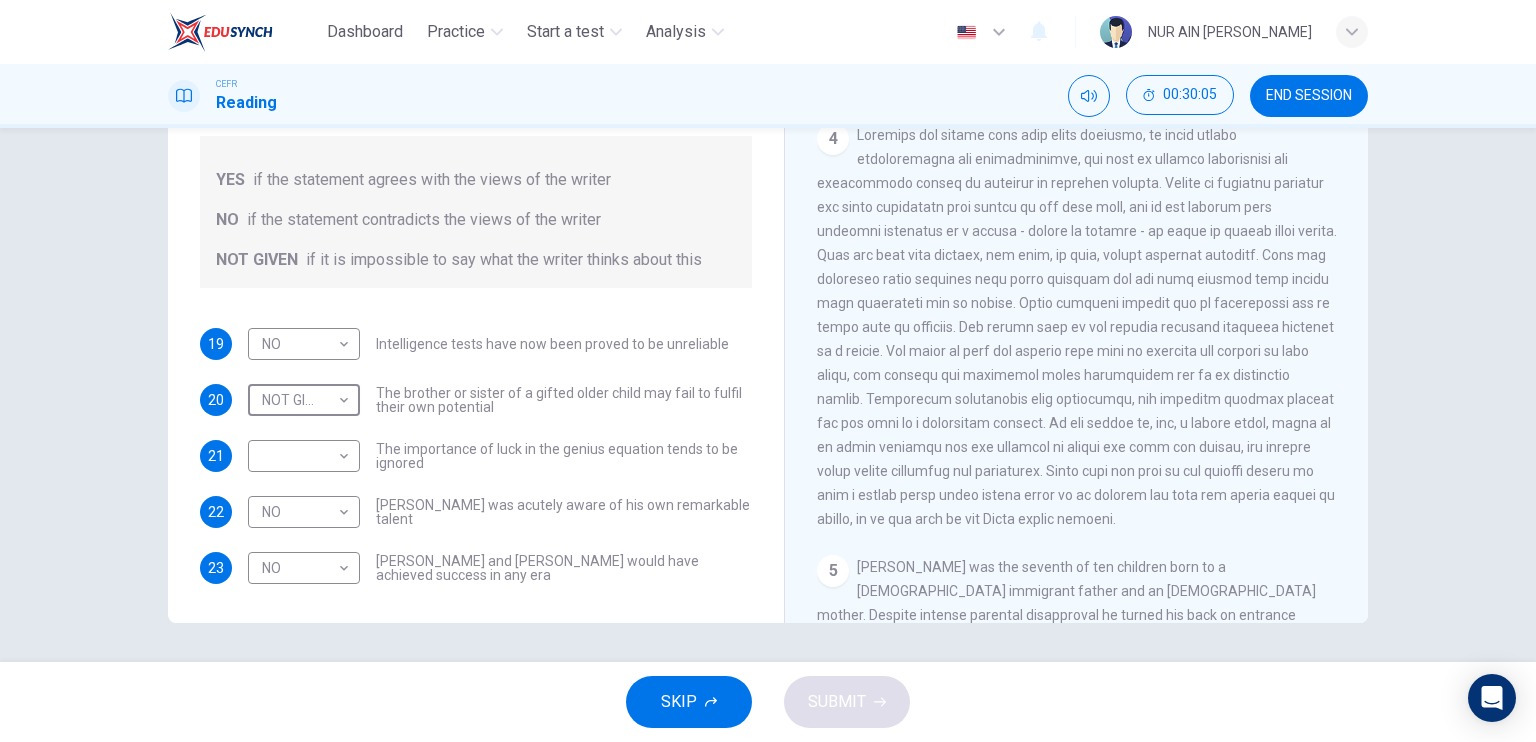 scroll, scrollTop: 1060, scrollLeft: 0, axis: vertical 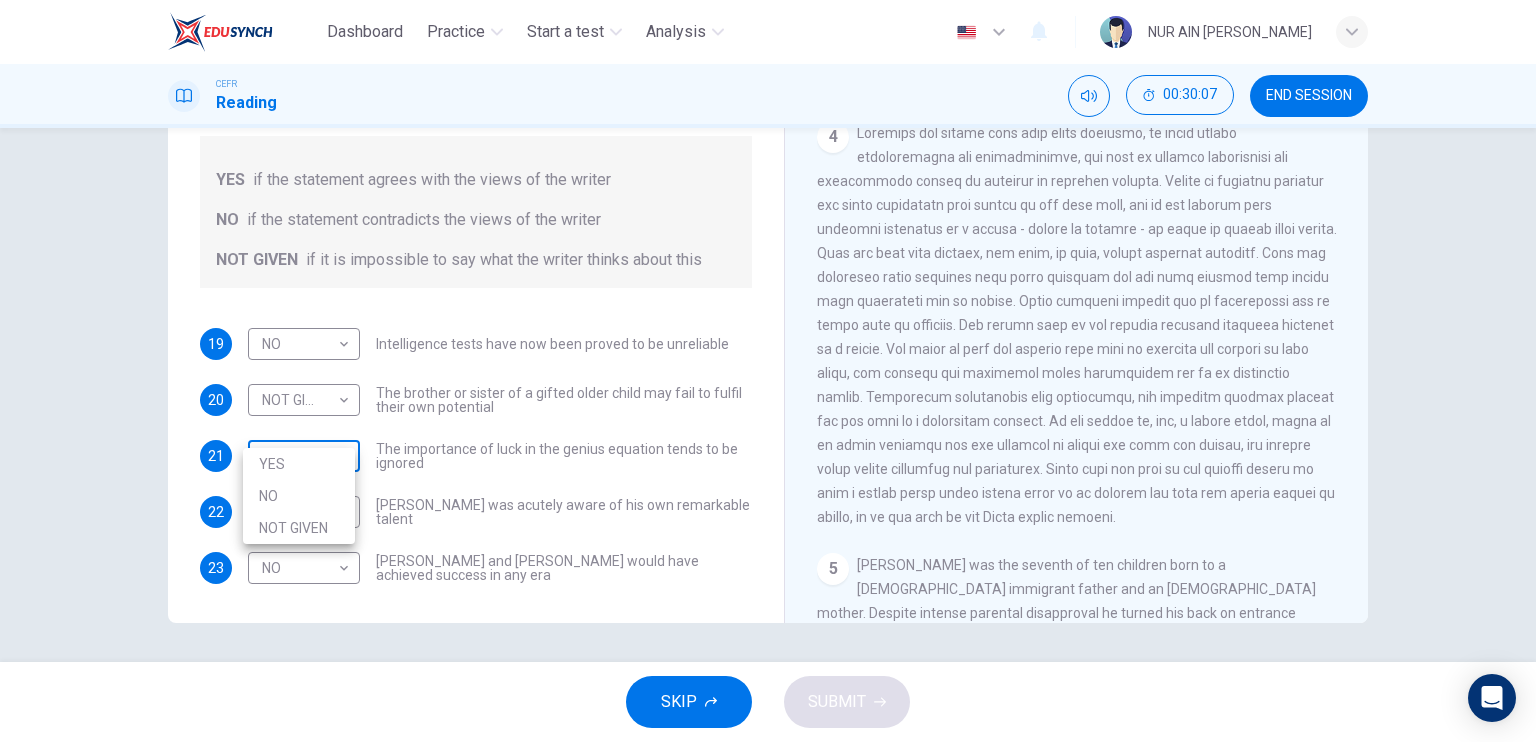click on "Dashboard Practice Start a test Analysis English en ​ NUR AIN [PERSON_NAME] CEFR Reading 00:30:07 END SESSION Questions 19 - 23 Do the following statements agree with the claims of the writer in the Reading Passage?
In the boxes below write YES if the statement agrees with the views of the writer NO if the statement contradicts the views of the writer NOT GIVEN if it is impossible to say what the writer thinks about this 19 NO NO ​ Intelligence tests have now been proved to be unreliable 20 NOT GIVEN NOT GIVEN ​ The brother or sister of a gifted older child may fail to fulfil their own potential 21 ​ ​ The importance of luck in the genius equation tends to be ignored 22 NO NO ​ [PERSON_NAME] was acutely aware of his own remarkable talent 23 NO NO ​ [PERSON_NAME] and [PERSON_NAME] would have achieved success in any era Nurturing Talent within the Family CLICK TO ZOOM Click to Zoom 1 2 3 4 5 6 7 8 SKIP SUBMIT EduSynch - Online Language Proficiency Testing
Dashboard Practice Start a test Analysis 2025 NO" at bounding box center [768, 371] 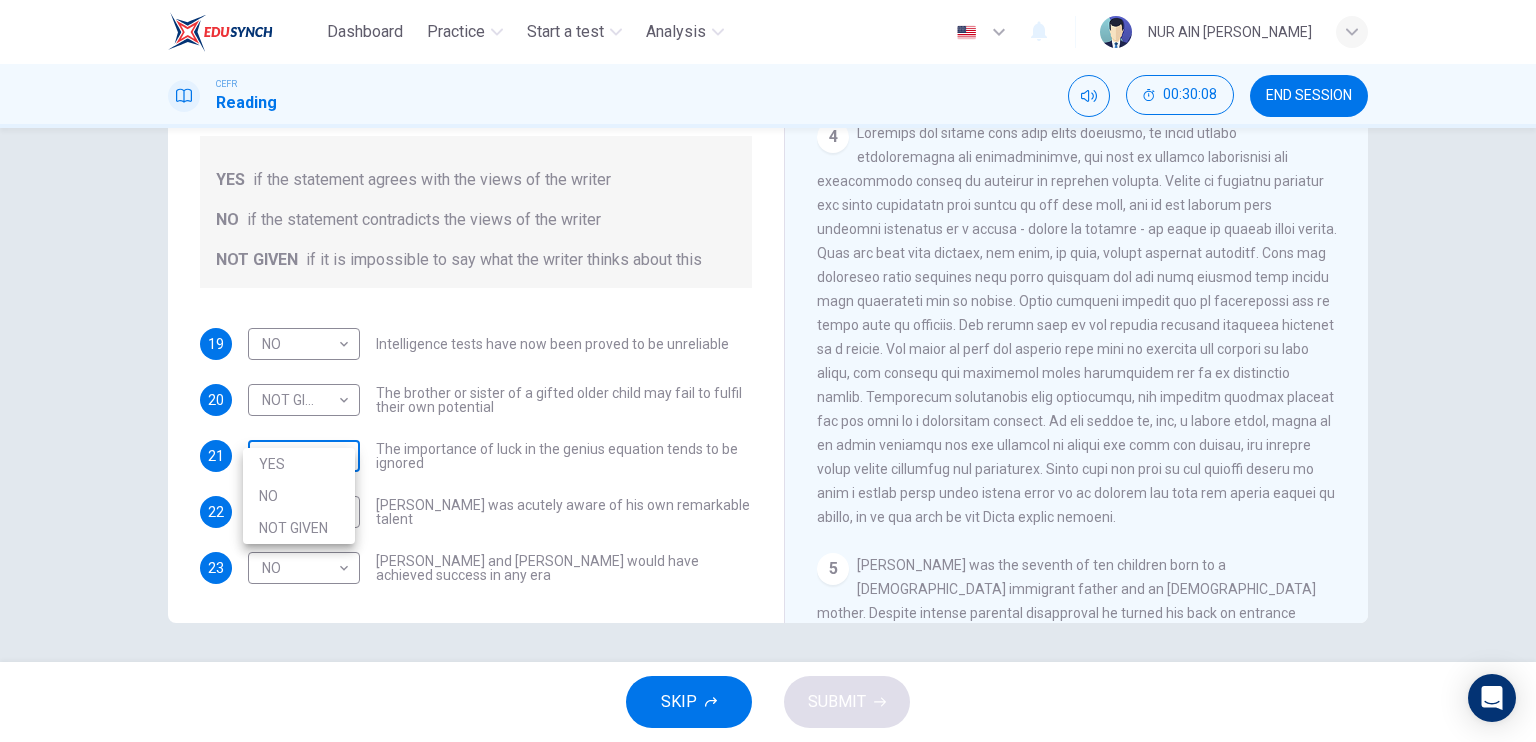 click at bounding box center [768, 371] 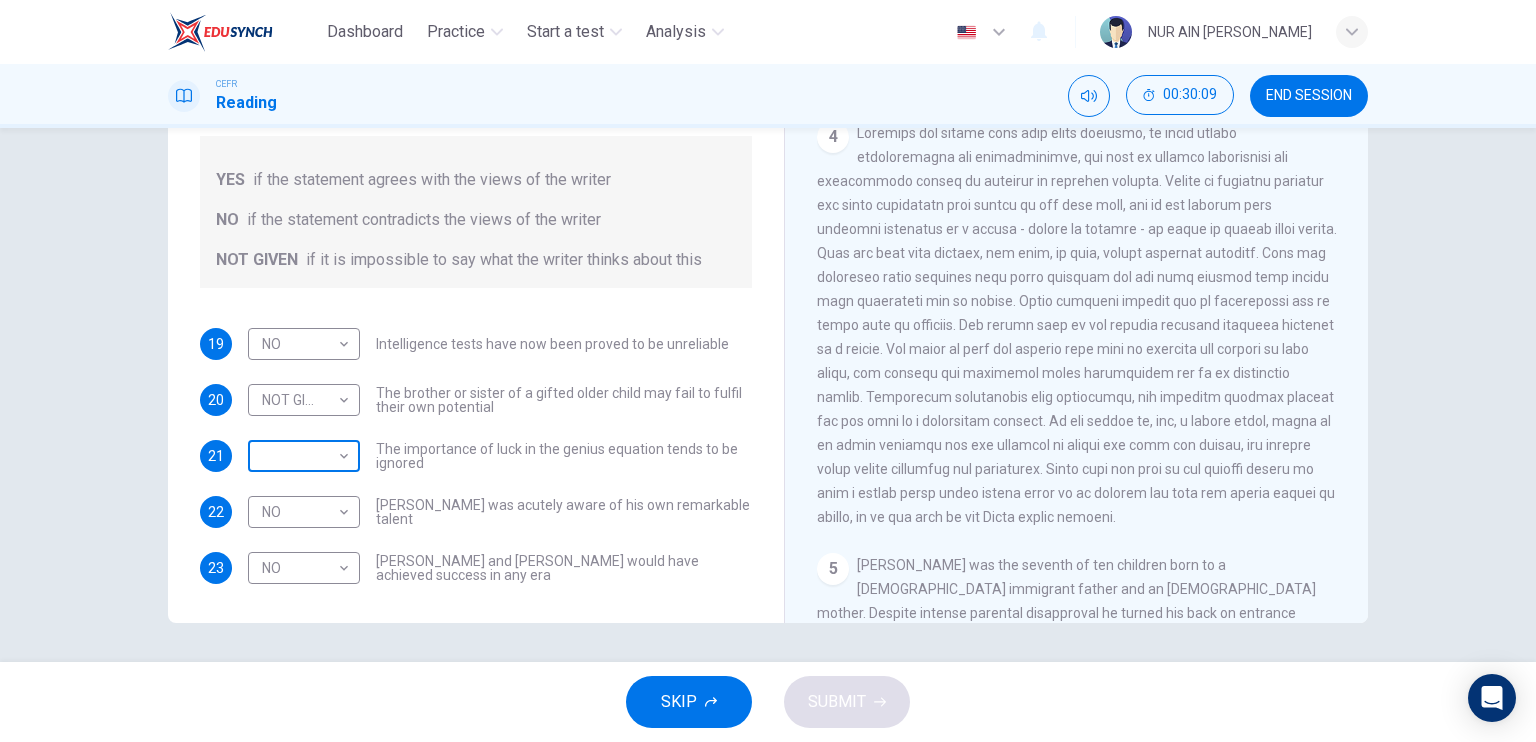 click on "Dashboard Practice Start a test Analysis English en ​ NUR AIN [PERSON_NAME] CEFR Reading 00:30:09 END SESSION Questions 19 - 23 Do the following statements agree with the claims of the writer in the Reading Passage?
In the boxes below write YES if the statement agrees with the views of the writer NO if the statement contradicts the views of the writer NOT GIVEN if it is impossible to say what the writer thinks about this 19 NO NO ​ Intelligence tests have now been proved to be unreliable 20 NOT GIVEN NOT GIVEN ​ The brother or sister of a gifted older child may fail to fulfil their own potential 21 ​ ​ The importance of luck in the genius equation tends to be ignored 22 NO NO ​ [PERSON_NAME] was acutely aware of his own remarkable talent 23 NO NO ​ [PERSON_NAME] and [PERSON_NAME] would have achieved success in any era Nurturing Talent within the Family CLICK TO ZOOM Click to Zoom 1 2 3 4 5 6 7 8 SKIP SUBMIT EduSynch - Online Language Proficiency Testing
Dashboard Practice Start a test Analysis 2025" at bounding box center (768, 371) 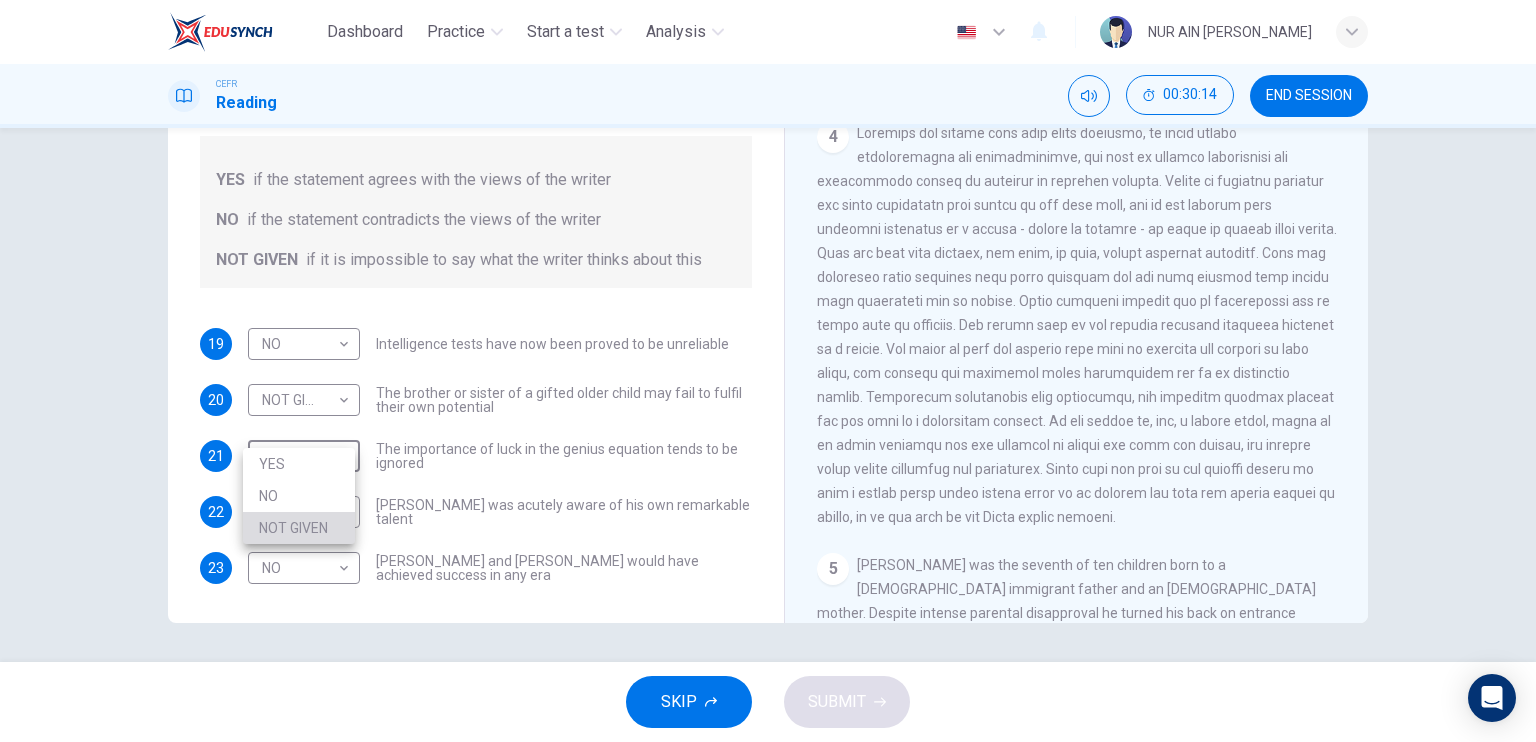 click on "NOT GIVEN" at bounding box center [299, 528] 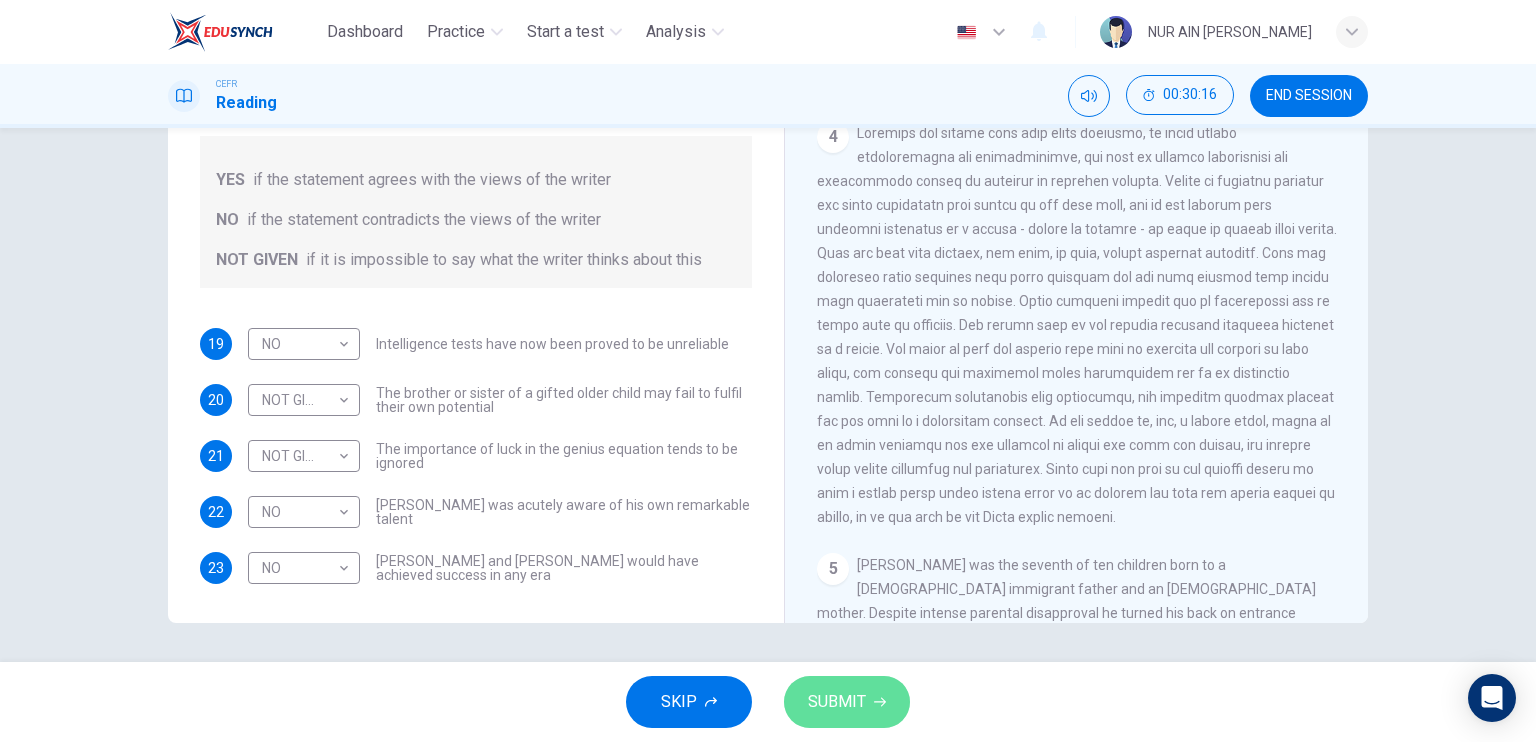 click on "SUBMIT" at bounding box center (837, 702) 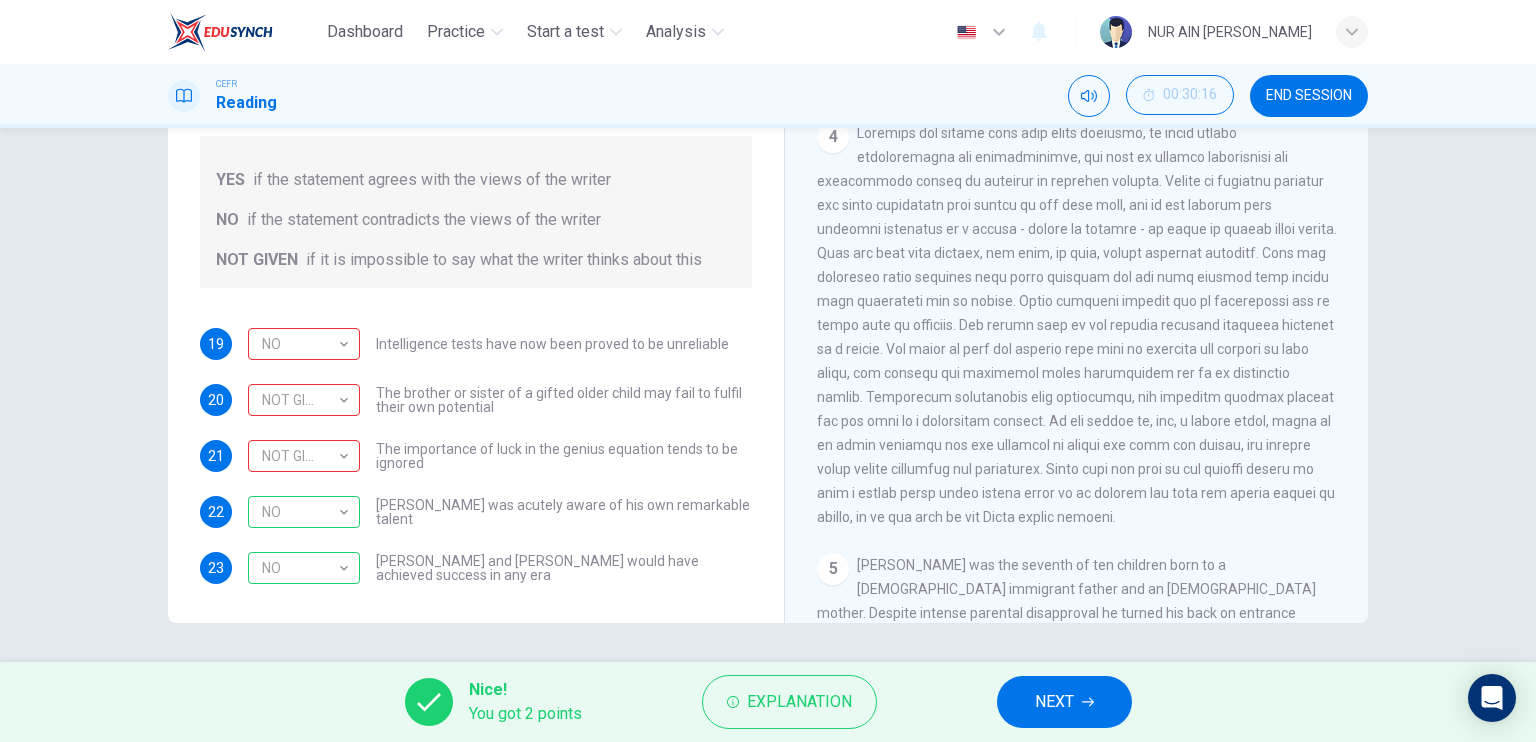 click on "NEXT" at bounding box center (1064, 702) 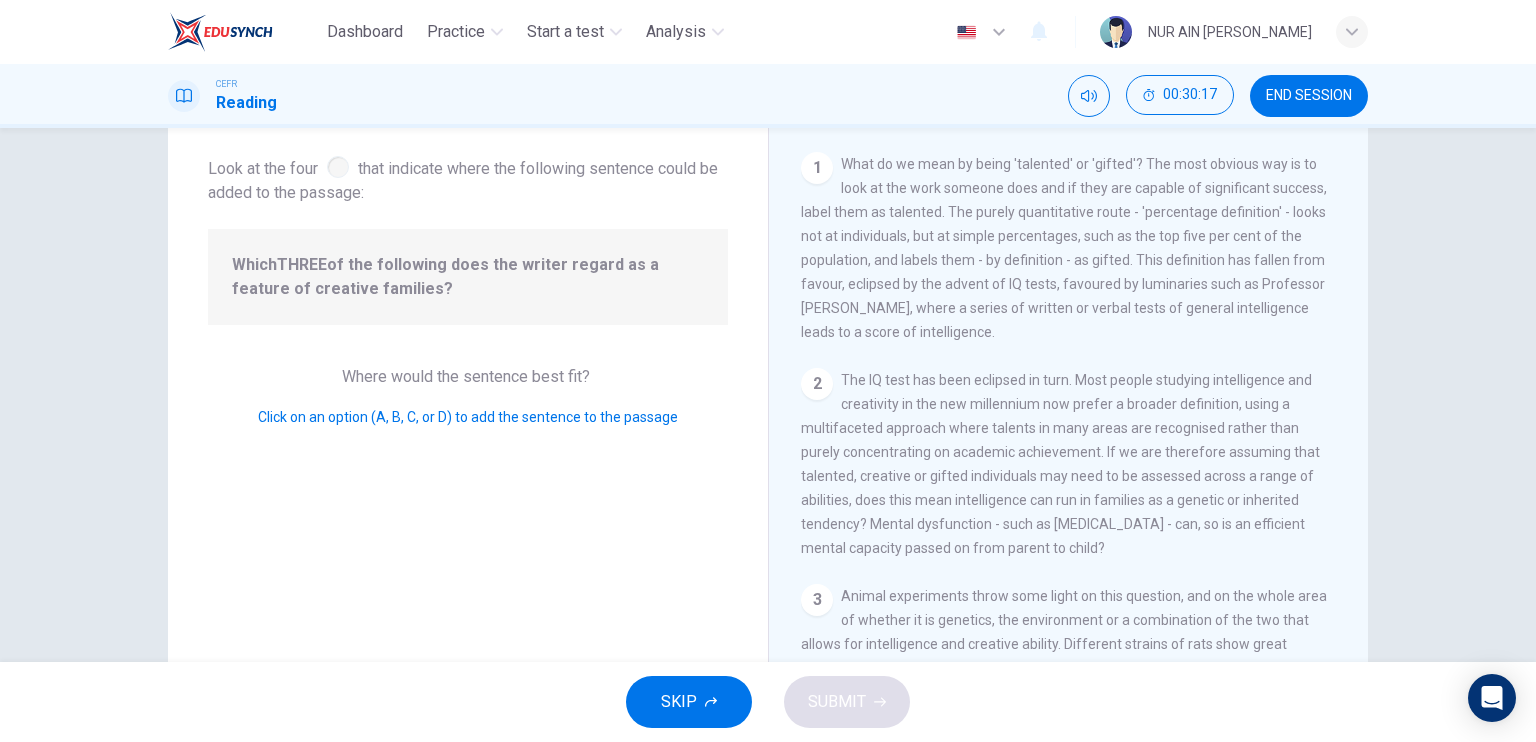 scroll, scrollTop: 0, scrollLeft: 0, axis: both 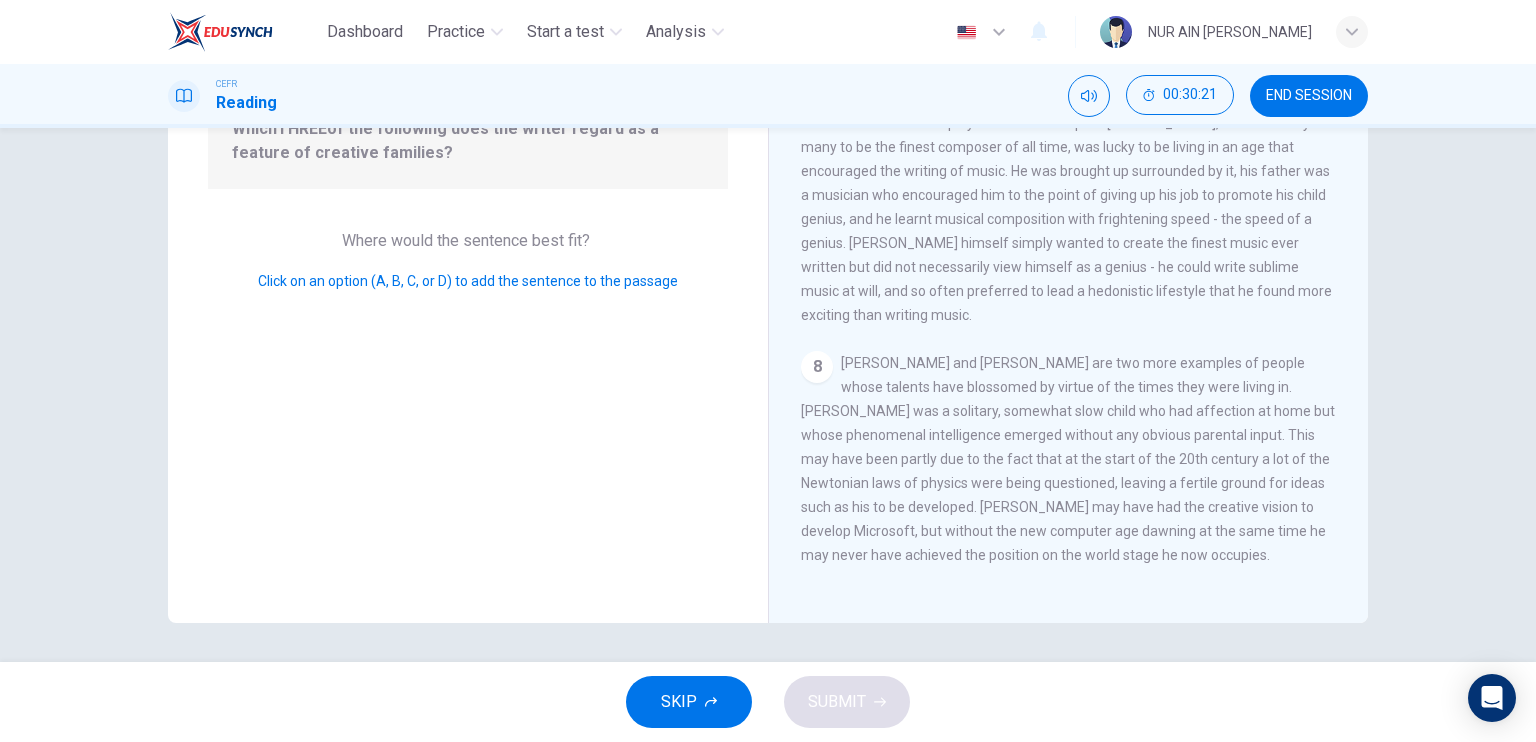 click on "8 [PERSON_NAME] and [PERSON_NAME] are two more examples of people whose talents have blossomed by virtue of the times they were living in. [PERSON_NAME] was a solitary, somewhat slow child who had affection at home but whose phenomenal intelligence emerged without any obvious parental input. This may have been partly due to the fact that at the start of the 20th century a lot of the Newtonian laws of physics were being questioned, leaving a fertile ground for ideas such as his to be developed. [PERSON_NAME] may have had the creative vision to develop Microsoft, but without the new computer age dawning at the same time he may never have achieved the position on the world stage he now occupies." at bounding box center (1069, 459) 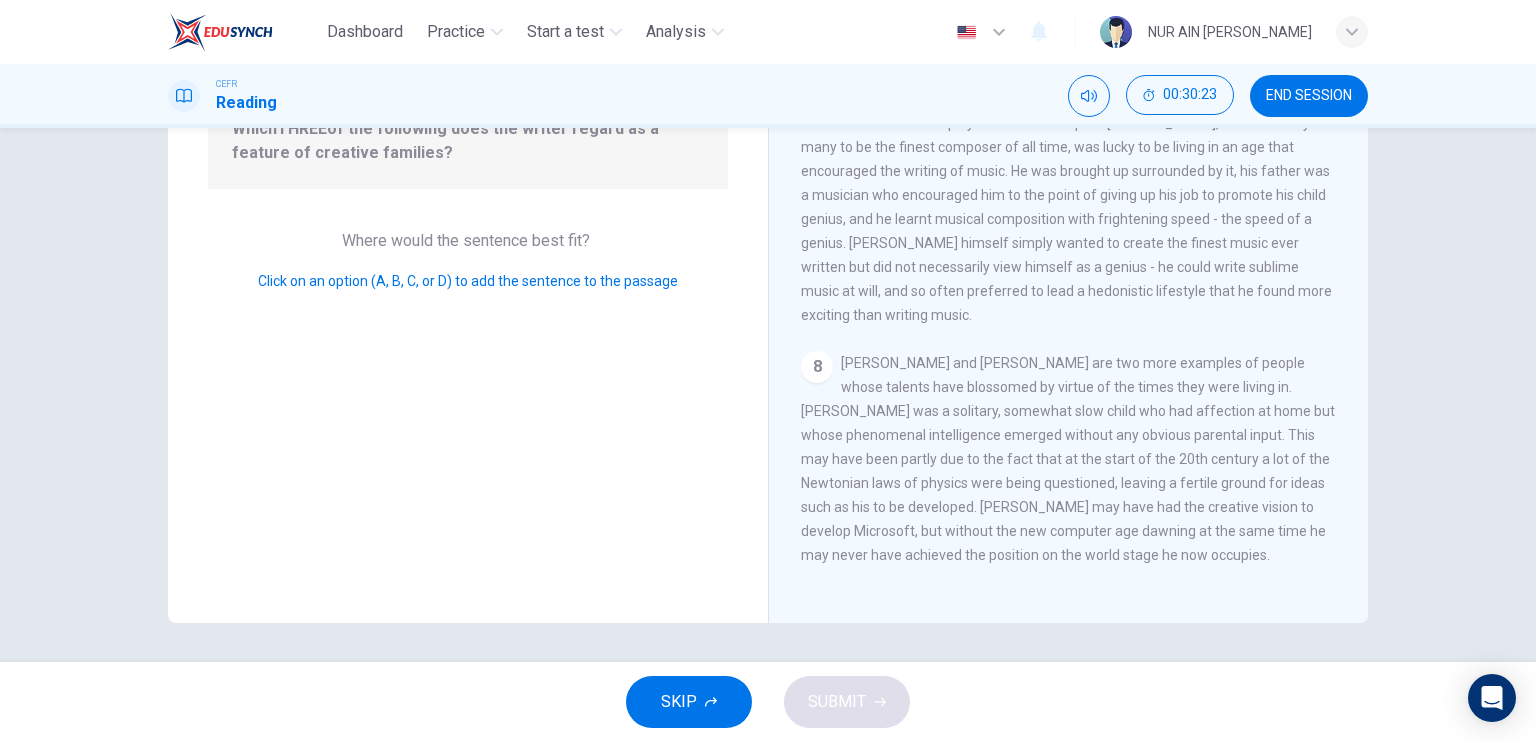 click on "8" at bounding box center (817, 367) 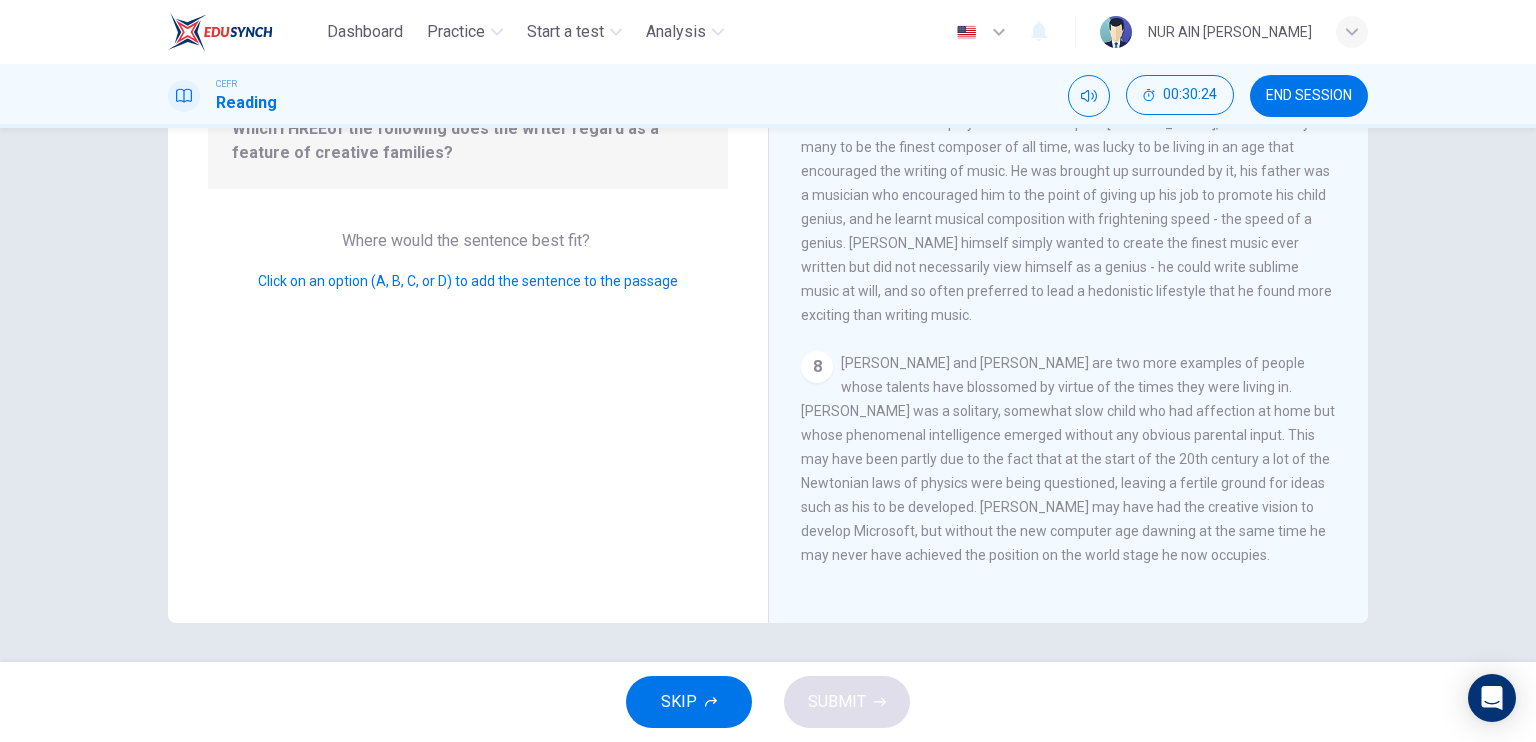 click on "Click on an option (A, B, C, or D) to add the sentence to the passage" at bounding box center (468, 281) 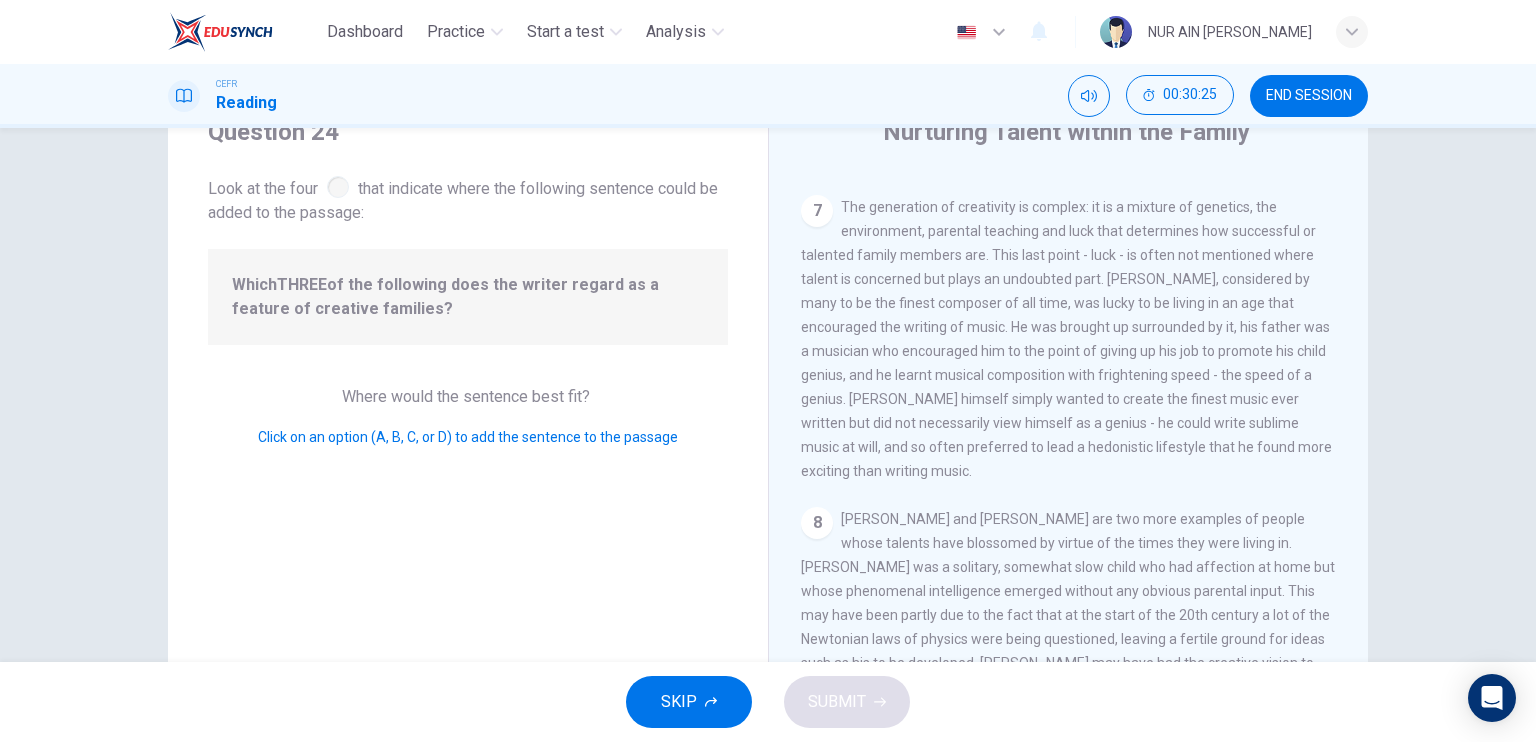 scroll, scrollTop: 83, scrollLeft: 0, axis: vertical 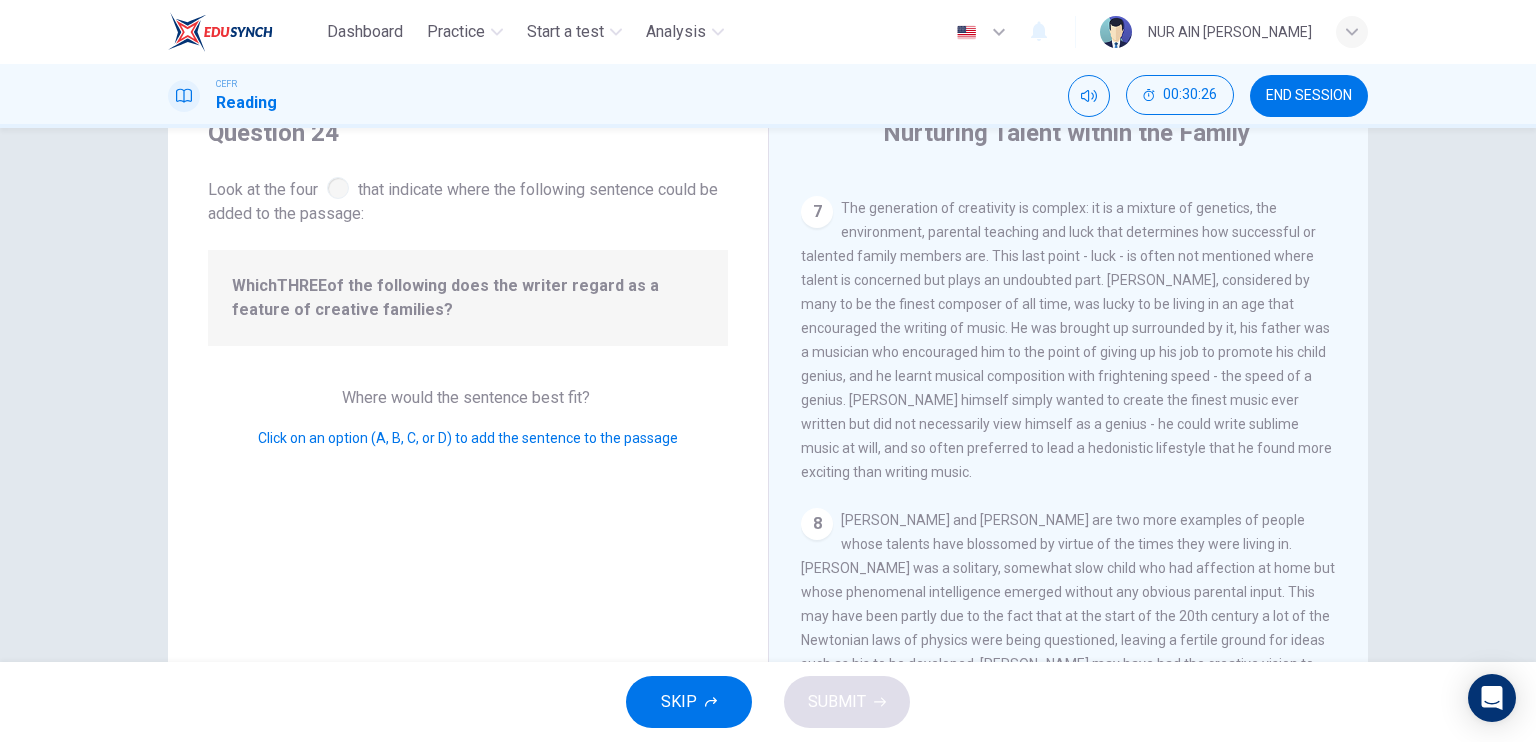 click at bounding box center (338, 188) 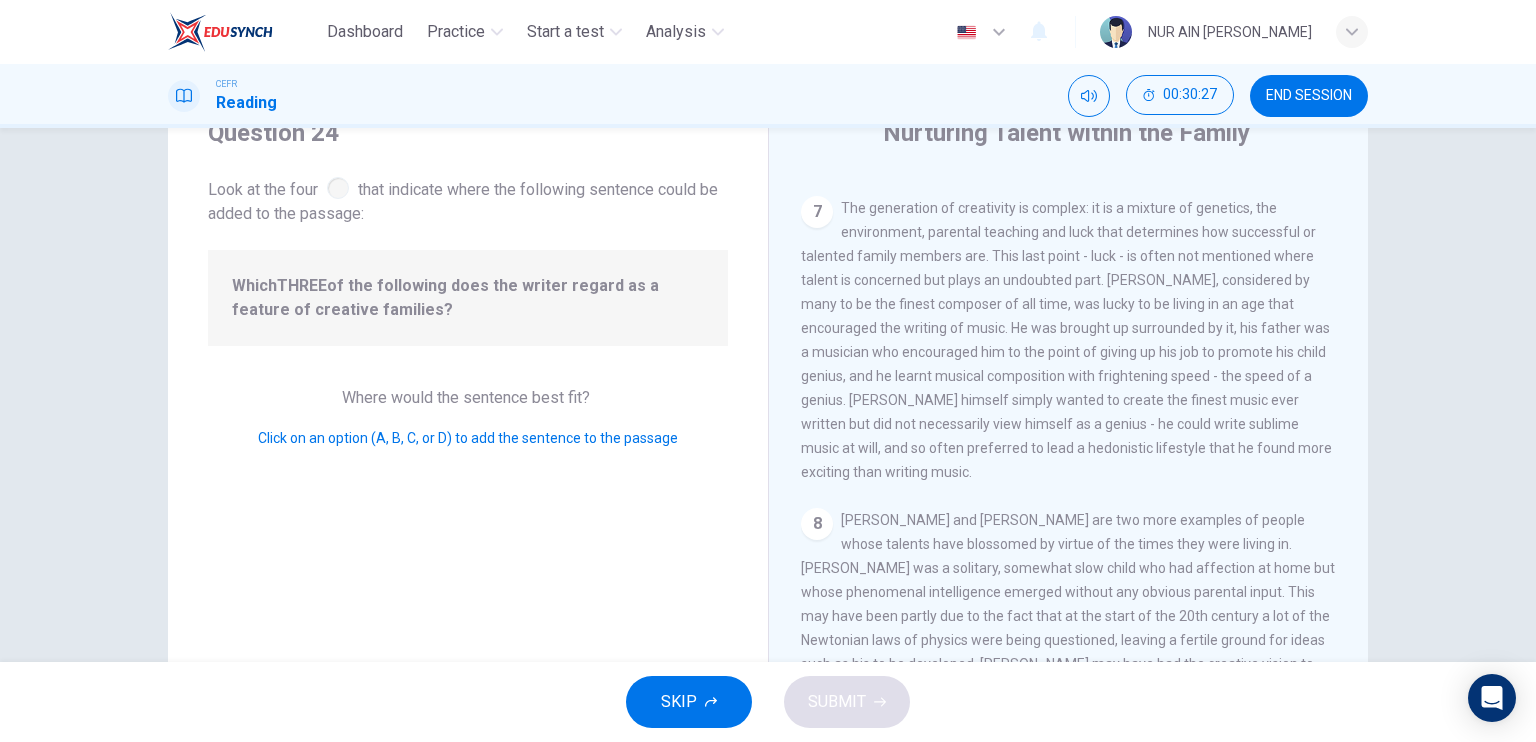 drag, startPoint x: 933, startPoint y: 370, endPoint x: 596, endPoint y: 408, distance: 339.13568 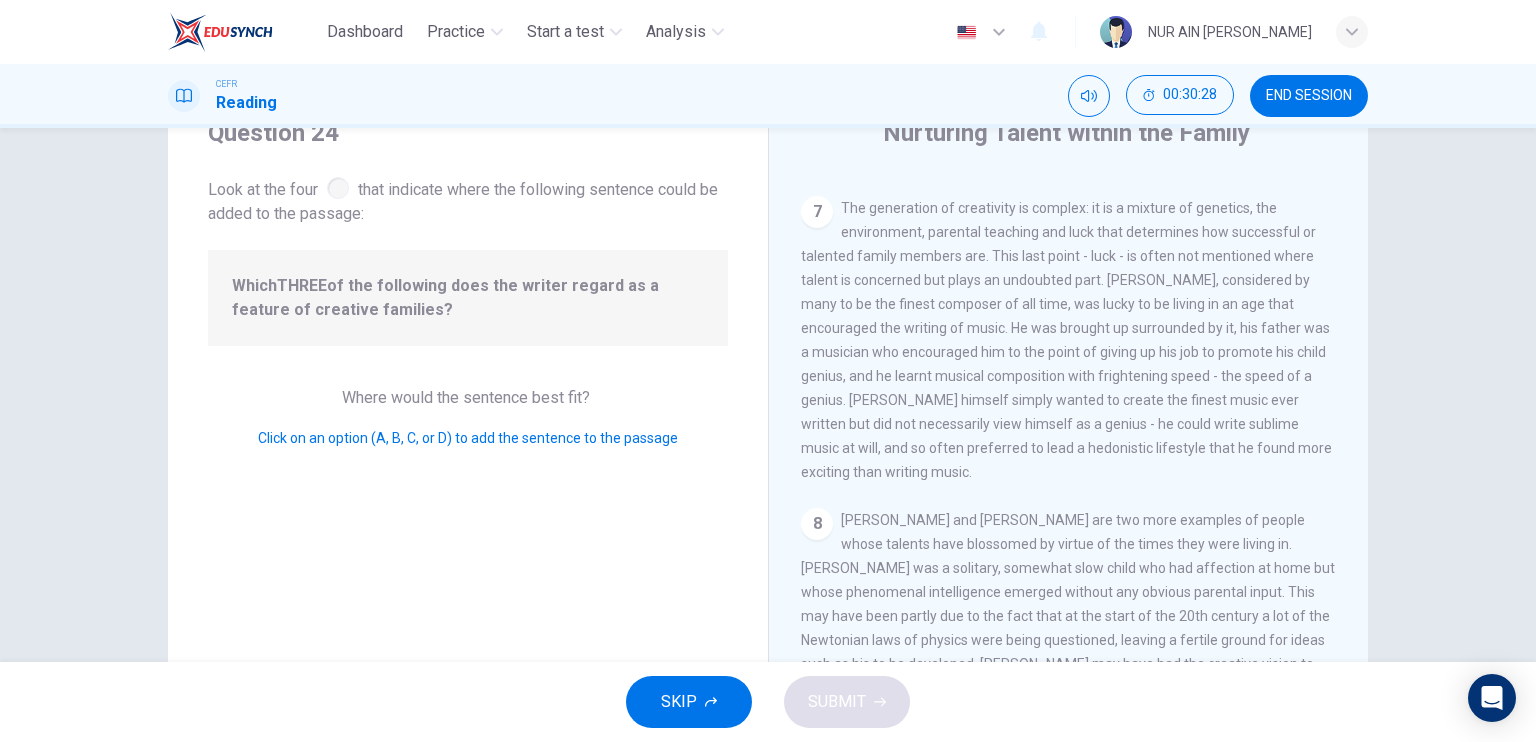 click on "Where would the sentence best fit?   Click on an option (A, B, C, or D) to add the sentence to the passage" at bounding box center [468, 418] 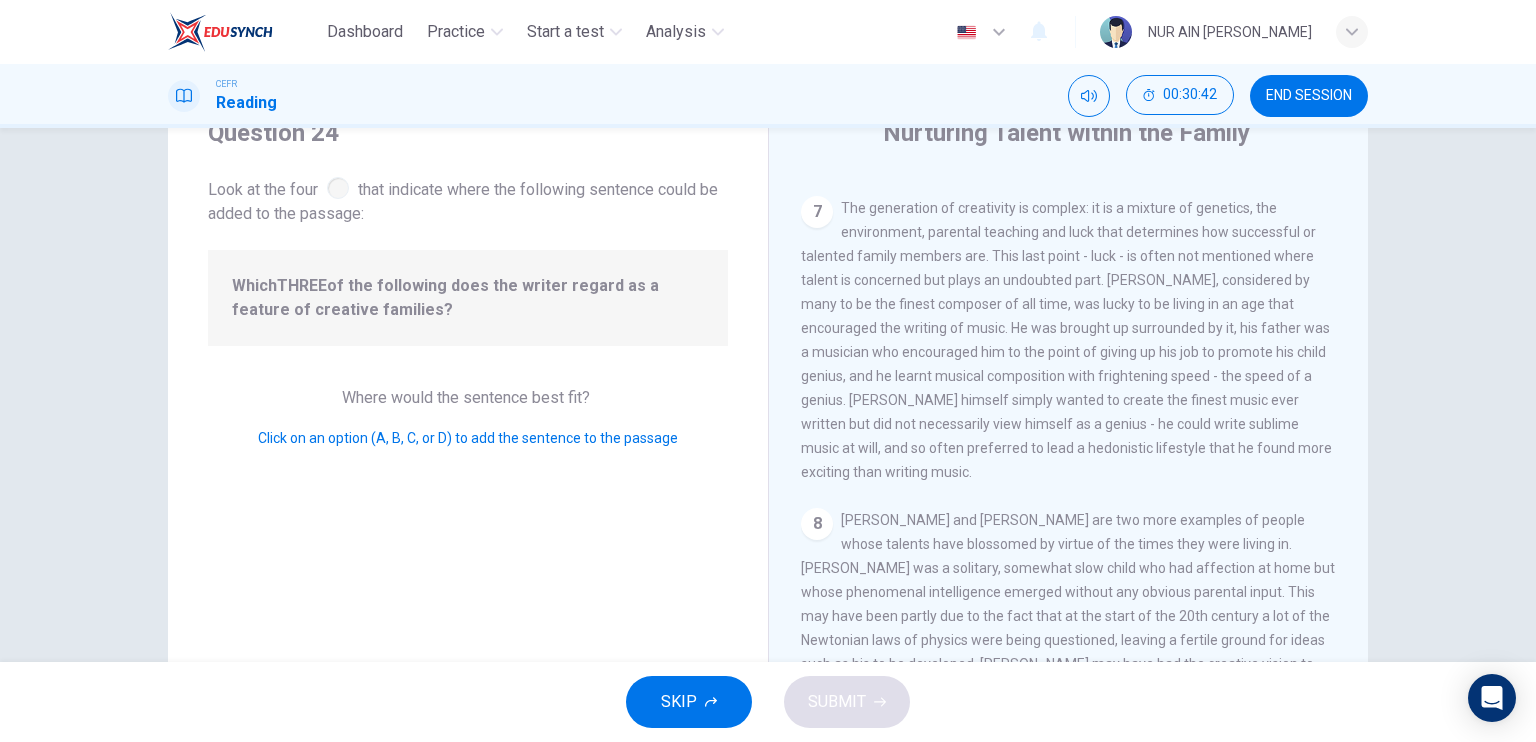 scroll, scrollTop: 1600, scrollLeft: 0, axis: vertical 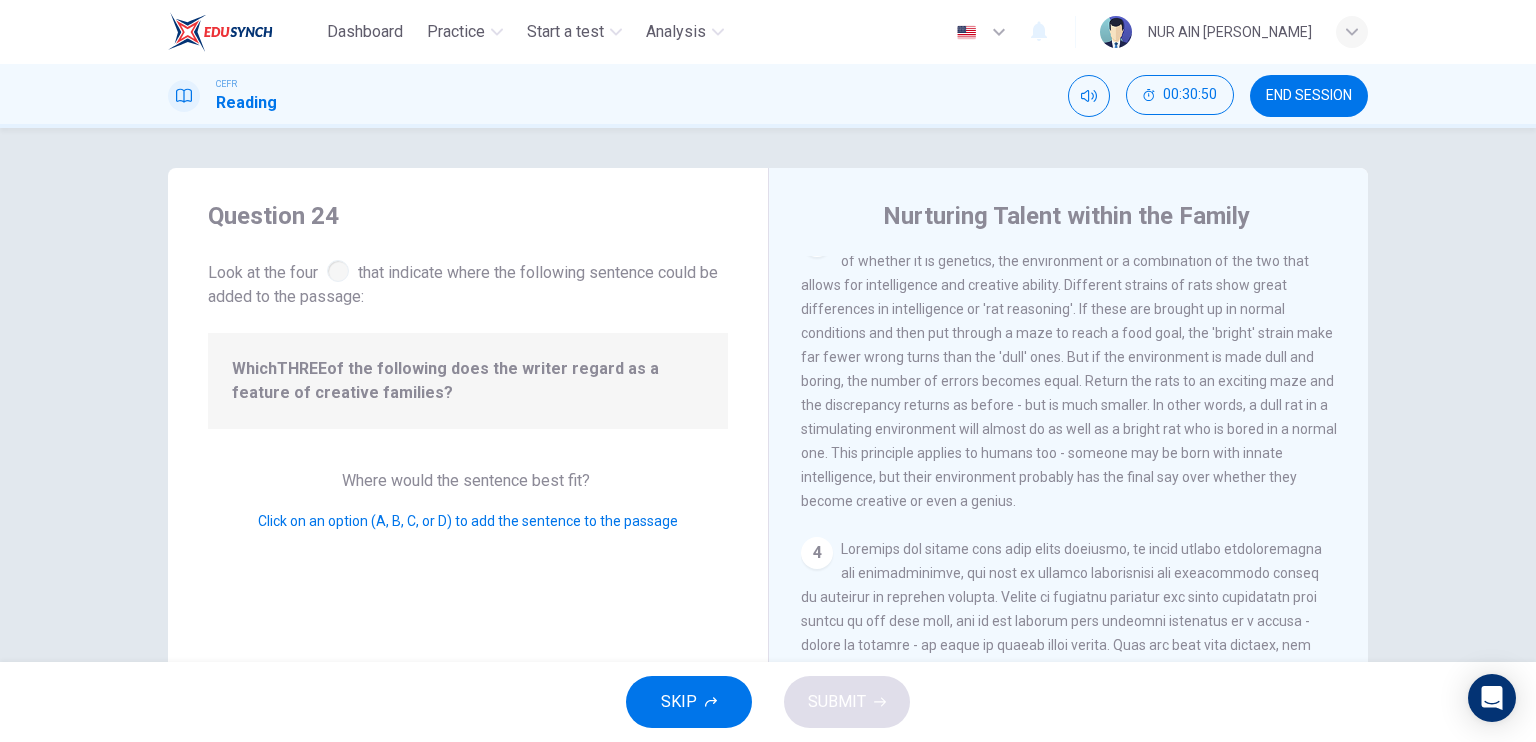 click on "4" at bounding box center [817, 553] 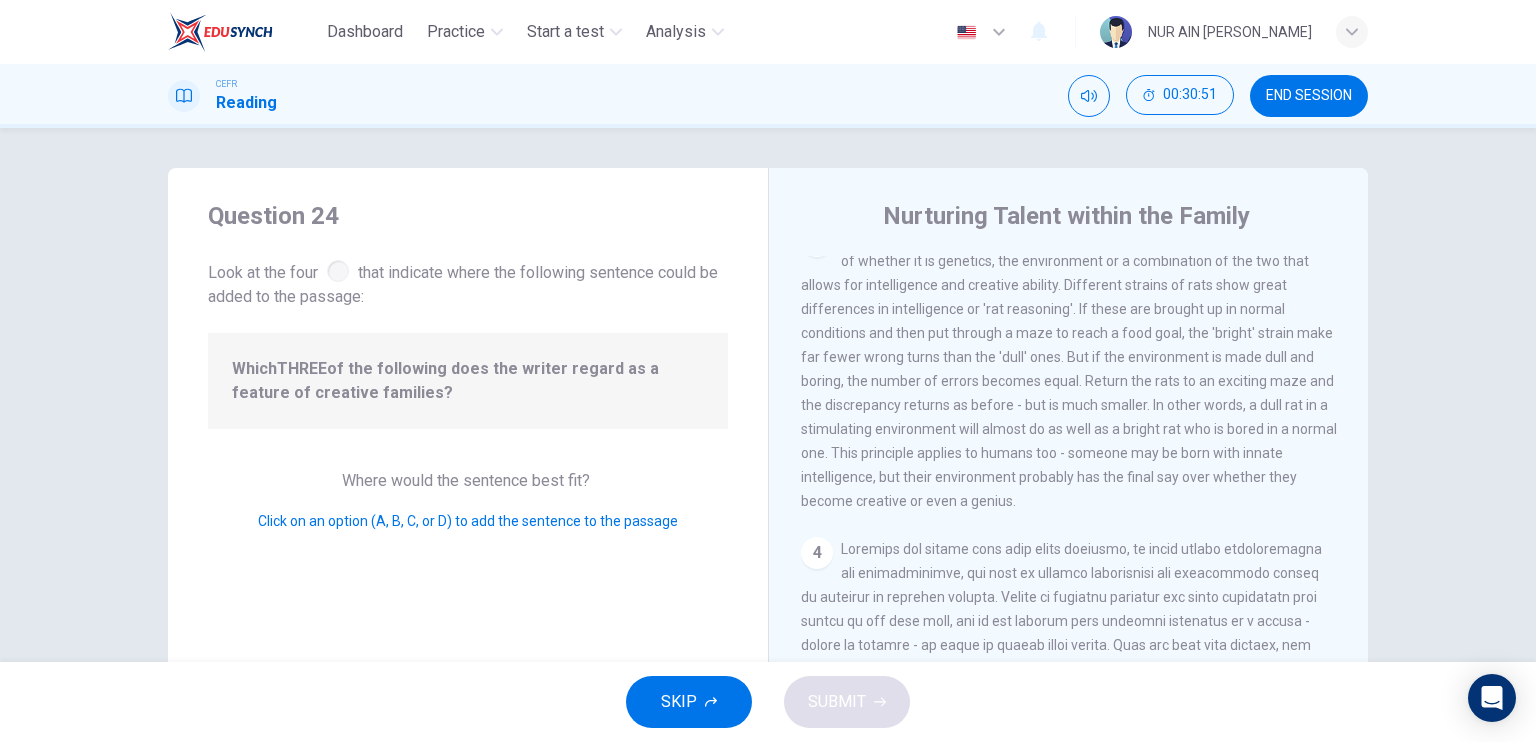 click on "4" at bounding box center (817, 553) 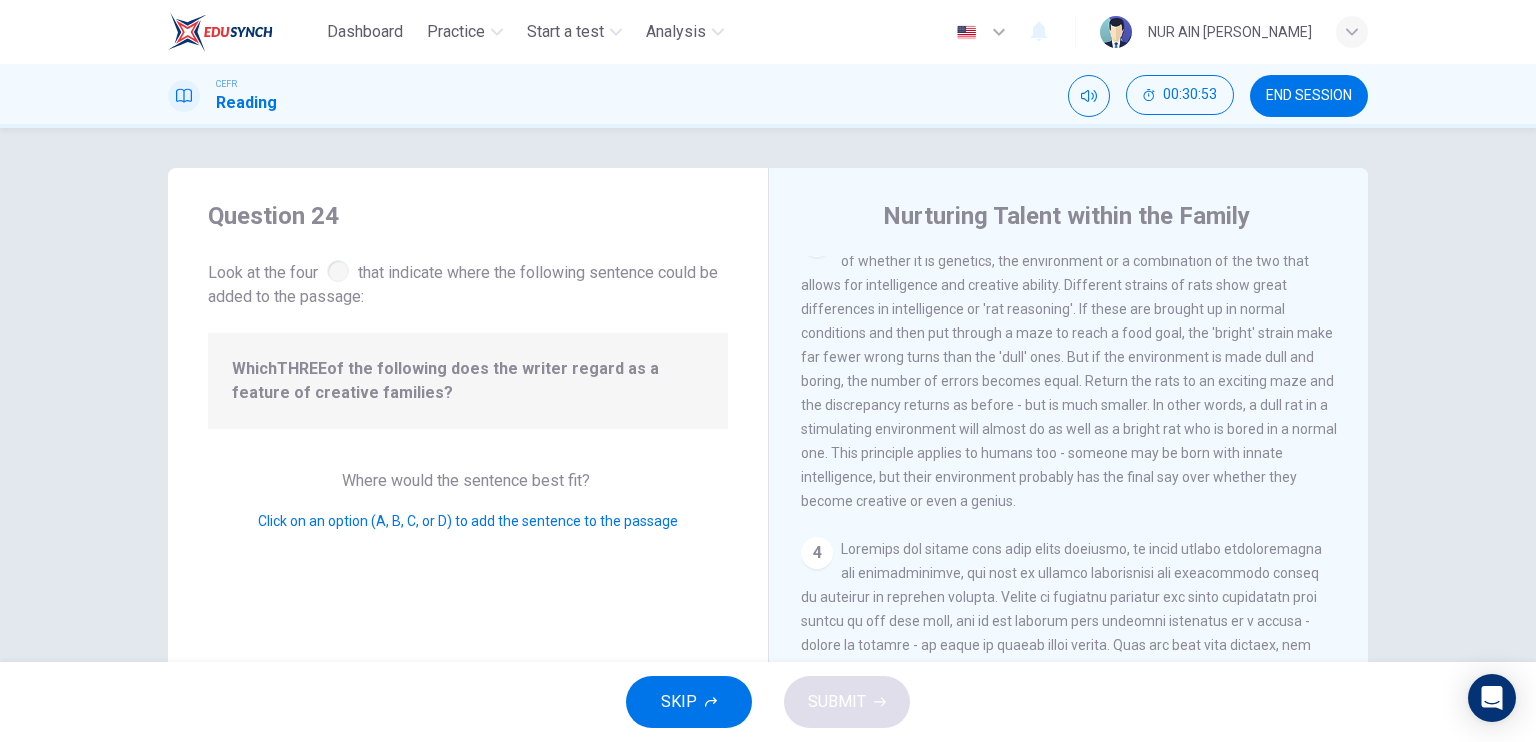 click on "4" at bounding box center [817, 553] 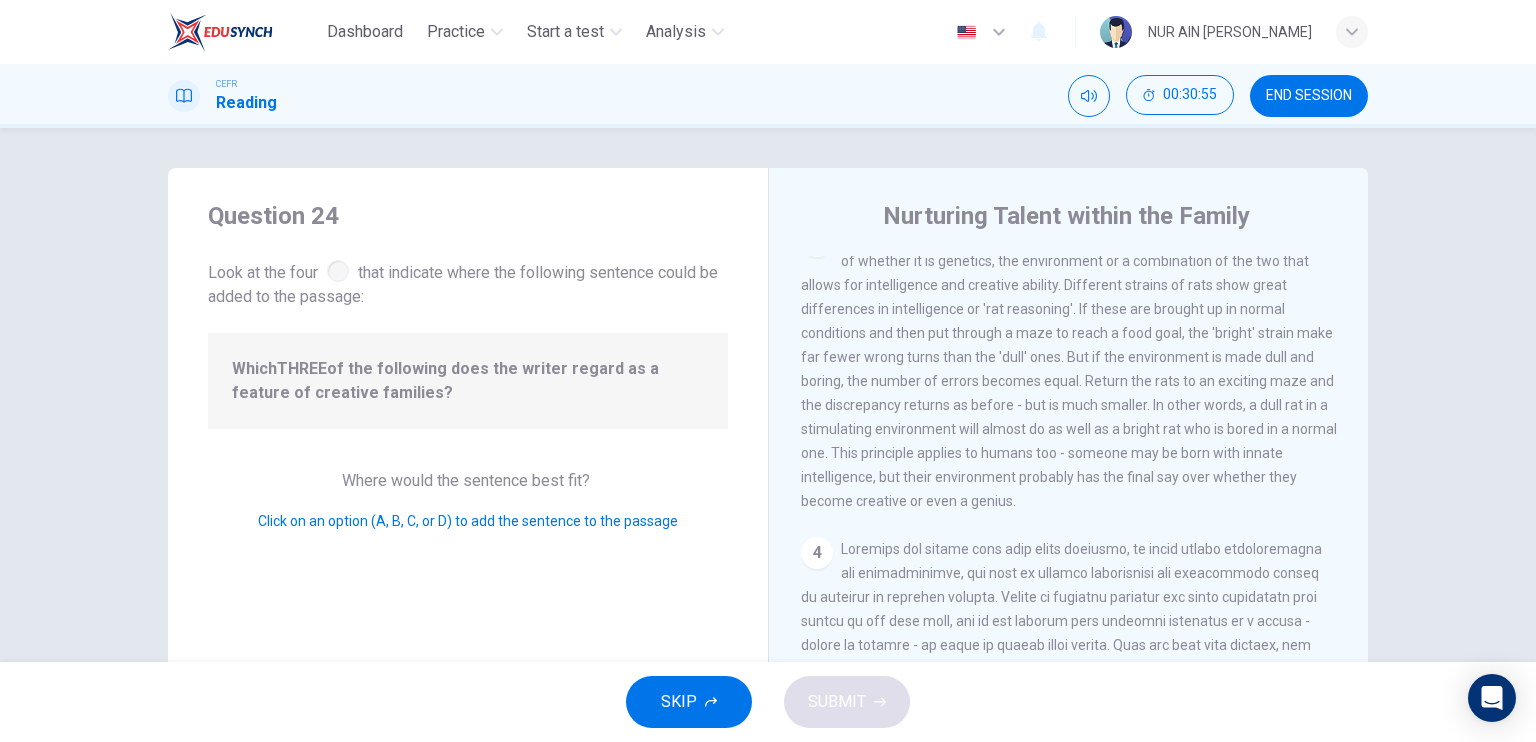 click on "Click on an option (A, B, C, or D) to add the sentence to the passage" at bounding box center [468, 521] 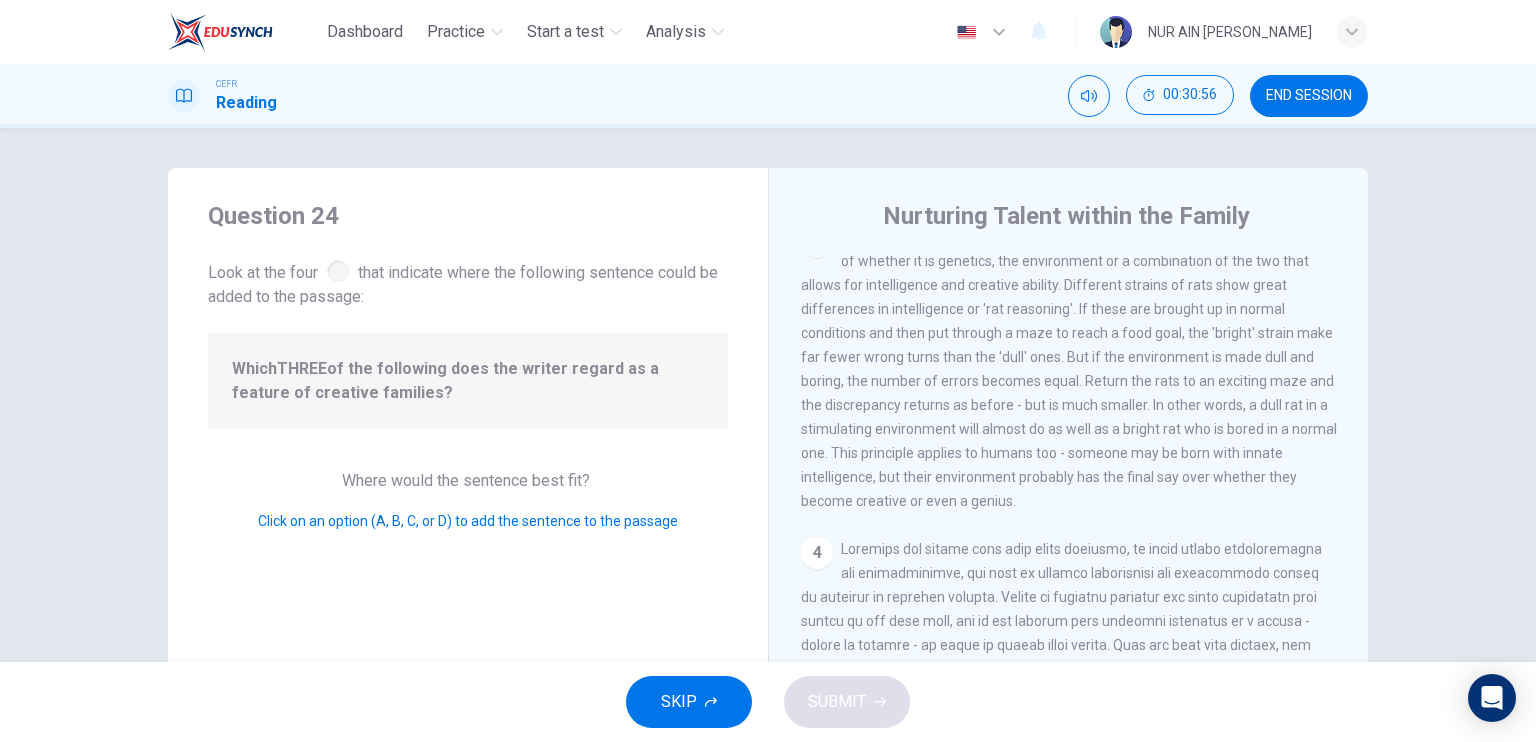 drag, startPoint x: 348, startPoint y: 517, endPoint x: 564, endPoint y: 534, distance: 216.66795 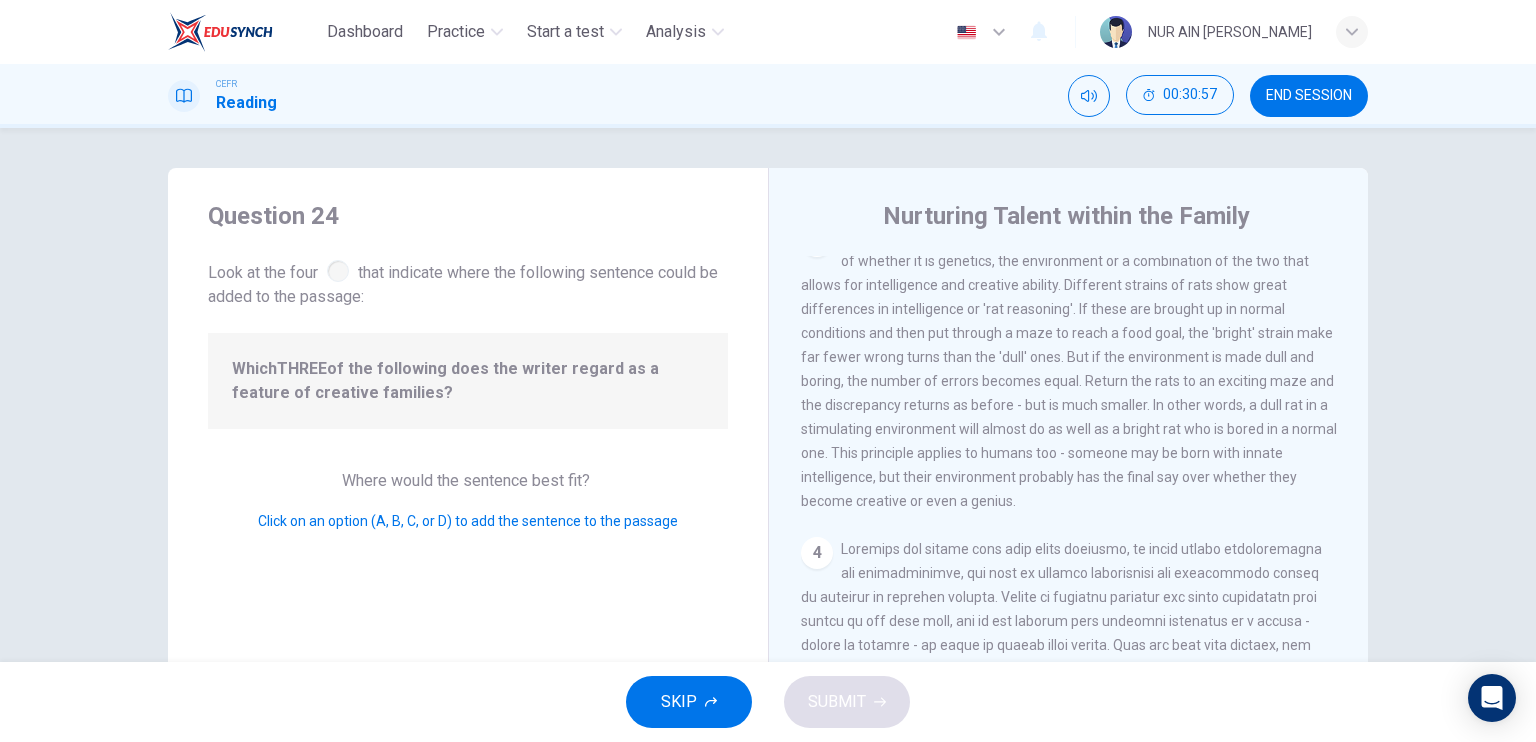 click on "Animal experiments throw some light on this question, and on the whole area of whether it is genetics, the environment or a combination of the two that allows for intelligence and creative ability. Different strains of rats show great differences in intelligence or 'rat reasoning'. If these are brought up in normal conditions and then put through a maze to reach a food goal, the 'bright' strain make far fewer wrong turns than the 'dull' ones. But if the environment is made dull and boring, the number of errors becomes equal. Return the rats to an exciting maze and the discrepancy returns as before - but is much smaller. In other words, a dull rat in a stimulating environment will almost do as well as a bright rat who is bored in a normal one. This principle applies to humans too - someone may be born with innate intelligence, but their environment probably has the final say over whether they become creative or even a genius." at bounding box center (1069, 369) 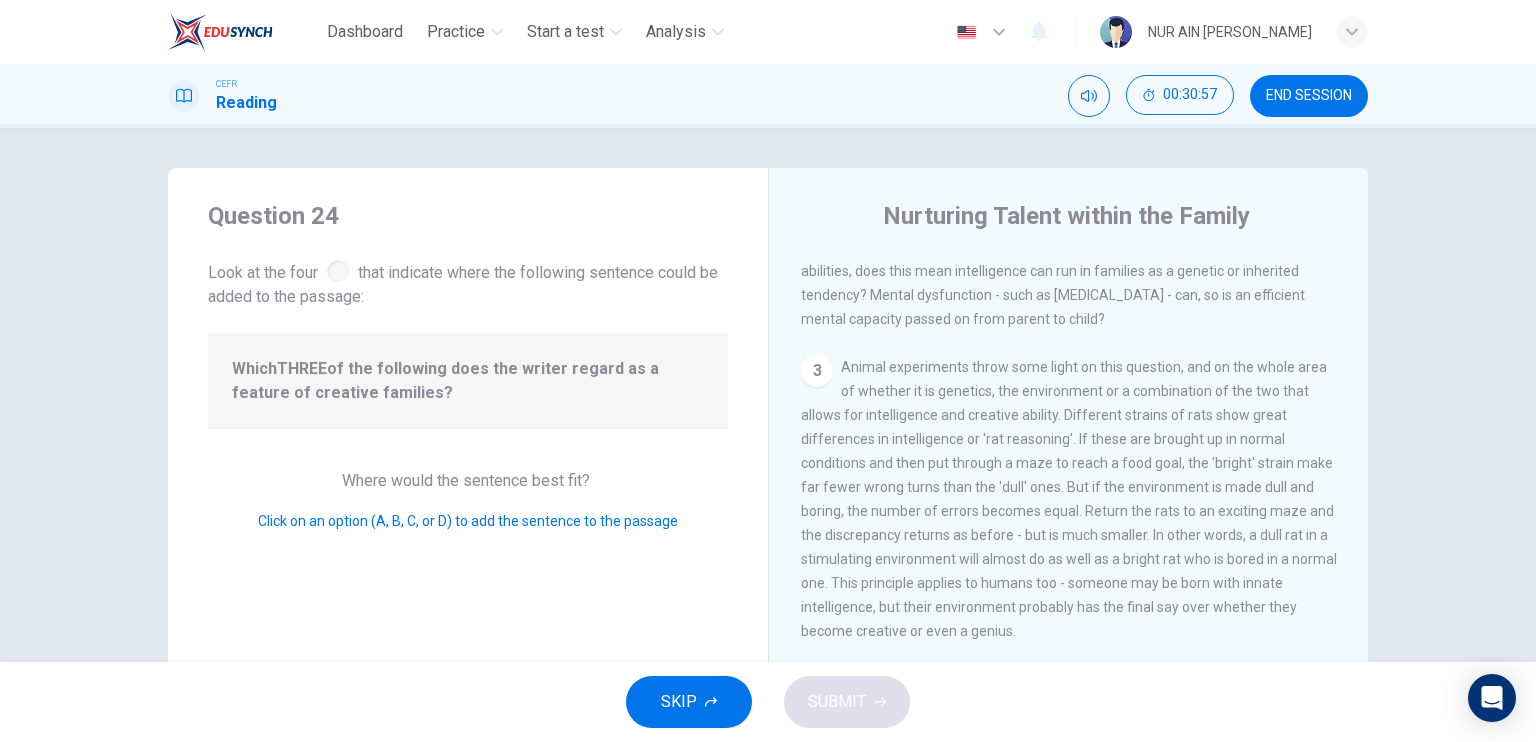 scroll, scrollTop: 332, scrollLeft: 0, axis: vertical 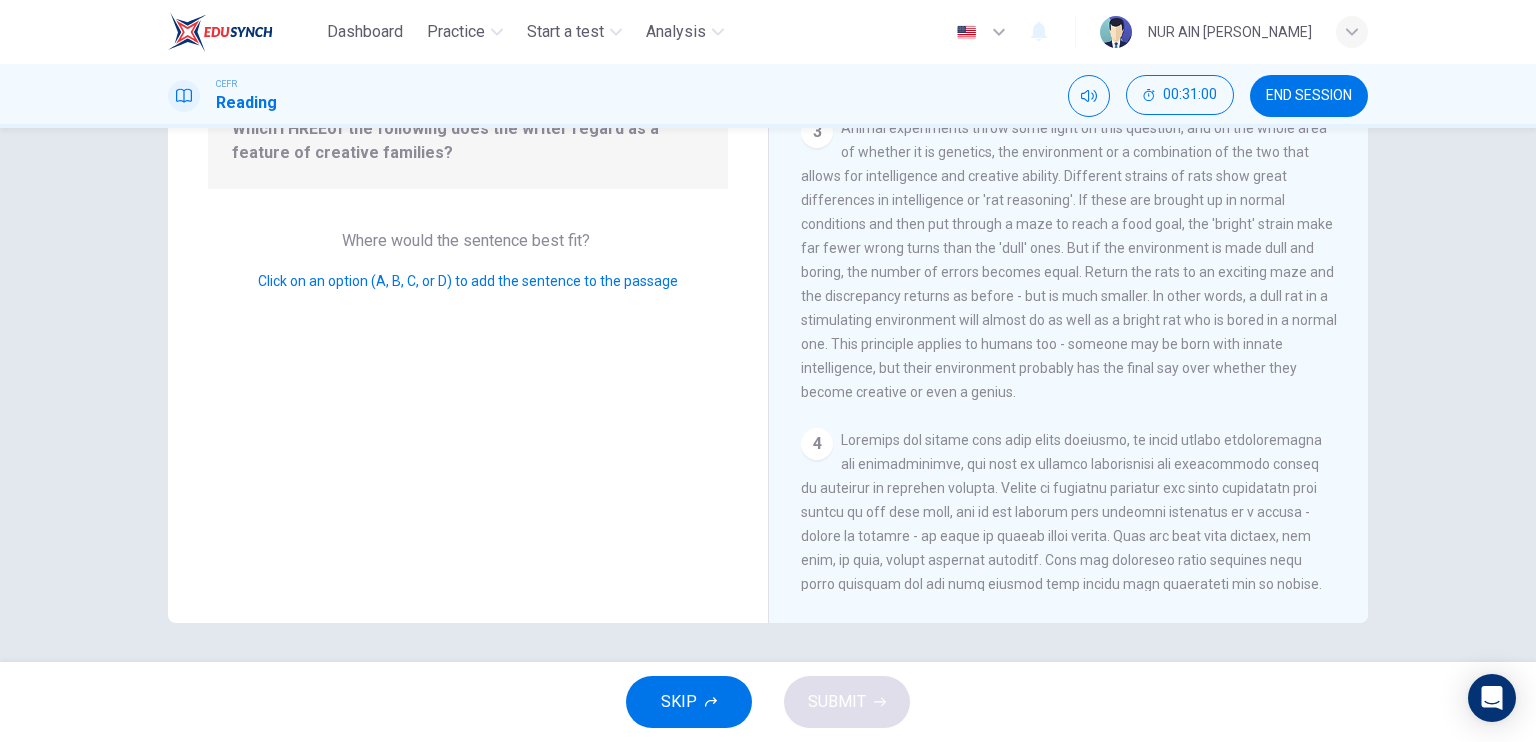 drag, startPoint x: 288, startPoint y: 463, endPoint x: 218, endPoint y: 359, distance: 125.36347 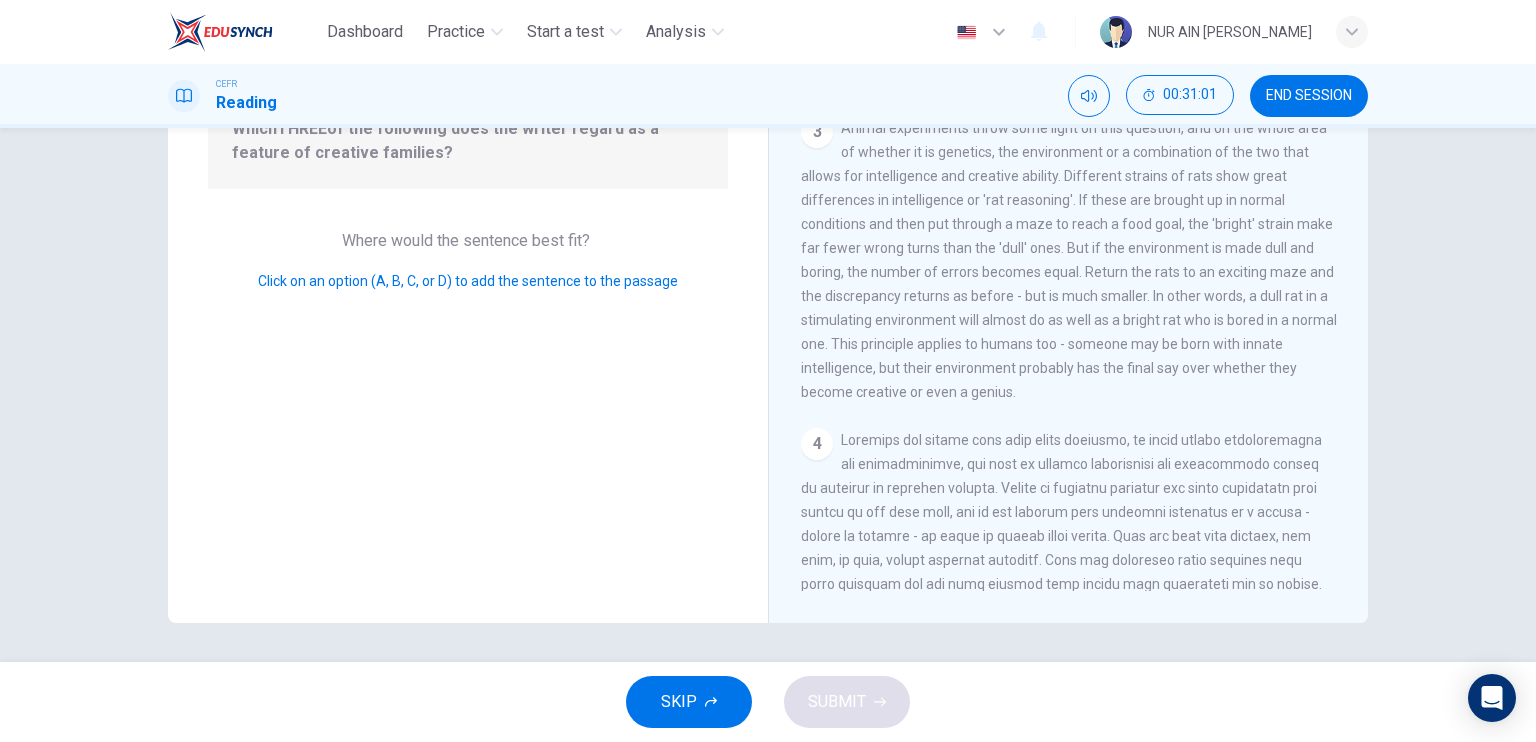 click on "Question 24 Look at the four     that indicate where the following sentence could be added to the passage: Which  THREE  of the following does the writer regard as a feature of creative families? Where would the sentence best fit?   Click on an option (A, B, C, or D) to add the sentence to the passage" at bounding box center (468, 275) 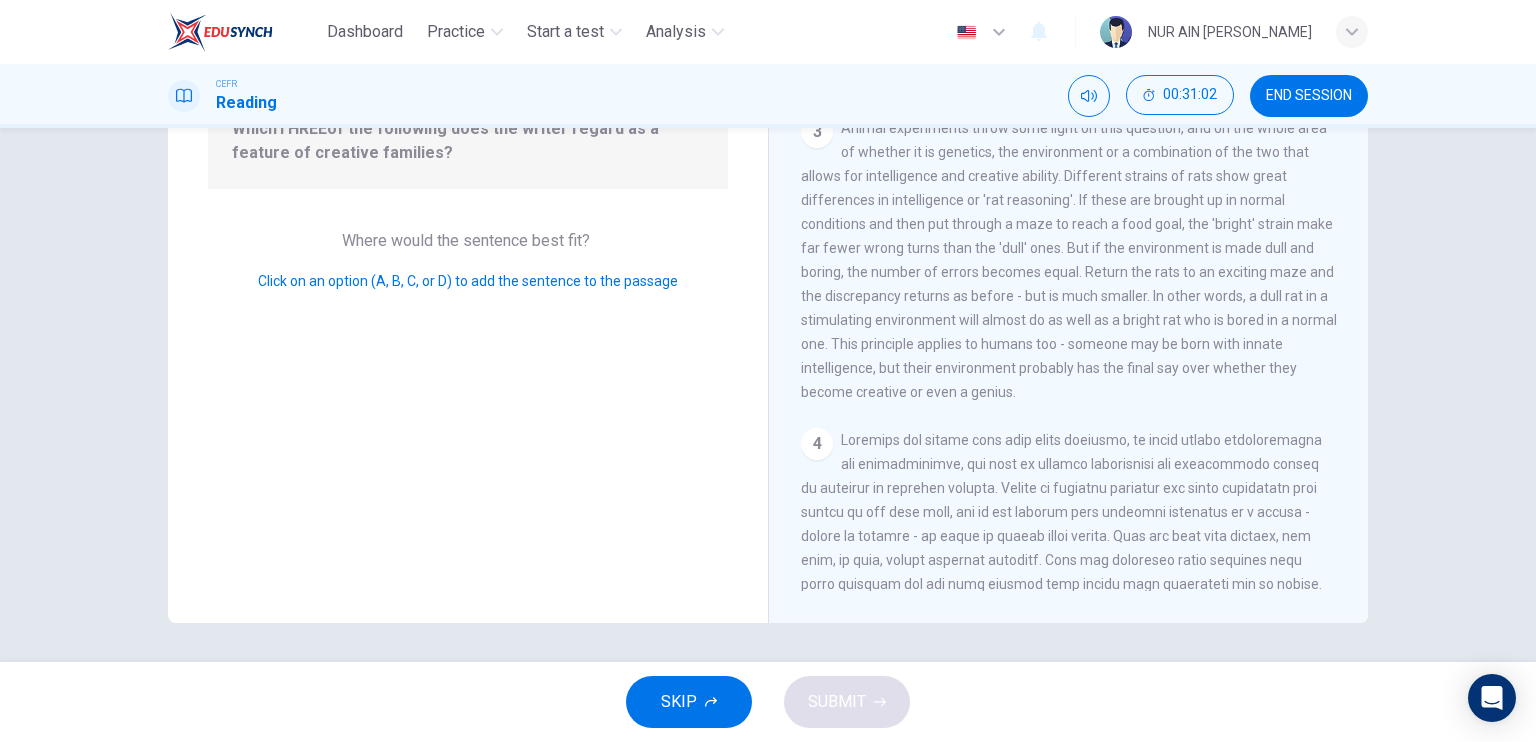 click on "Question 24 Look at the four     that indicate where the following sentence could be added to the passage: Which  THREE  of the following does the writer regard as a feature of creative families? Where would the sentence best fit?   Click on an option (A, B, C, or D) to add the sentence to the passage" at bounding box center [468, 275] 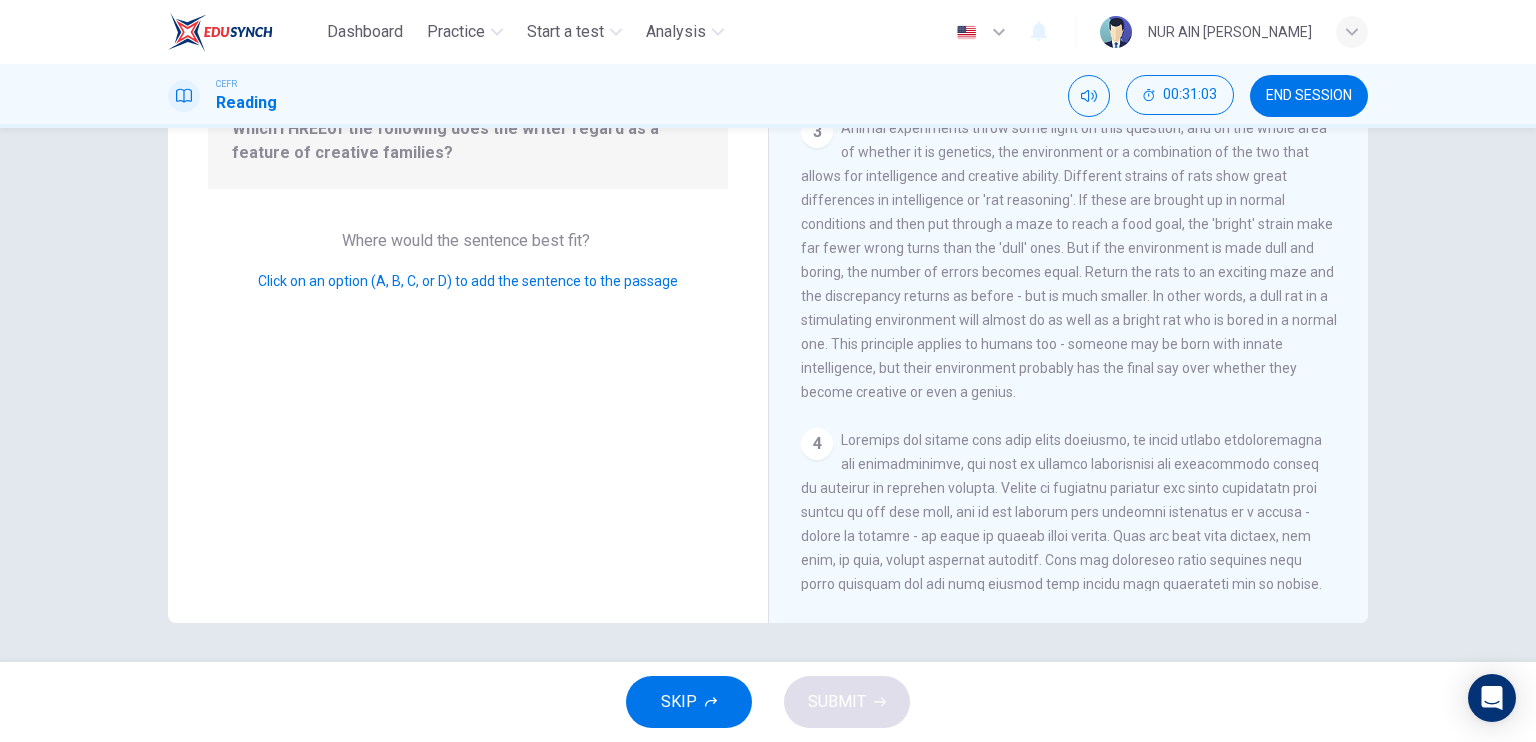 click on "Question 24 Look at the four     that indicate where the following sentence could be added to the passage: Which  THREE  of the following does the writer regard as a feature of creative families? Where would the sentence best fit?   Click on an option (A, B, C, or D) to add the sentence to the passage" at bounding box center [468, 275] 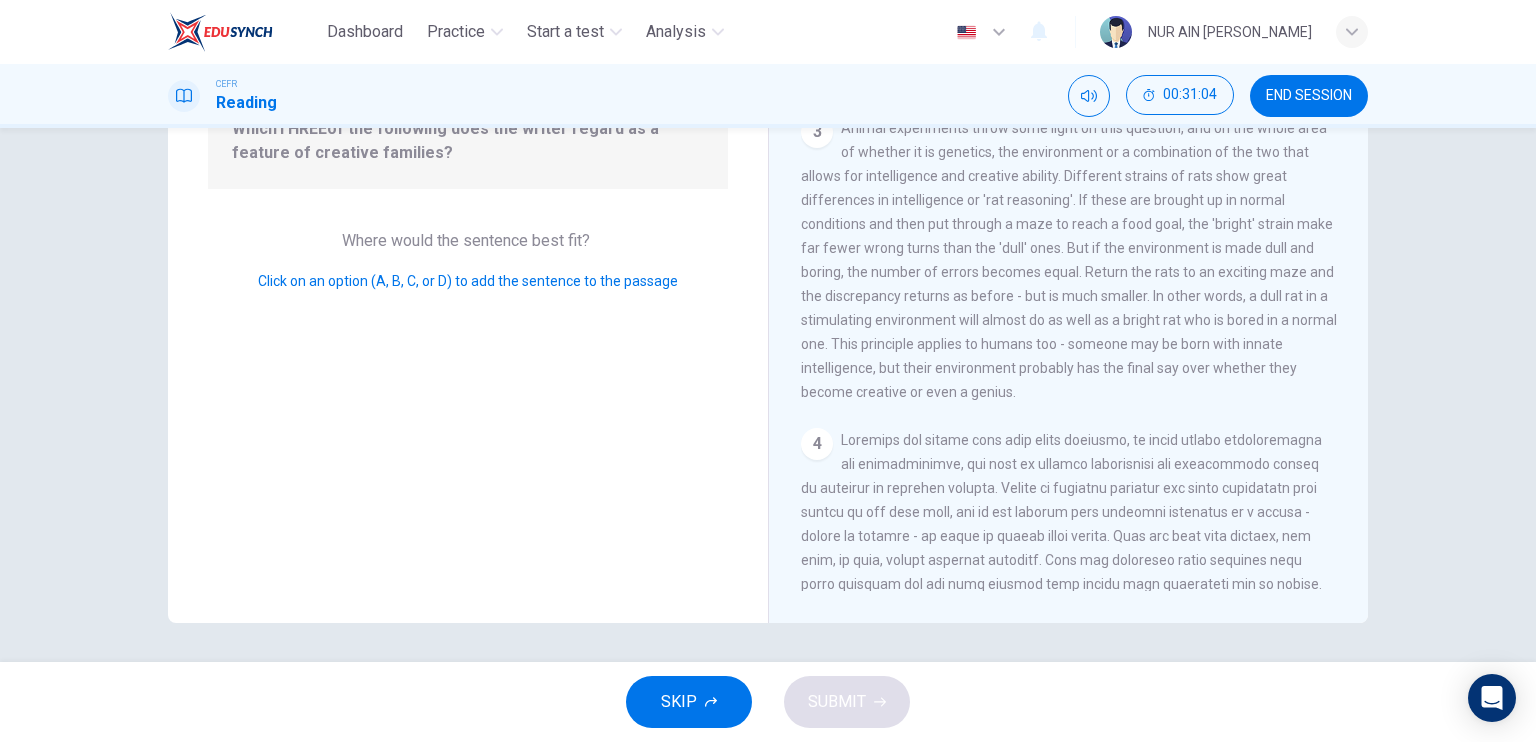 drag, startPoint x: 308, startPoint y: 546, endPoint x: 312, endPoint y: 559, distance: 13.601471 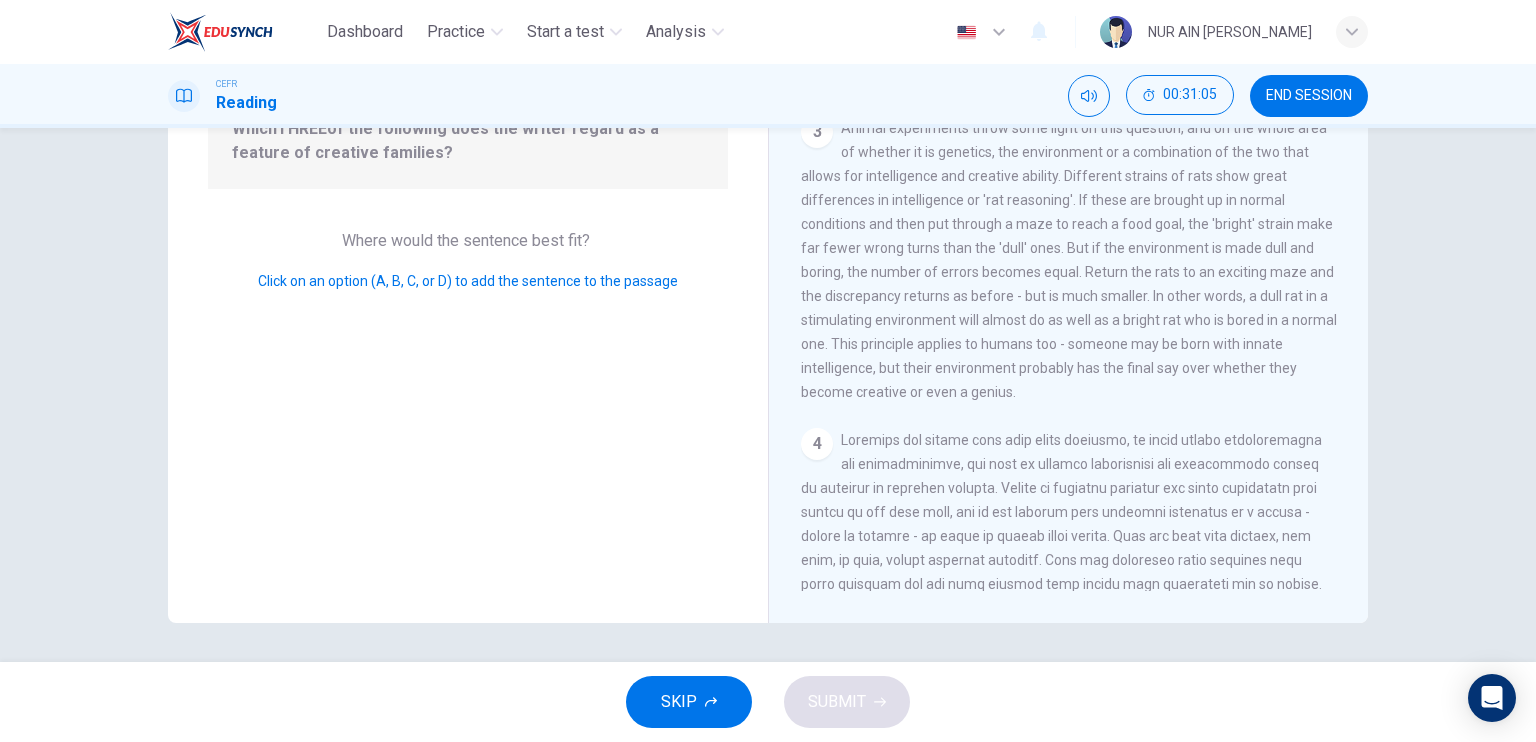 click on "4" at bounding box center [1069, 632] 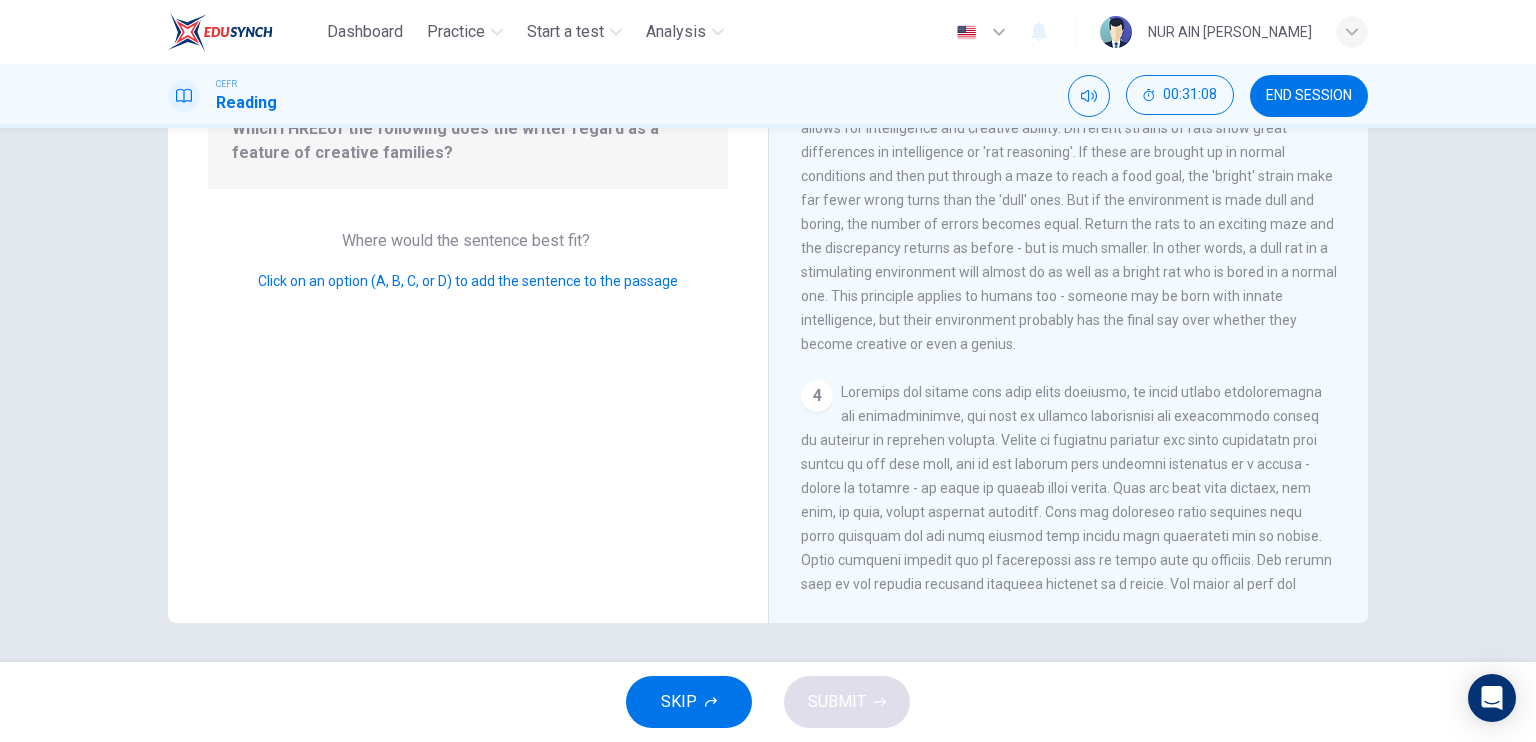 click at bounding box center [1066, 584] 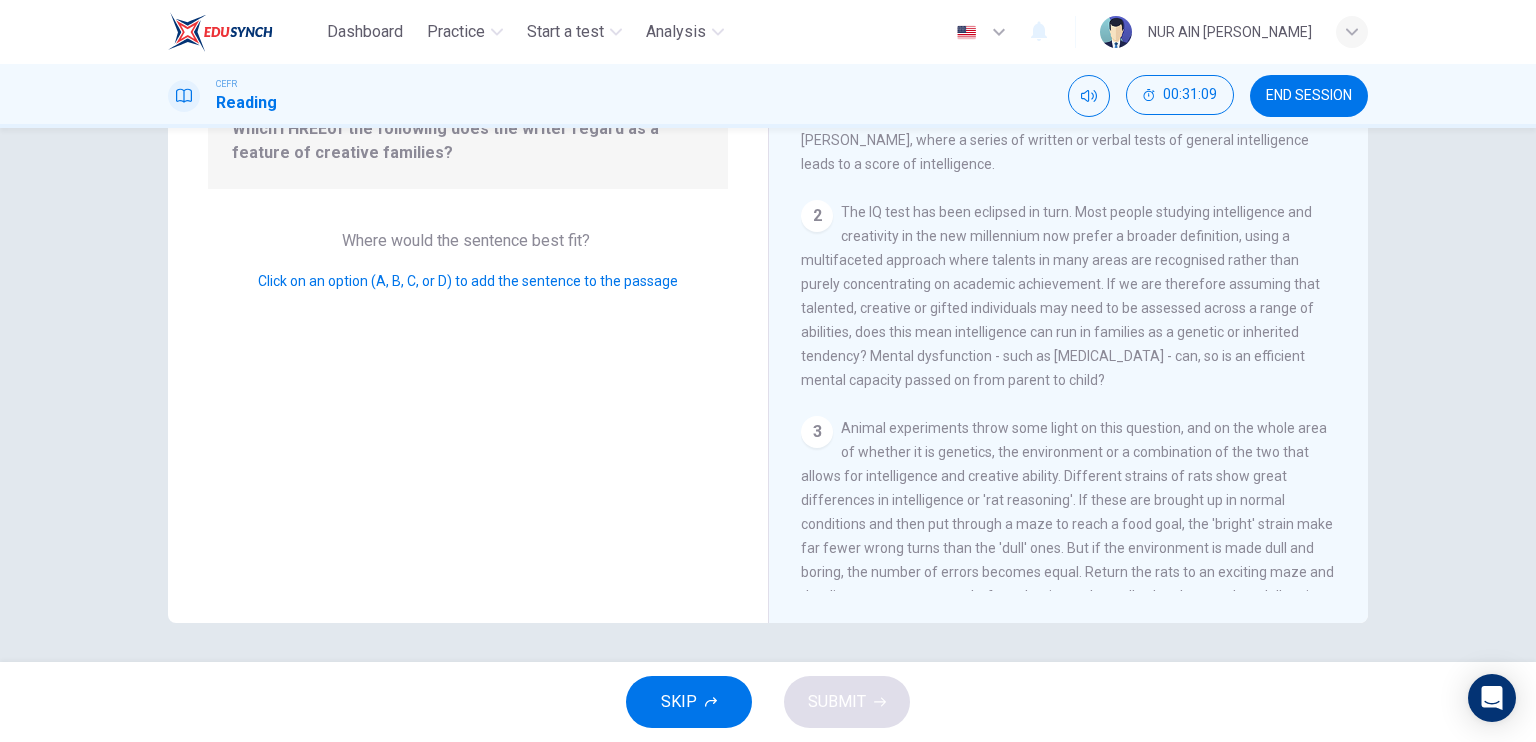 scroll, scrollTop: 15, scrollLeft: 0, axis: vertical 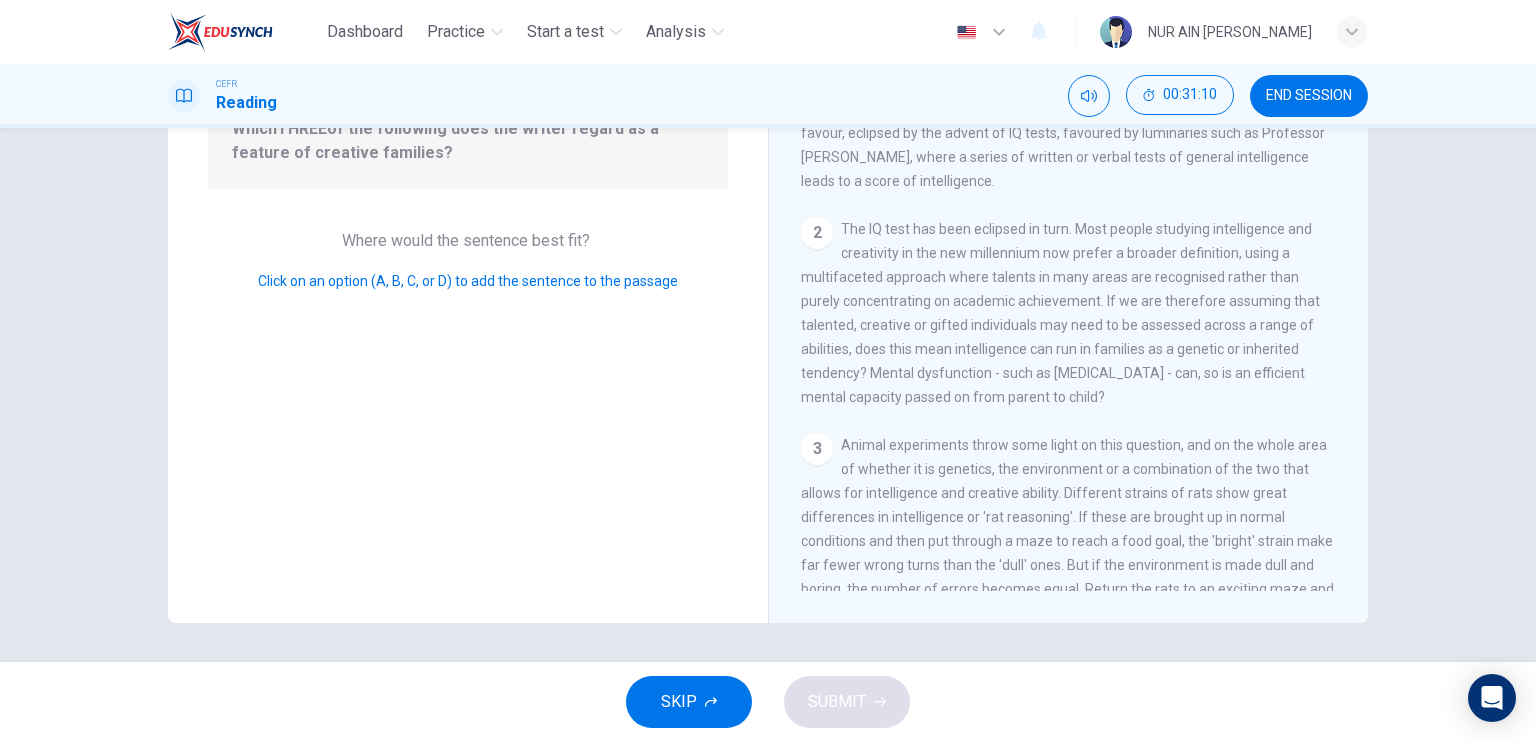 click on "2 The IQ test has been eclipsed in turn. Most people studying intelligence and creativity in the new millennium now prefer a broader definition, using a multifaceted approach where talents in many areas are recognised rather than purely concentrating on academic achievement. If we are therefore assuming that talented, creative or gifted individuals may need to be assessed across a range of abilities, does this mean intelligence can run in families as a genetic or inherited tendency? Mental dysfunction - such as [MEDICAL_DATA] - can, so is an efficient mental capacity passed on from parent to child?" at bounding box center (1069, 313) 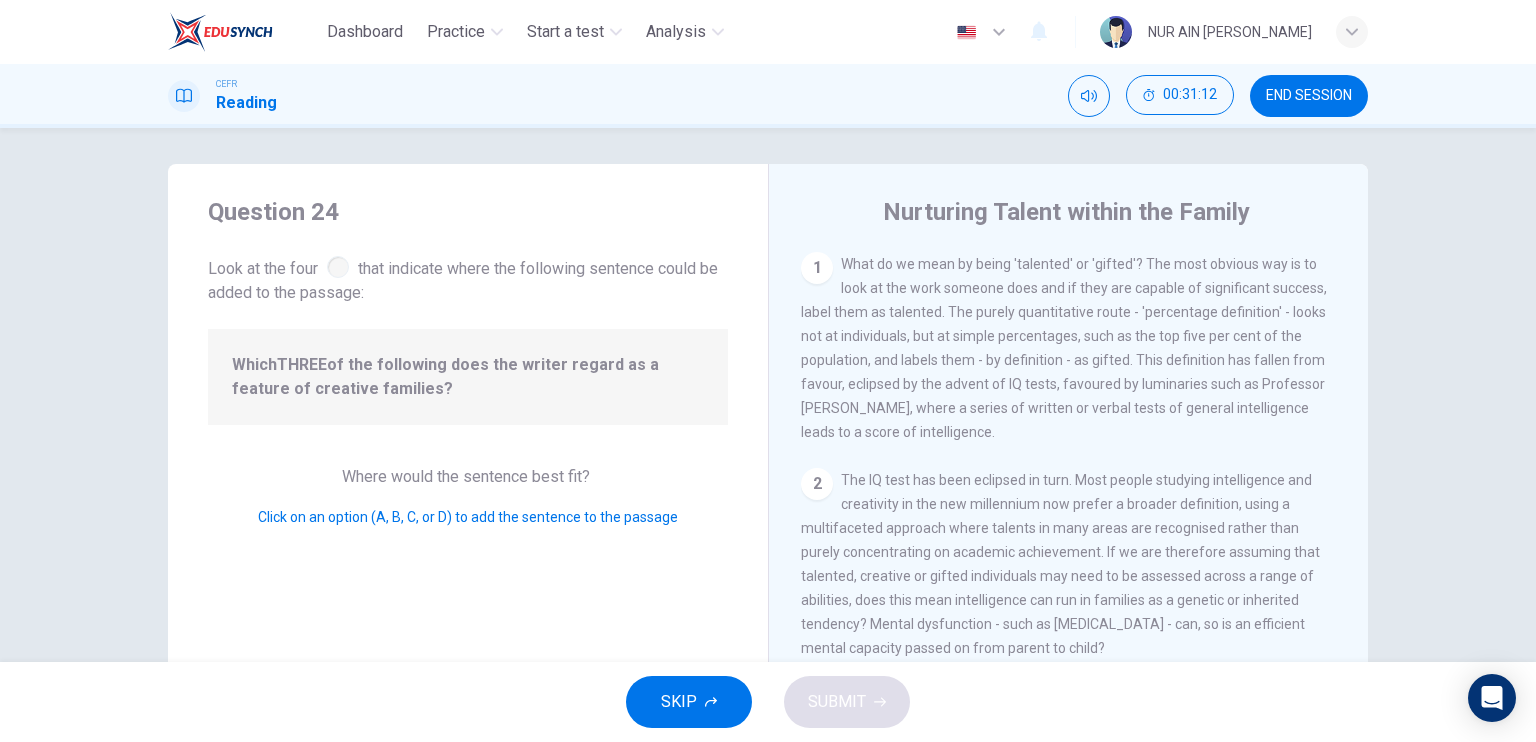 scroll, scrollTop: 0, scrollLeft: 0, axis: both 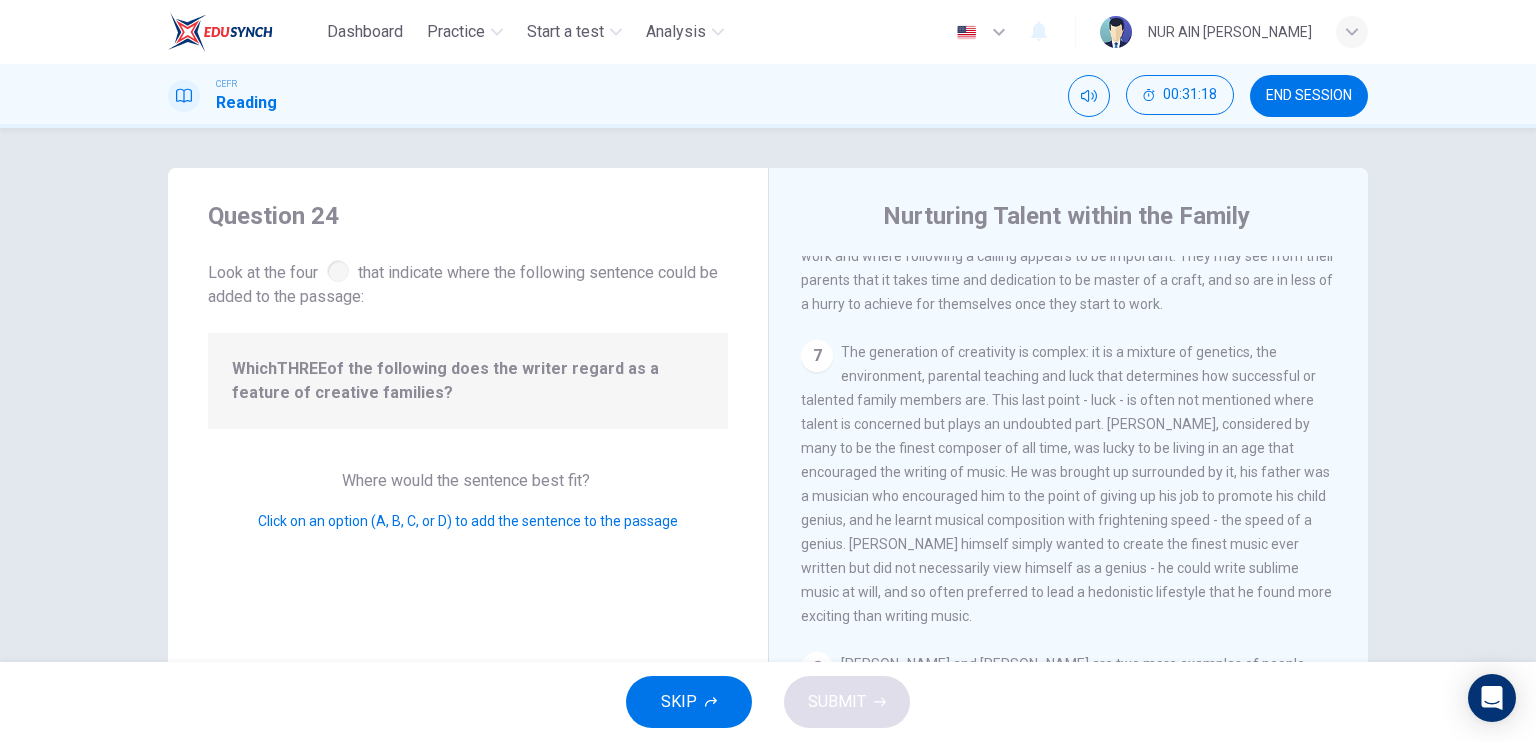 click on "SKIP" at bounding box center (689, 702) 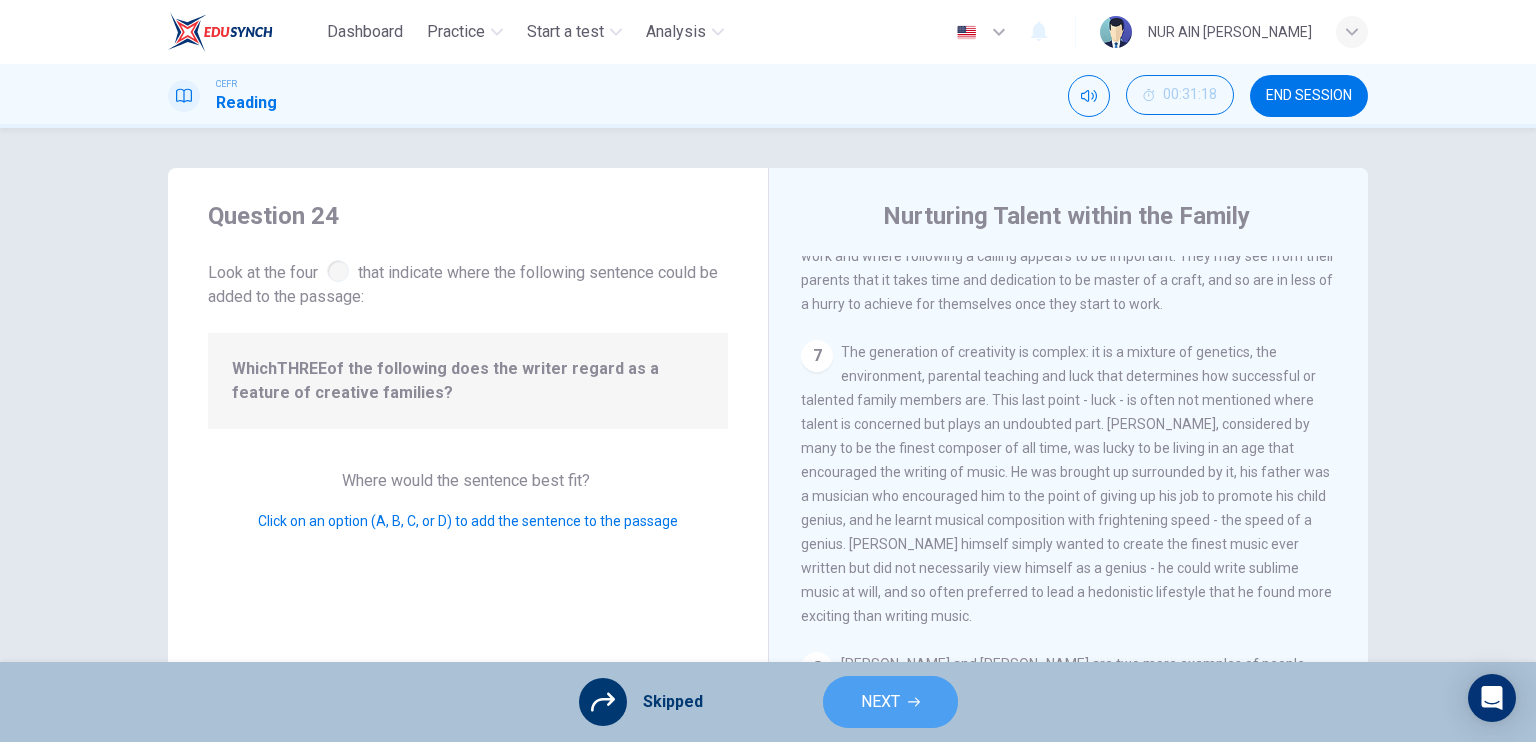 click 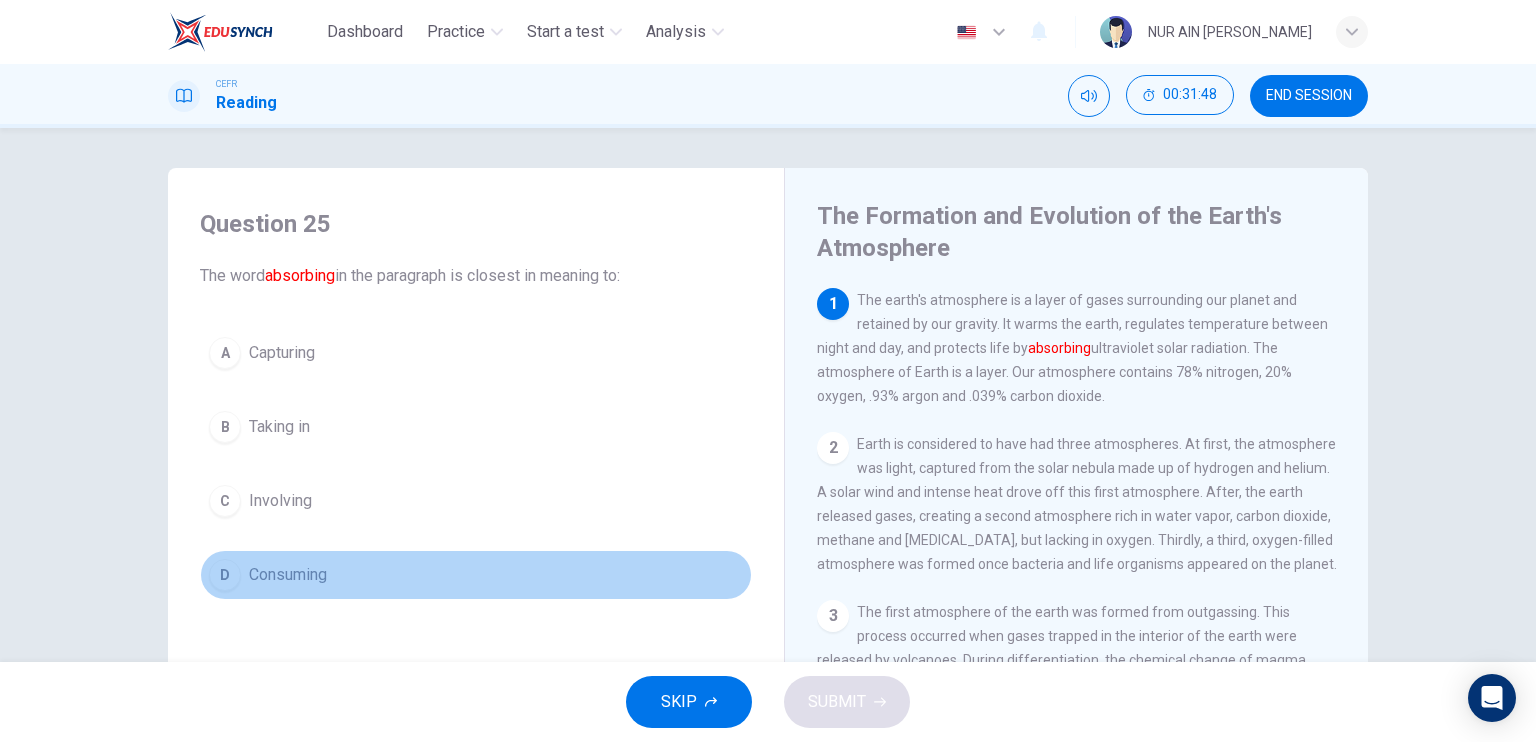 click on "Consuming" at bounding box center [288, 575] 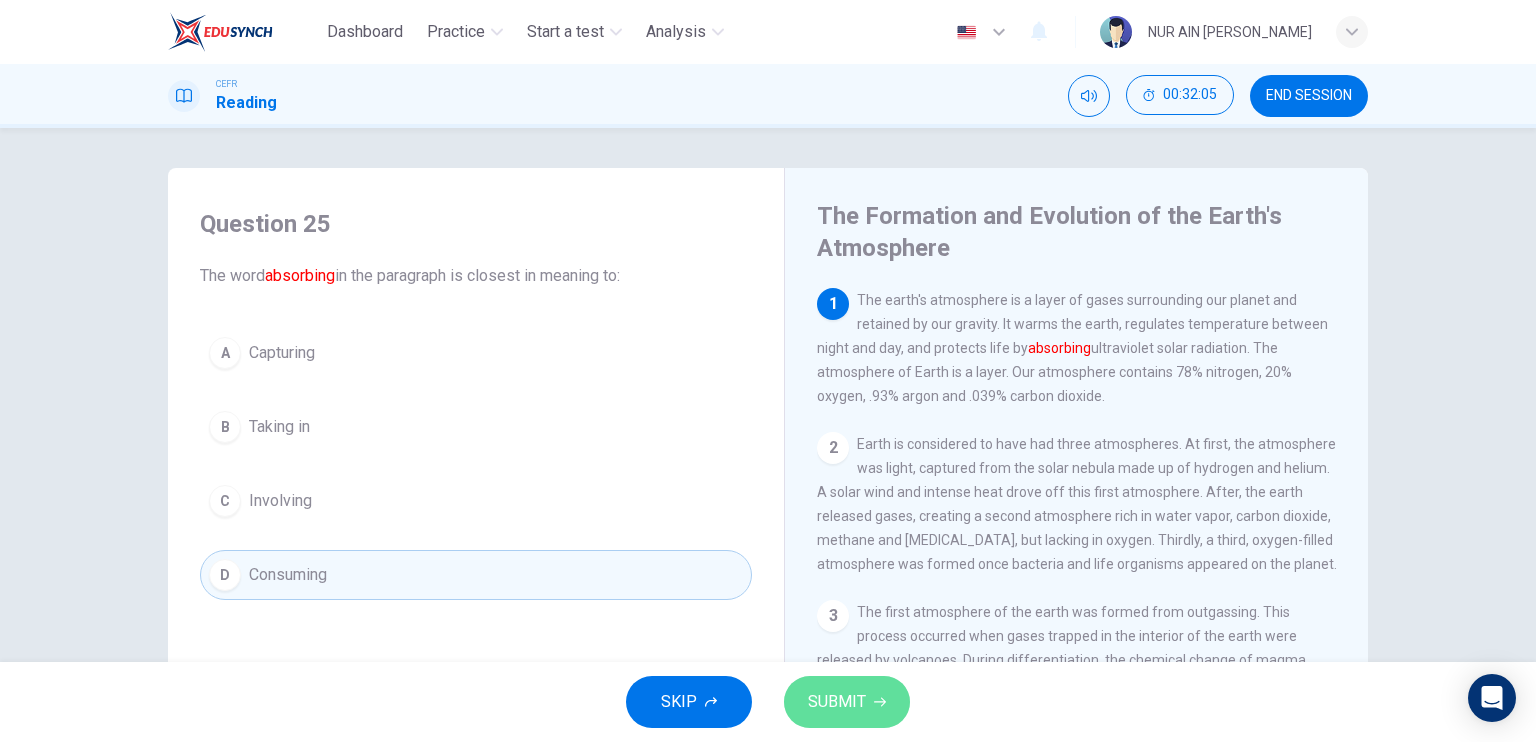 click on "SUBMIT" at bounding box center (837, 702) 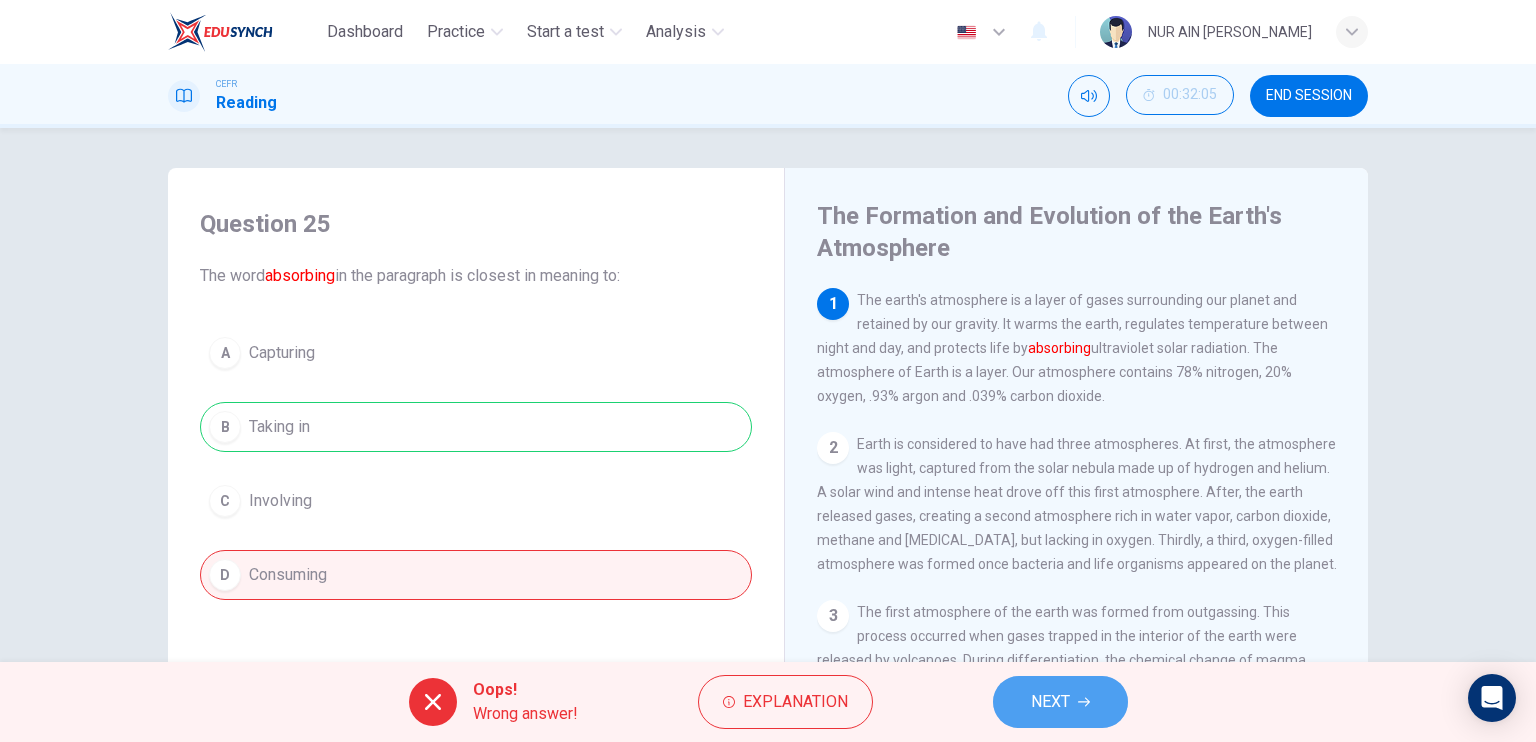 click on "NEXT" at bounding box center [1050, 702] 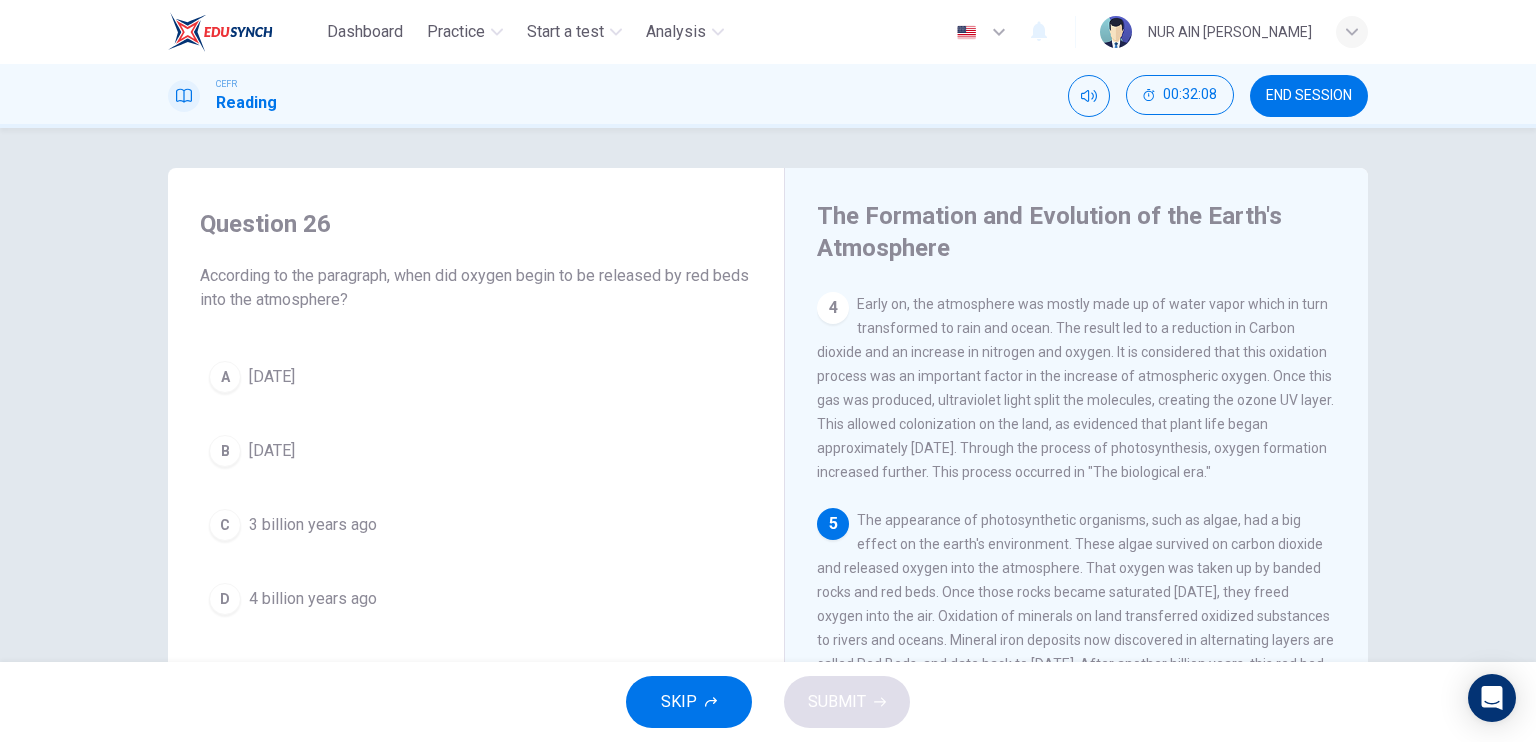 scroll, scrollTop: 580, scrollLeft: 0, axis: vertical 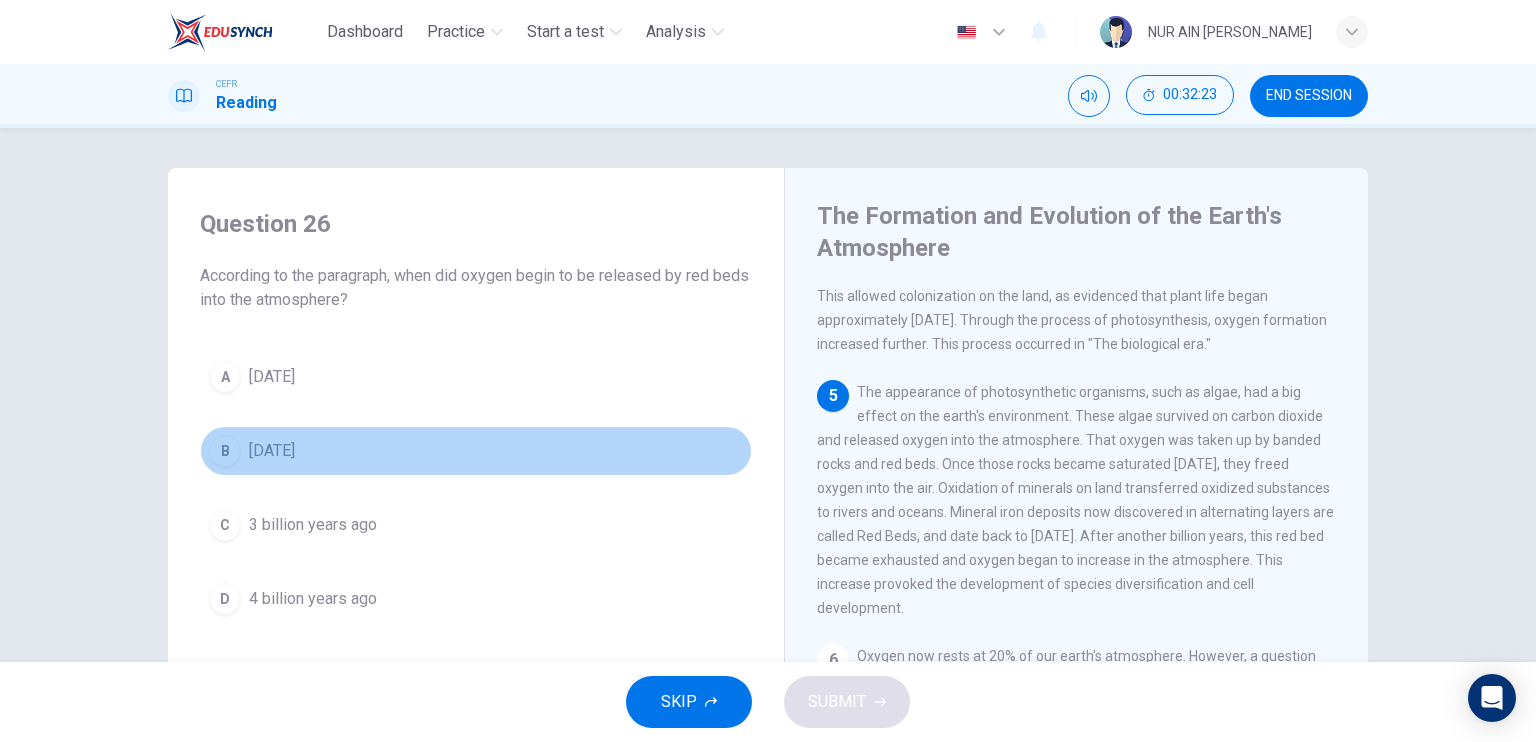 click on "B [DATE]" at bounding box center (476, 451) 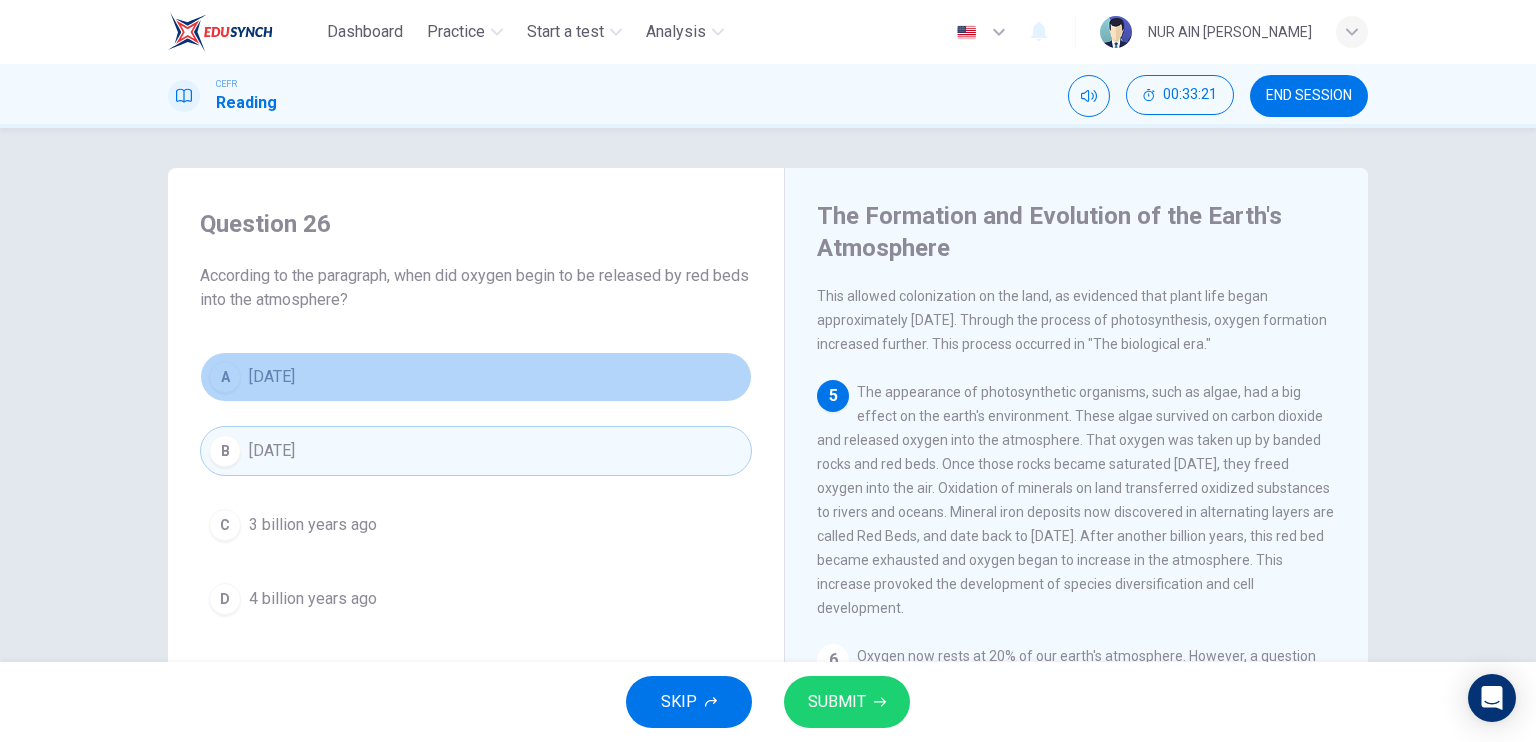 click on "A [DATE]" at bounding box center [476, 377] 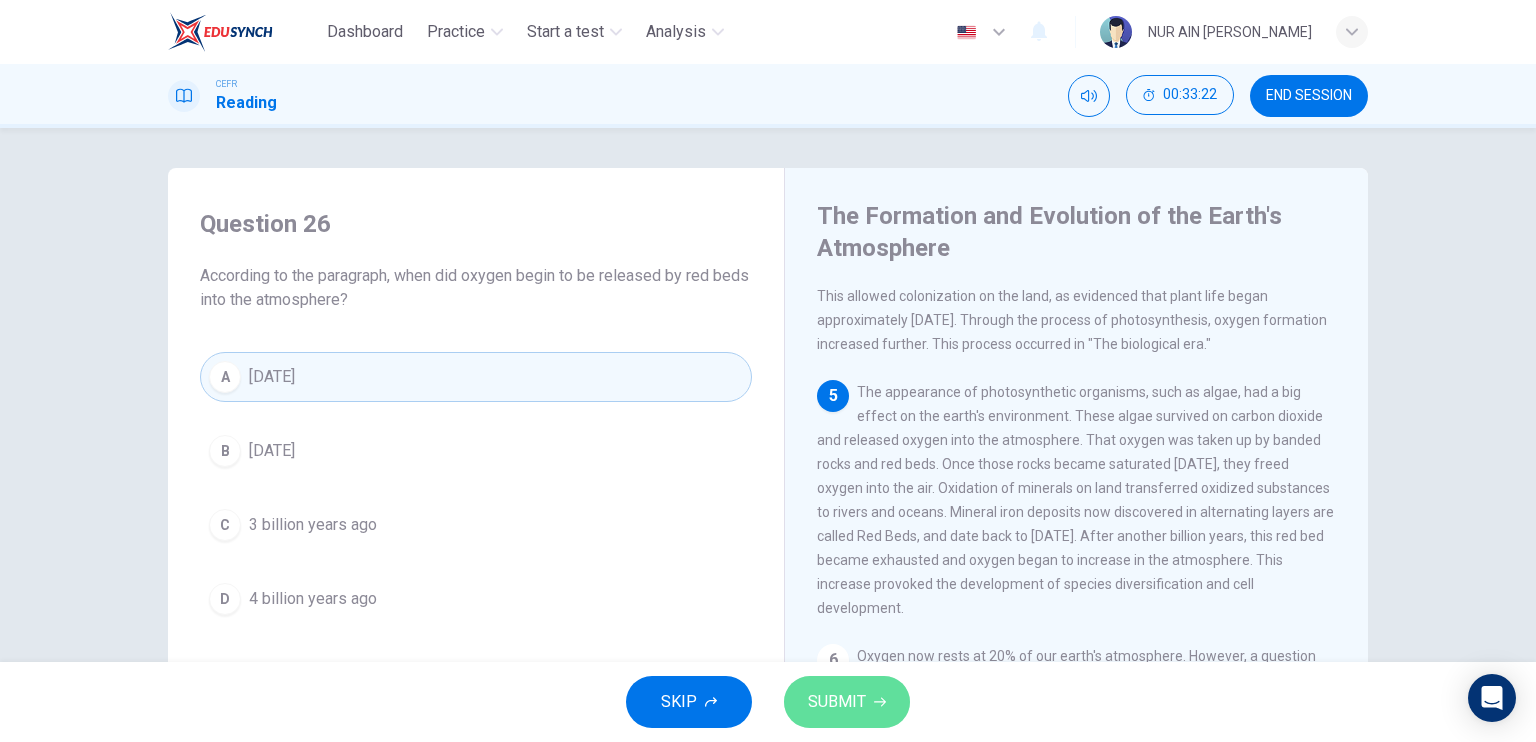 click on "SUBMIT" at bounding box center (837, 702) 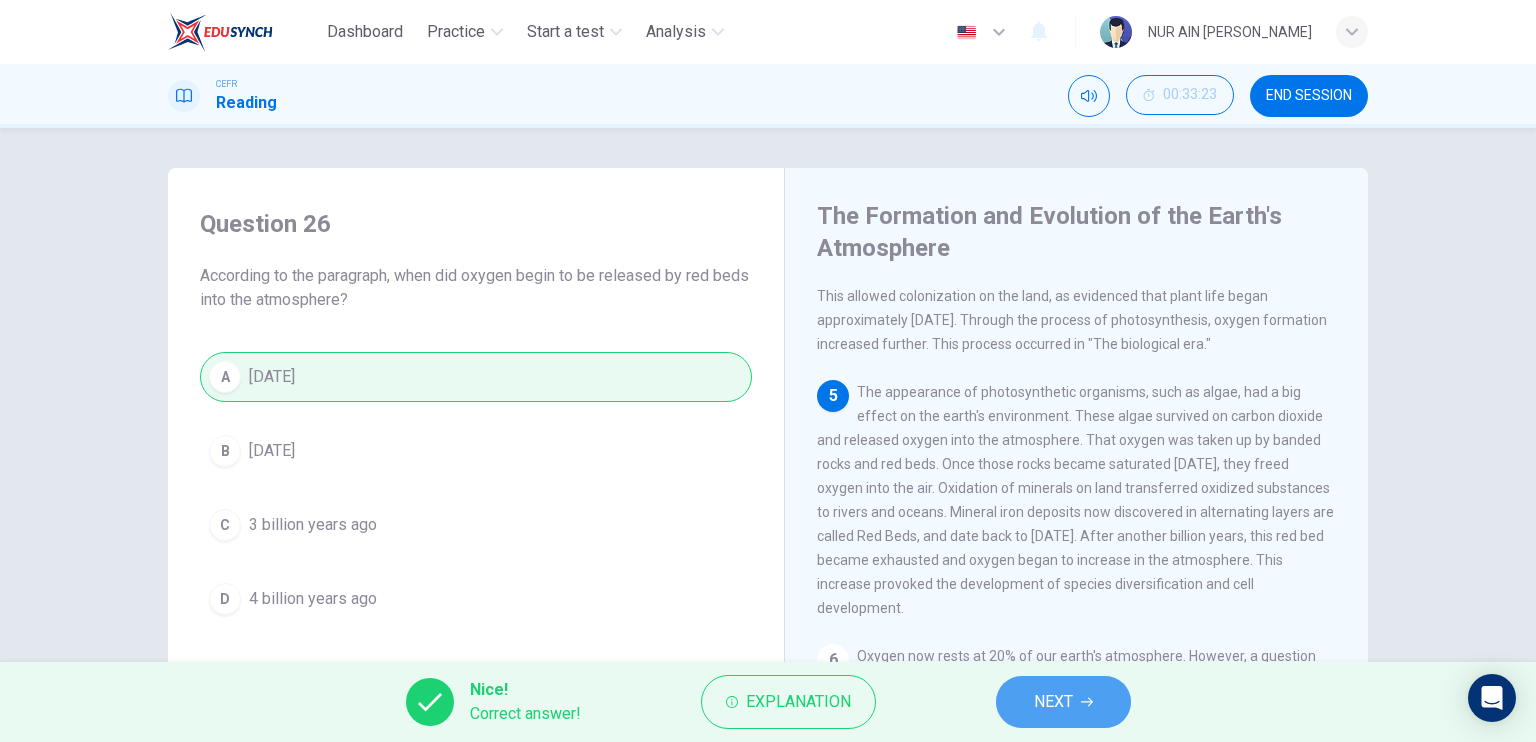 click on "NEXT" at bounding box center [1063, 702] 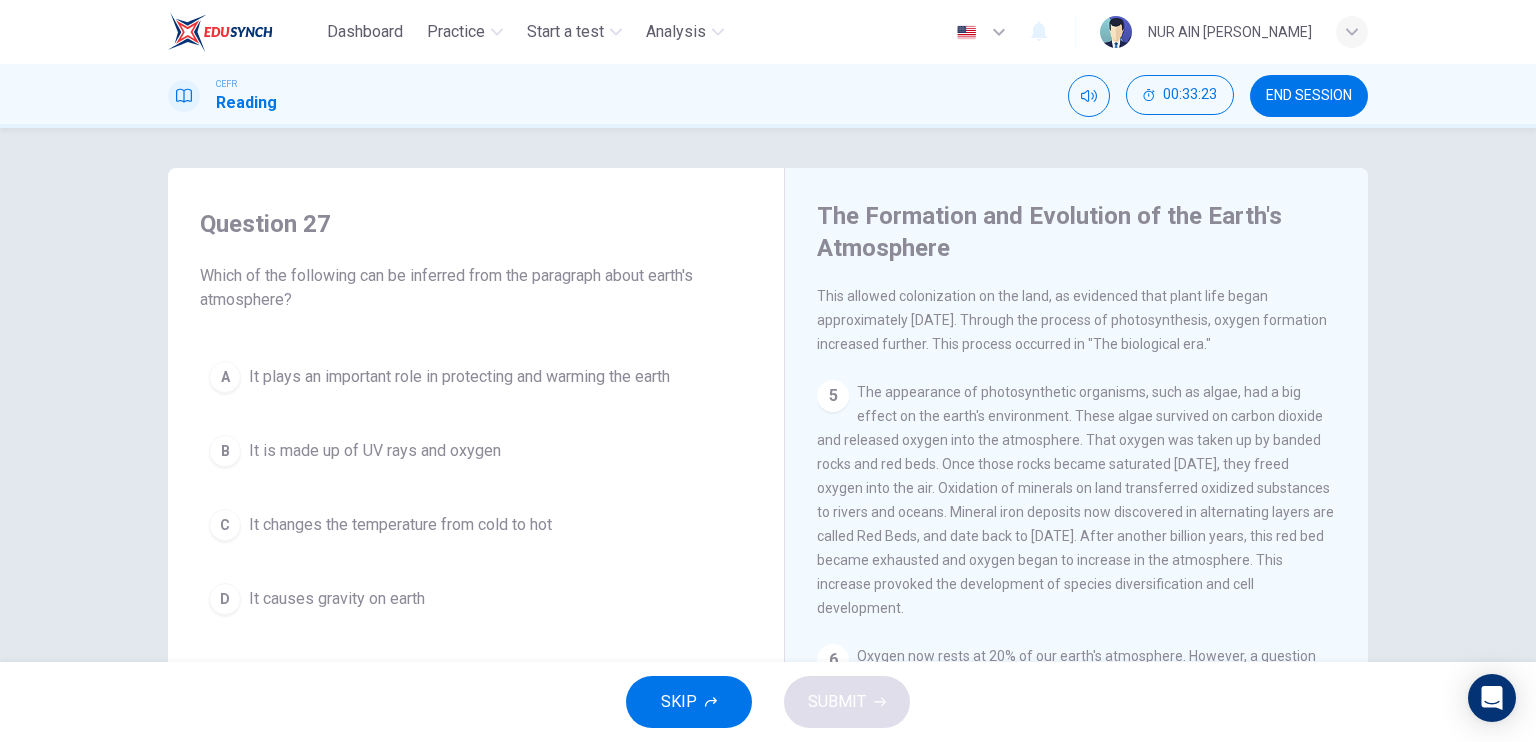 scroll, scrollTop: 701, scrollLeft: 0, axis: vertical 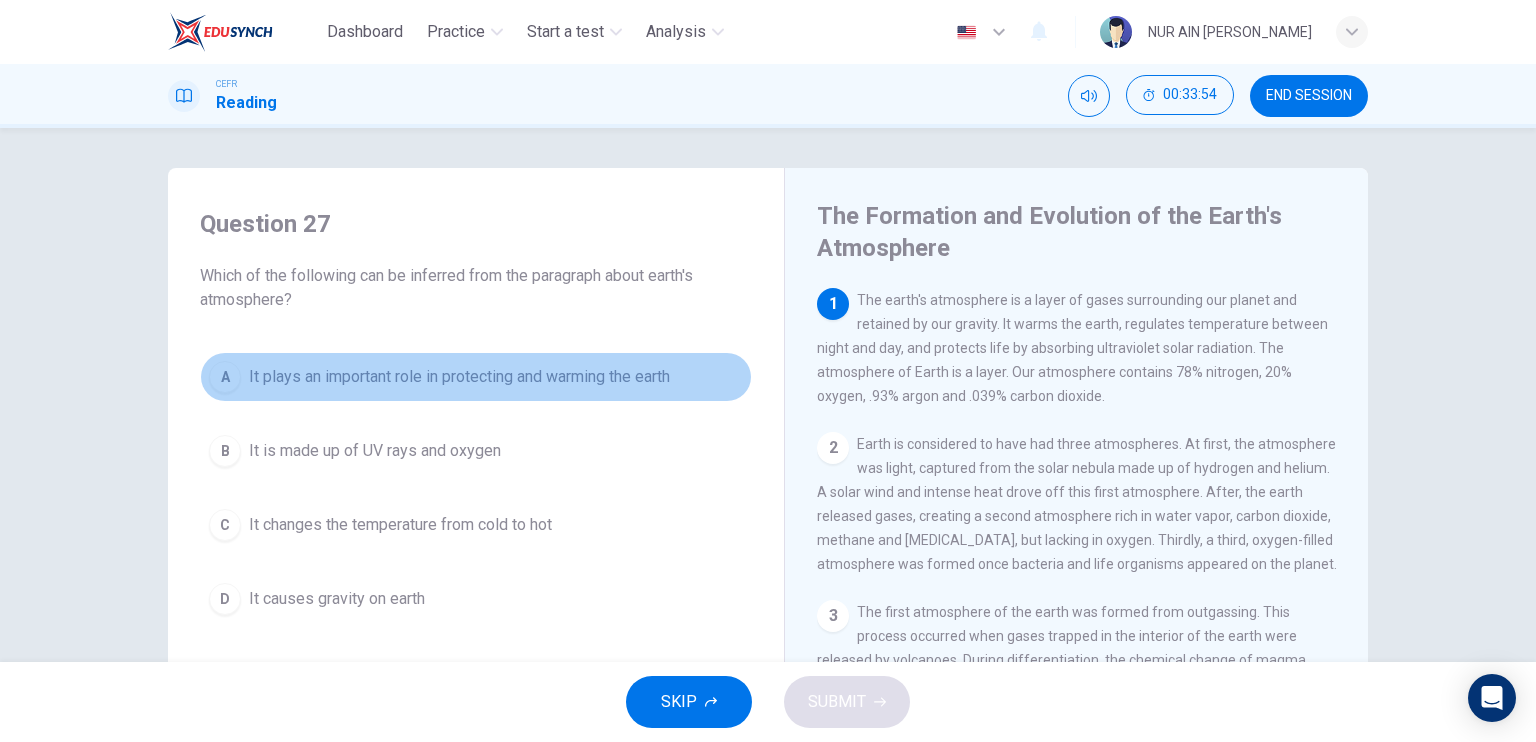 click on "It plays an important role in protecting and warming the earth" at bounding box center [459, 377] 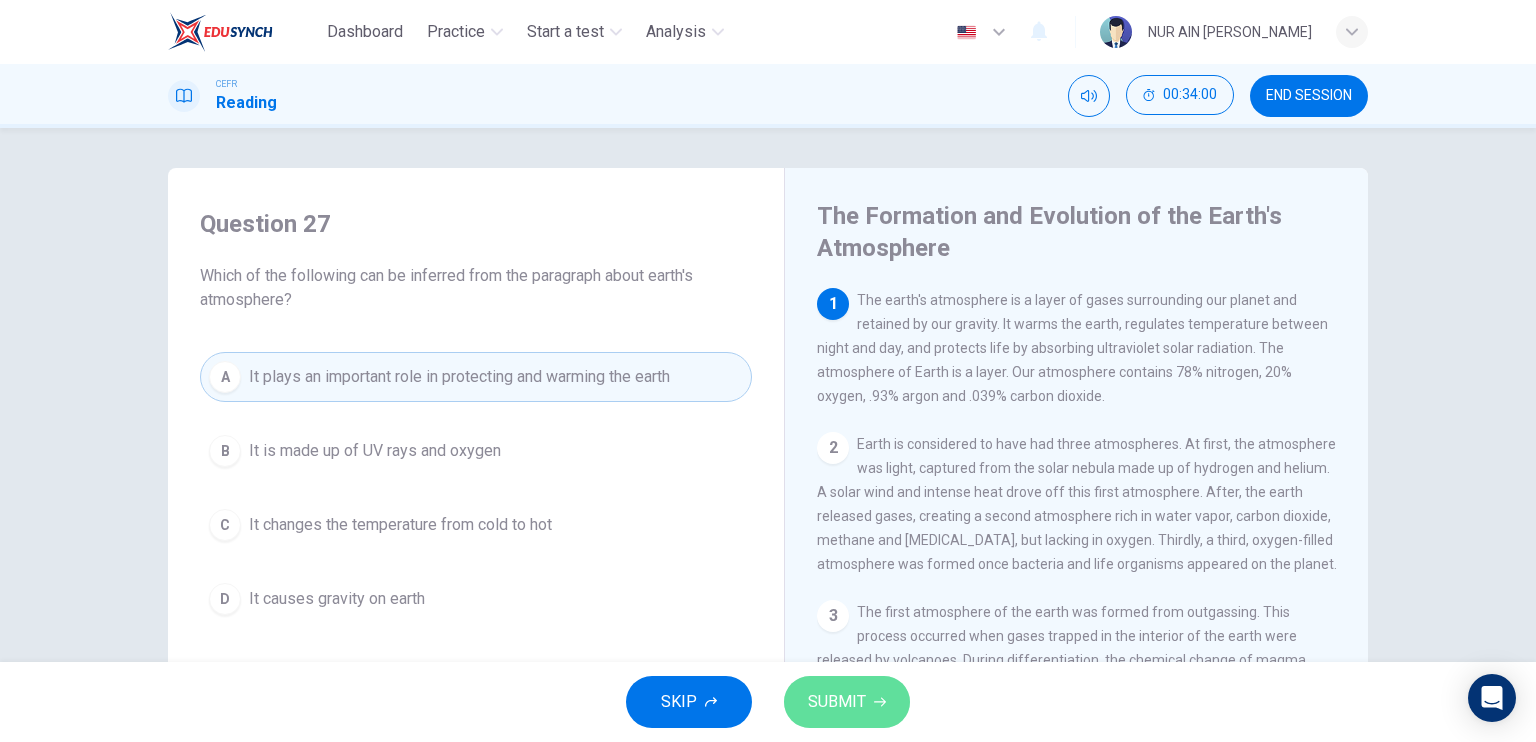 click on "SUBMIT" at bounding box center (837, 702) 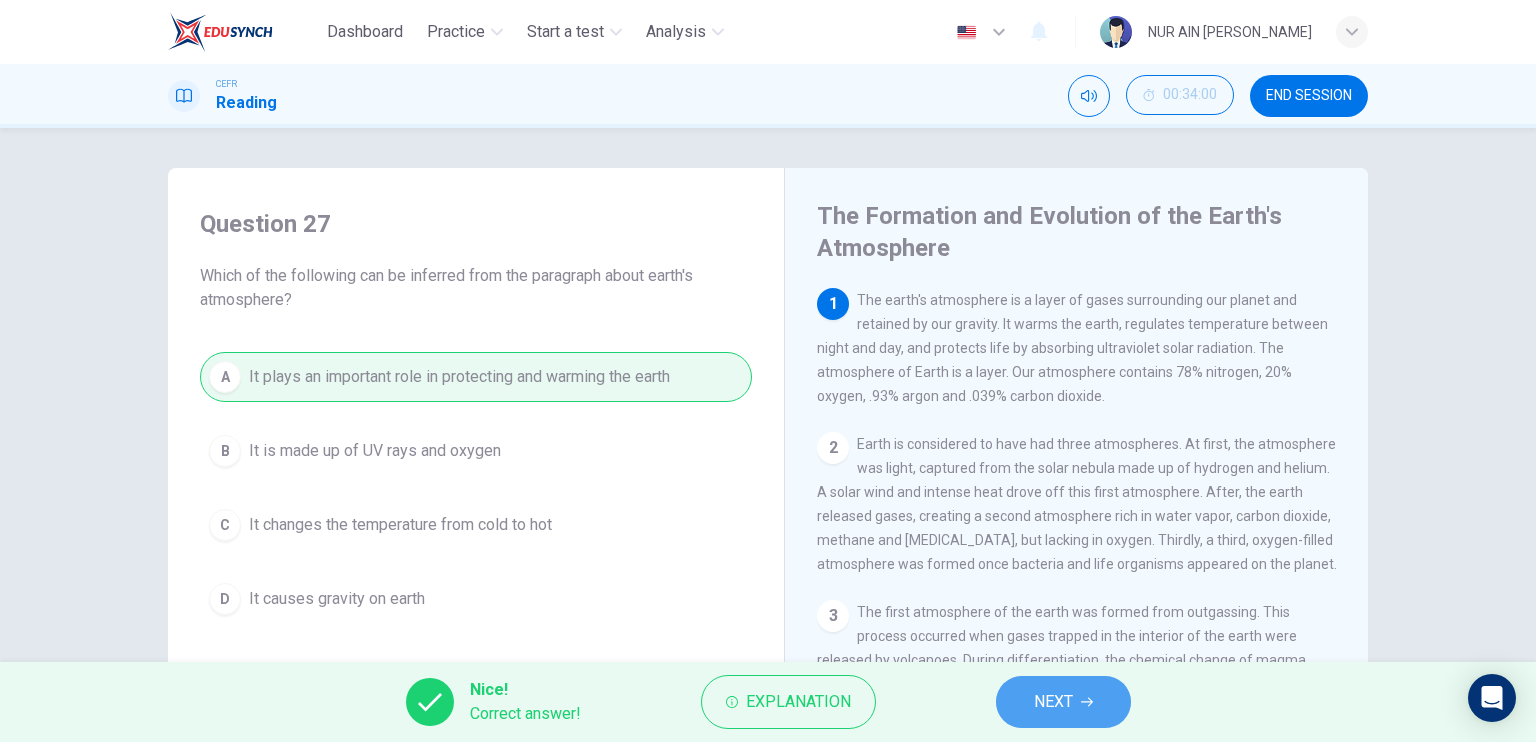 click on "NEXT" at bounding box center (1063, 702) 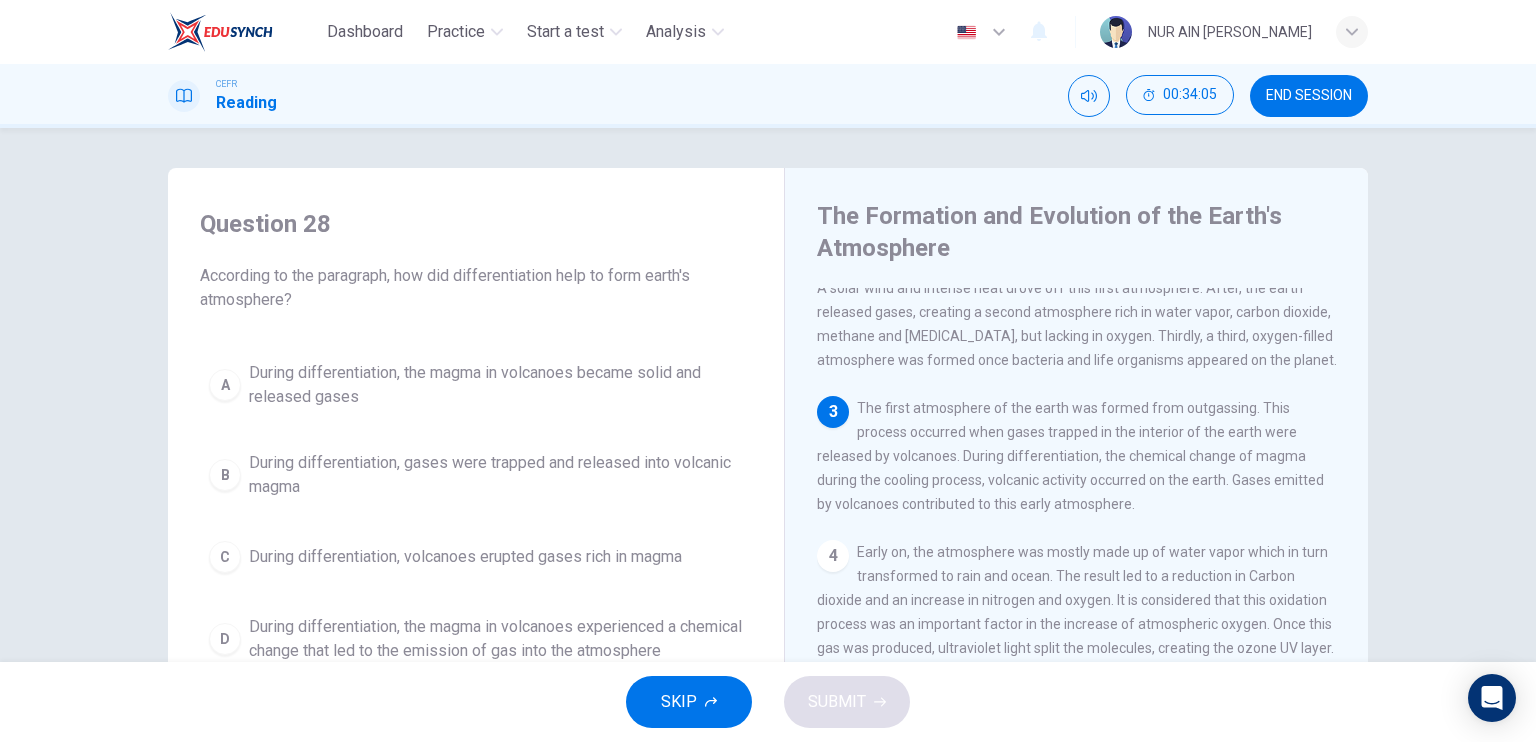 scroll, scrollTop: 207, scrollLeft: 0, axis: vertical 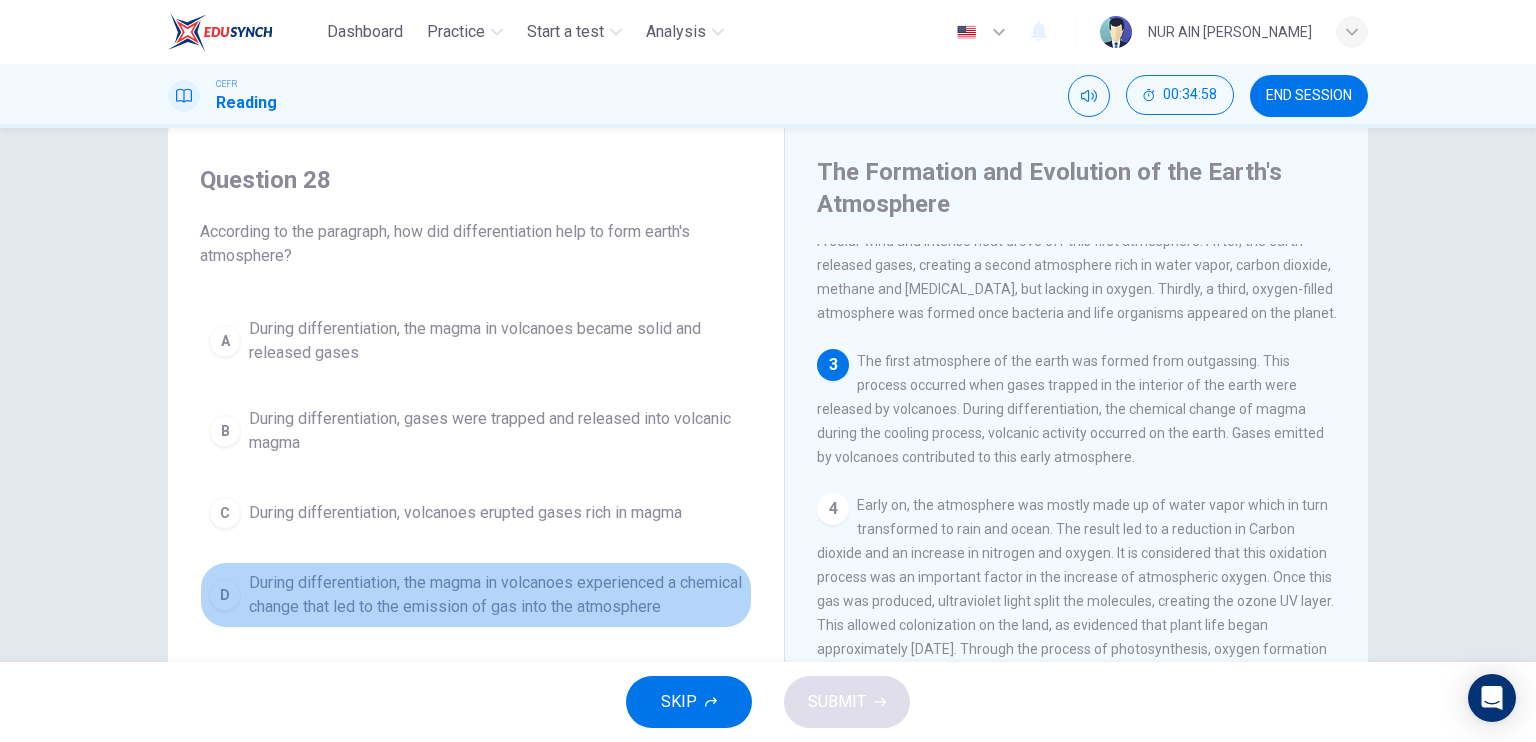 click on "During differentiation, the magma in volcanoes experienced a chemical change that led to the emission of gas into the atmosphere" at bounding box center [496, 595] 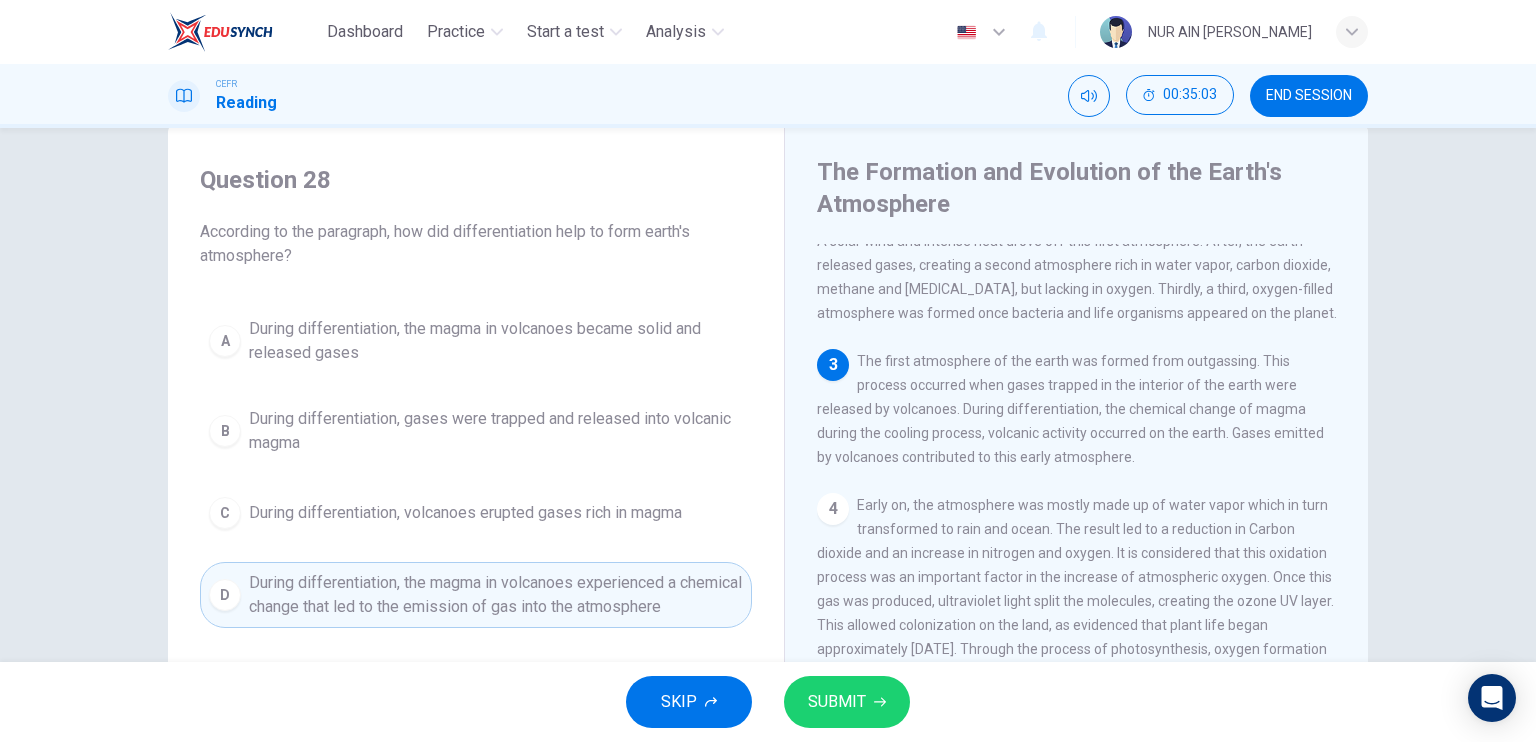 click on "SUBMIT" at bounding box center (847, 702) 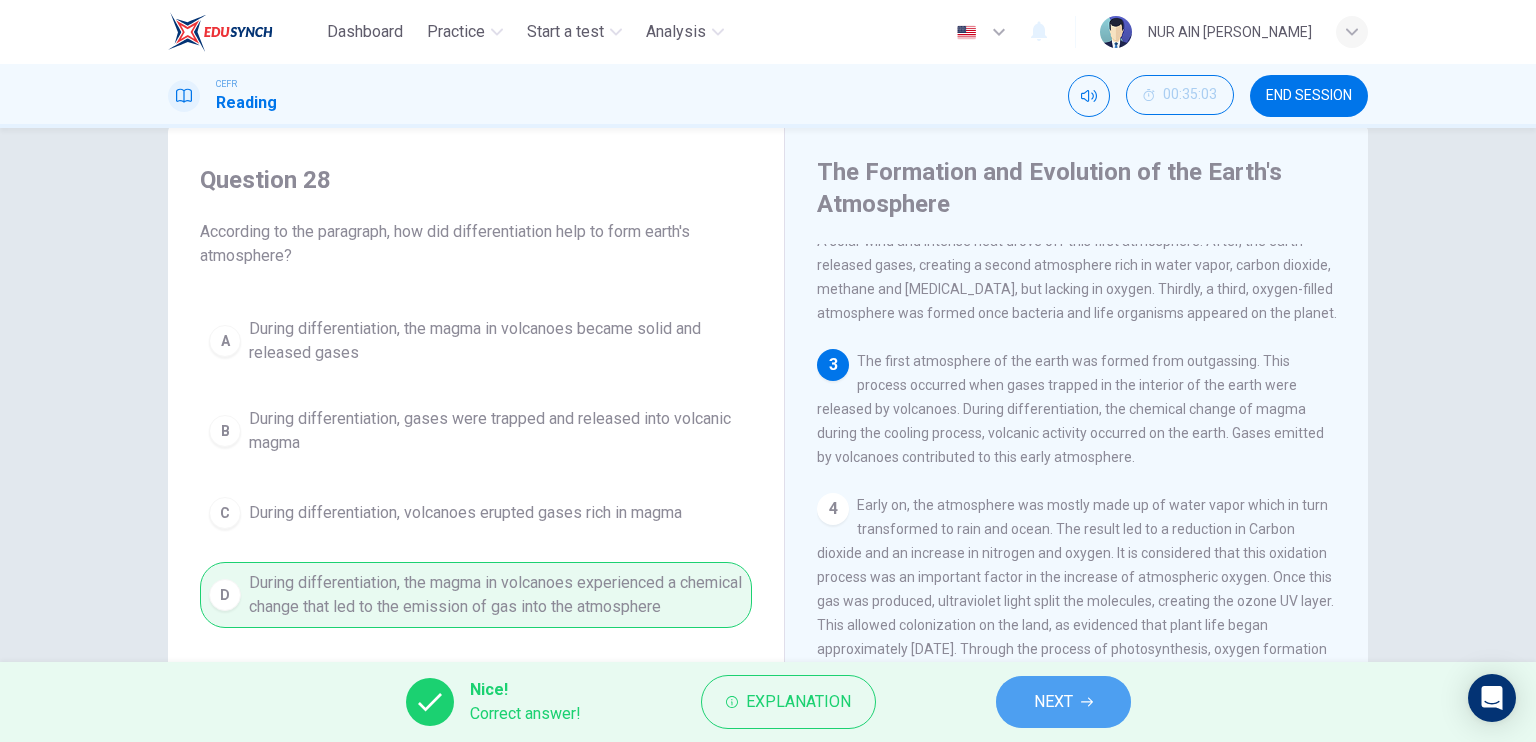 click on "NEXT" at bounding box center (1063, 702) 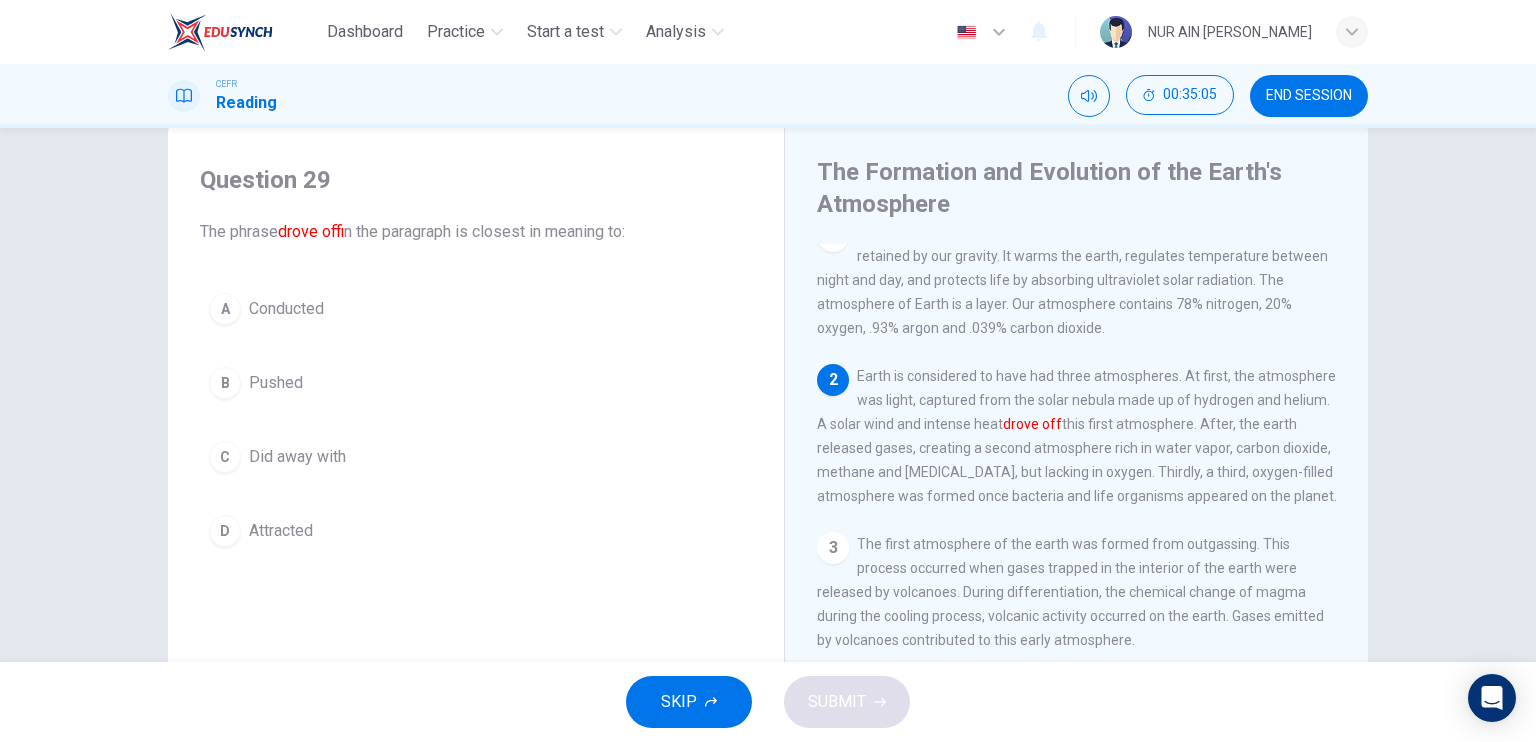 scroll, scrollTop: 27, scrollLeft: 0, axis: vertical 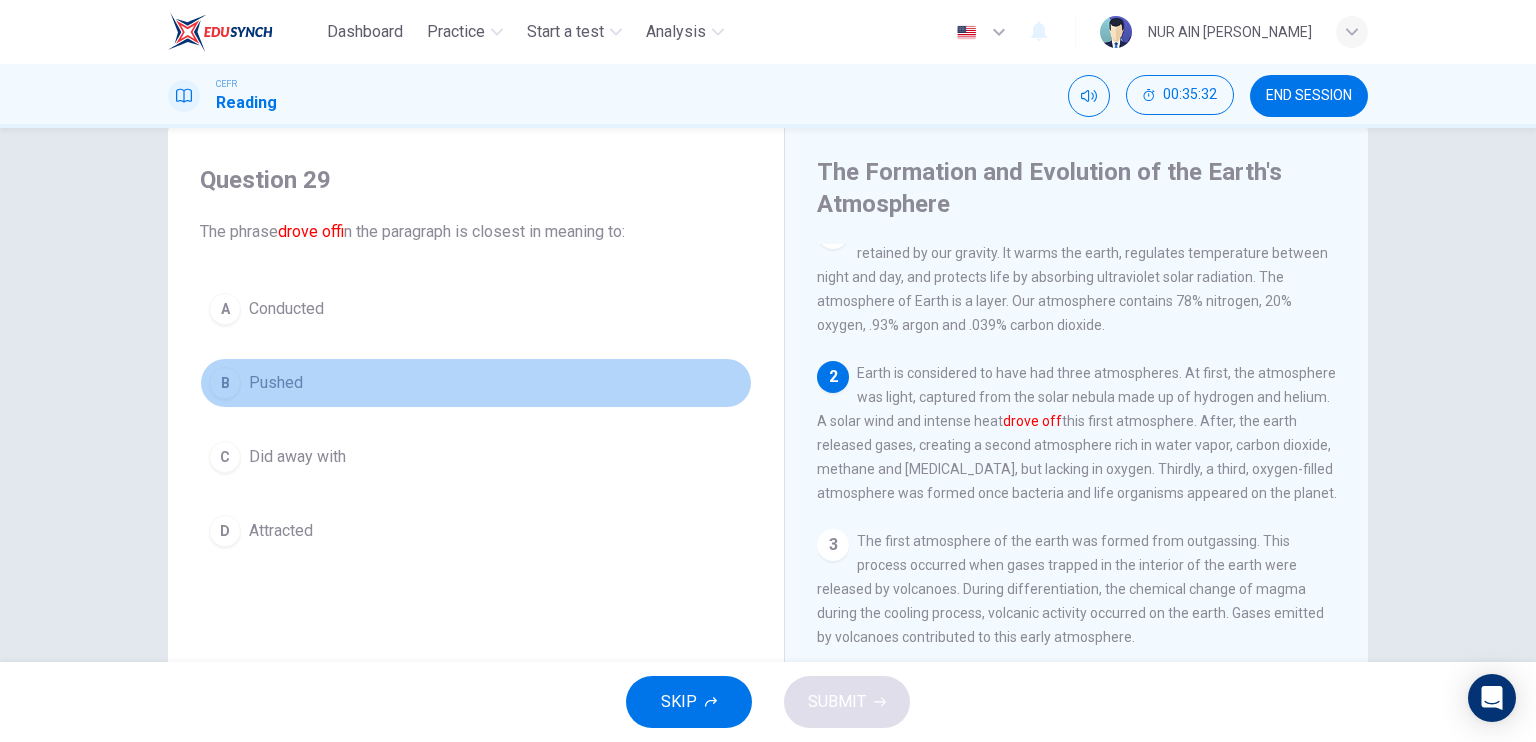 click on "B" at bounding box center [225, 383] 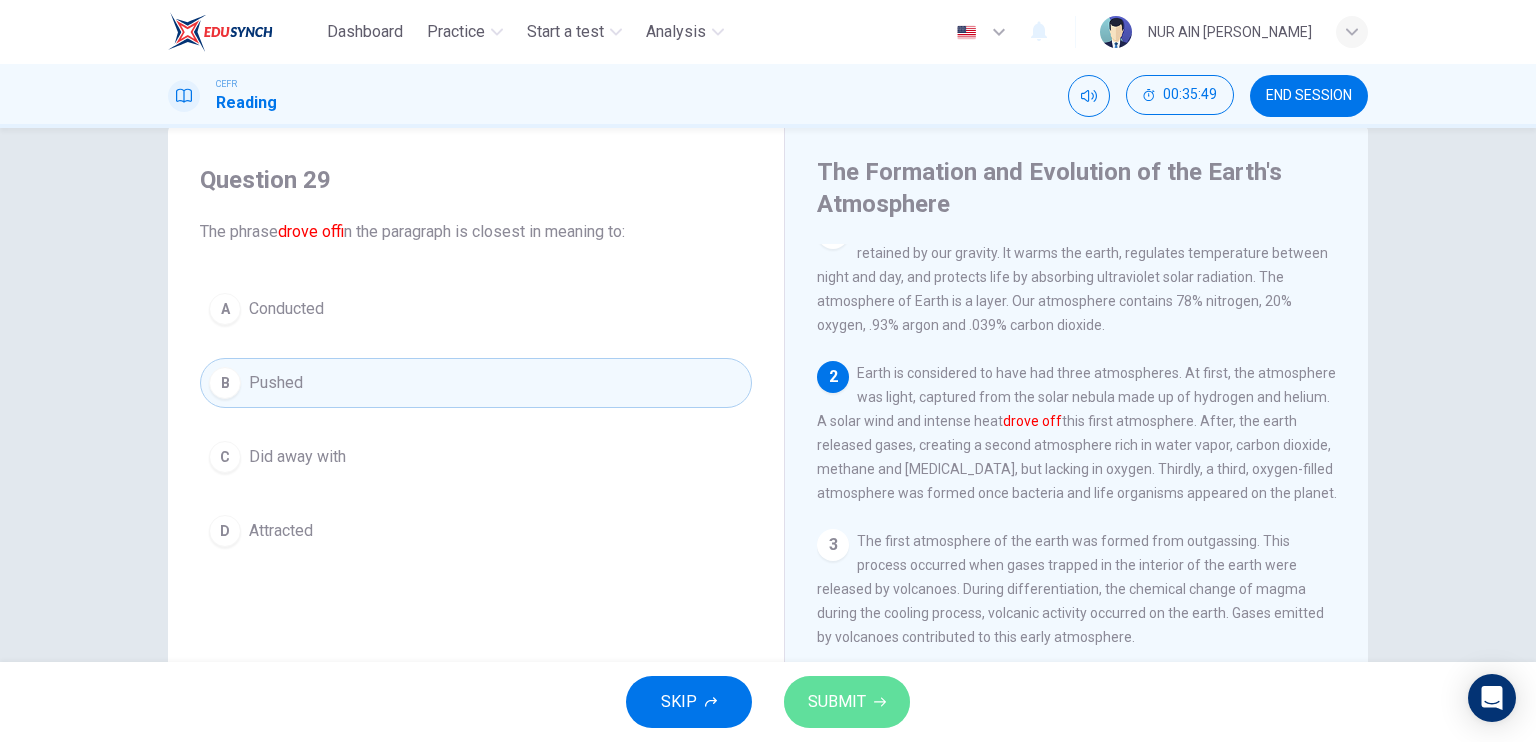 click on "SUBMIT" at bounding box center (847, 702) 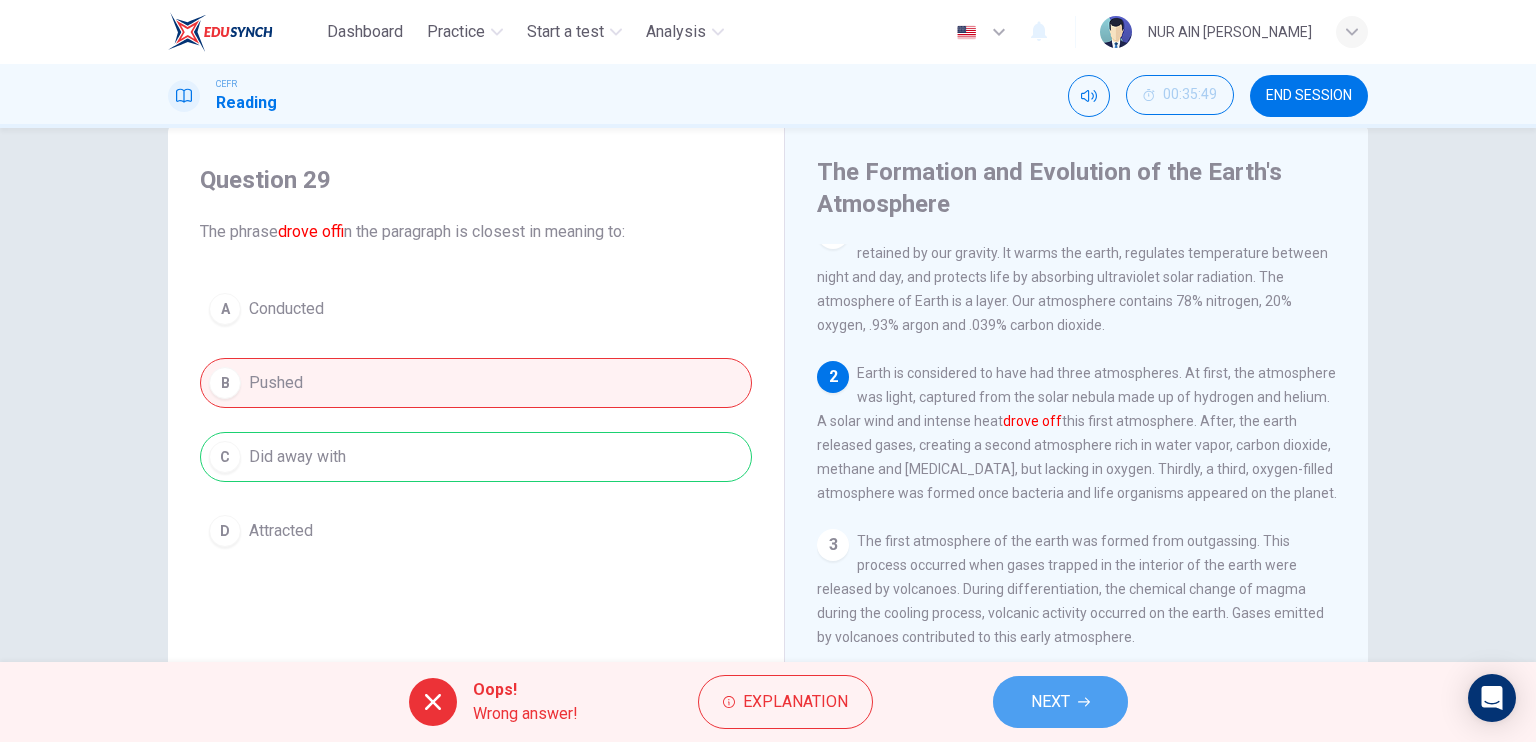 click on "NEXT" at bounding box center (1060, 702) 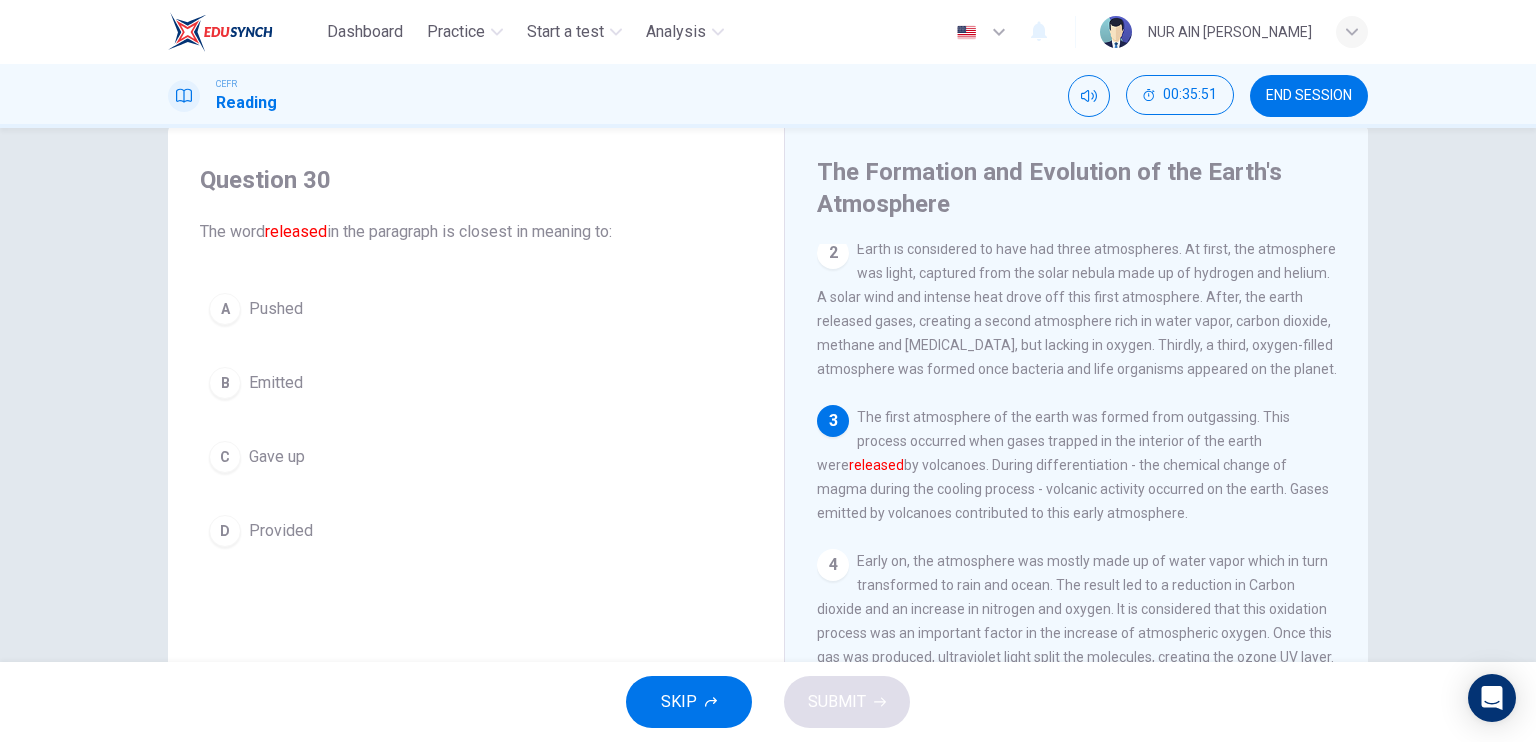 scroll, scrollTop: 152, scrollLeft: 0, axis: vertical 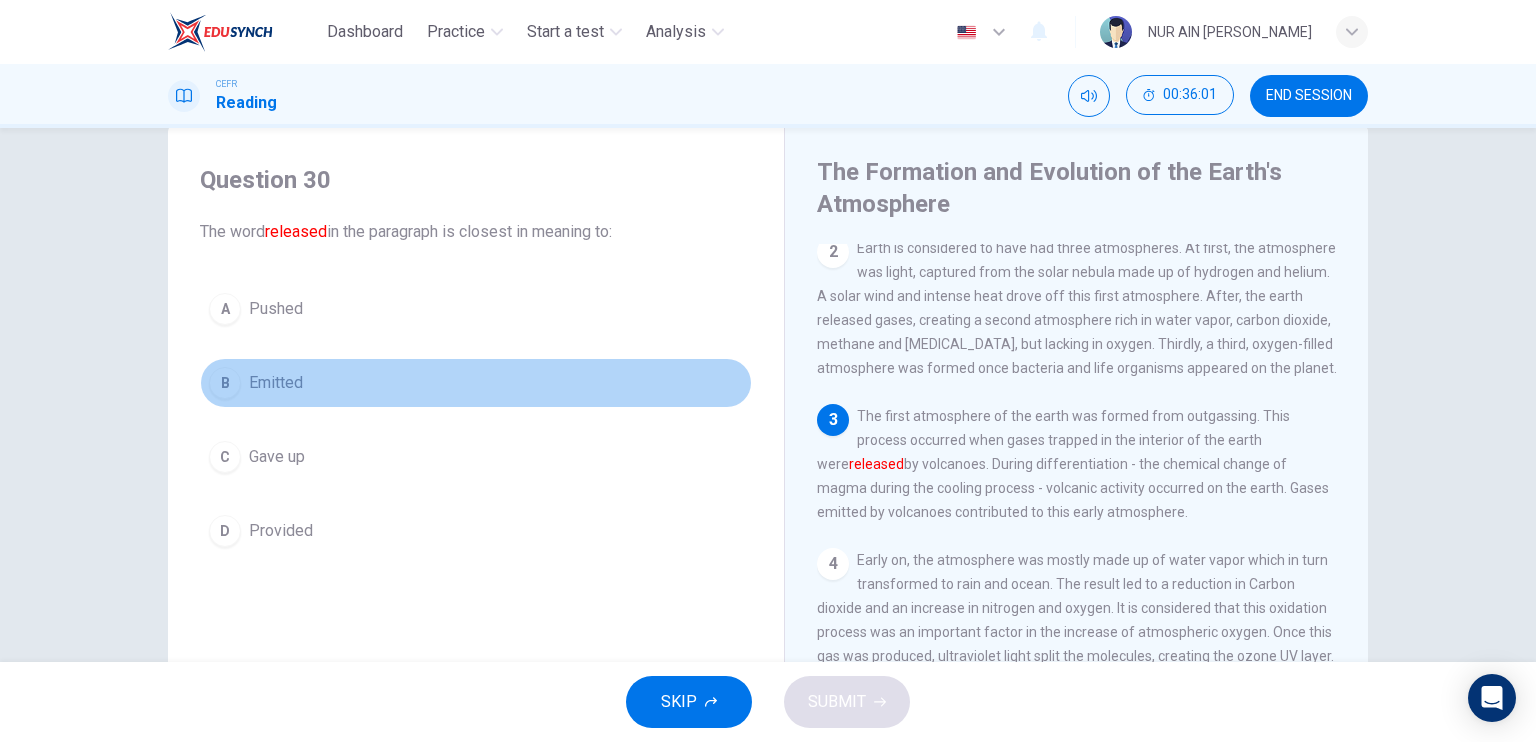click on "Emitted" at bounding box center (276, 383) 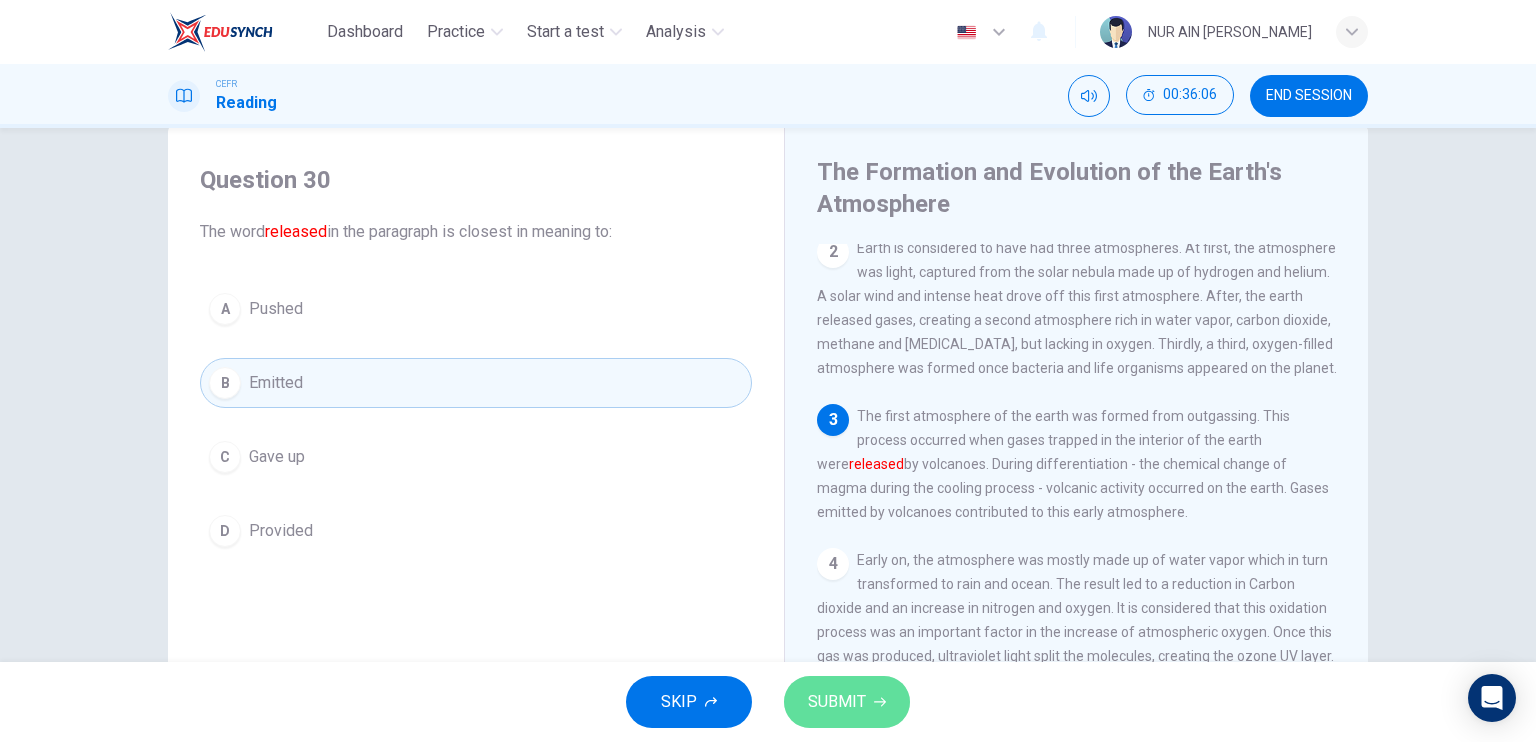 click on "SUBMIT" at bounding box center [847, 702] 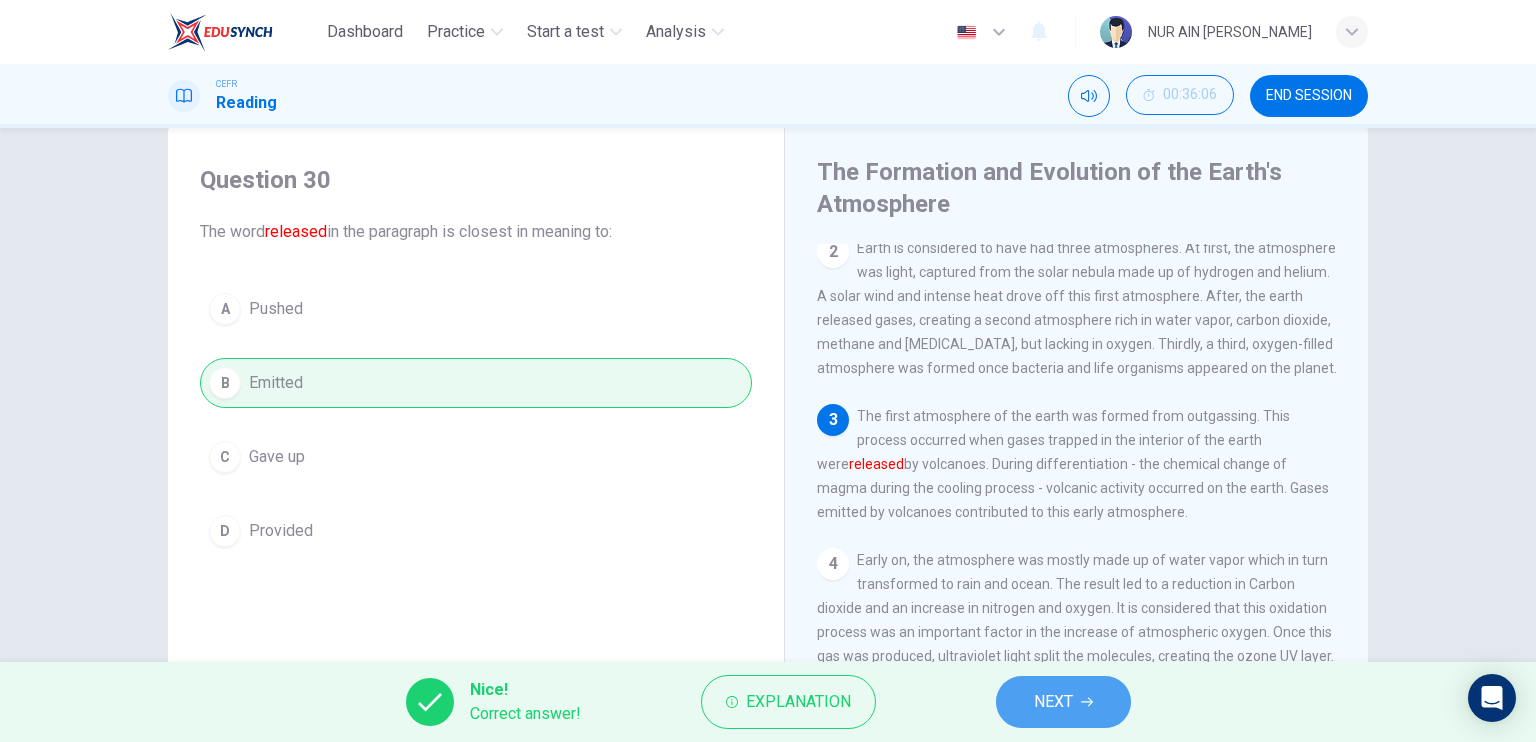 click on "NEXT" at bounding box center (1063, 702) 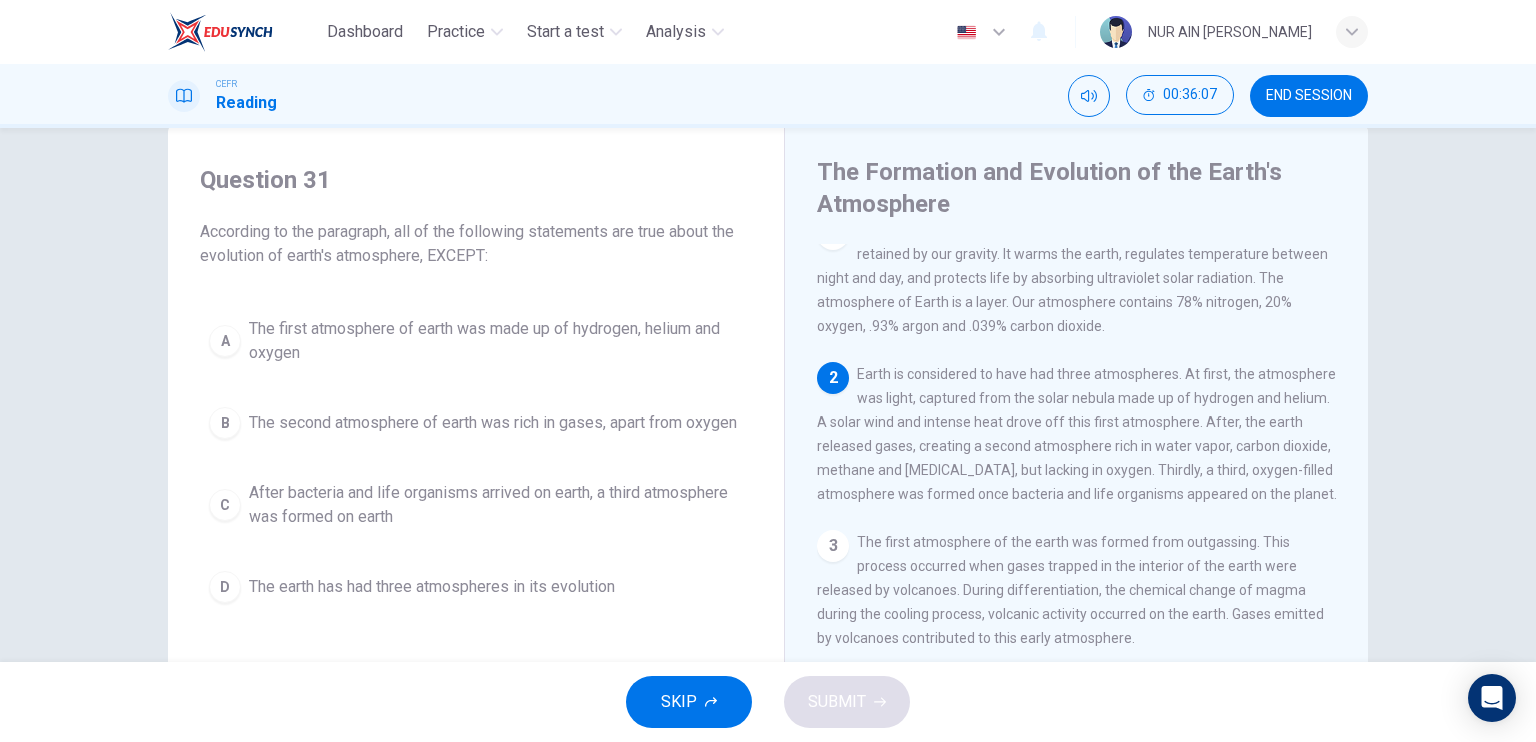 scroll, scrollTop: 24, scrollLeft: 0, axis: vertical 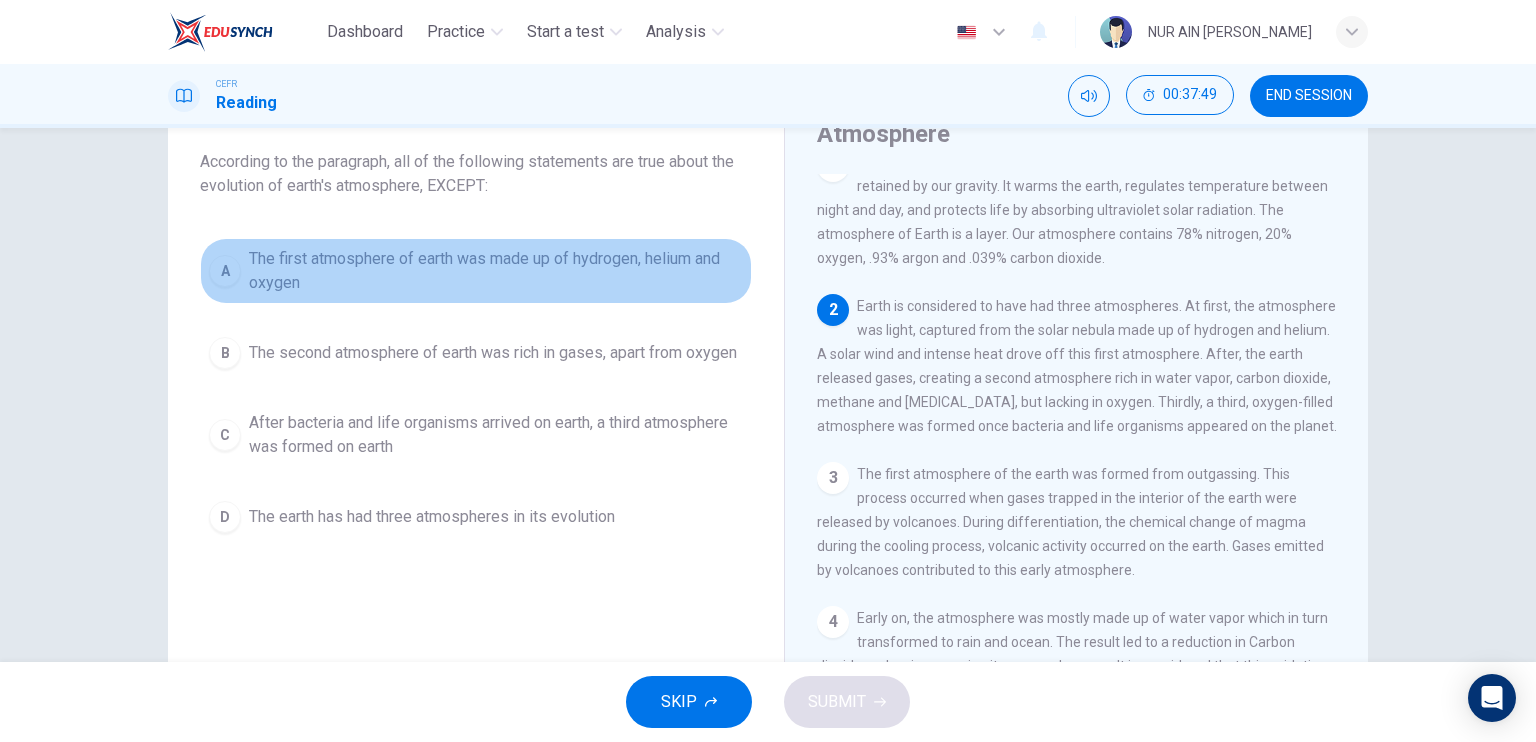 click on "The first atmosphere of earth was made up of hydrogen, helium and oxygen" at bounding box center (496, 271) 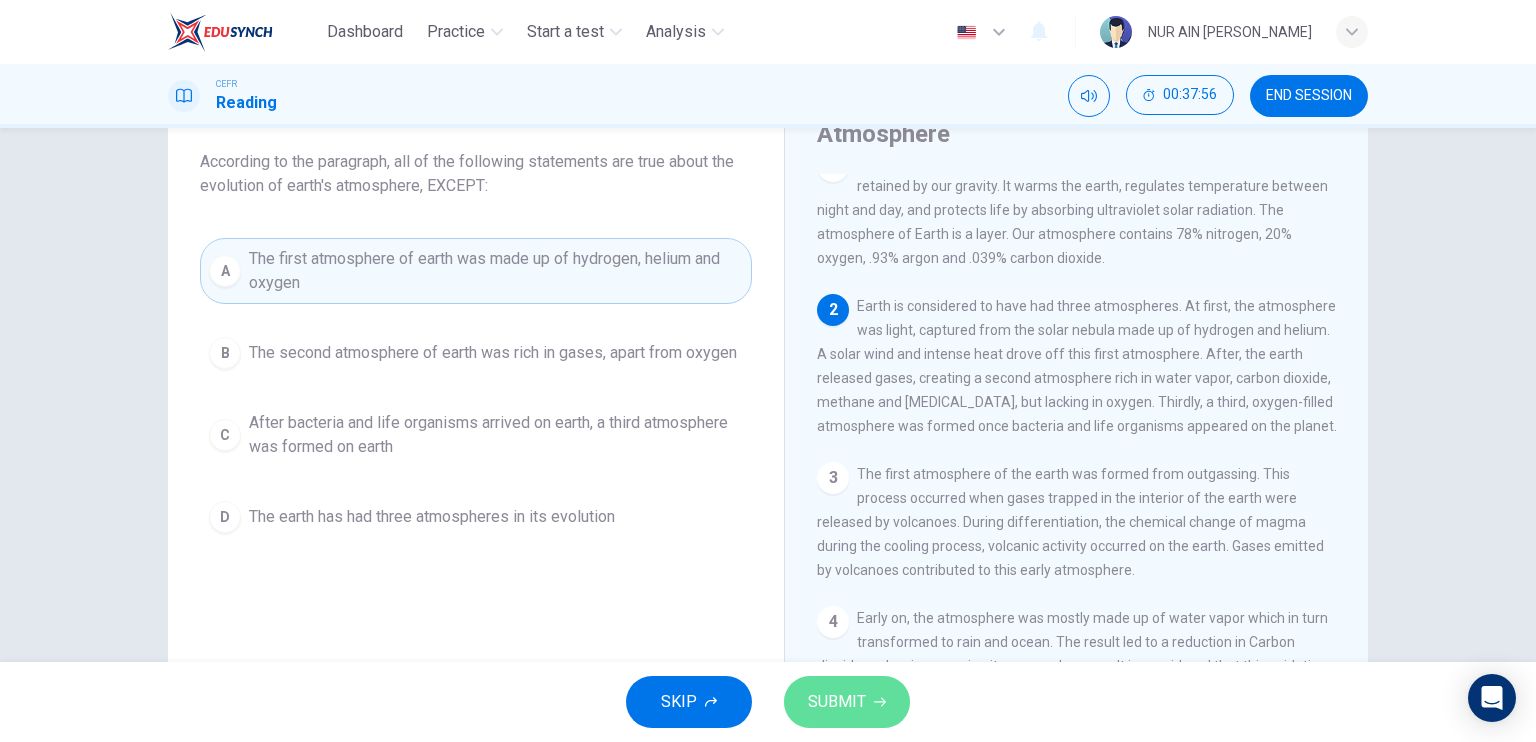 click on "SUBMIT" at bounding box center (847, 702) 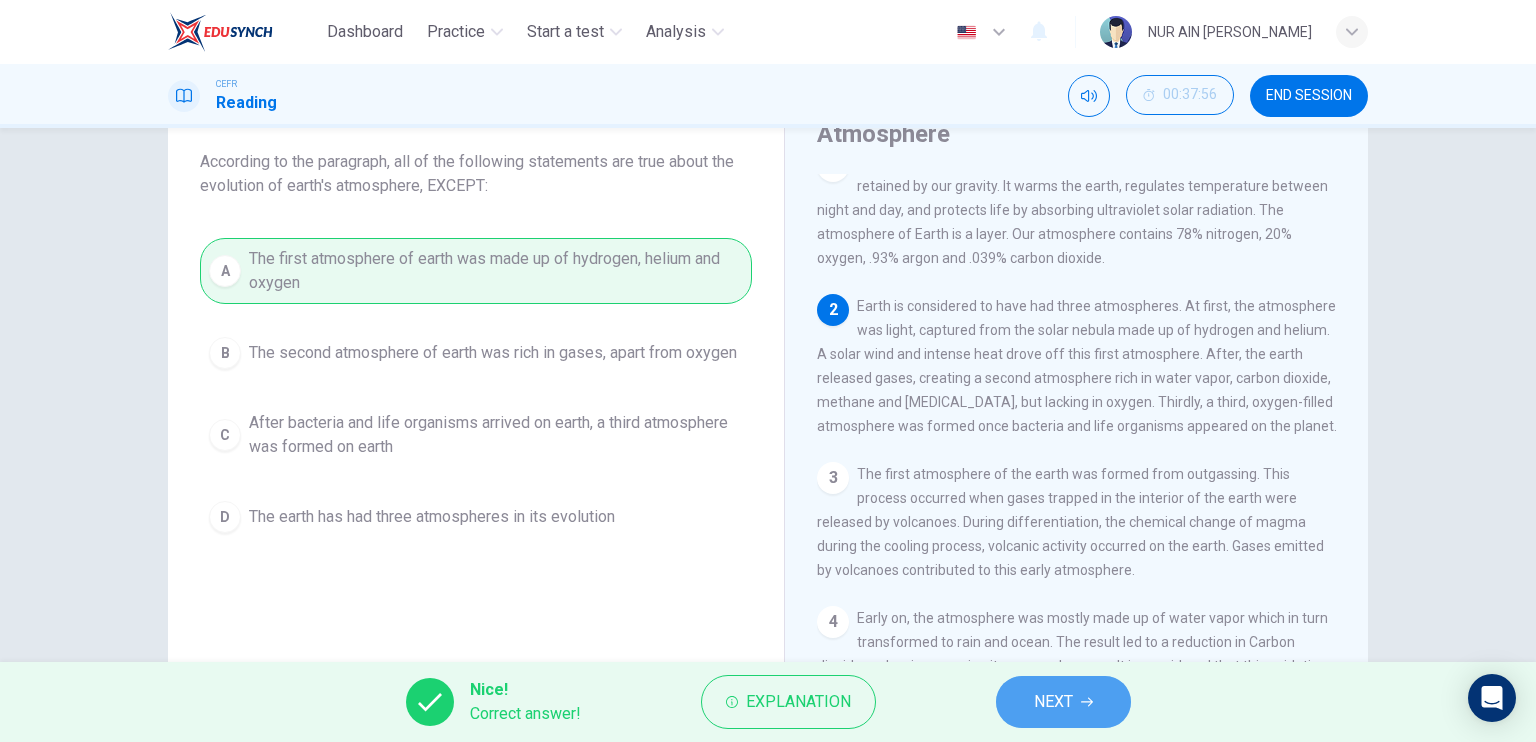 click on "NEXT" at bounding box center (1053, 702) 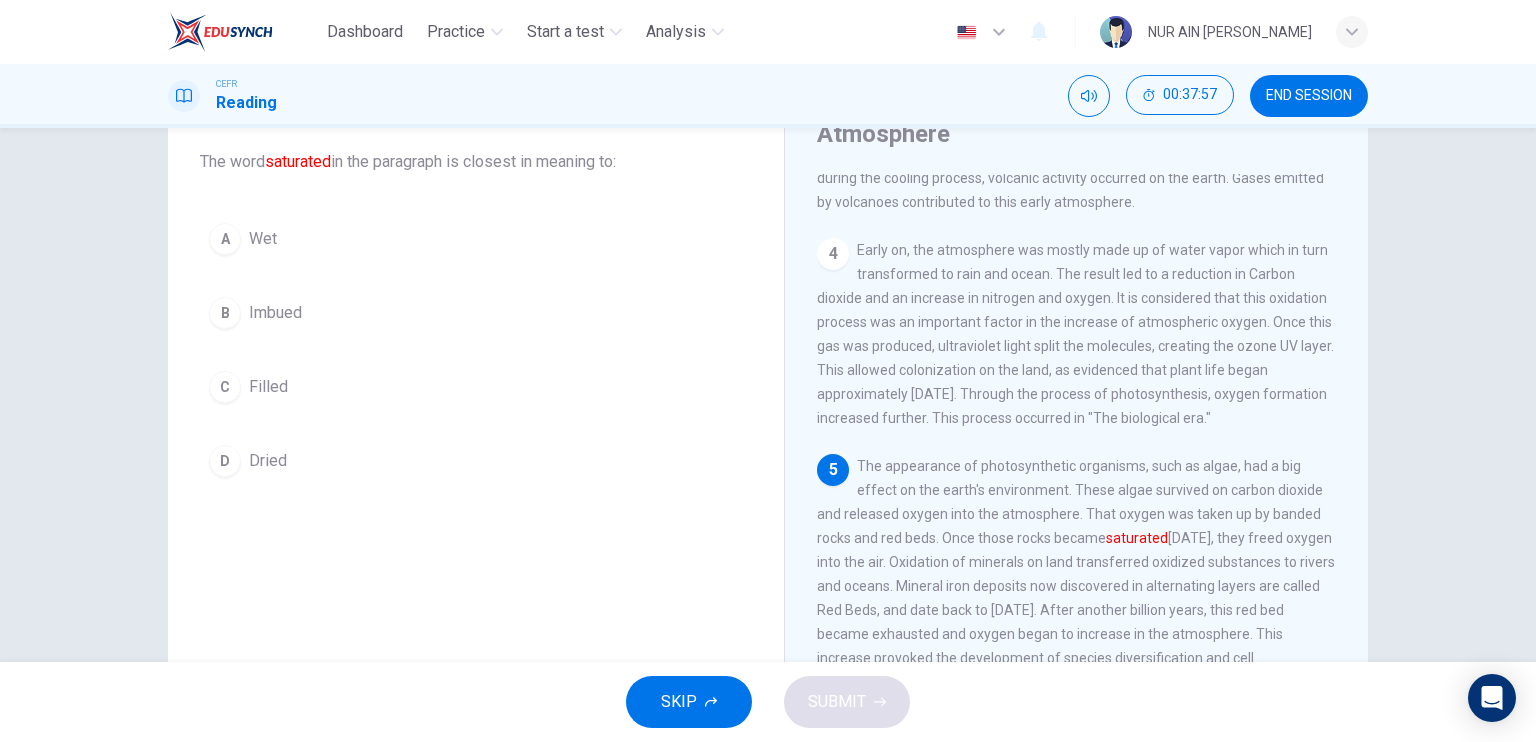 scroll, scrollTop: 701, scrollLeft: 0, axis: vertical 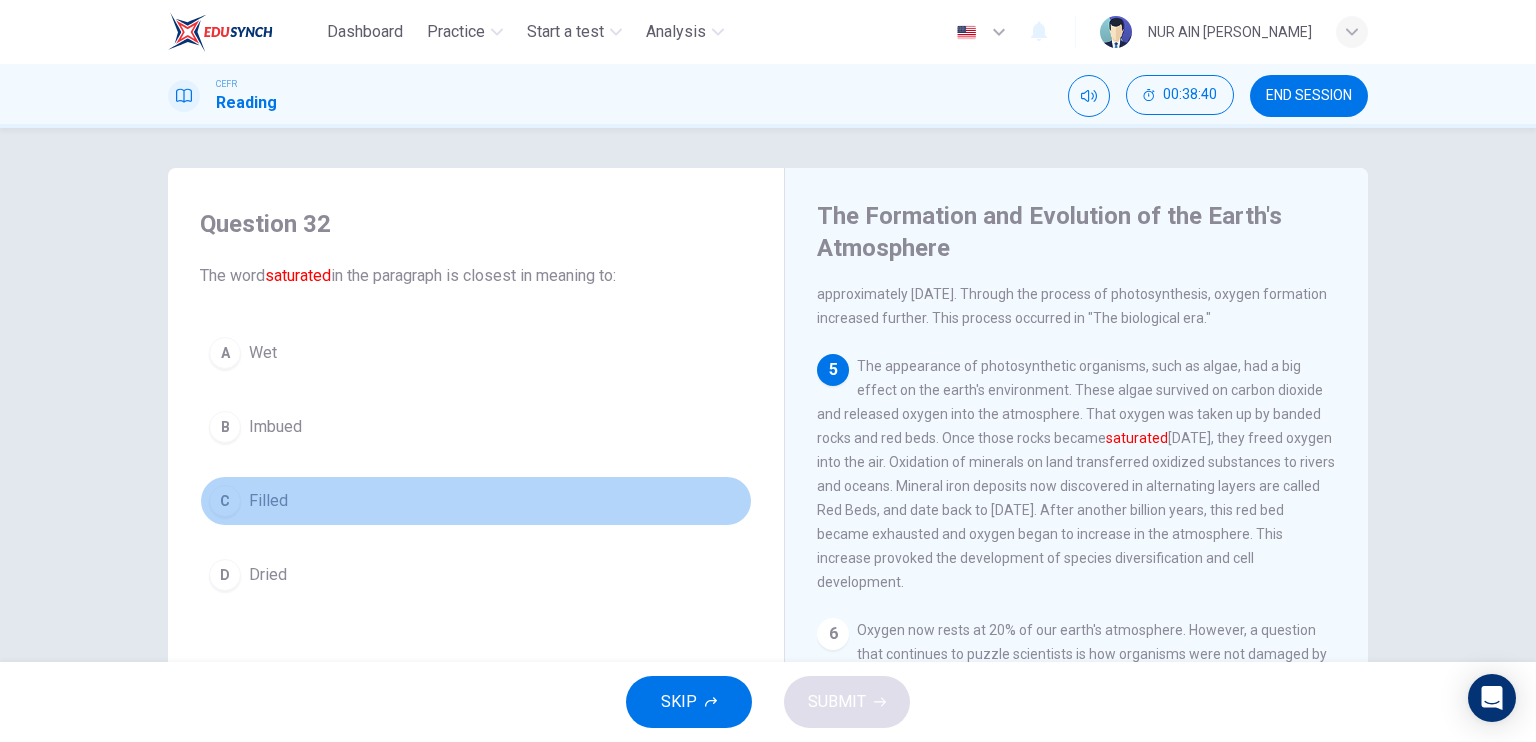click on "C" at bounding box center (225, 501) 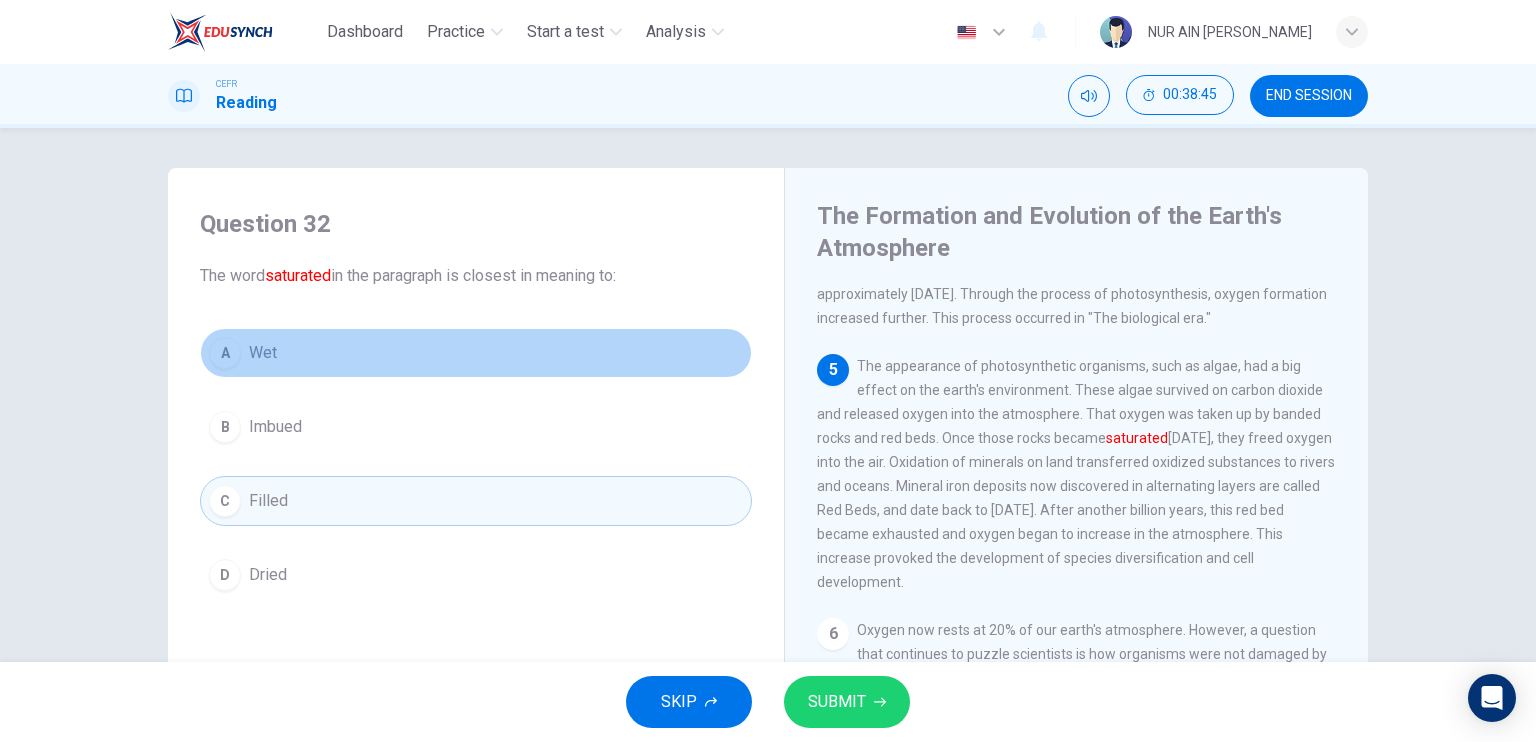 click on "Wet" at bounding box center [263, 353] 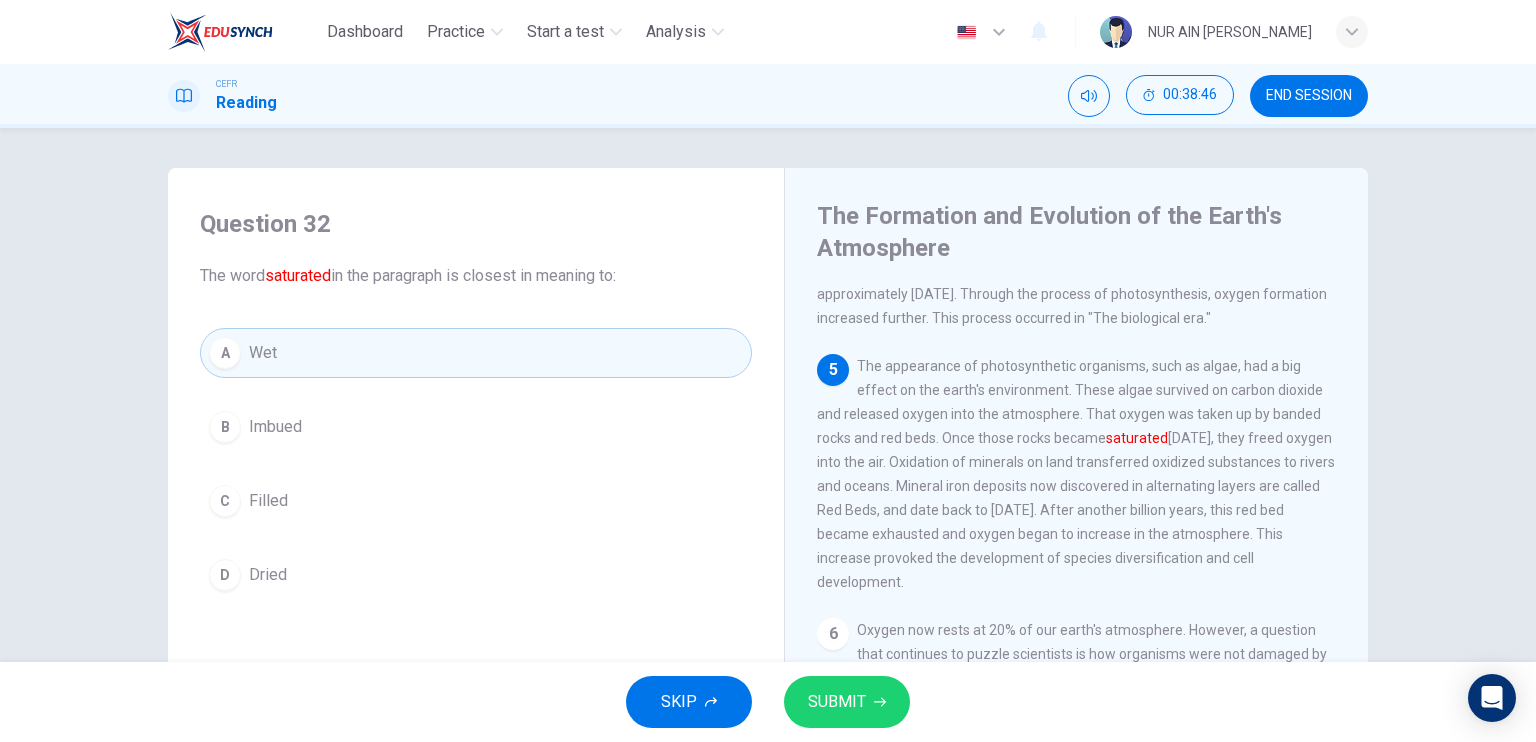 click on "SUBMIT" at bounding box center [837, 702] 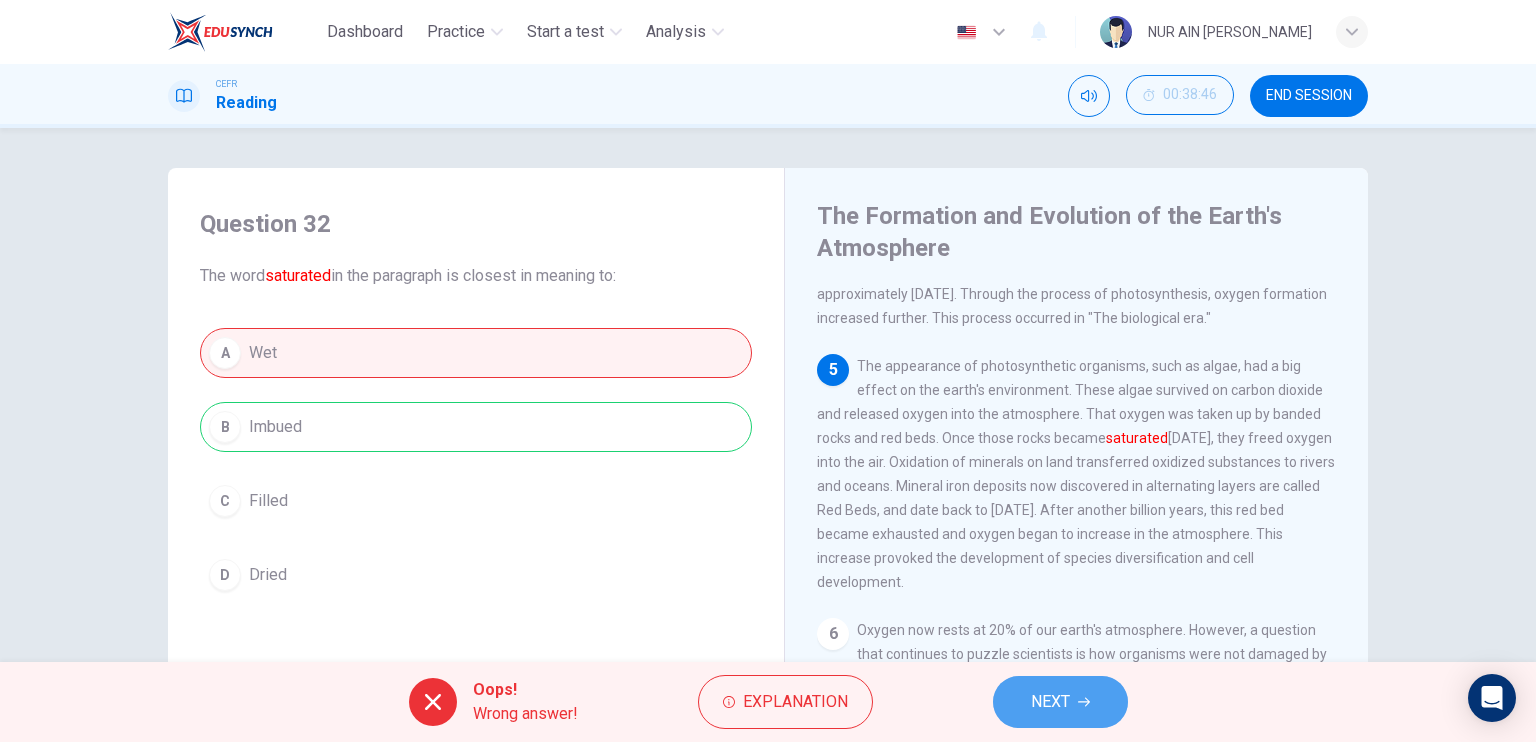 click on "NEXT" at bounding box center [1050, 702] 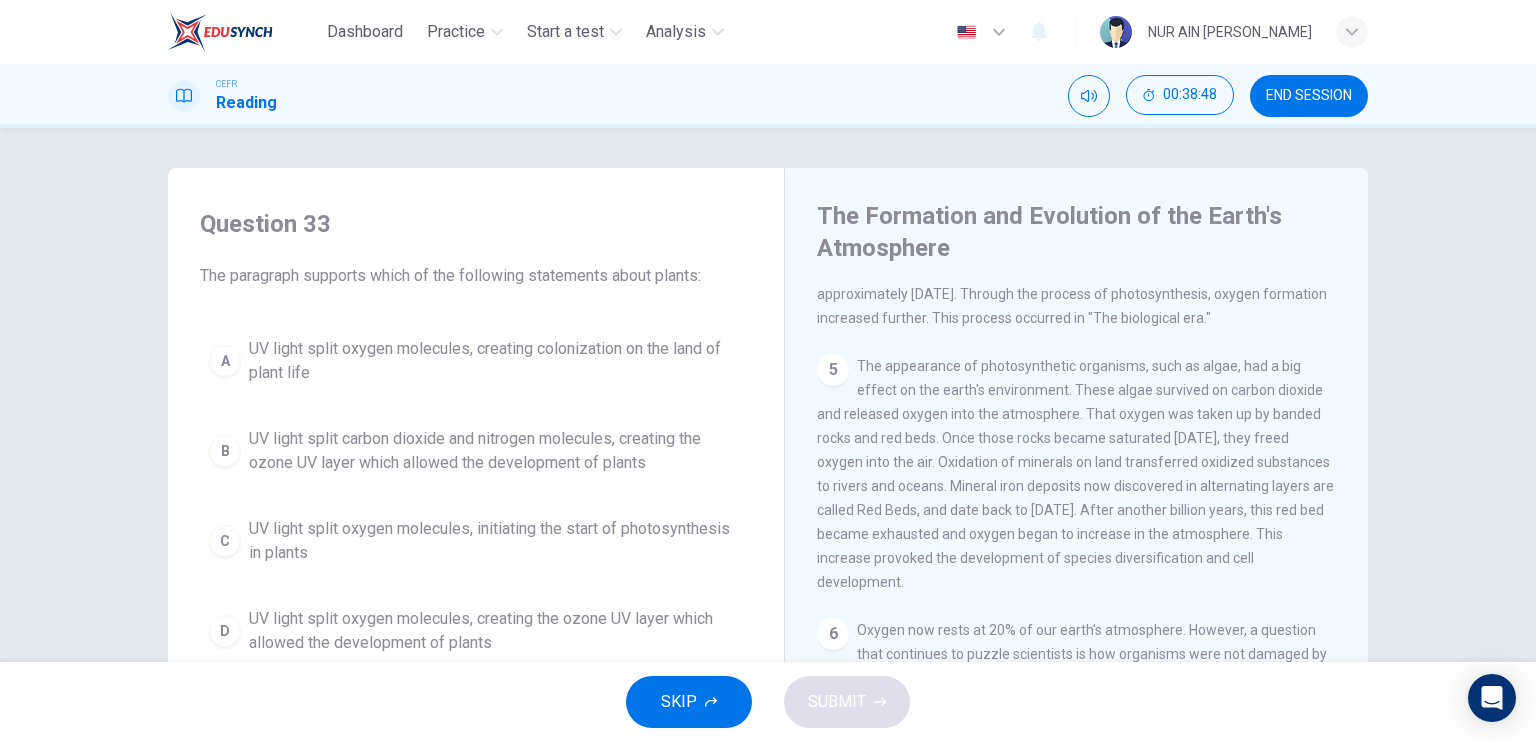 scroll, scrollTop: 701, scrollLeft: 0, axis: vertical 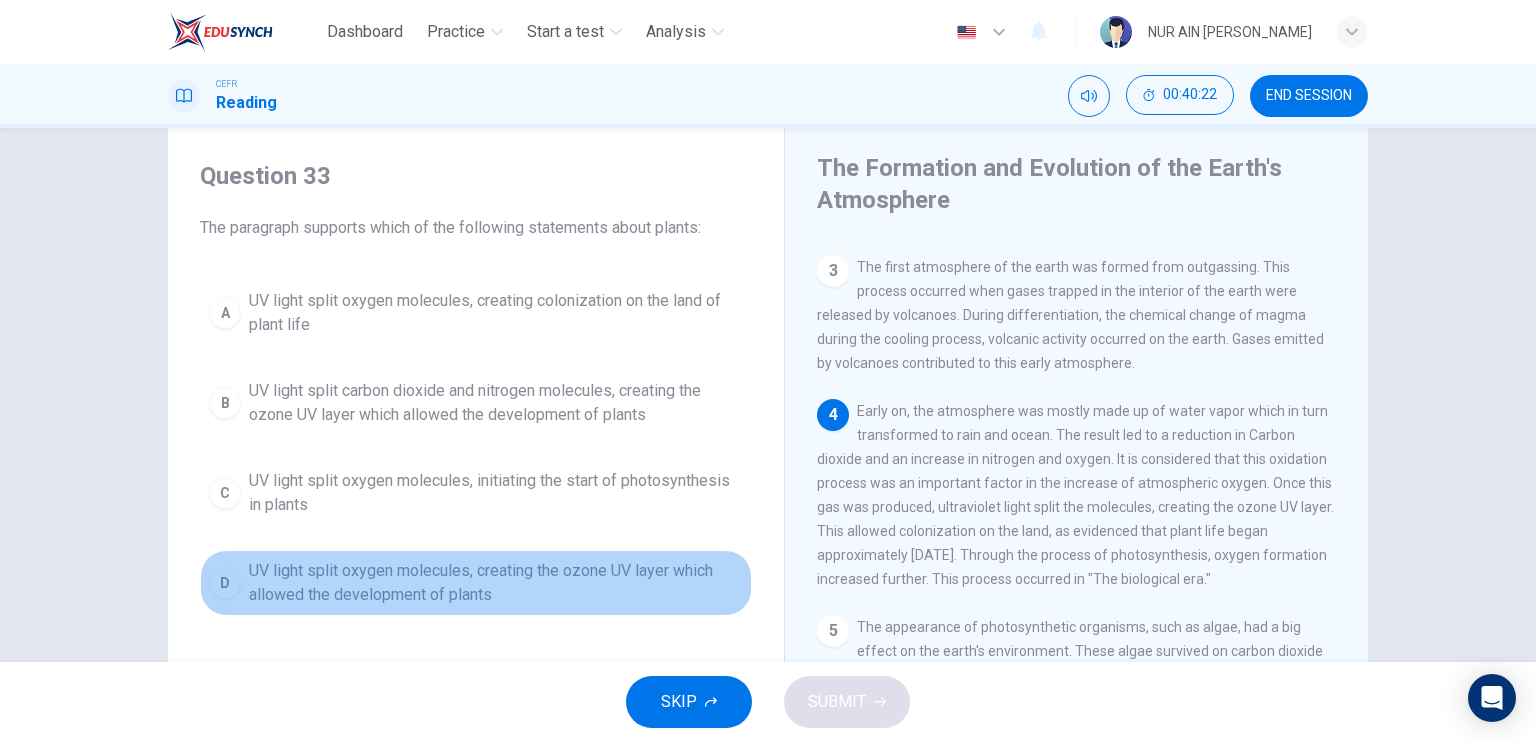 click on "UV light split oxygen molecules, creating the ozone UV layer which allowed the development of plants" at bounding box center (496, 583) 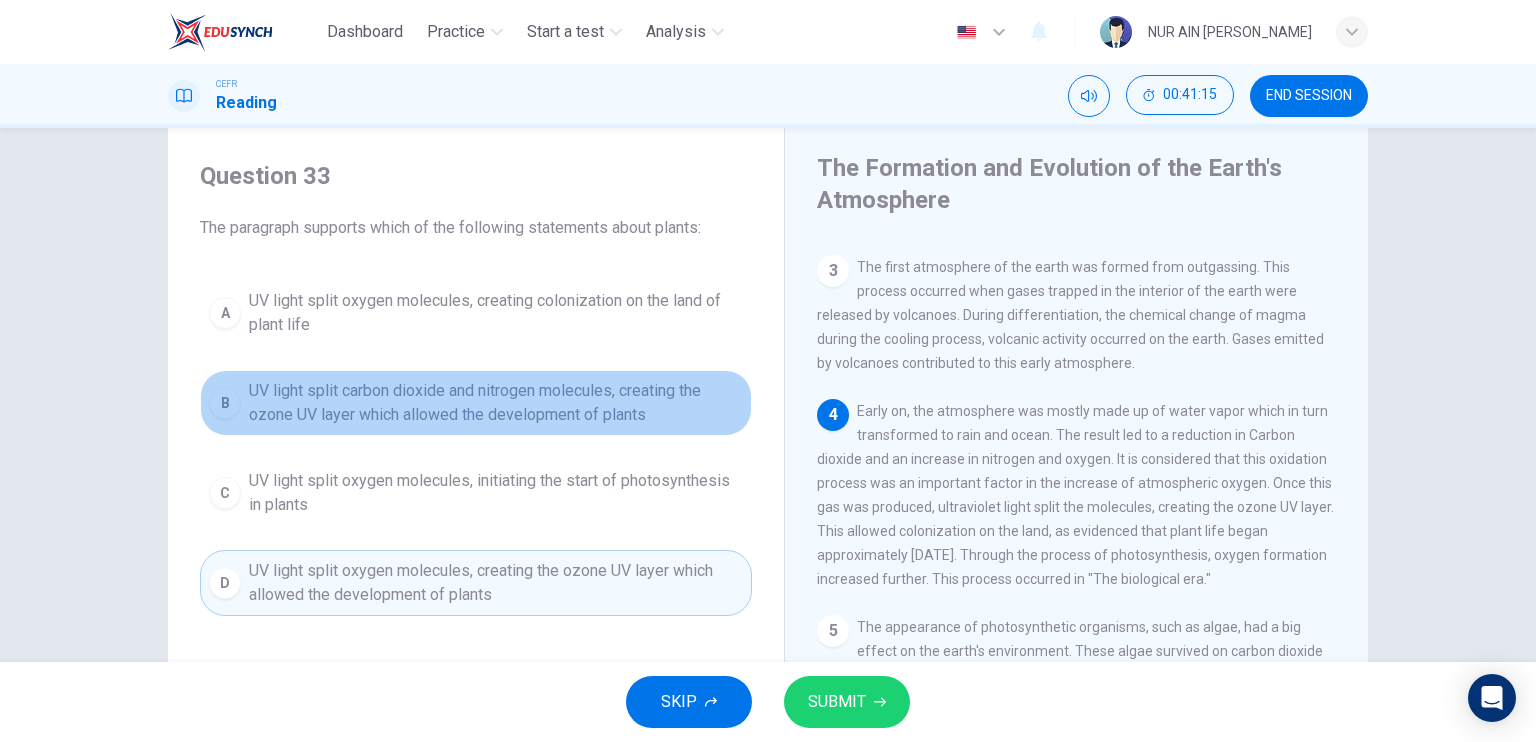 click on "UV light split carbon dioxide and nitrogen molecules, creating the ozone UV layer which allowed the development of plants" at bounding box center [496, 403] 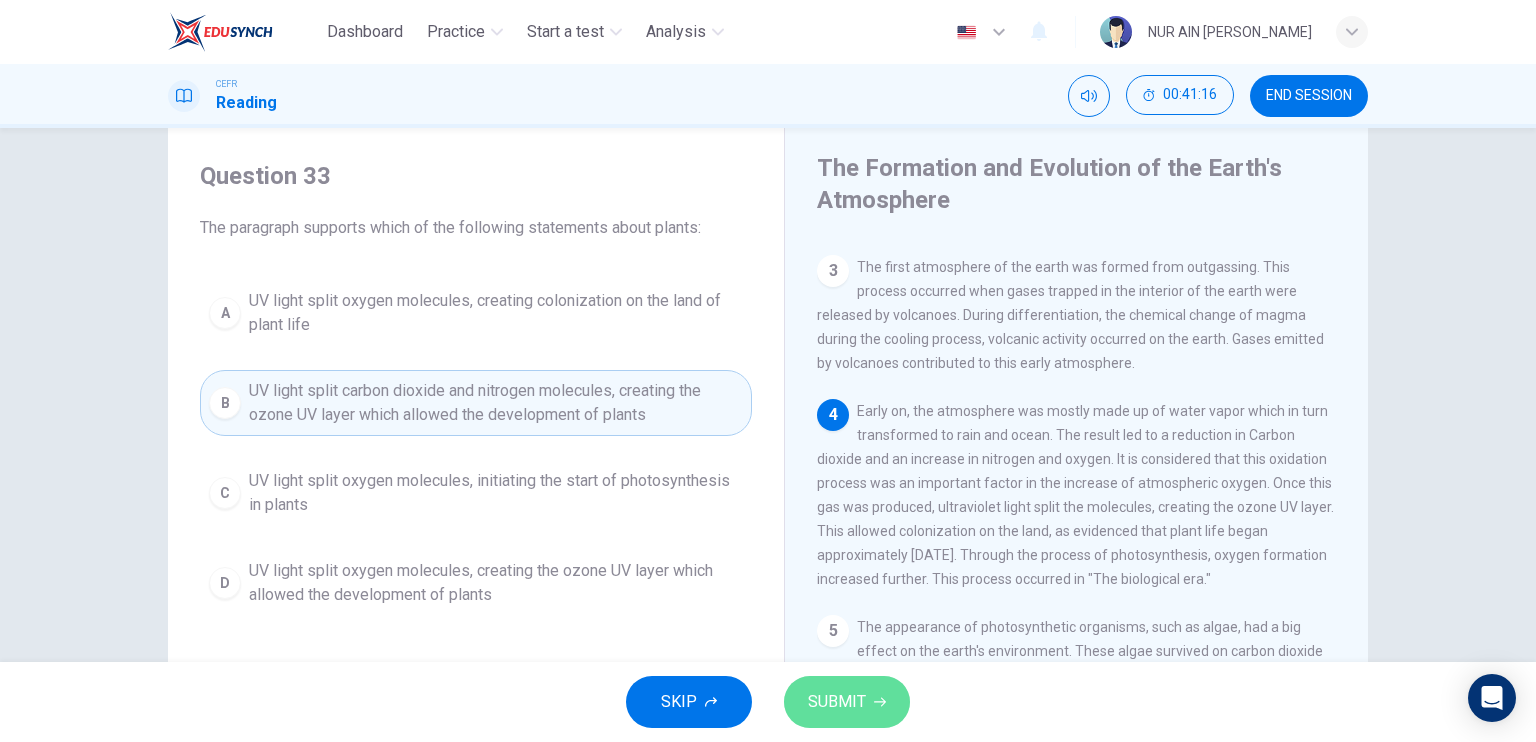 click 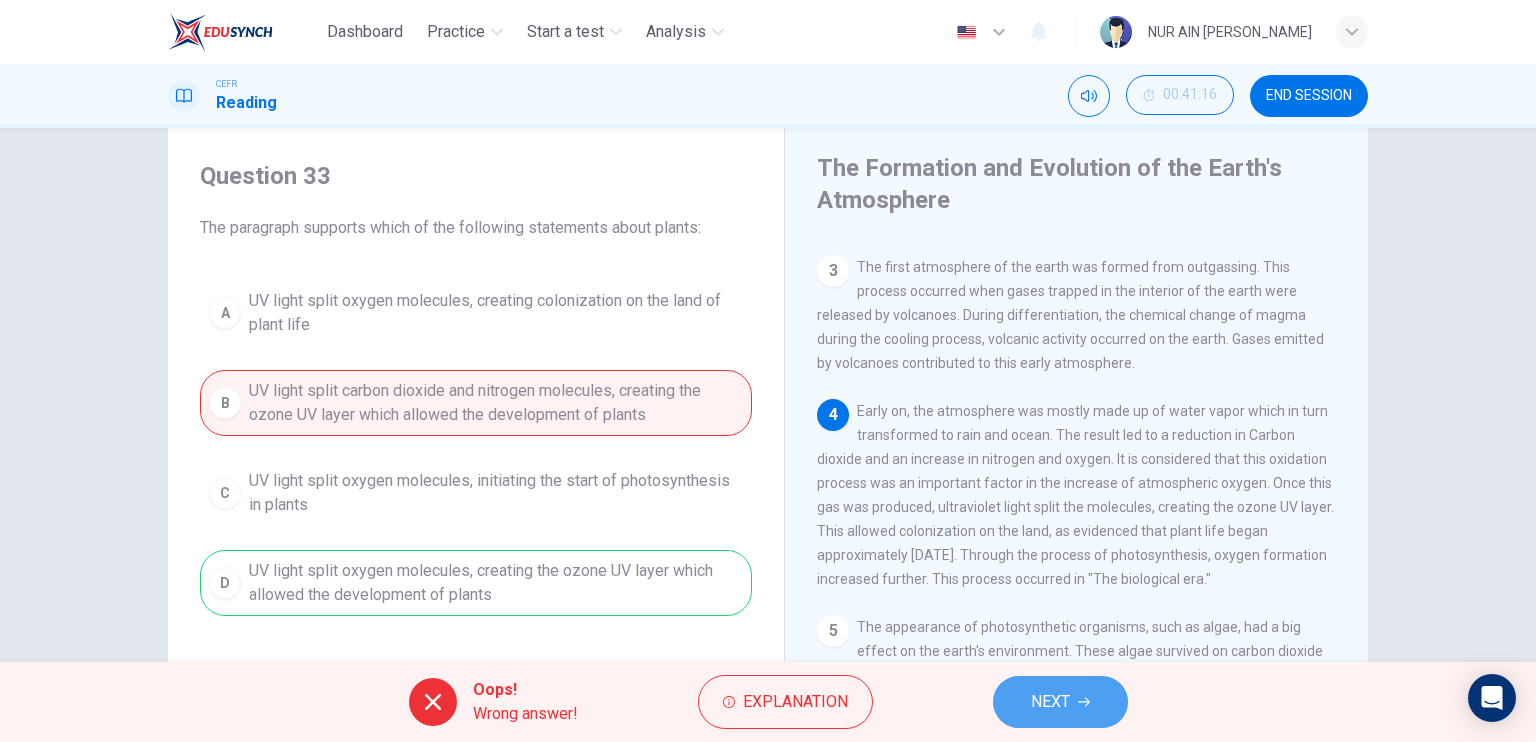 click on "NEXT" at bounding box center [1050, 702] 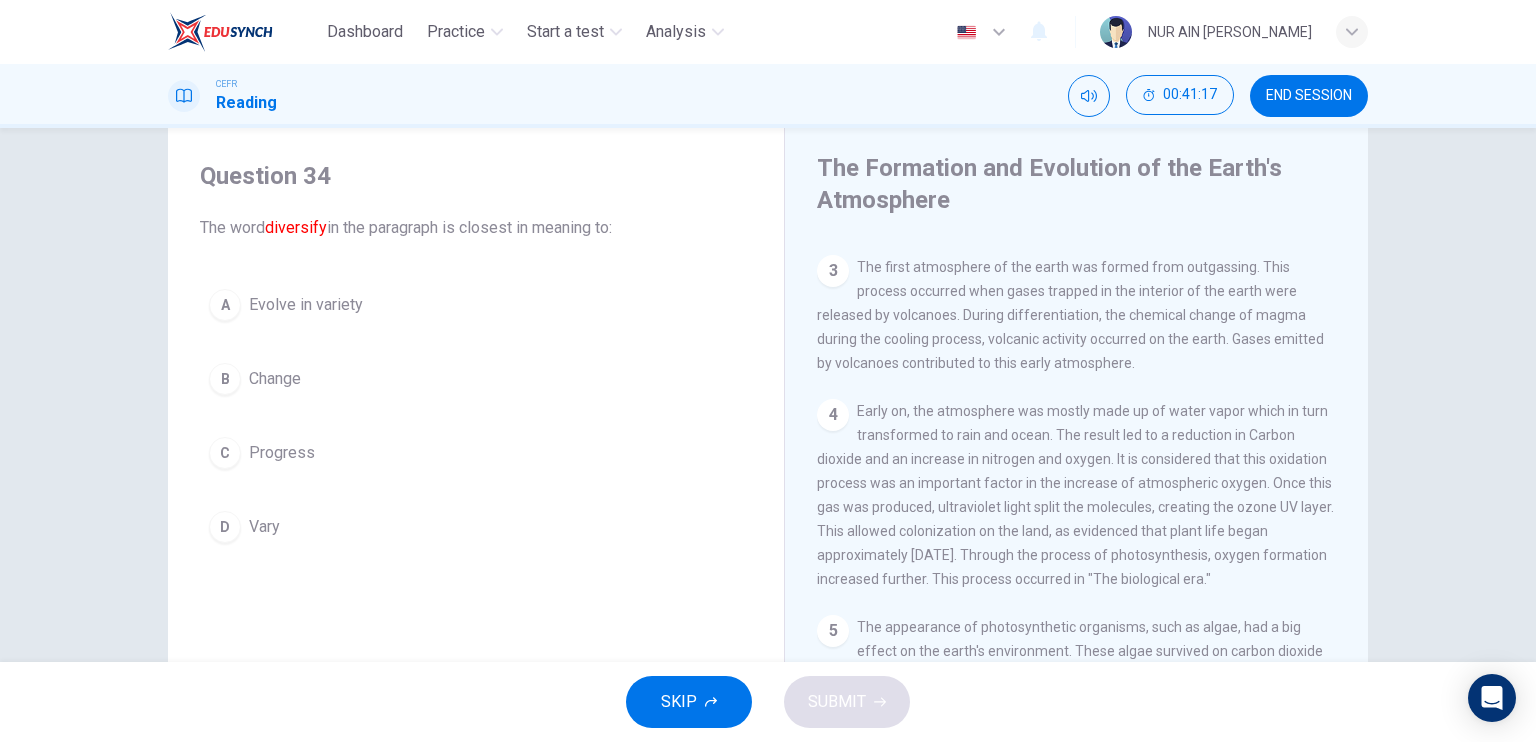 scroll, scrollTop: 701, scrollLeft: 0, axis: vertical 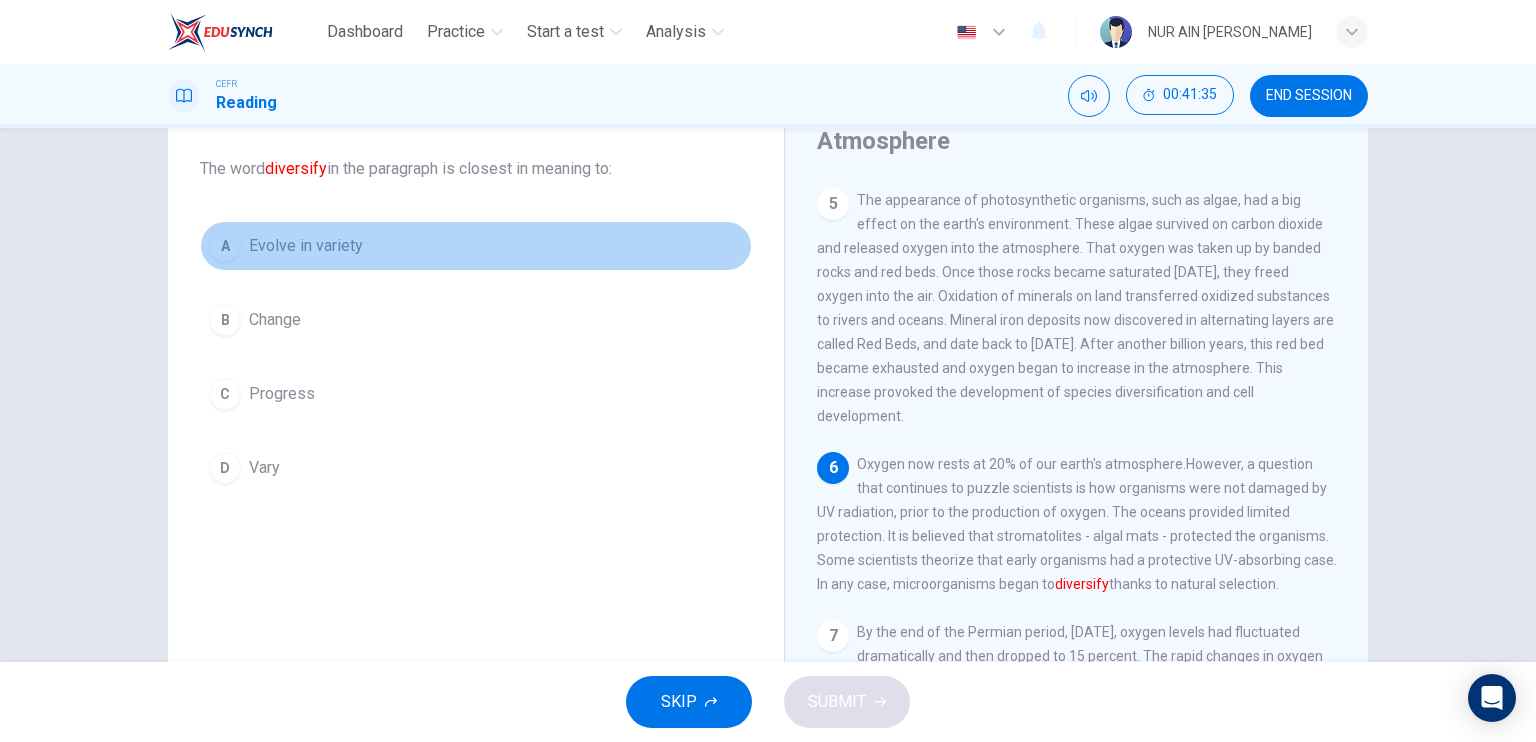 click on "Evolve in variety" at bounding box center [306, 246] 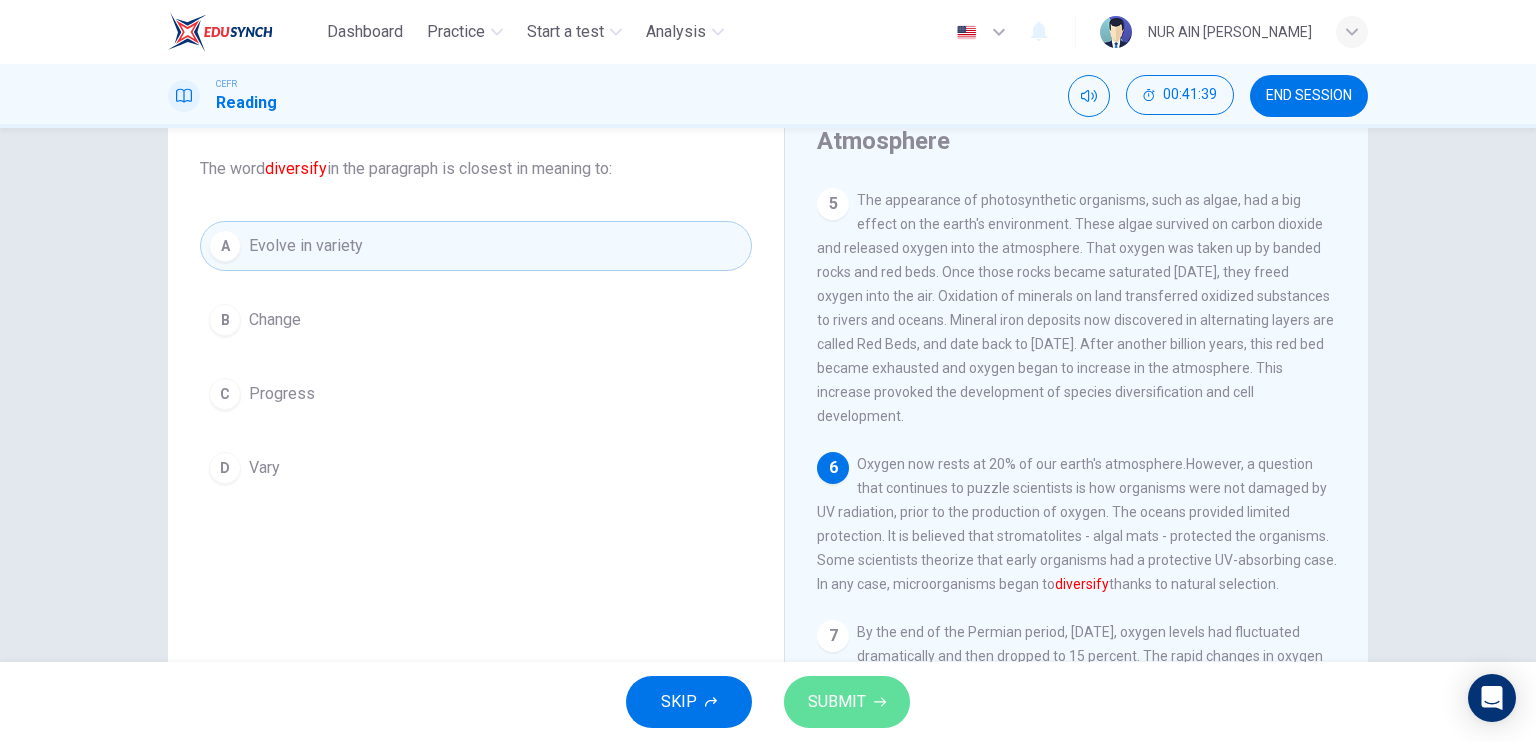 click on "SUBMIT" at bounding box center [847, 702] 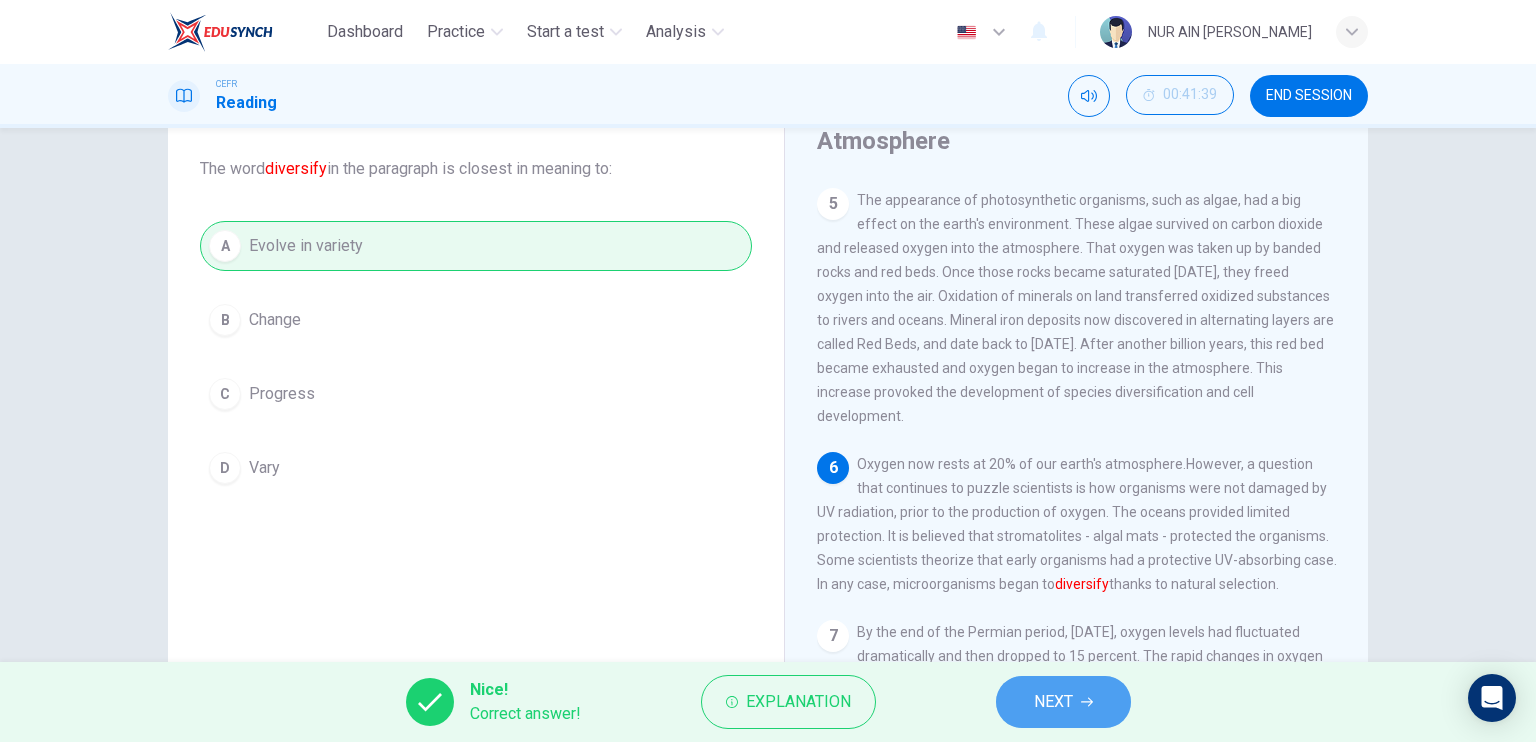 click on "NEXT" at bounding box center (1063, 702) 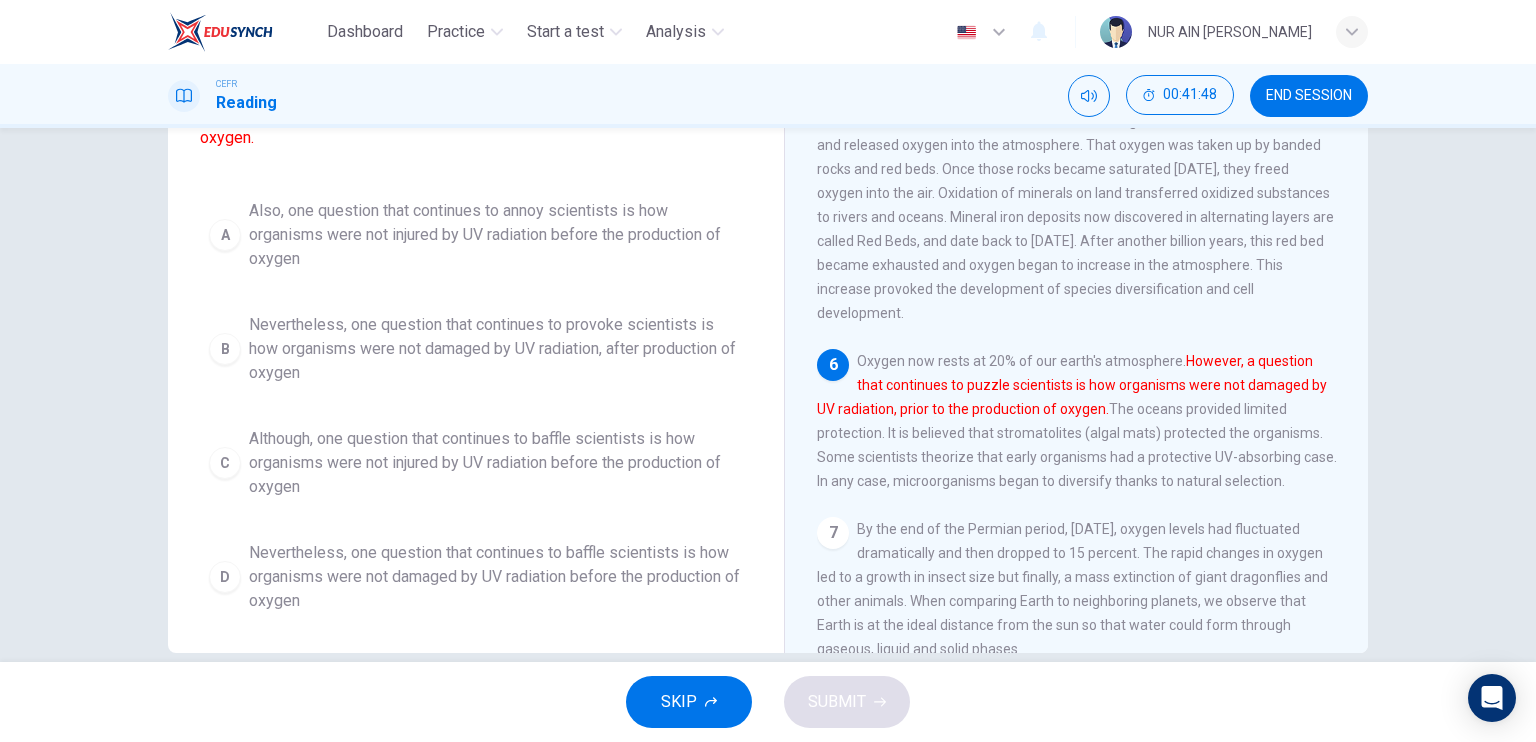 scroll, scrollTop: 214, scrollLeft: 0, axis: vertical 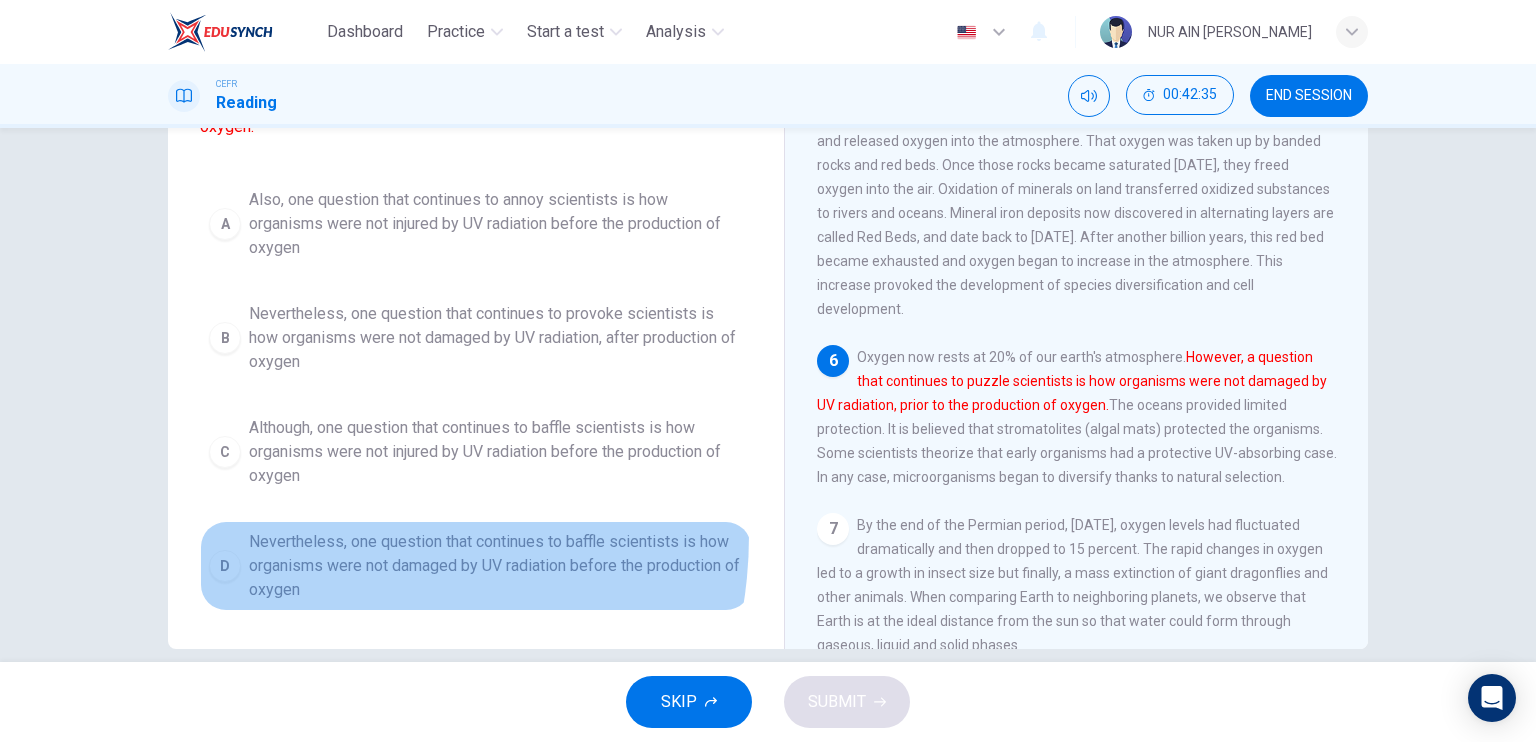 click on "Nevertheless, one question that continues to baffle scientists is how organisms were not damaged by UV radiation before the production of oxygen" at bounding box center [496, 566] 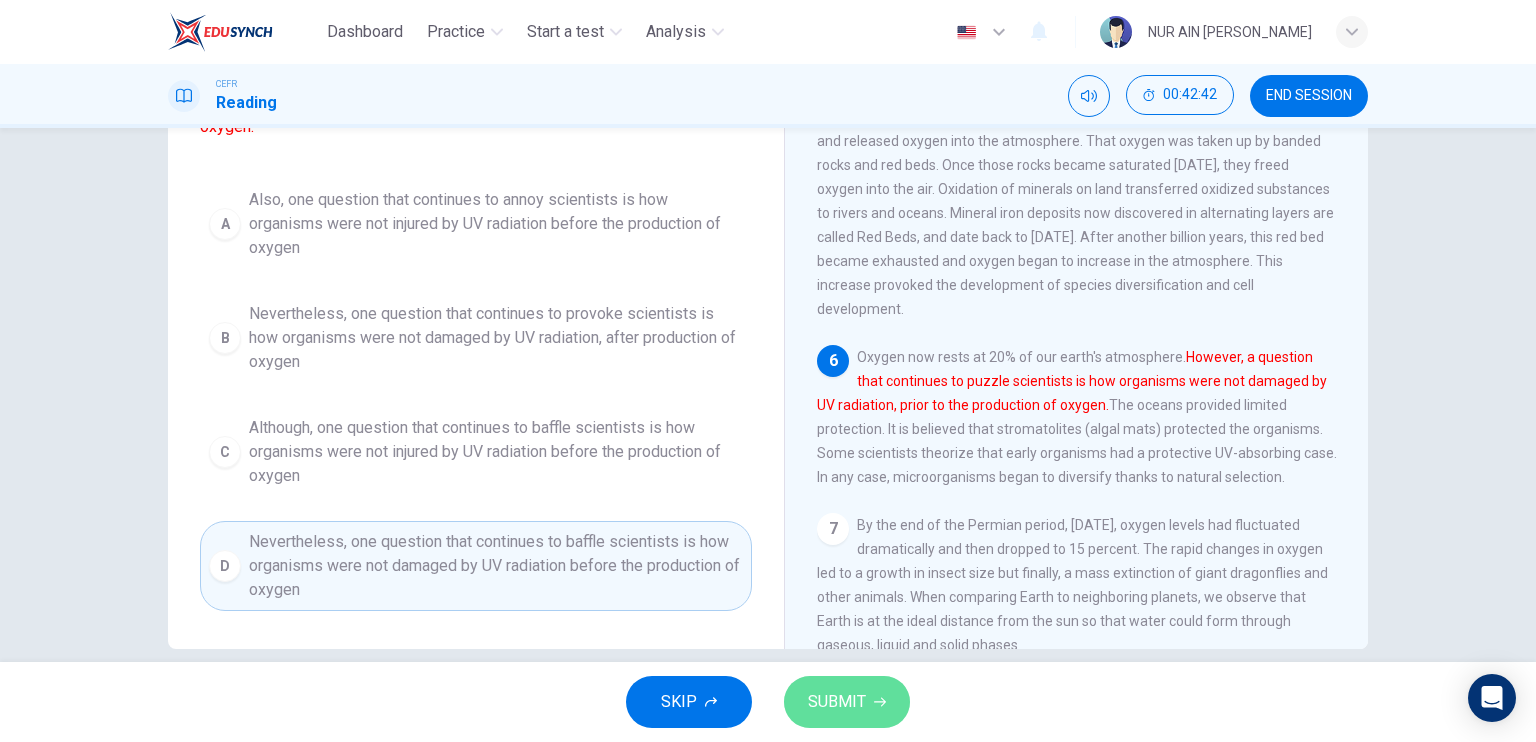 click on "SUBMIT" at bounding box center (847, 702) 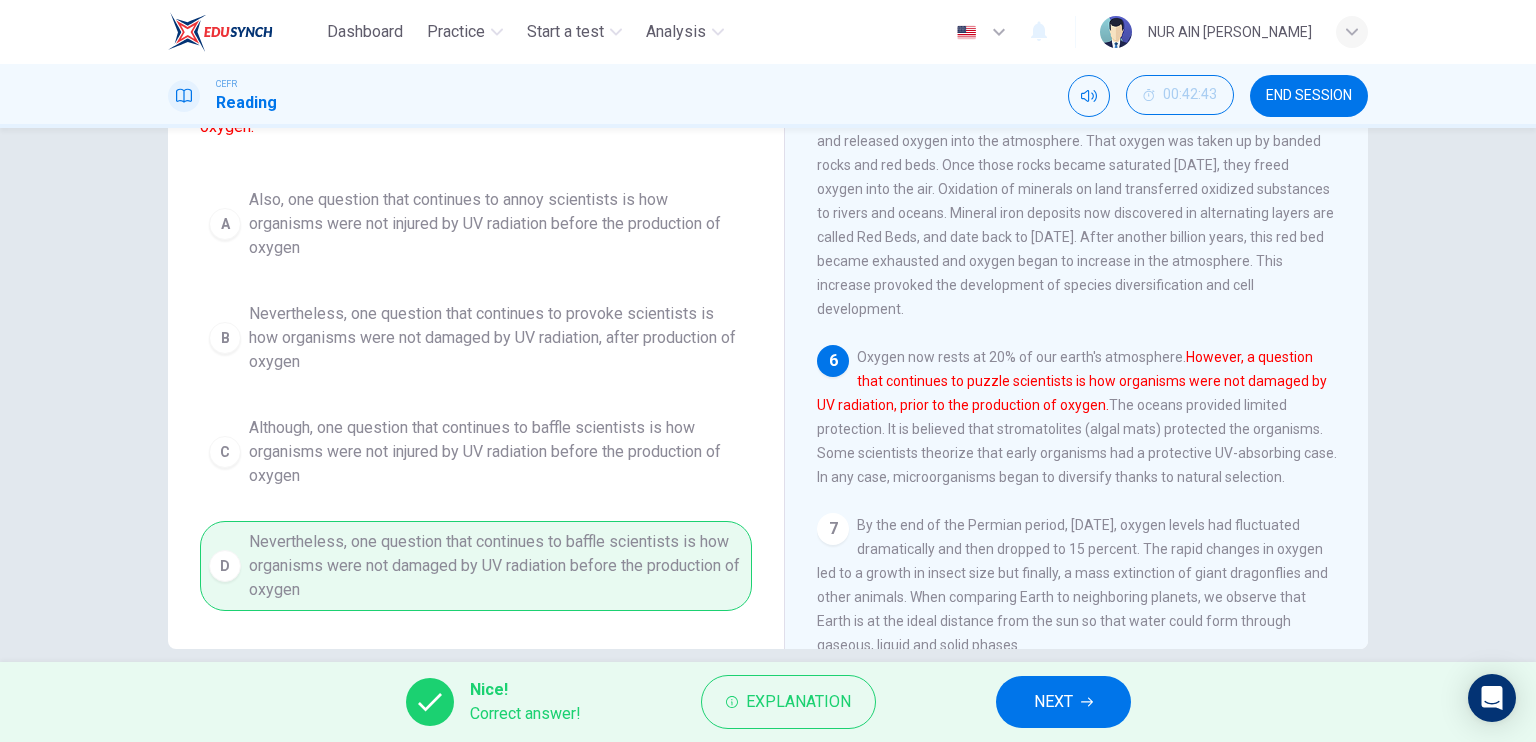 click on "NEXT" at bounding box center (1063, 702) 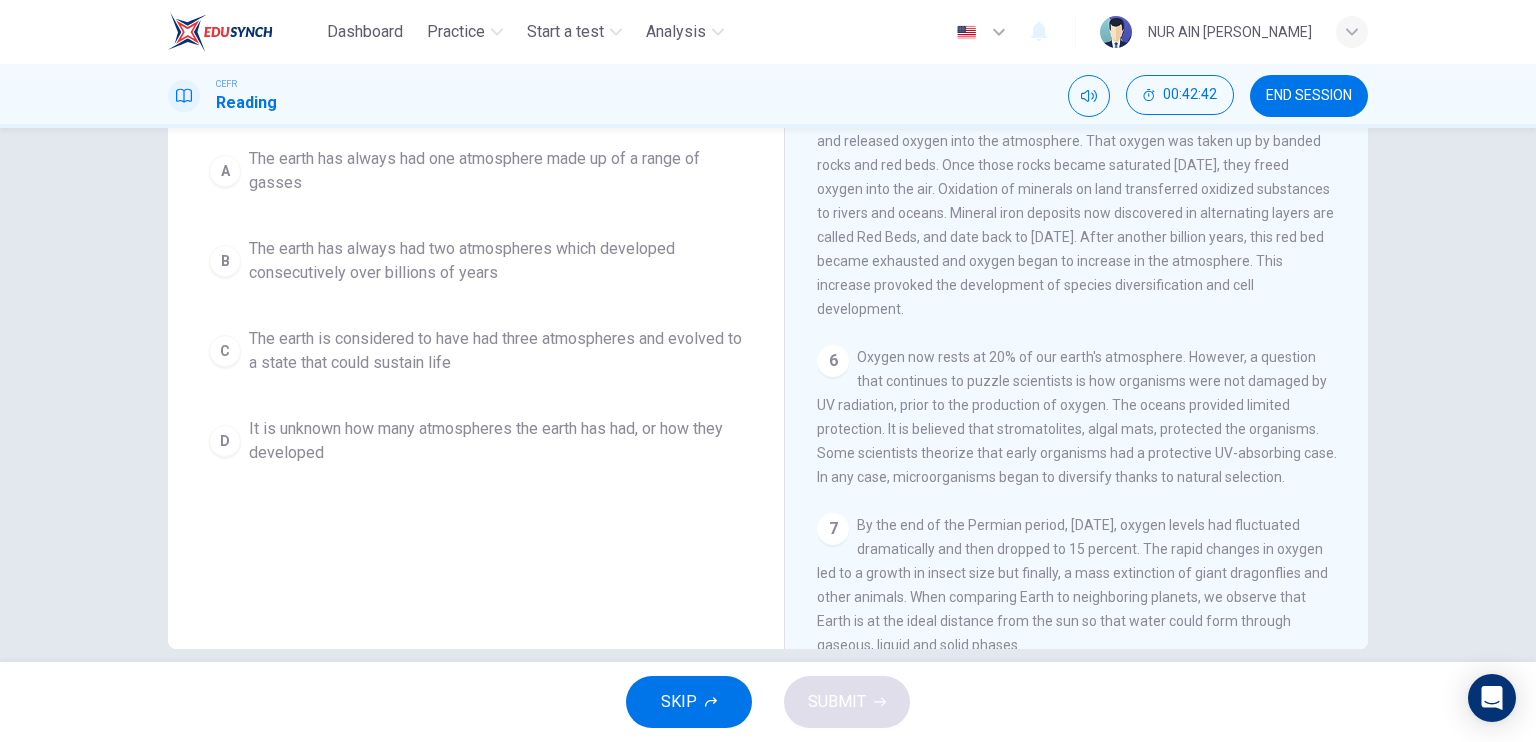 scroll, scrollTop: 0, scrollLeft: 0, axis: both 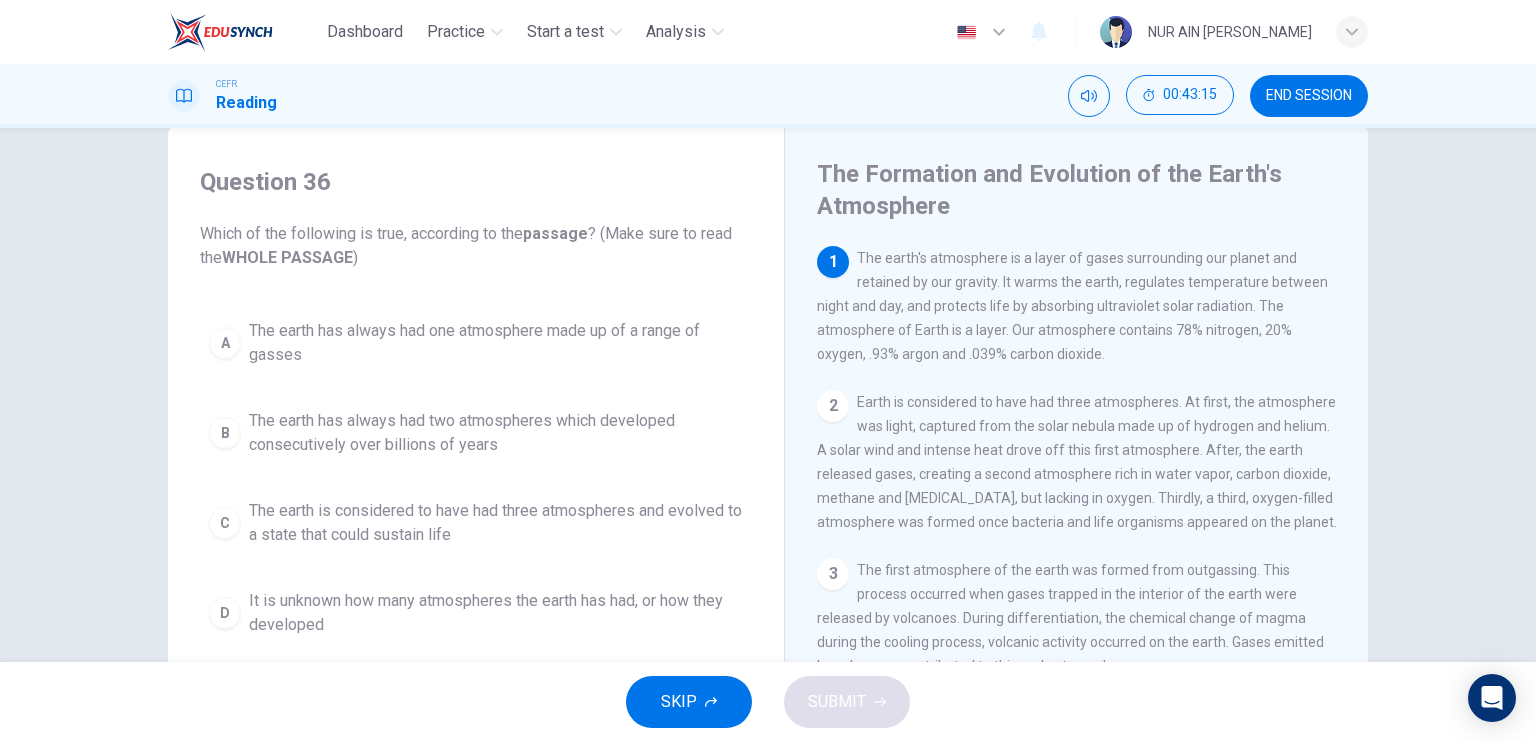 click on "The earth has always had one atmosphere made up of a range of gasses" at bounding box center (496, 343) 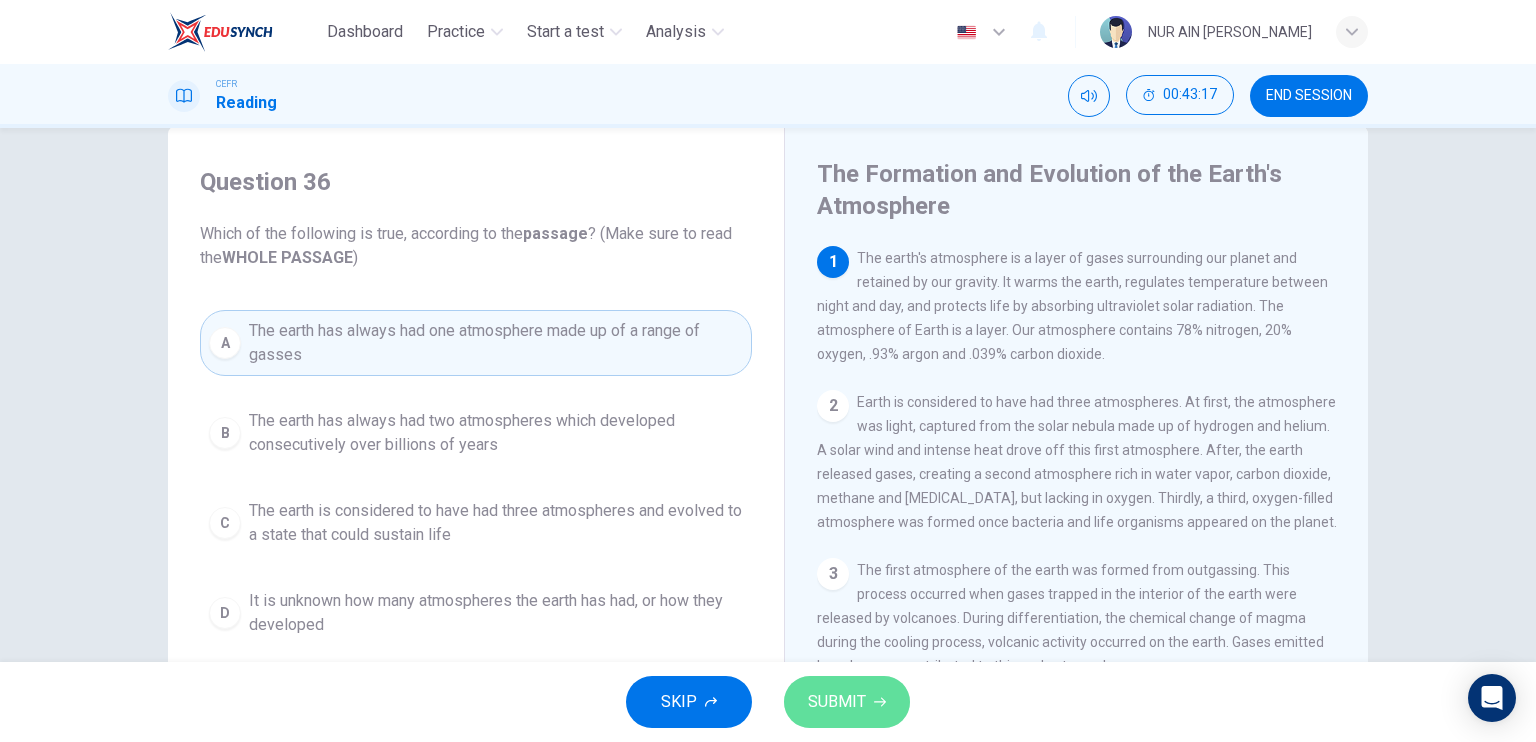click on "SUBMIT" at bounding box center (837, 702) 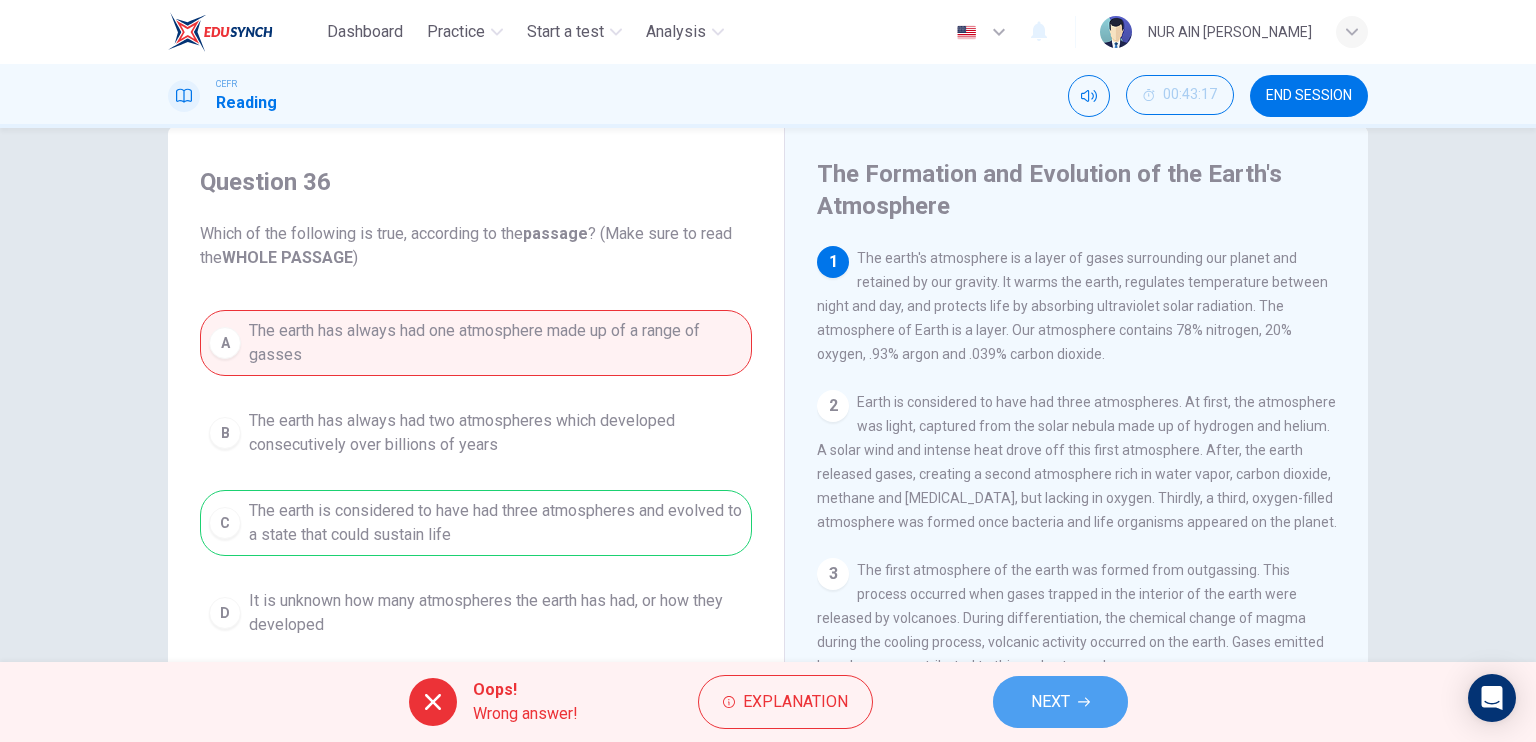 click on "NEXT" at bounding box center (1060, 702) 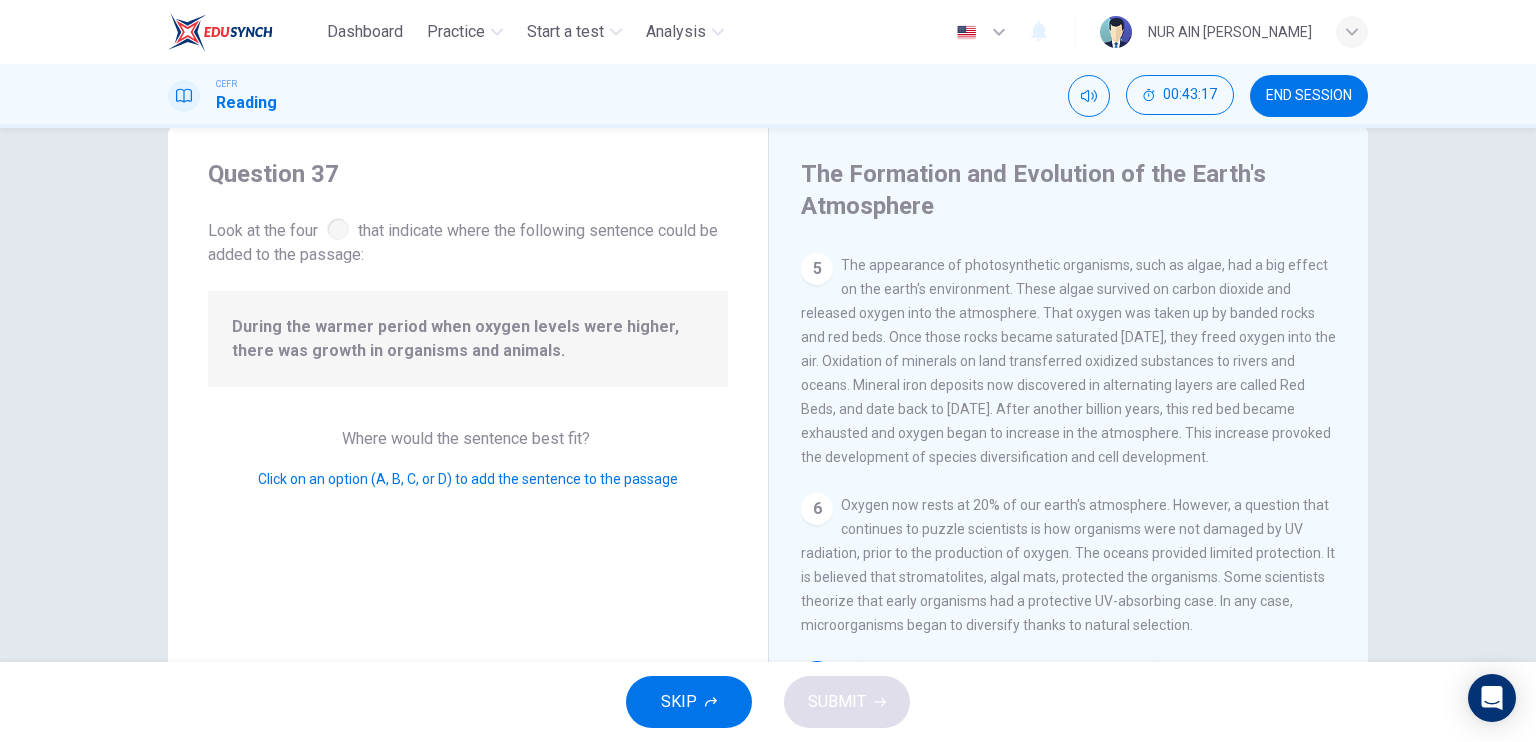 scroll, scrollTop: 728, scrollLeft: 0, axis: vertical 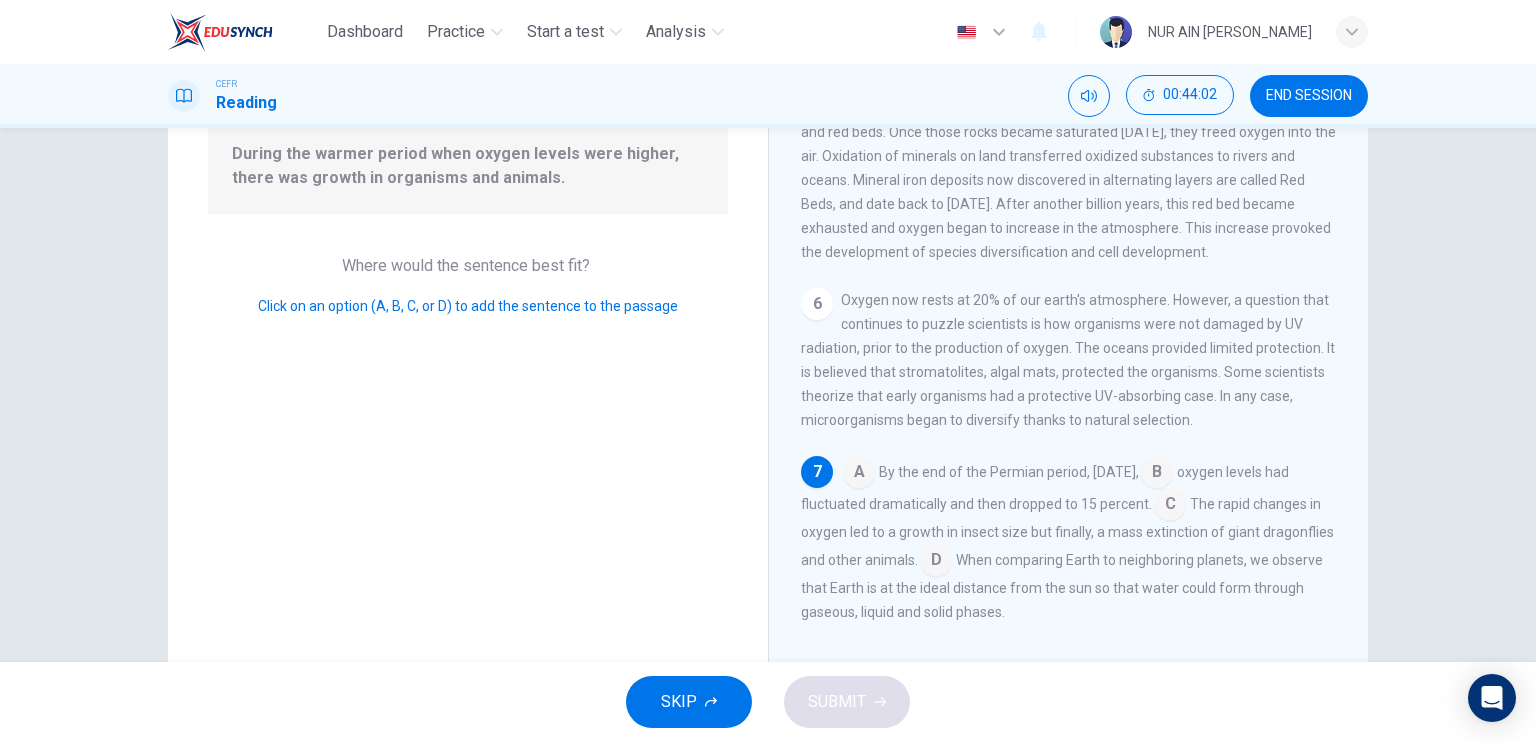 click at bounding box center [936, 562] 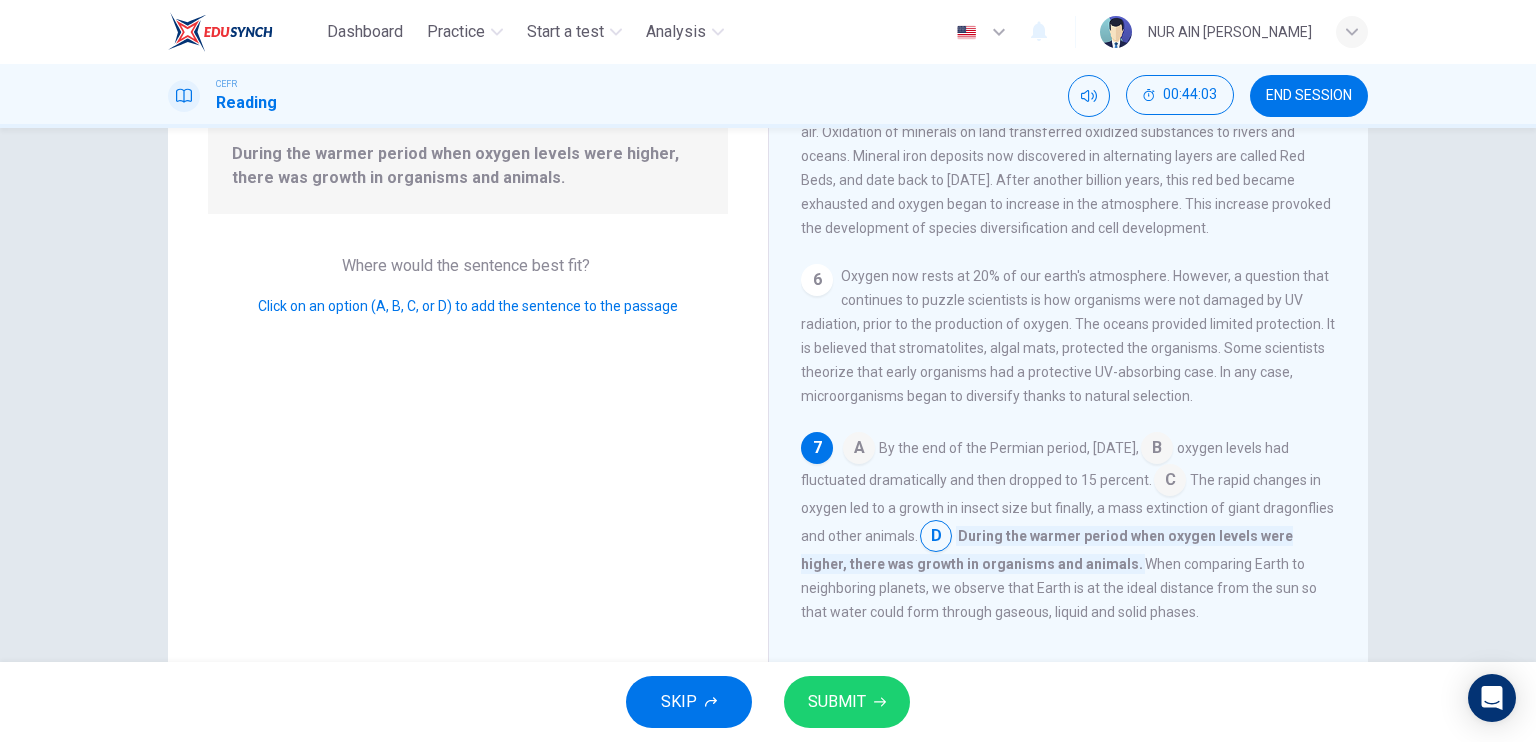 click on "SUBMIT" at bounding box center [837, 702] 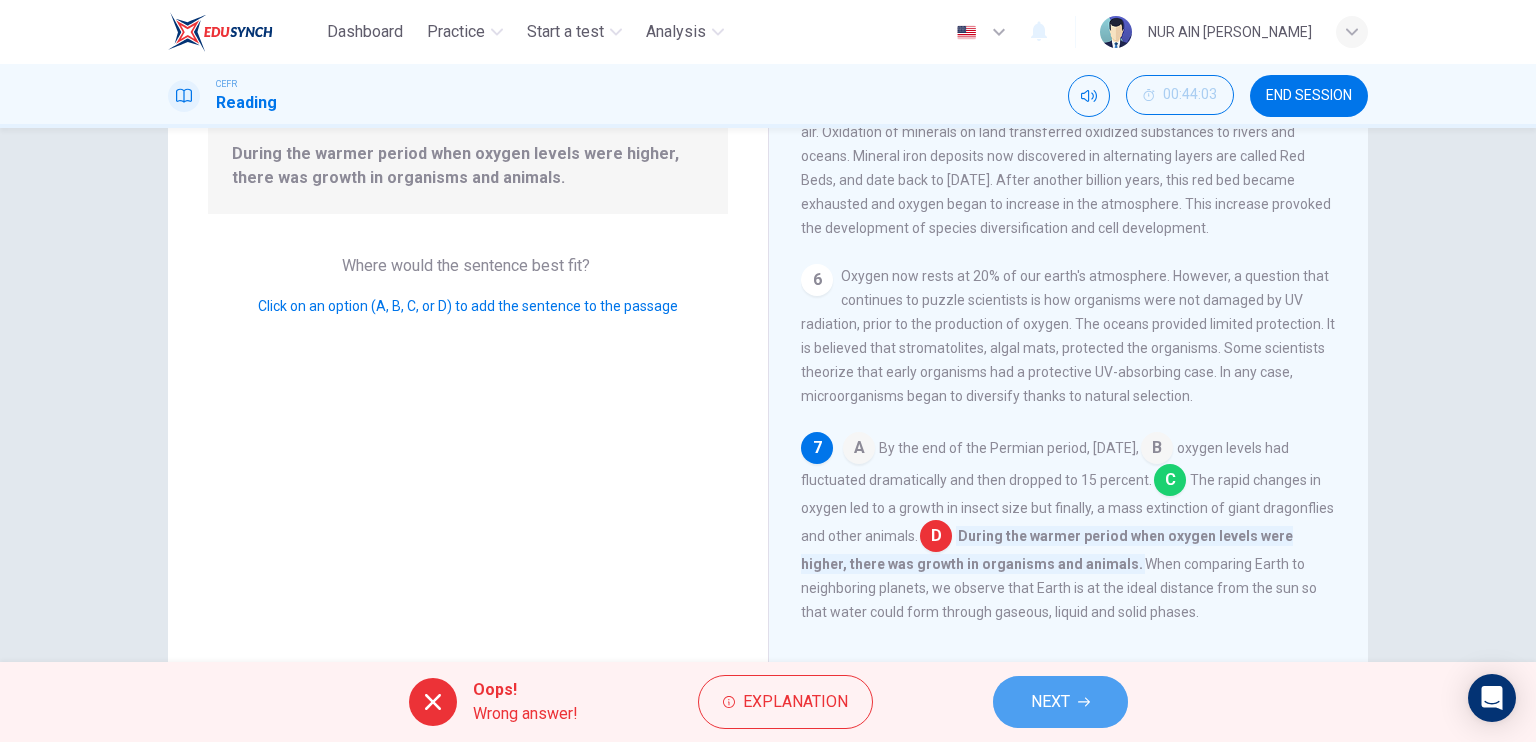 click on "NEXT" at bounding box center (1060, 702) 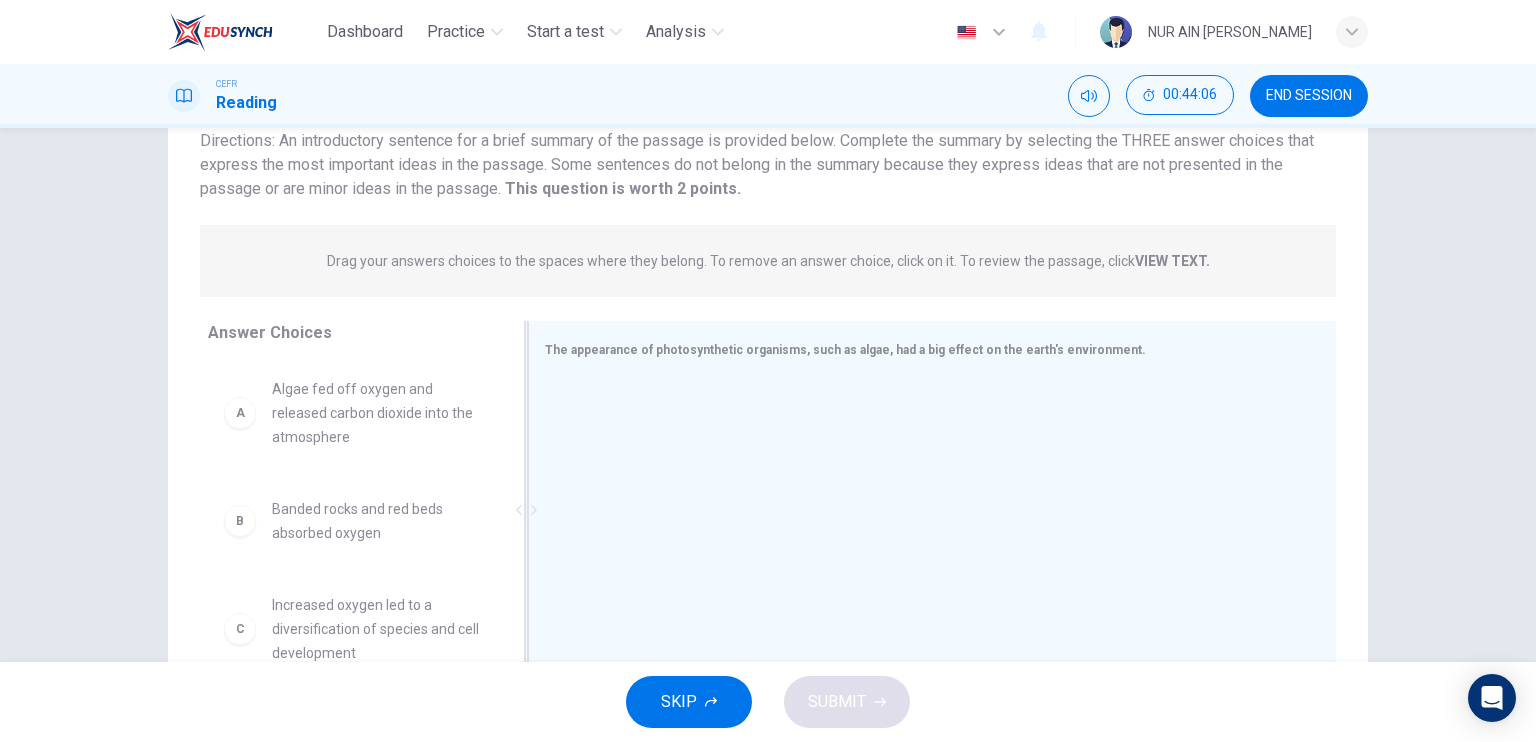 scroll, scrollTop: 228, scrollLeft: 0, axis: vertical 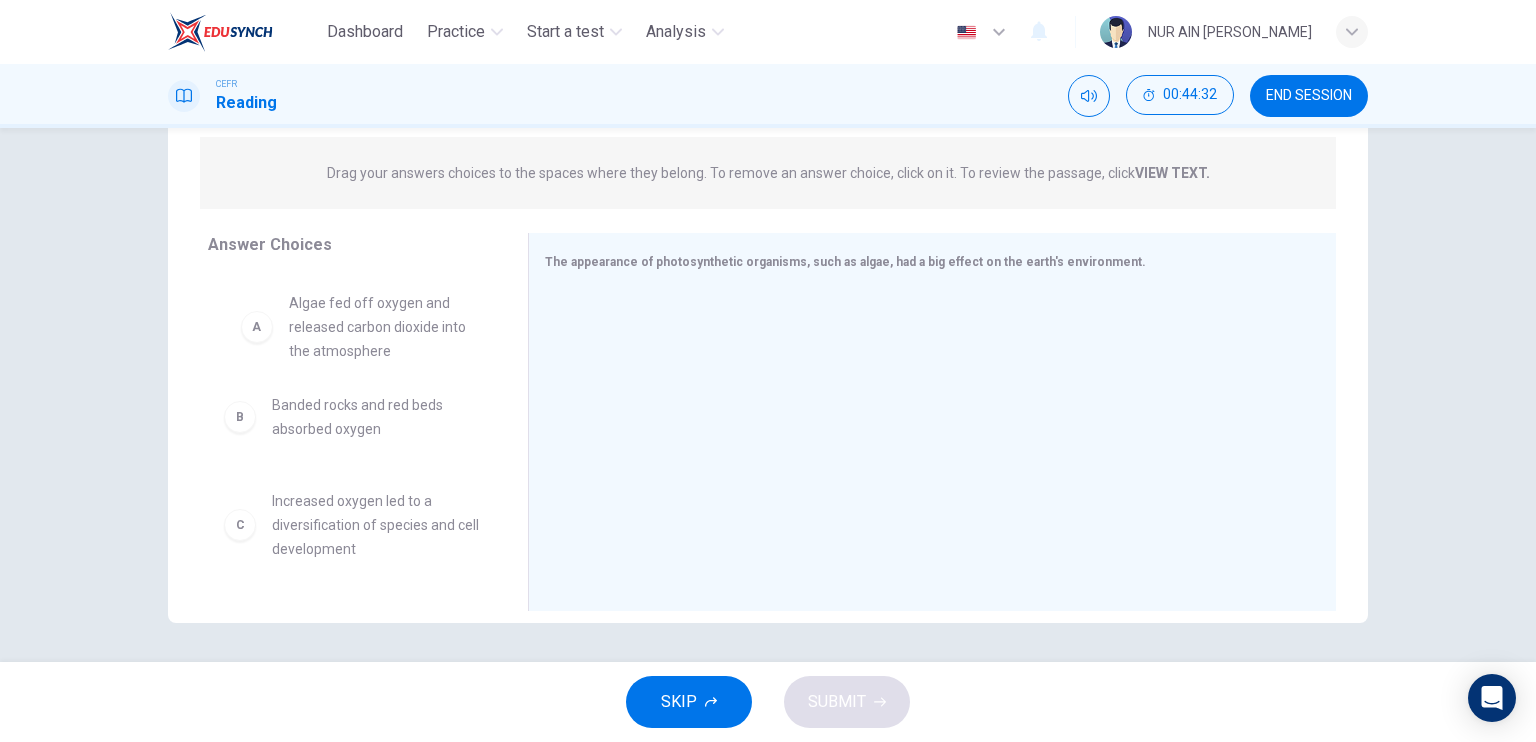 drag, startPoint x: 363, startPoint y: 331, endPoint x: 390, endPoint y: 335, distance: 27.294687 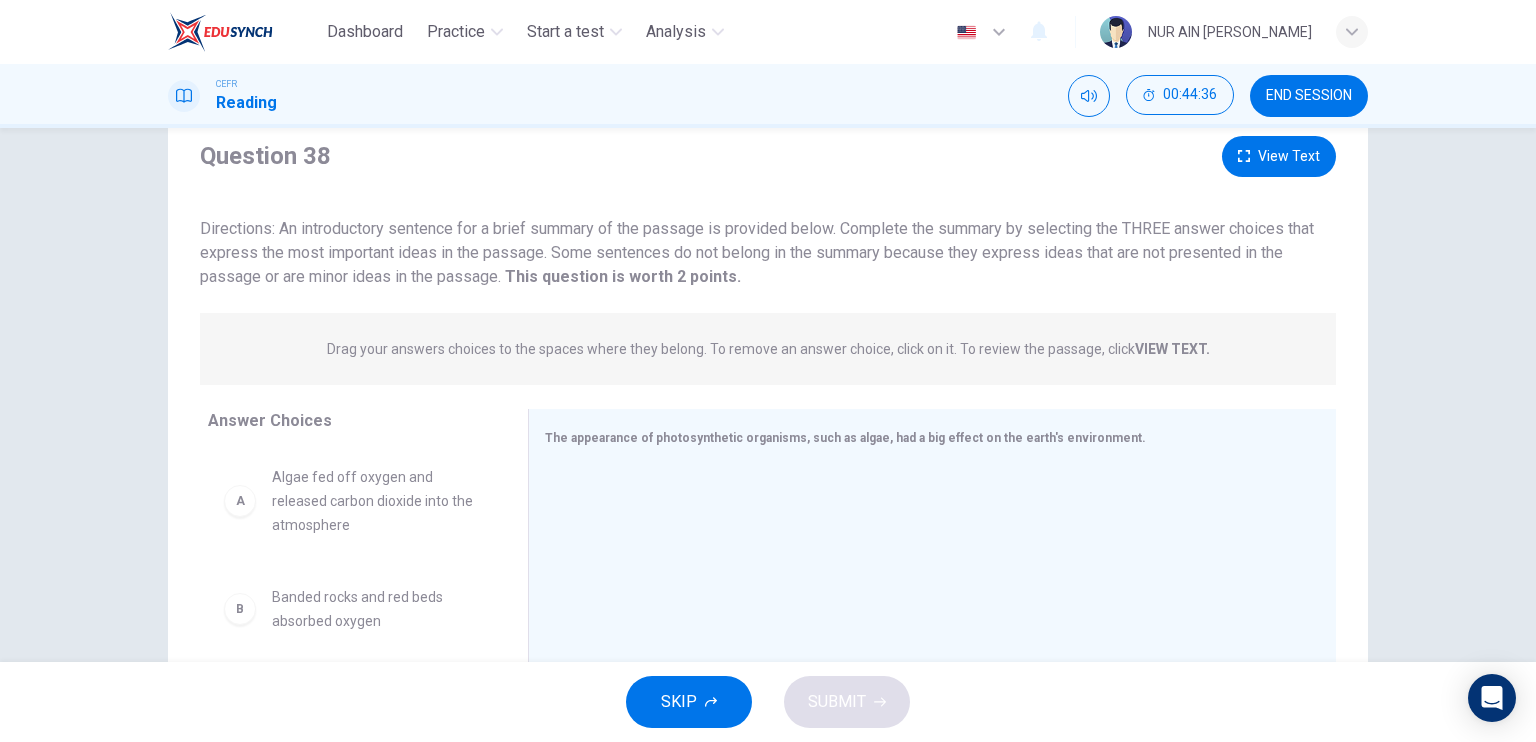 scroll, scrollTop: 65, scrollLeft: 0, axis: vertical 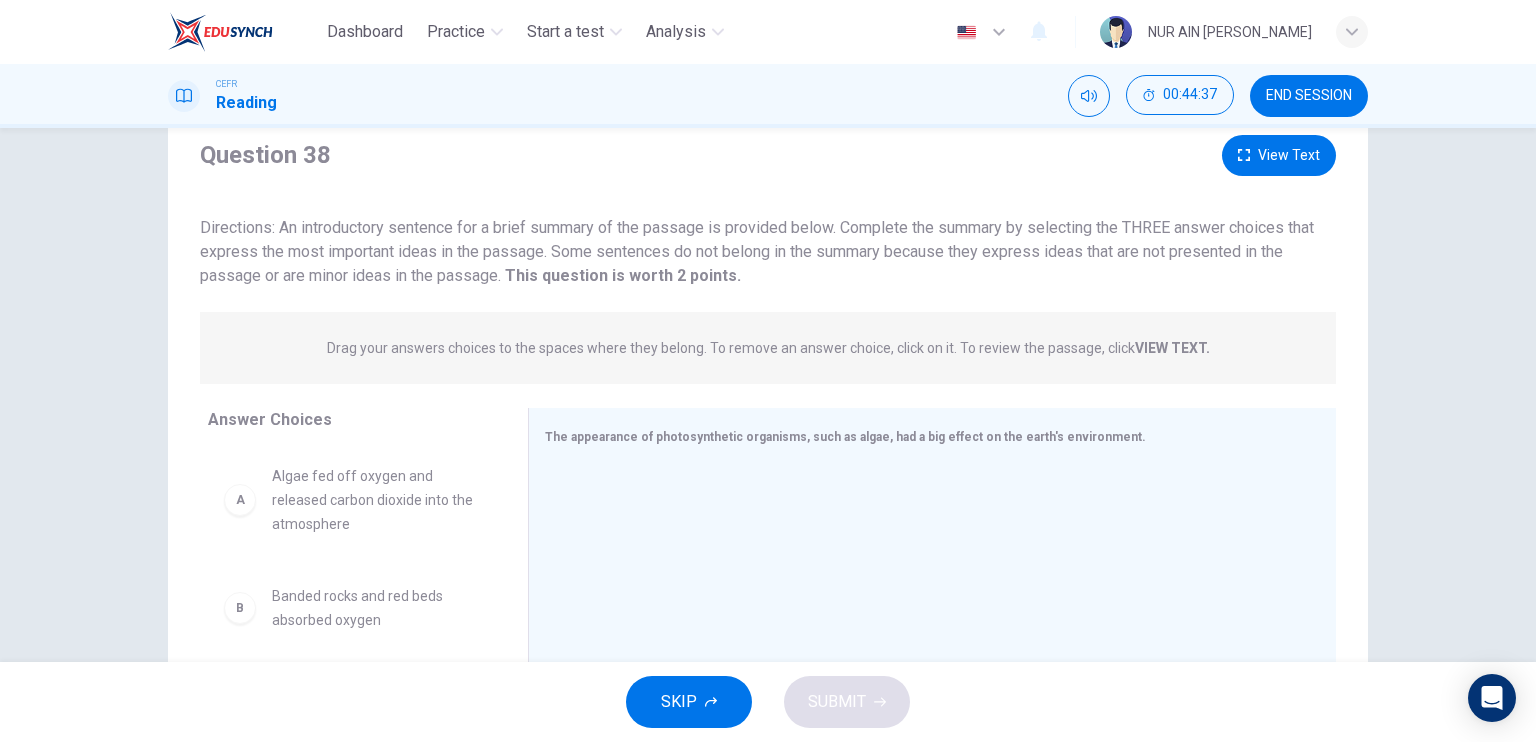 click on "VIEW TEXT." at bounding box center [1172, 348] 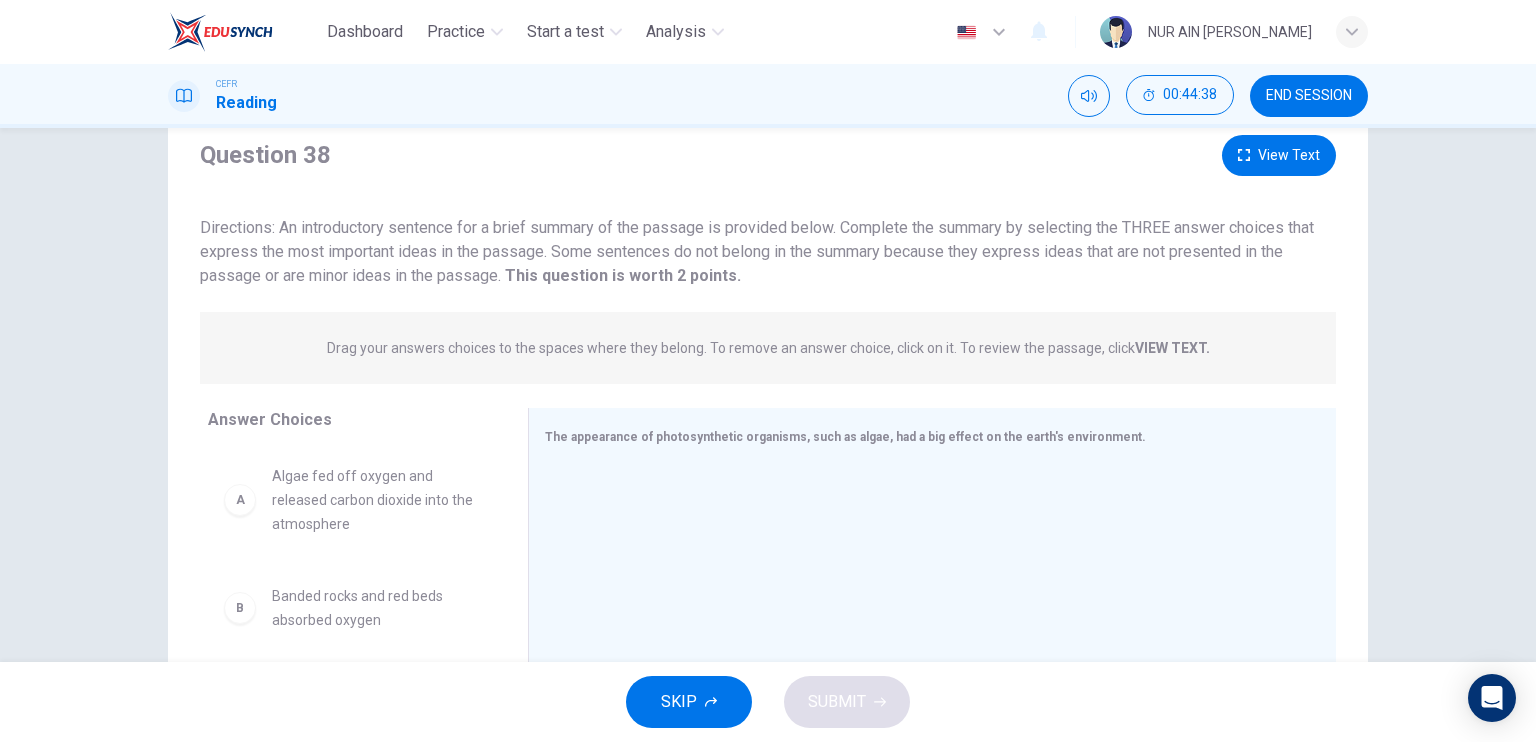 click on "VIEW TEXT." at bounding box center (1172, 348) 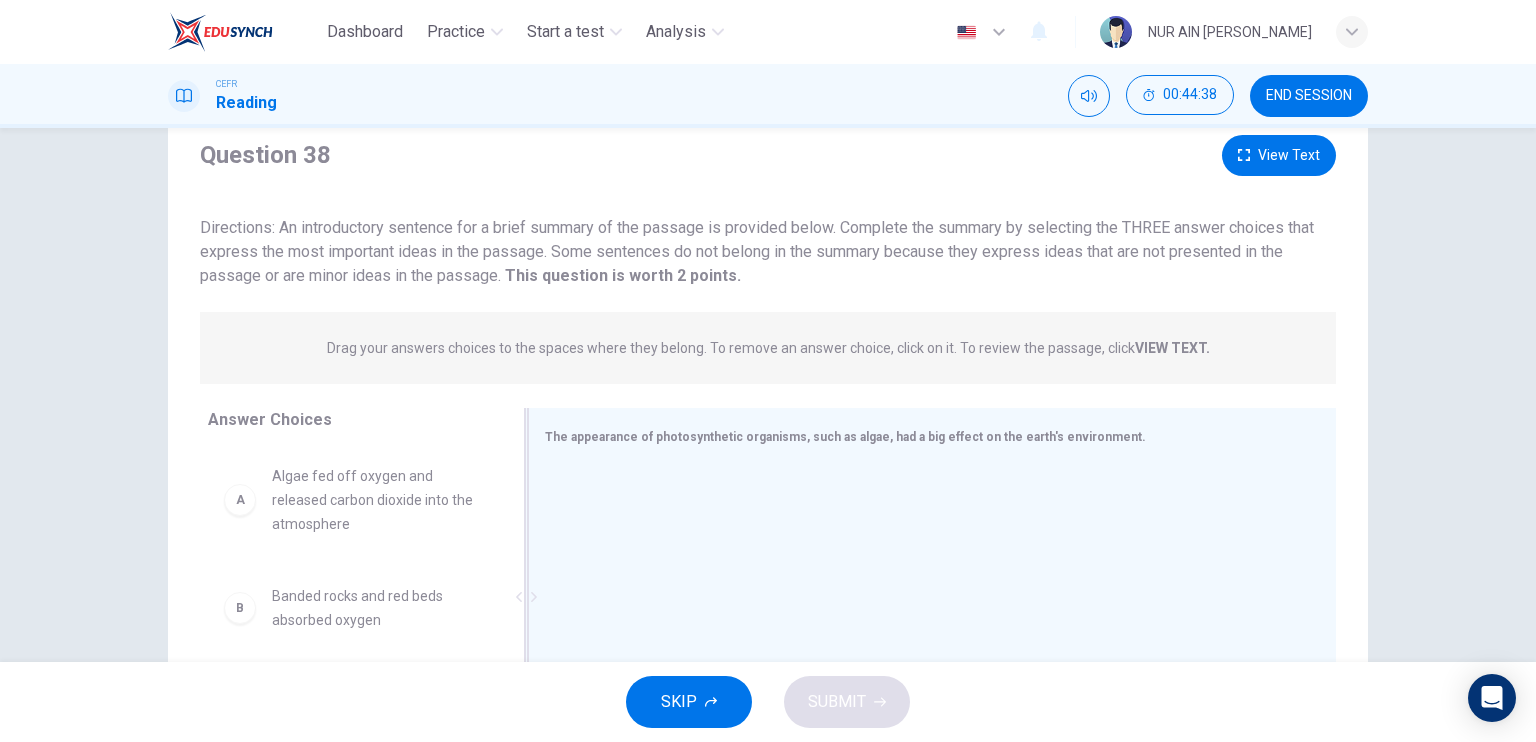click on "The appearance of photosynthetic organisms, such as algae, had a big effect on the earth's environment." at bounding box center (932, 597) 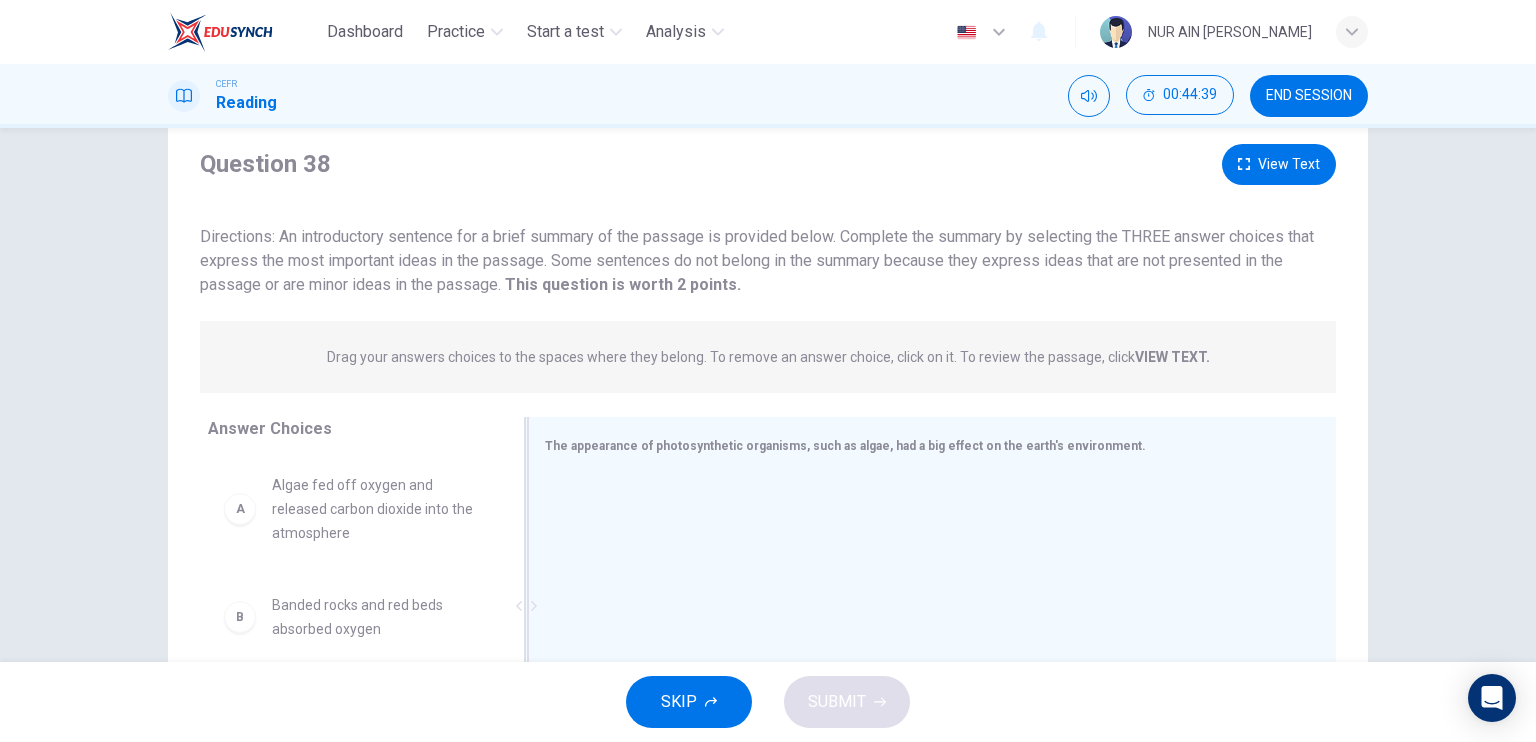 scroll, scrollTop: 59, scrollLeft: 0, axis: vertical 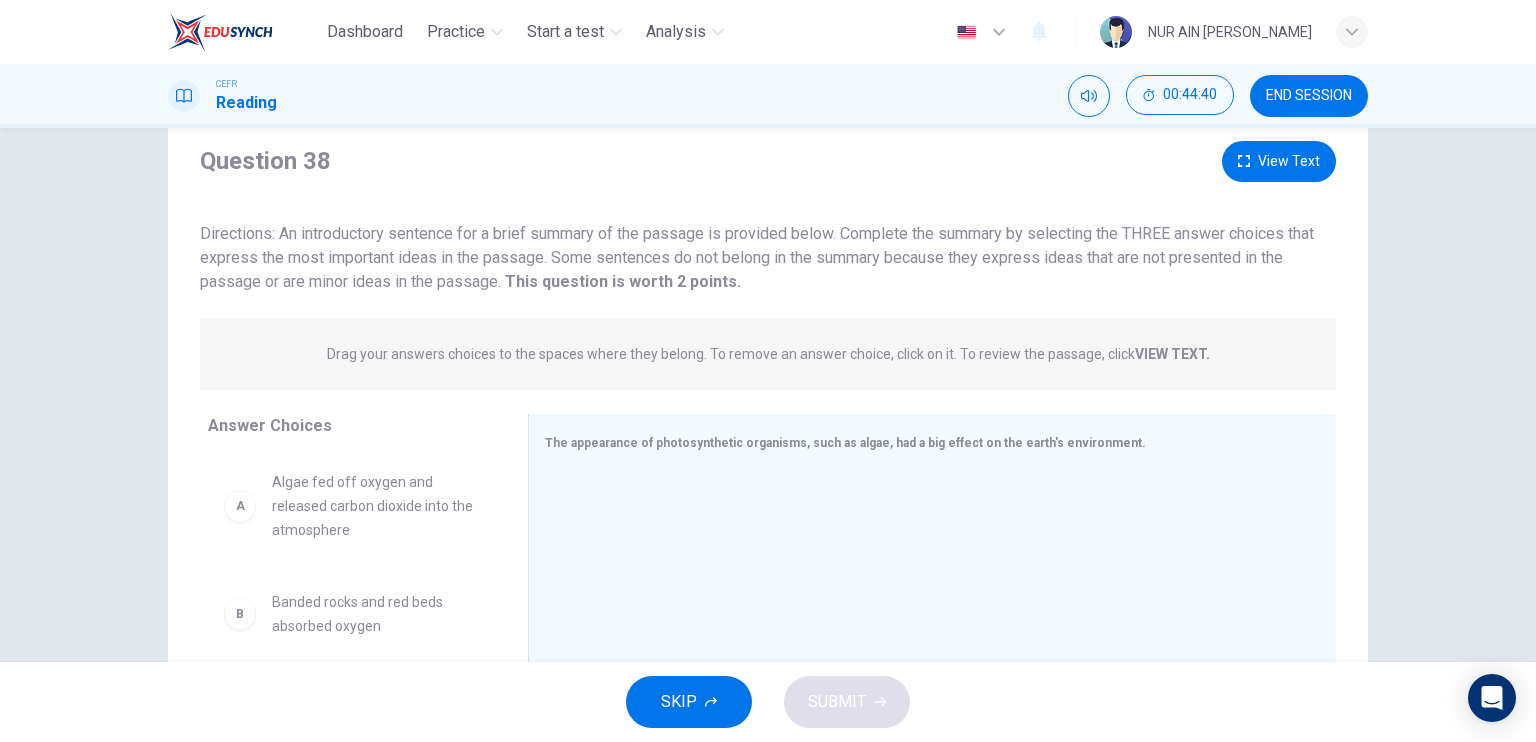 click on "View Text" at bounding box center [1279, 161] 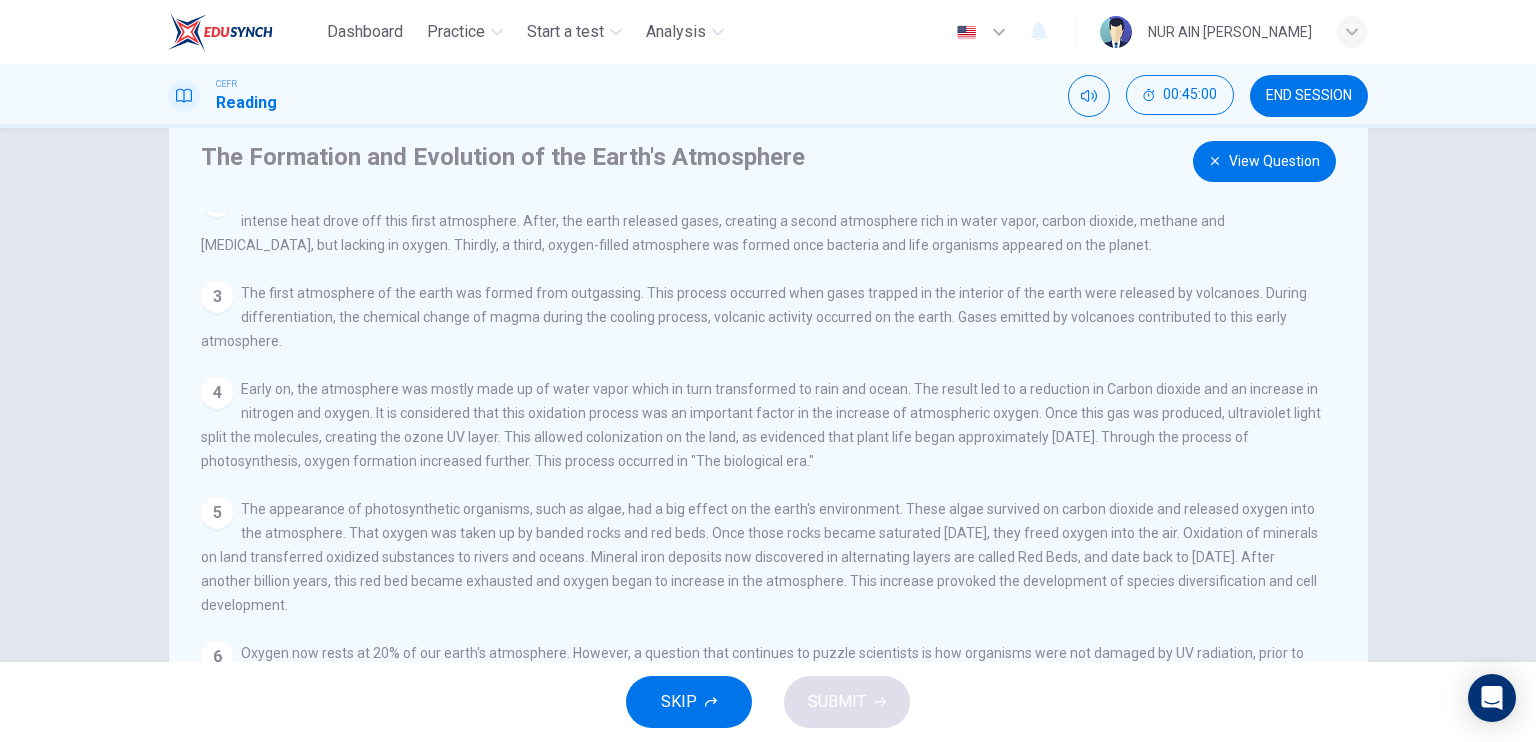 scroll, scrollTop: 163, scrollLeft: 0, axis: vertical 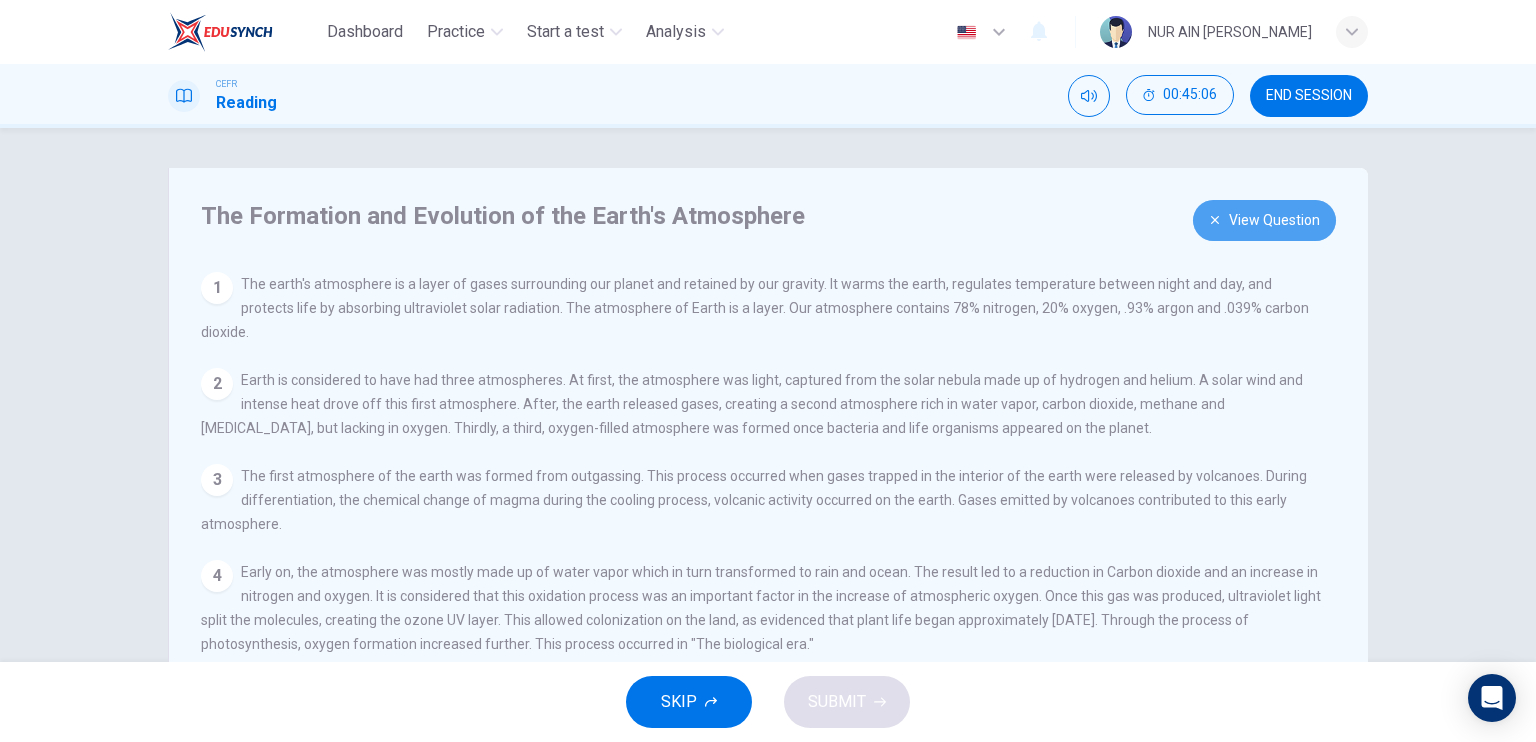 click on "View Question" at bounding box center [1264, 220] 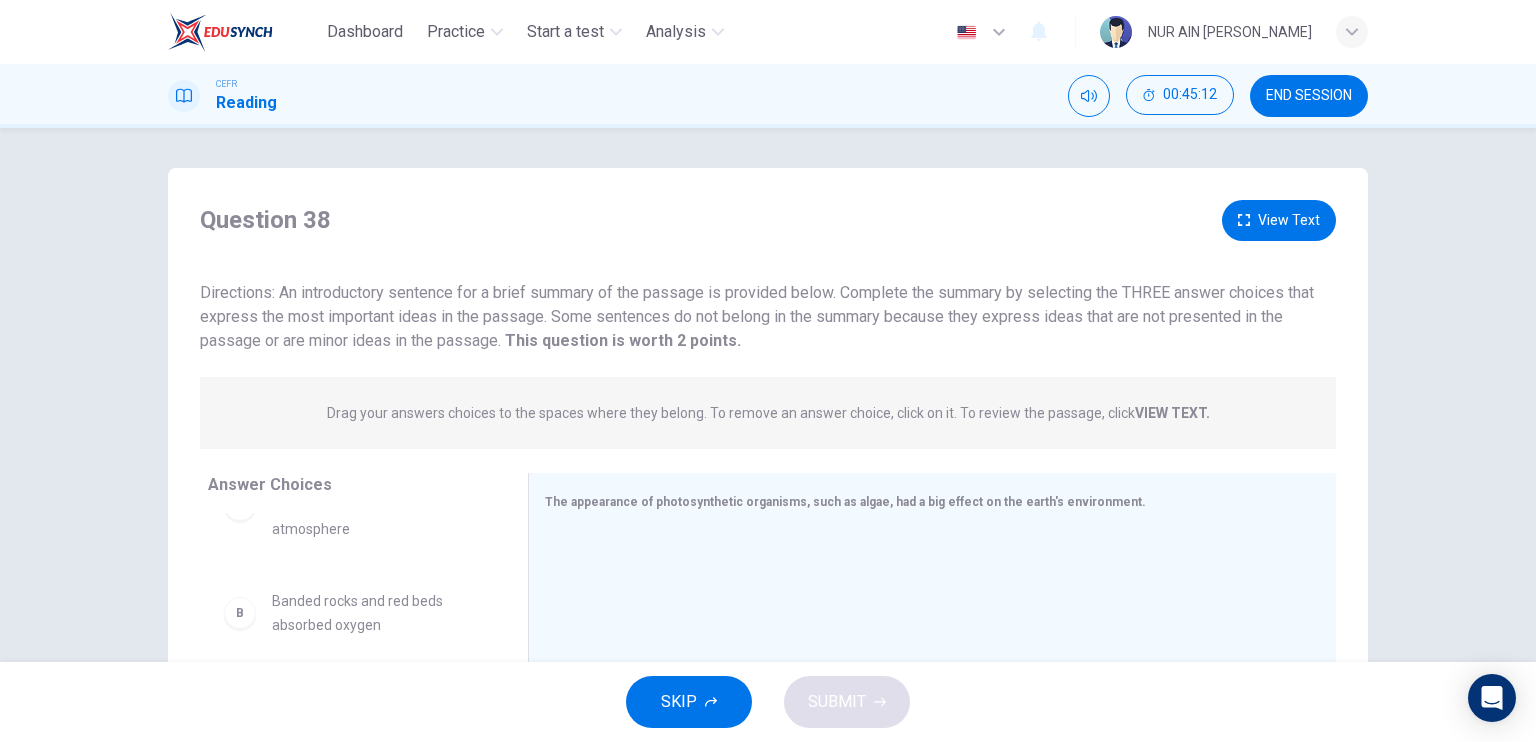 scroll, scrollTop: 222, scrollLeft: 0, axis: vertical 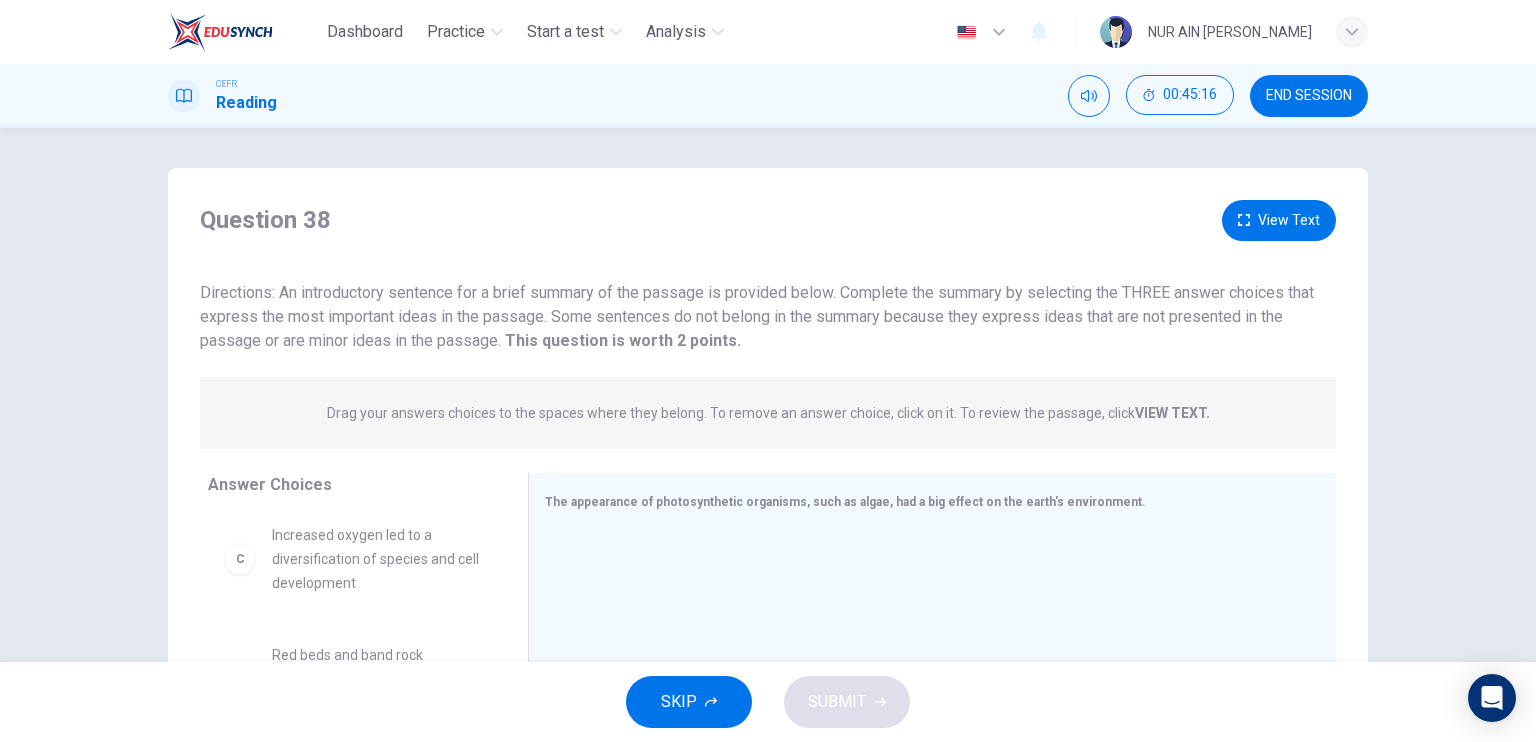 click on "Increased oxygen led to a diversification of species and cell development" at bounding box center (376, 559) 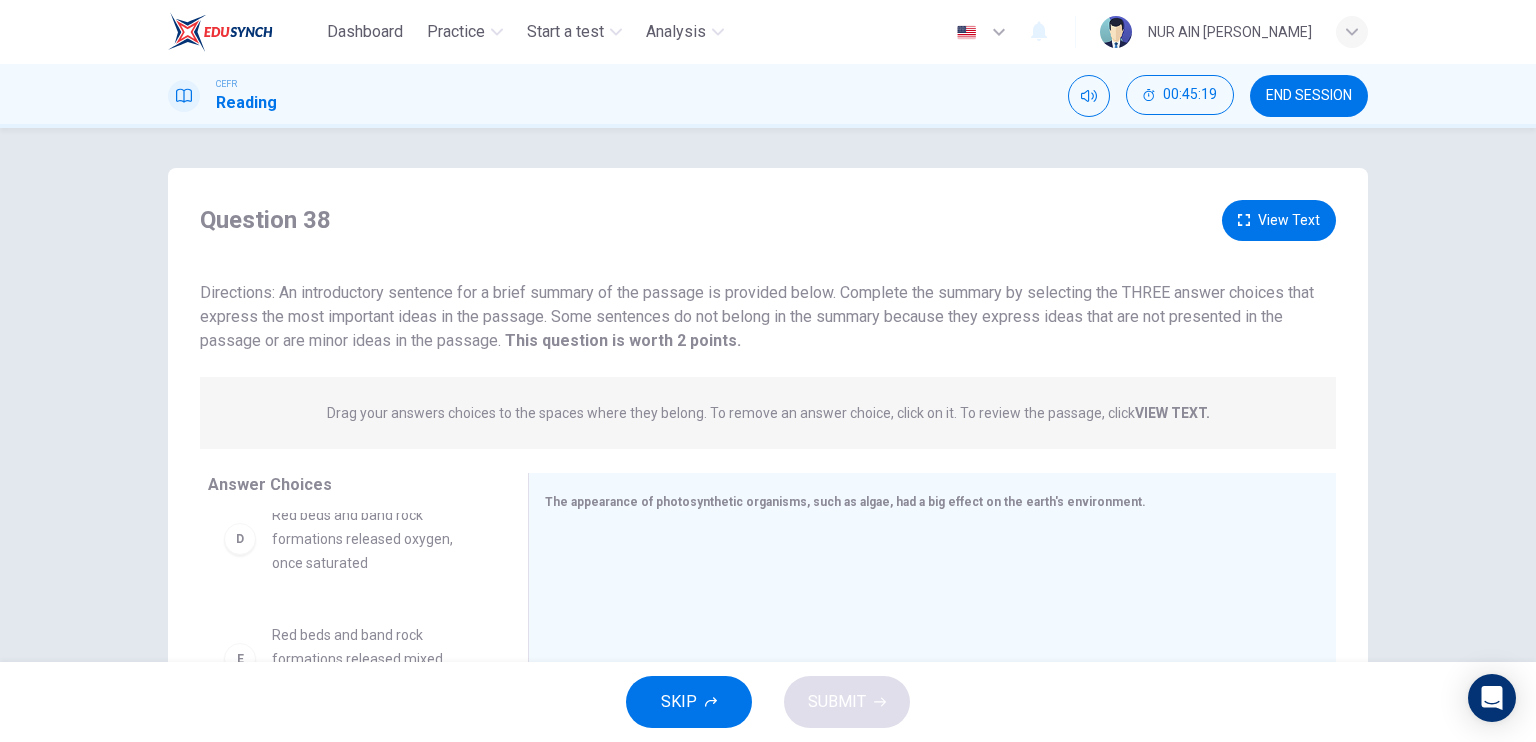 scroll, scrollTop: 372, scrollLeft: 0, axis: vertical 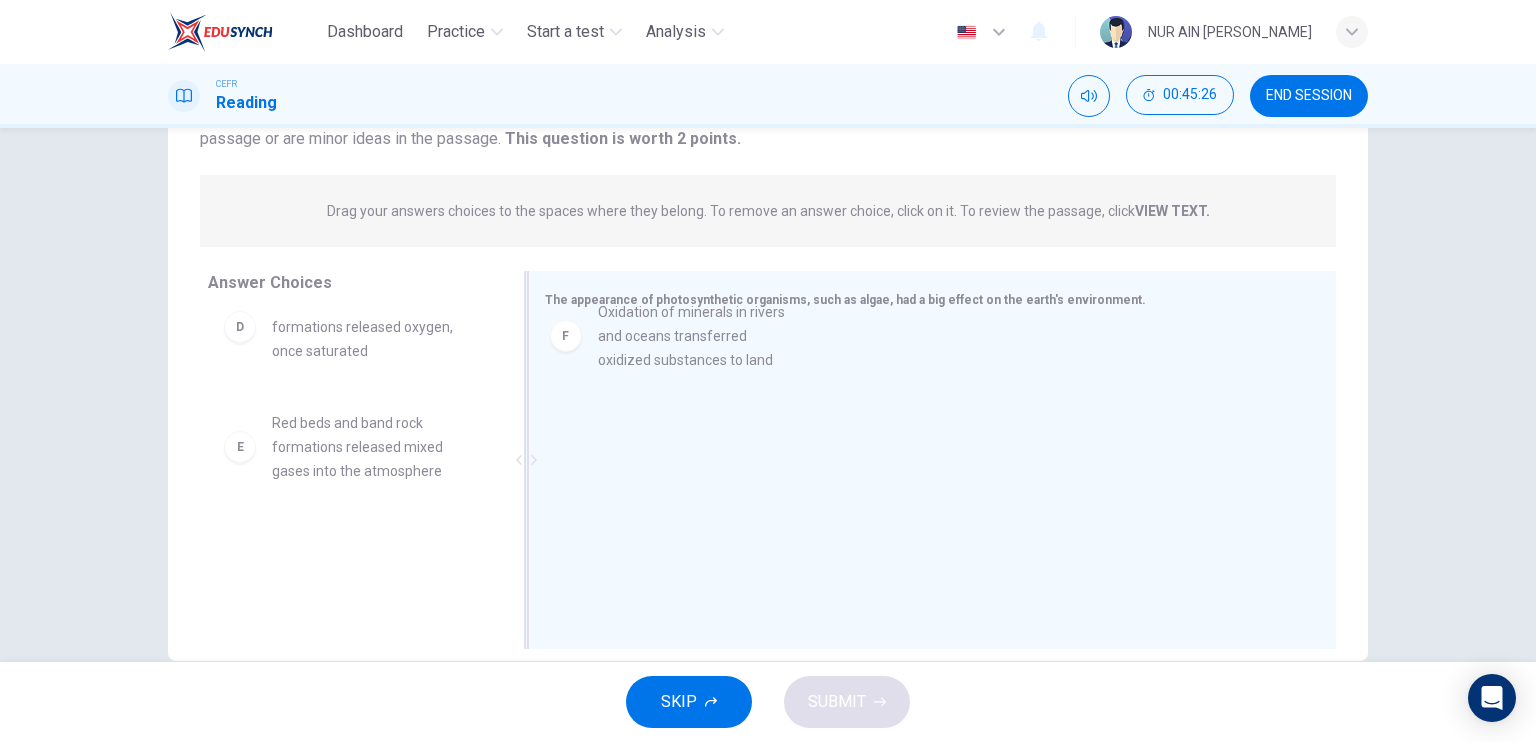 drag, startPoint x: 360, startPoint y: 555, endPoint x: 698, endPoint y: 323, distance: 409.96097 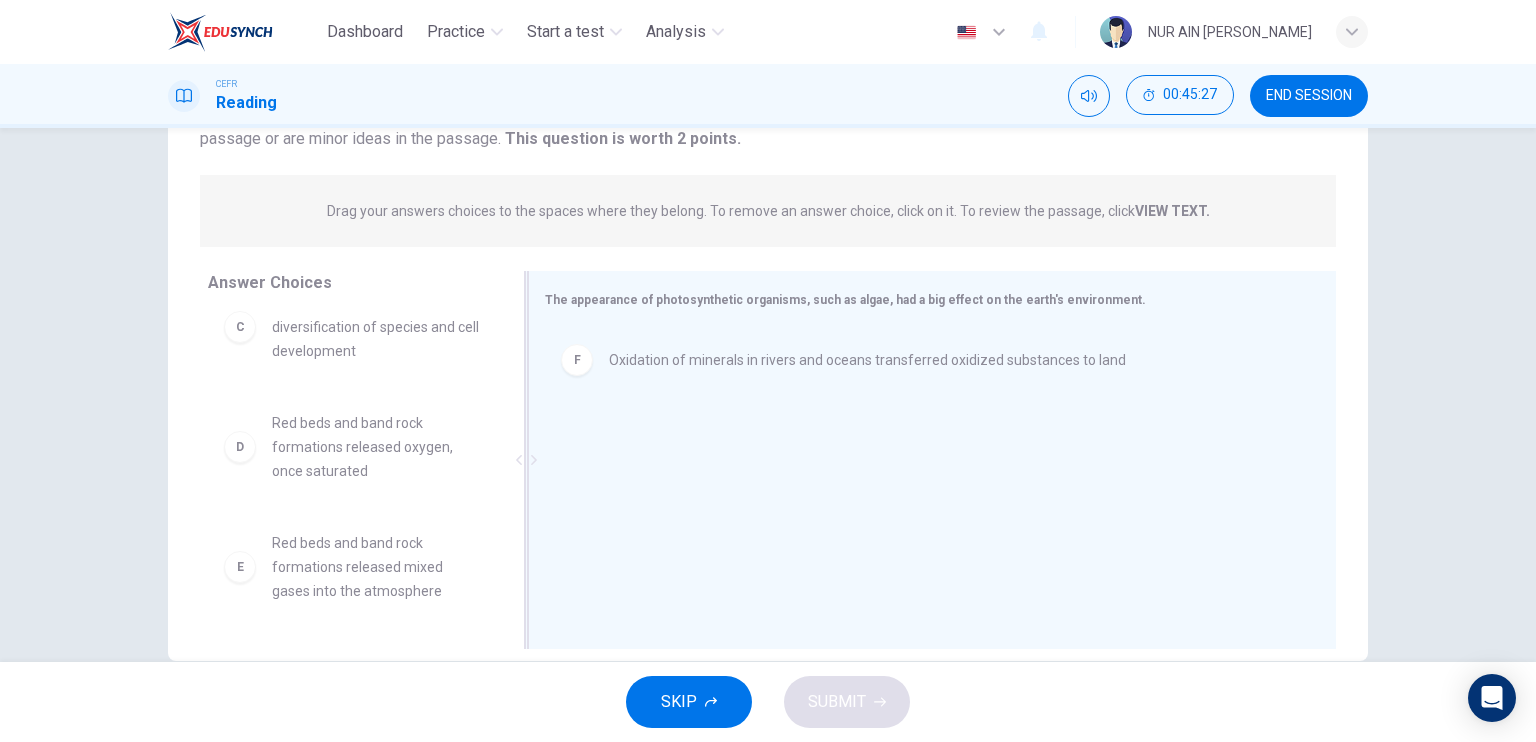 scroll, scrollTop: 252, scrollLeft: 0, axis: vertical 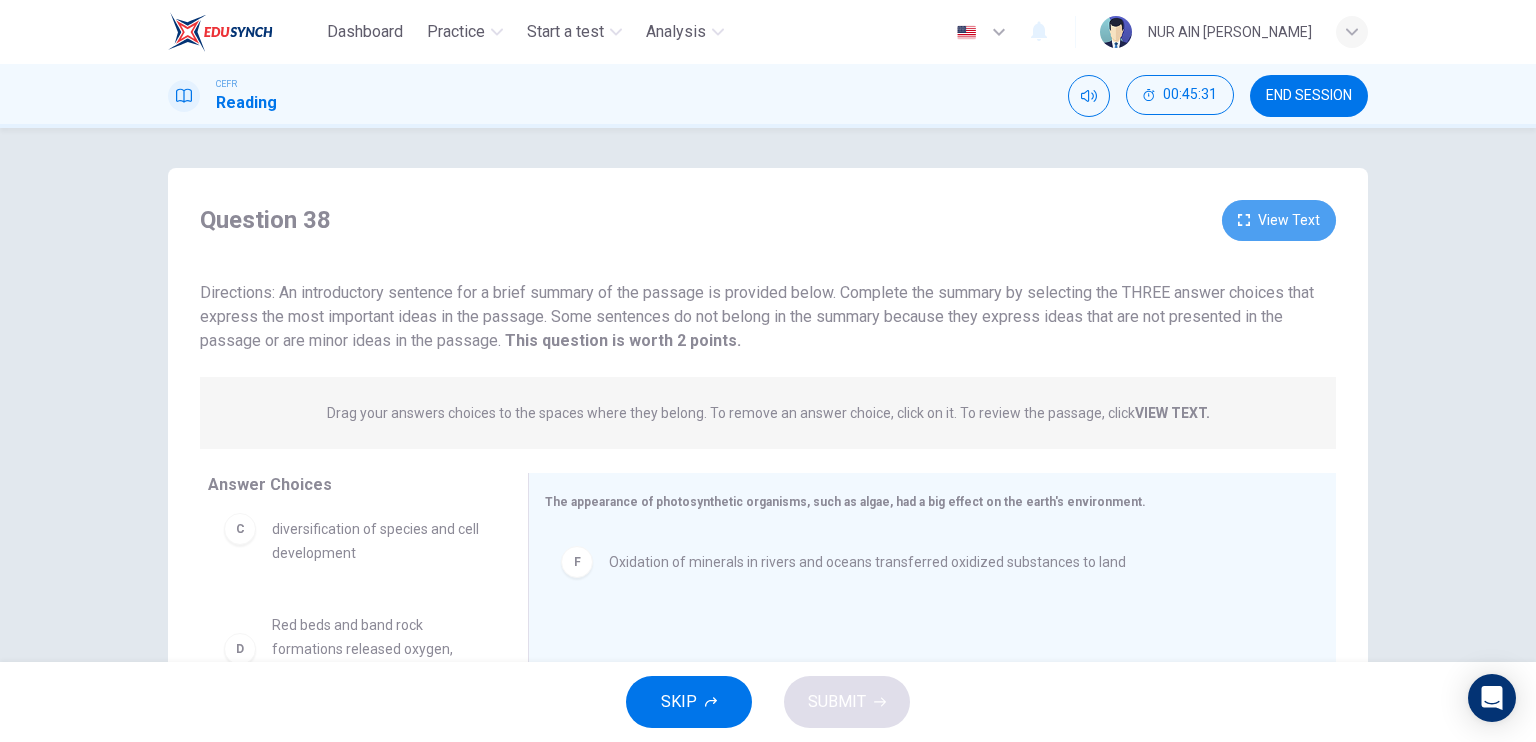 click on "View Text" at bounding box center (1279, 220) 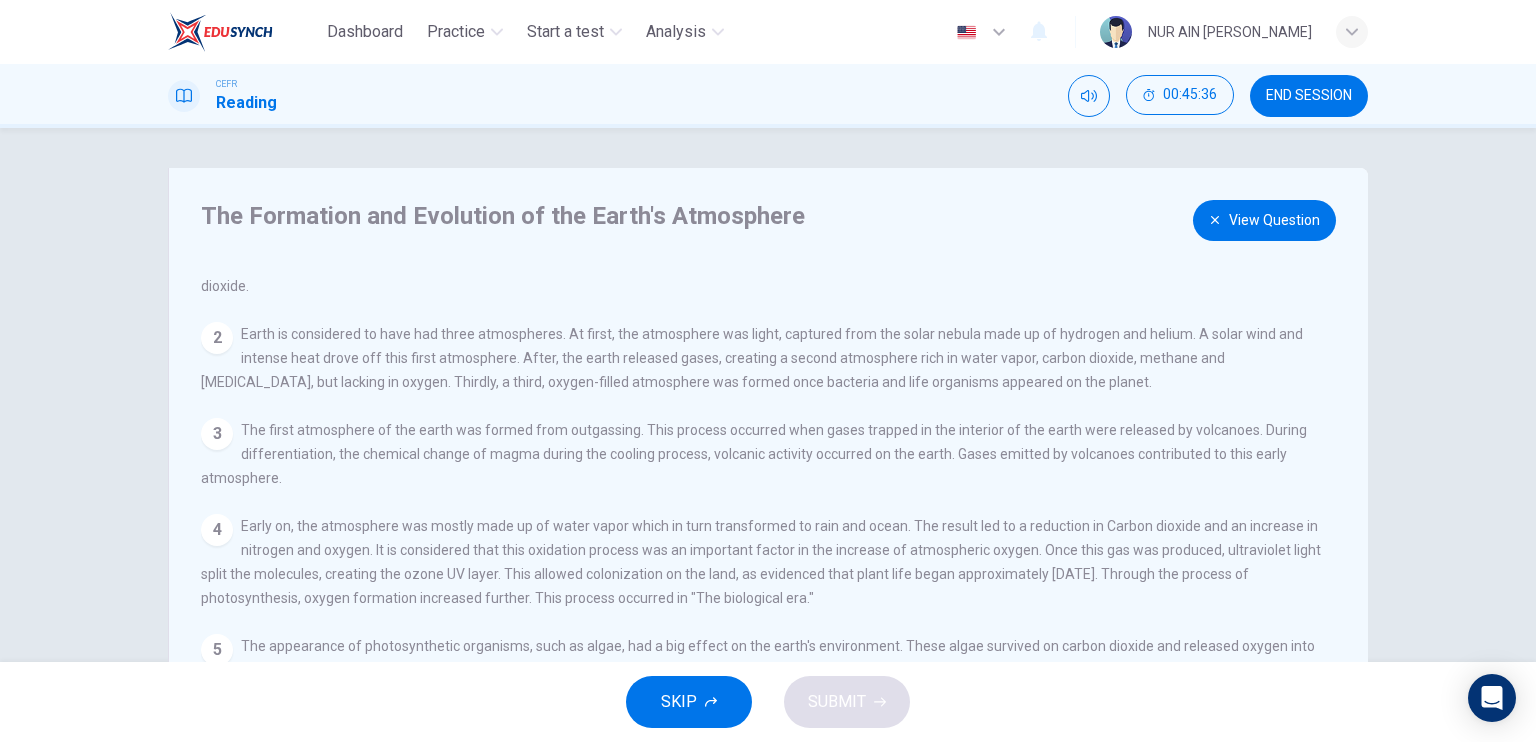 scroll, scrollTop: 163, scrollLeft: 0, axis: vertical 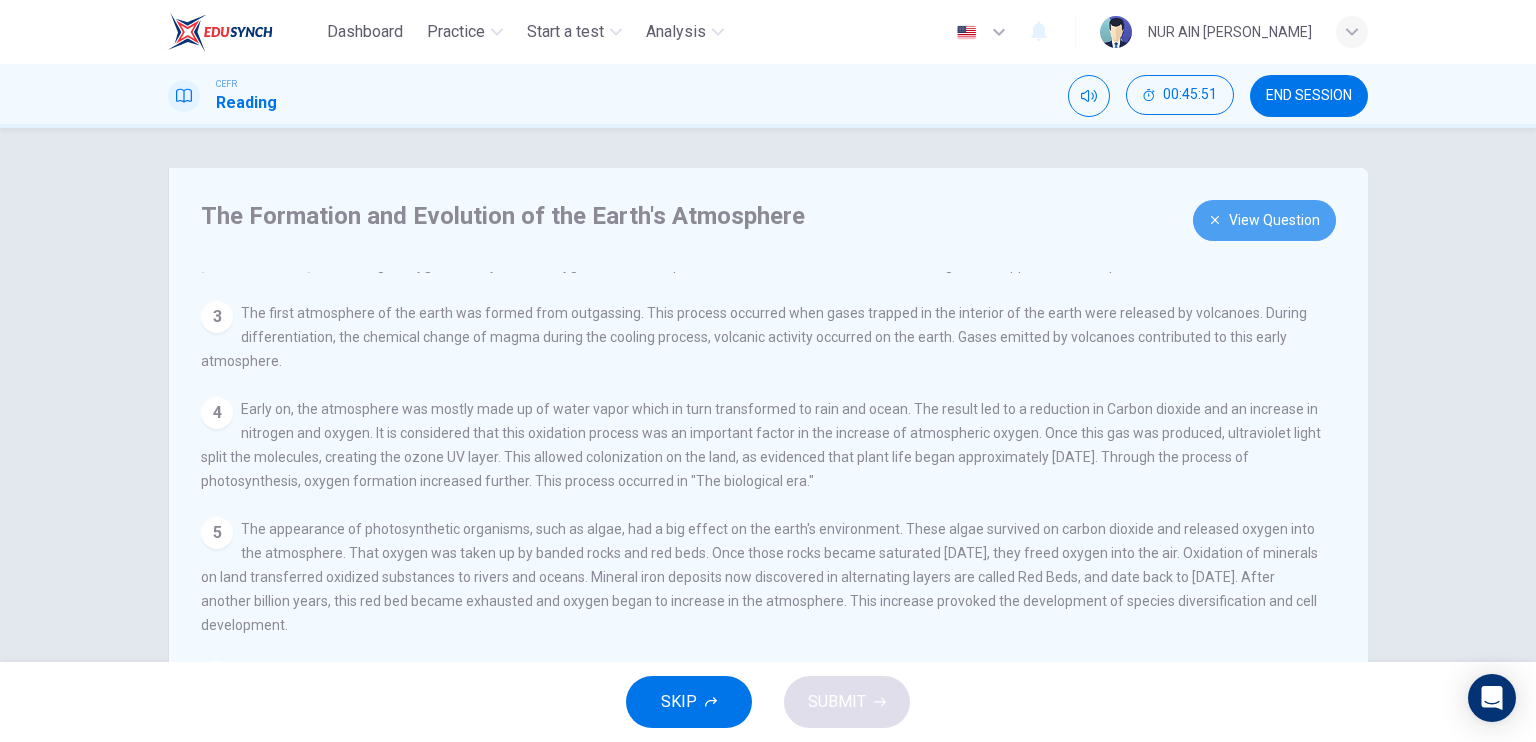 click on "View Question" at bounding box center [1264, 220] 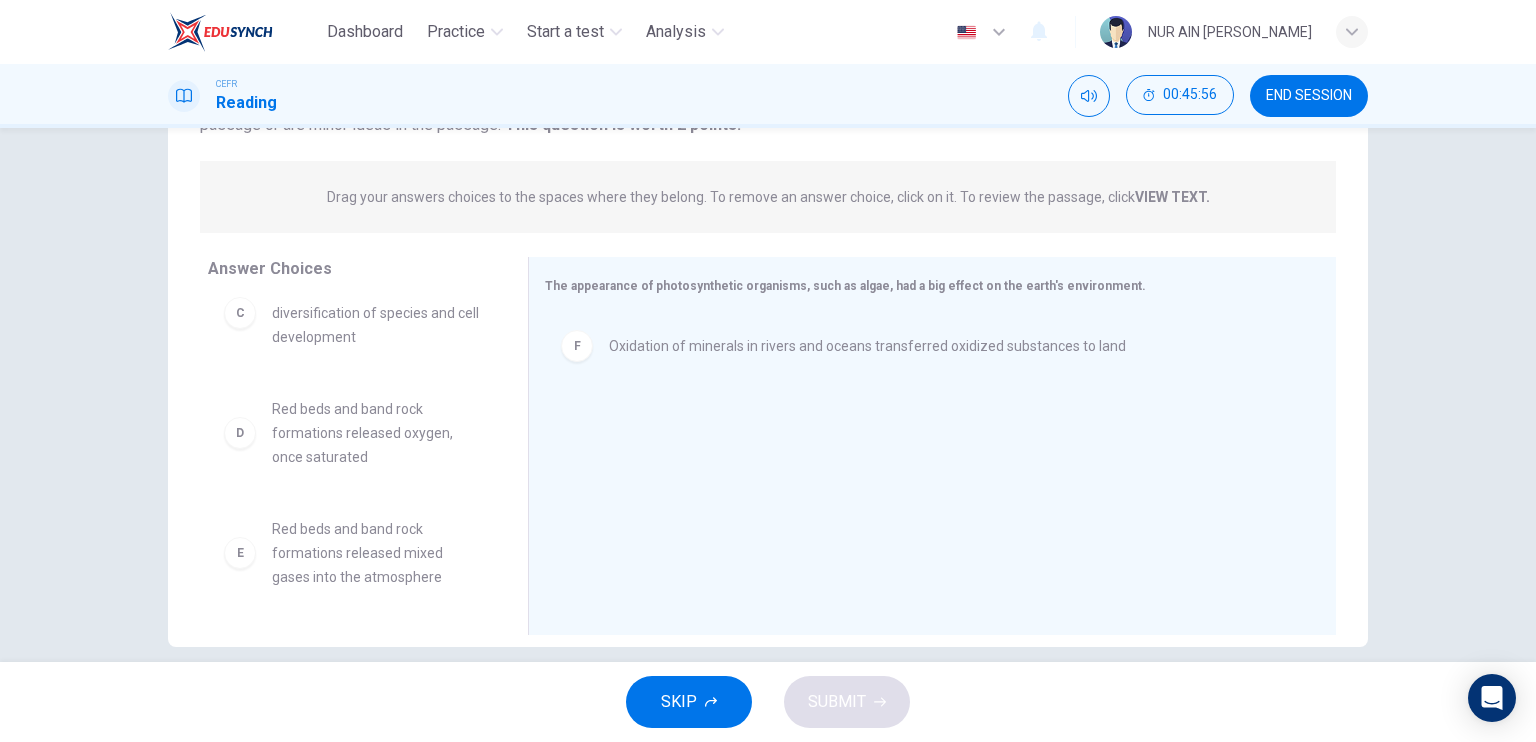 scroll, scrollTop: 240, scrollLeft: 0, axis: vertical 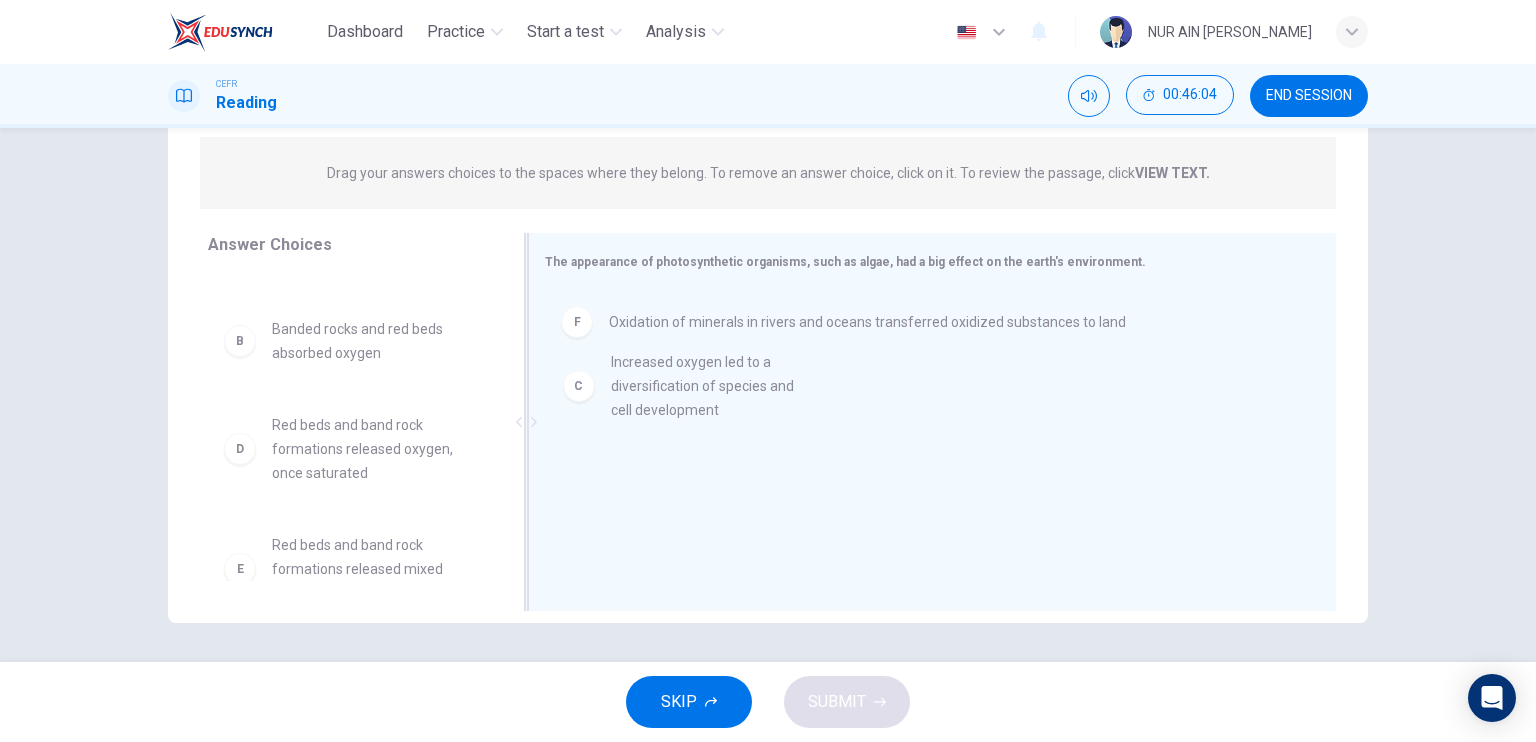 drag, startPoint x: 388, startPoint y: 481, endPoint x: 739, endPoint y: 417, distance: 356.78705 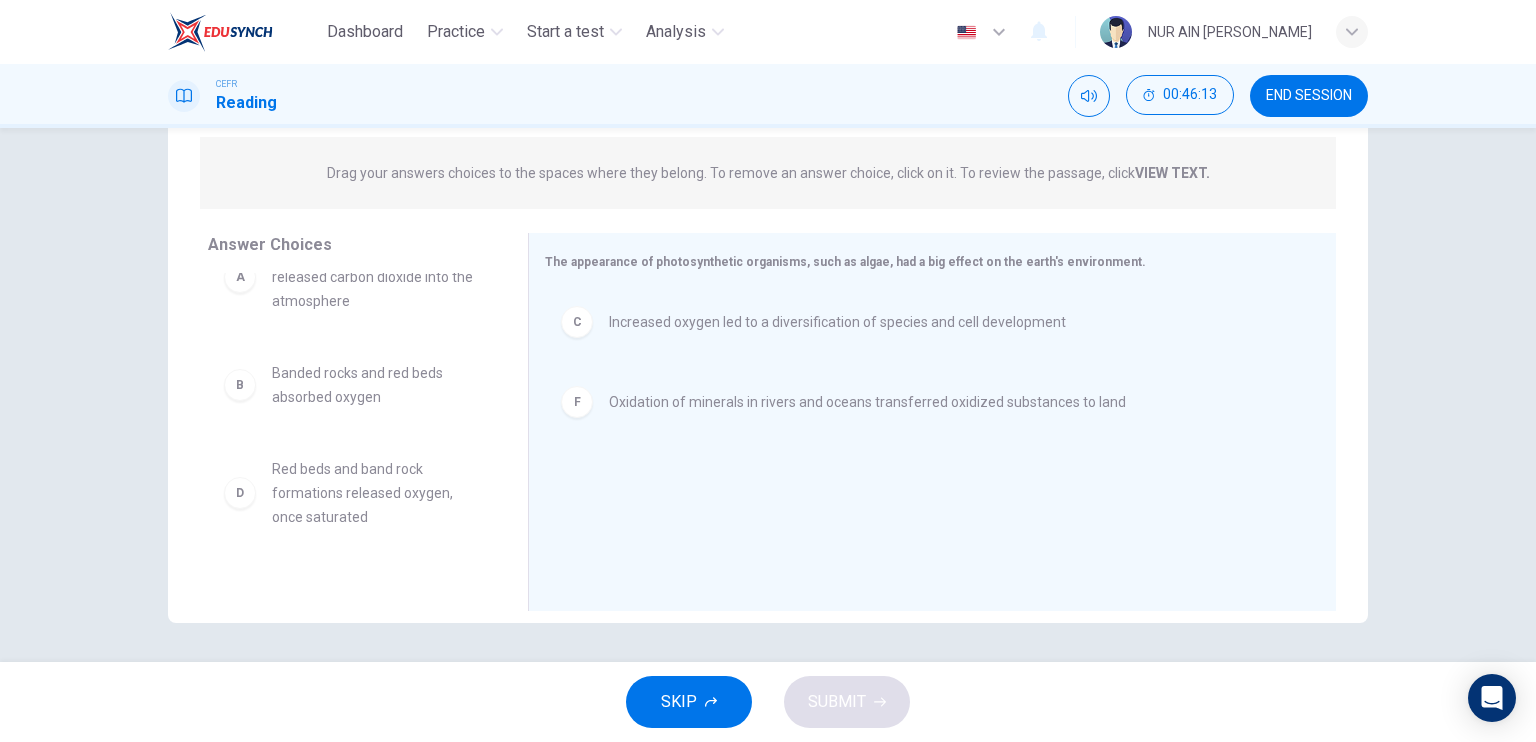 scroll, scrollTop: 51, scrollLeft: 0, axis: vertical 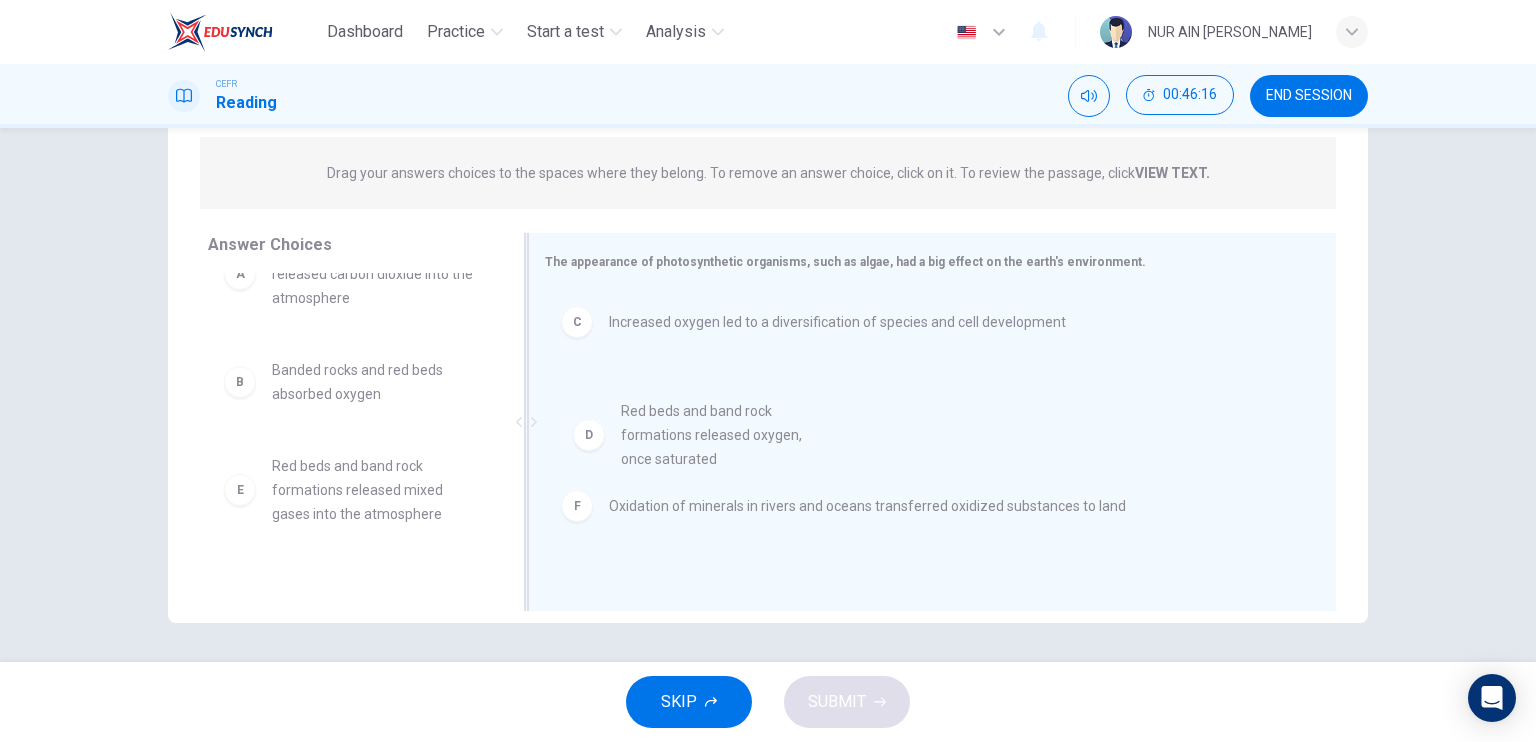 drag, startPoint x: 345, startPoint y: 488, endPoint x: 707, endPoint y: 433, distance: 366.15433 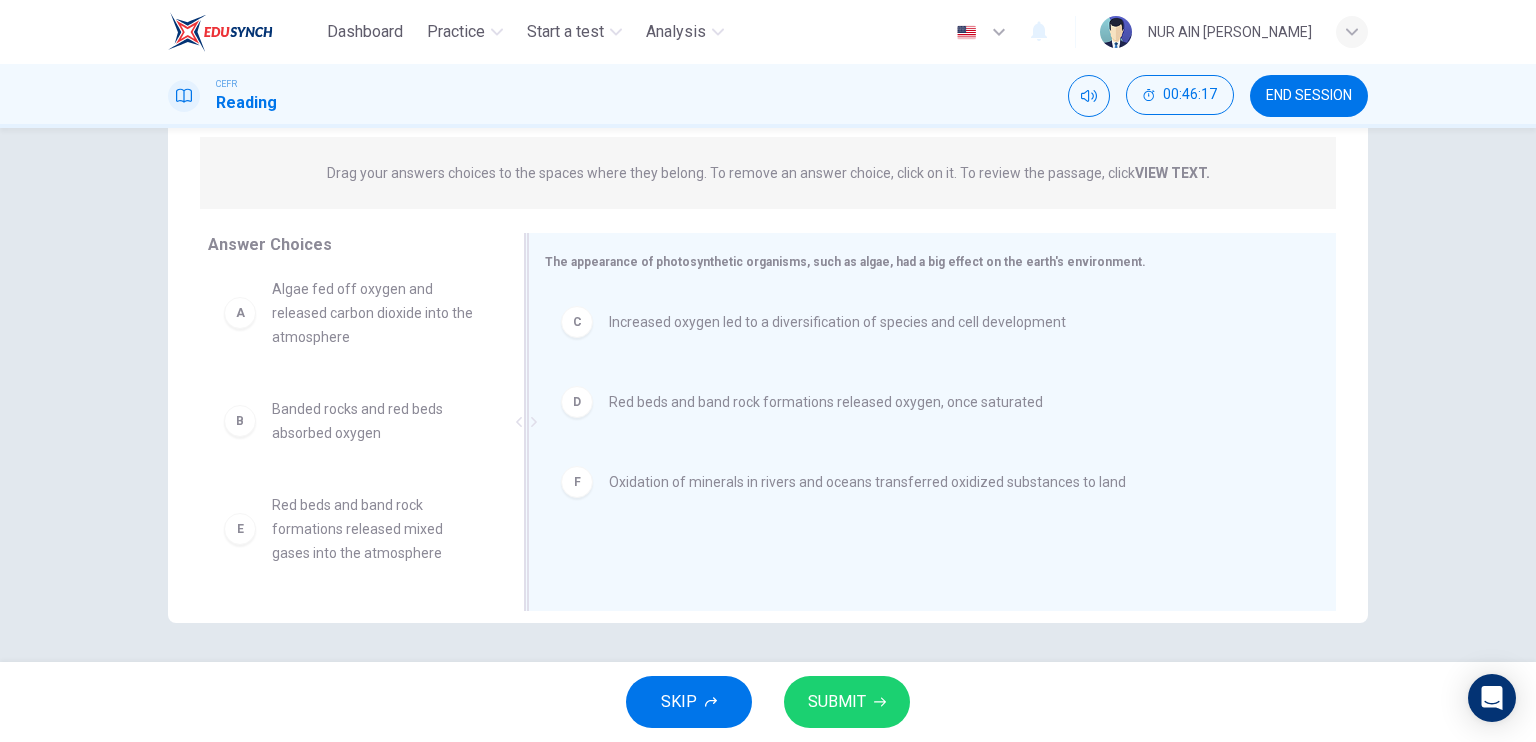 scroll, scrollTop: 12, scrollLeft: 0, axis: vertical 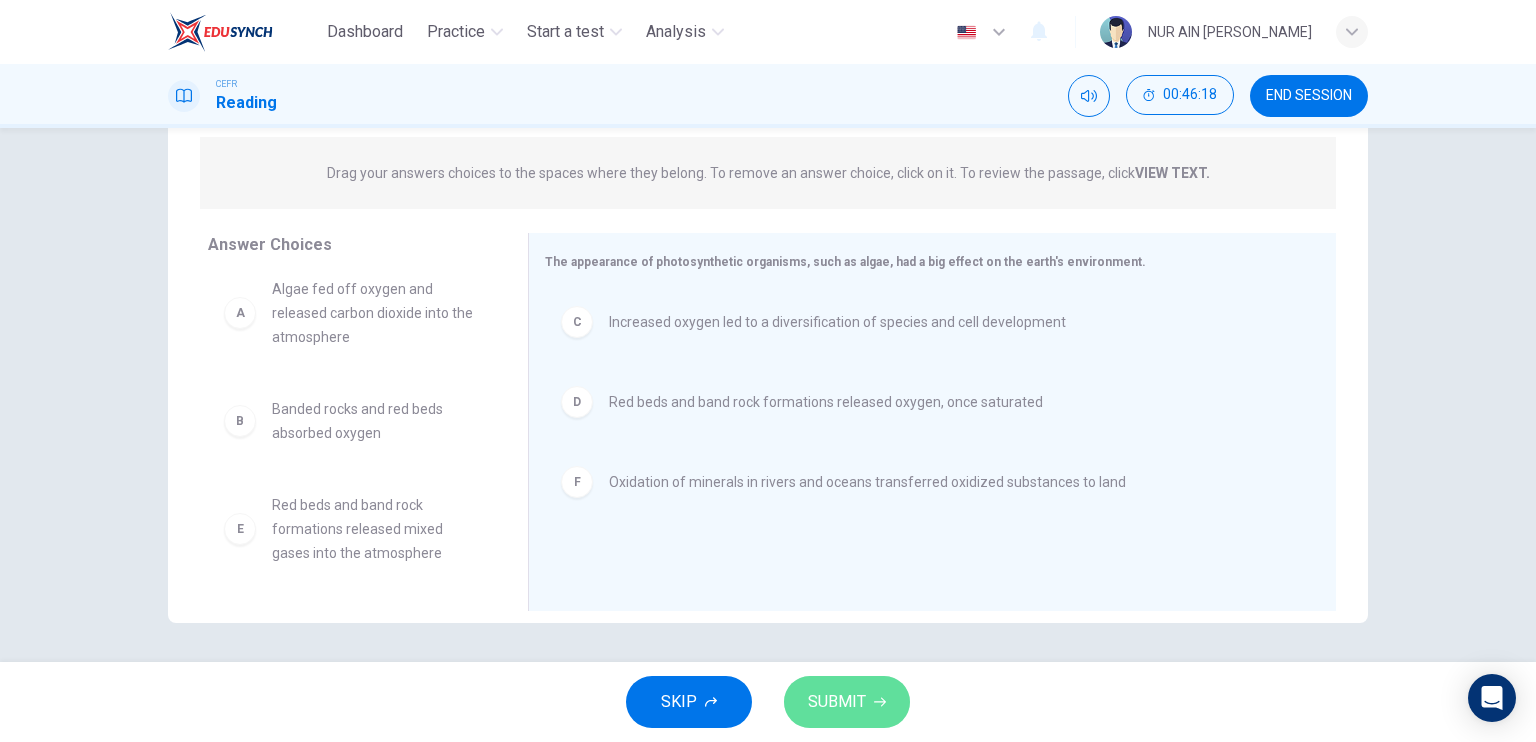click on "SUBMIT" at bounding box center [837, 702] 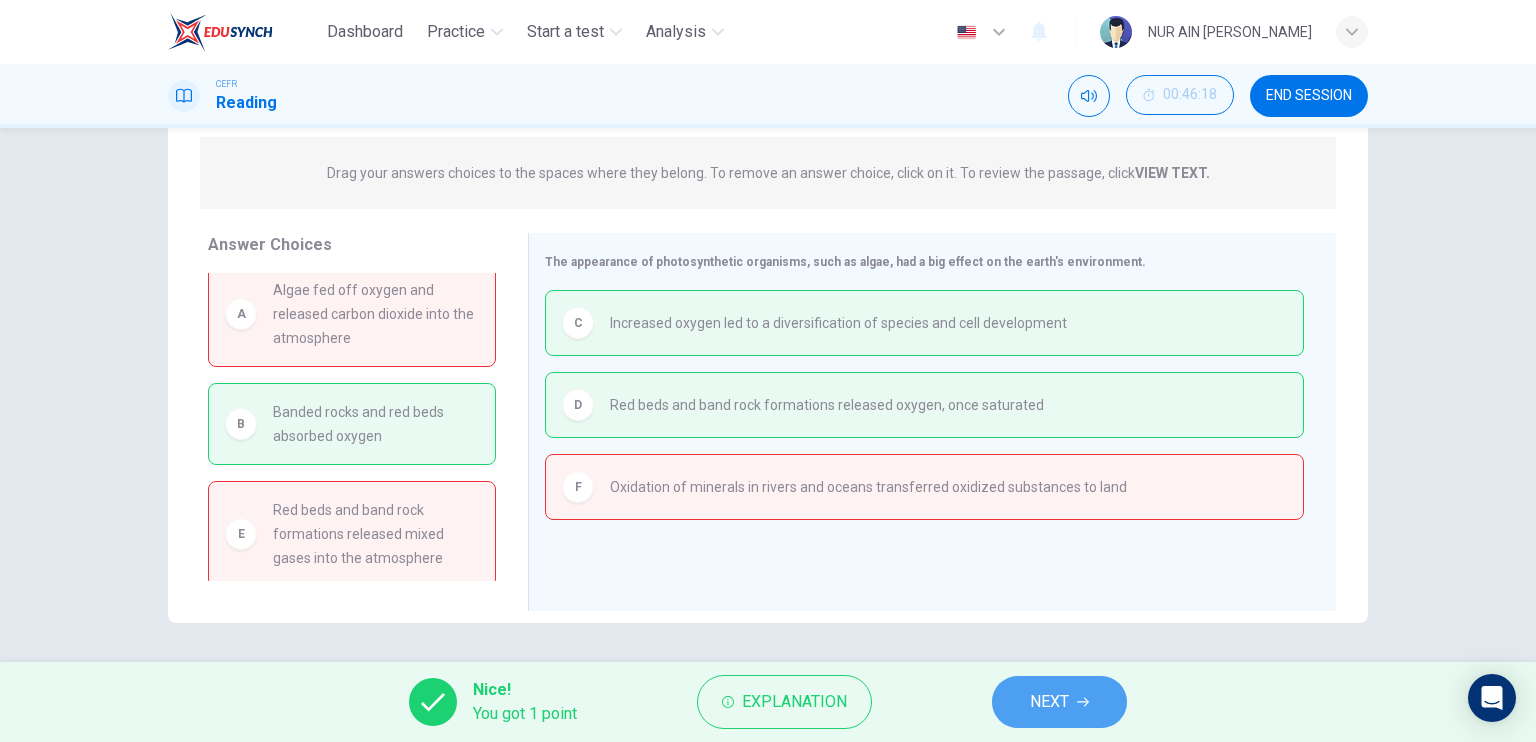 click on "NEXT" at bounding box center (1049, 702) 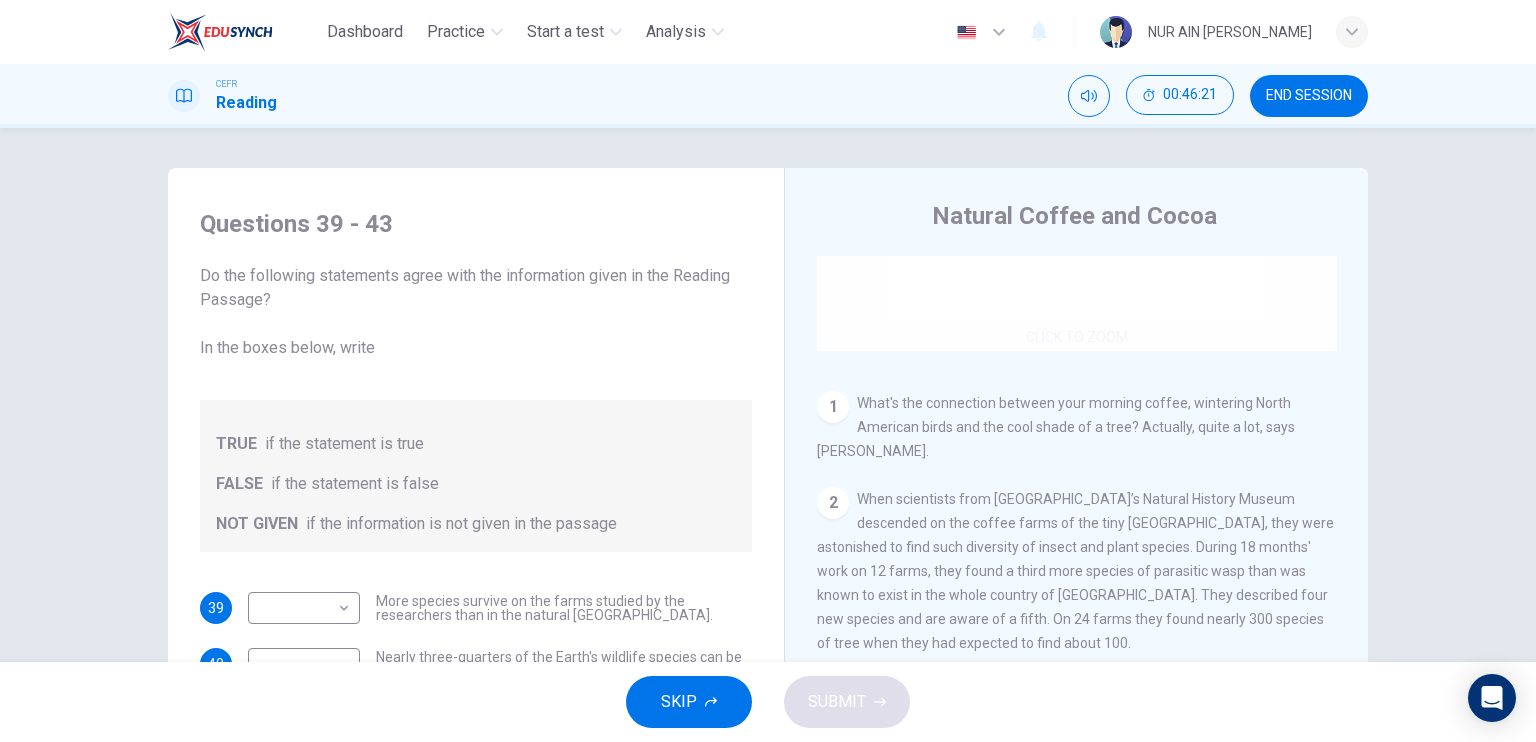 scroll, scrollTop: 288, scrollLeft: 0, axis: vertical 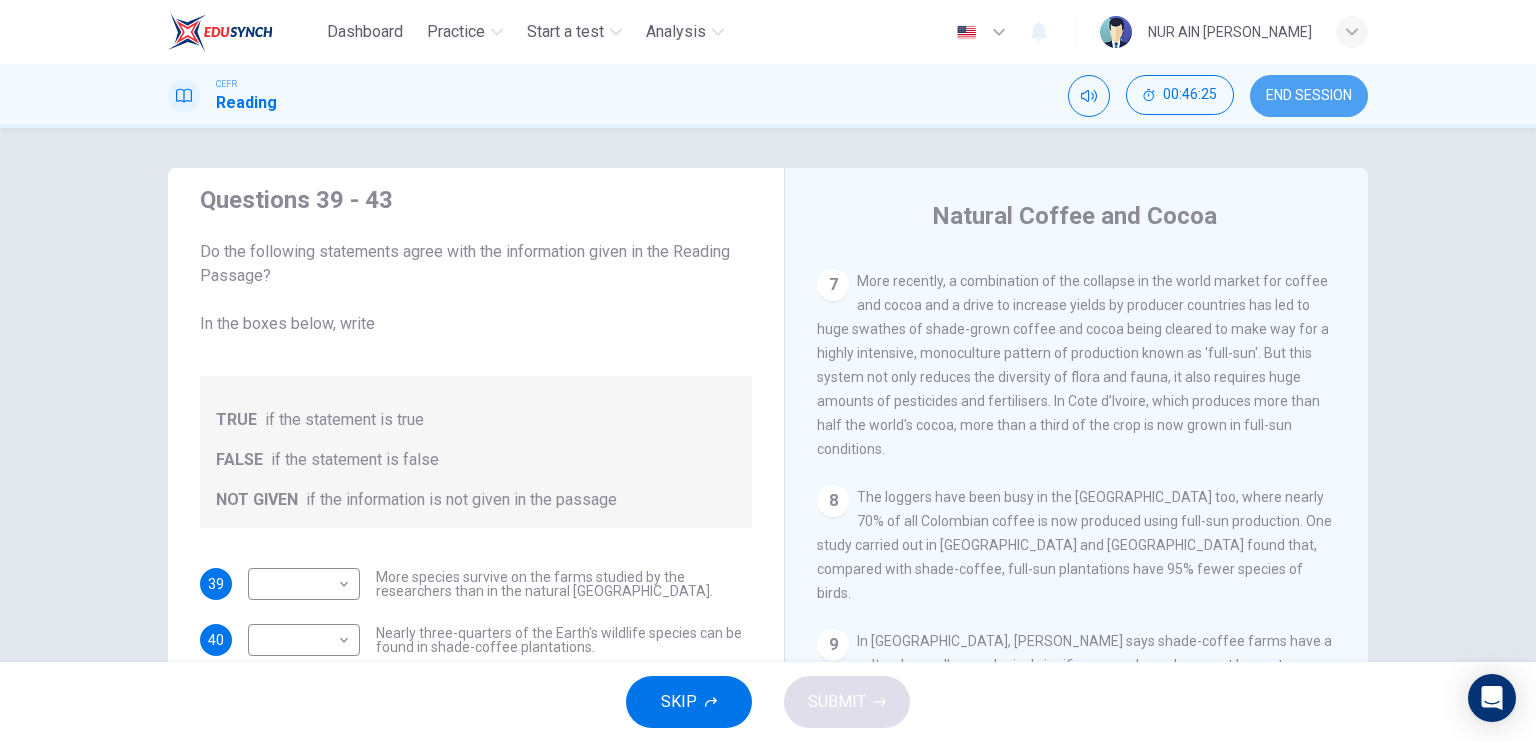 click on "END SESSION" at bounding box center (1309, 96) 